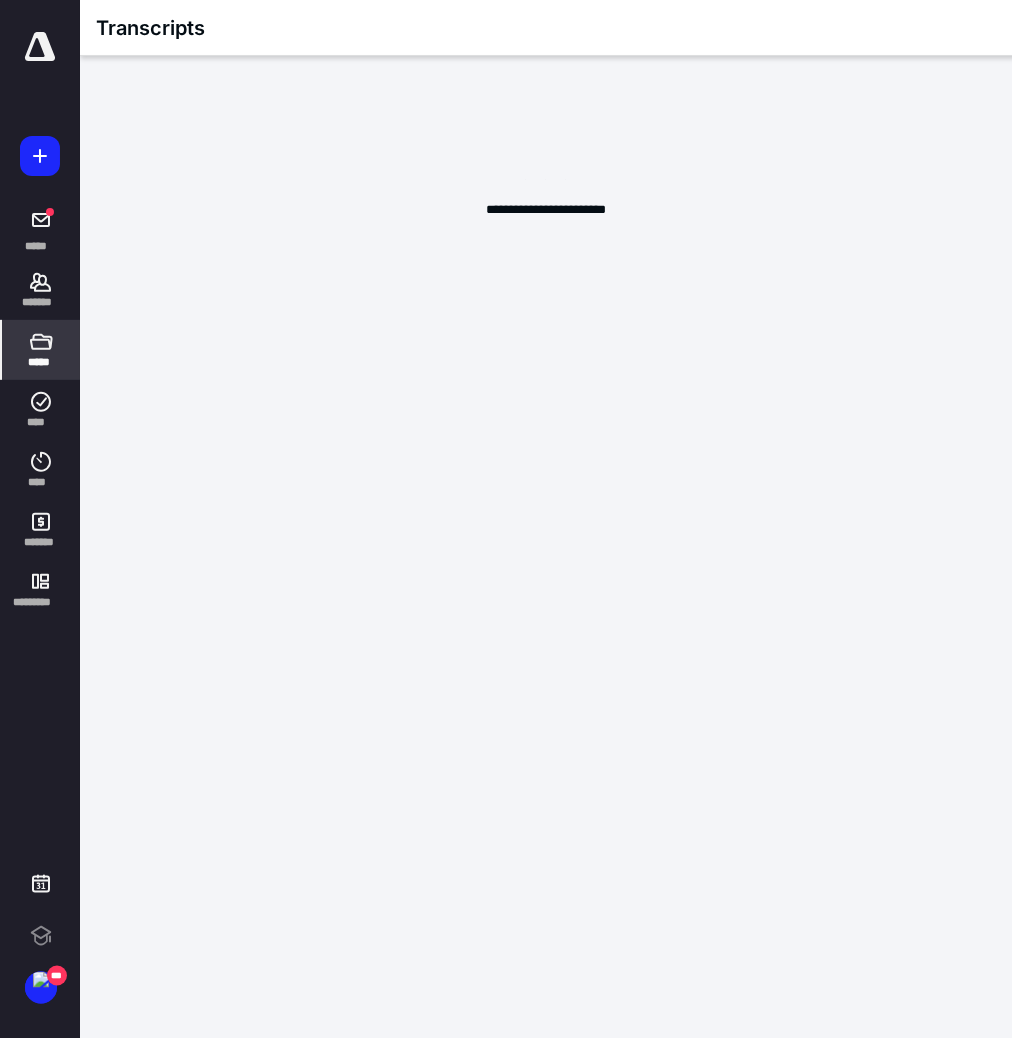 scroll, scrollTop: 0, scrollLeft: 0, axis: both 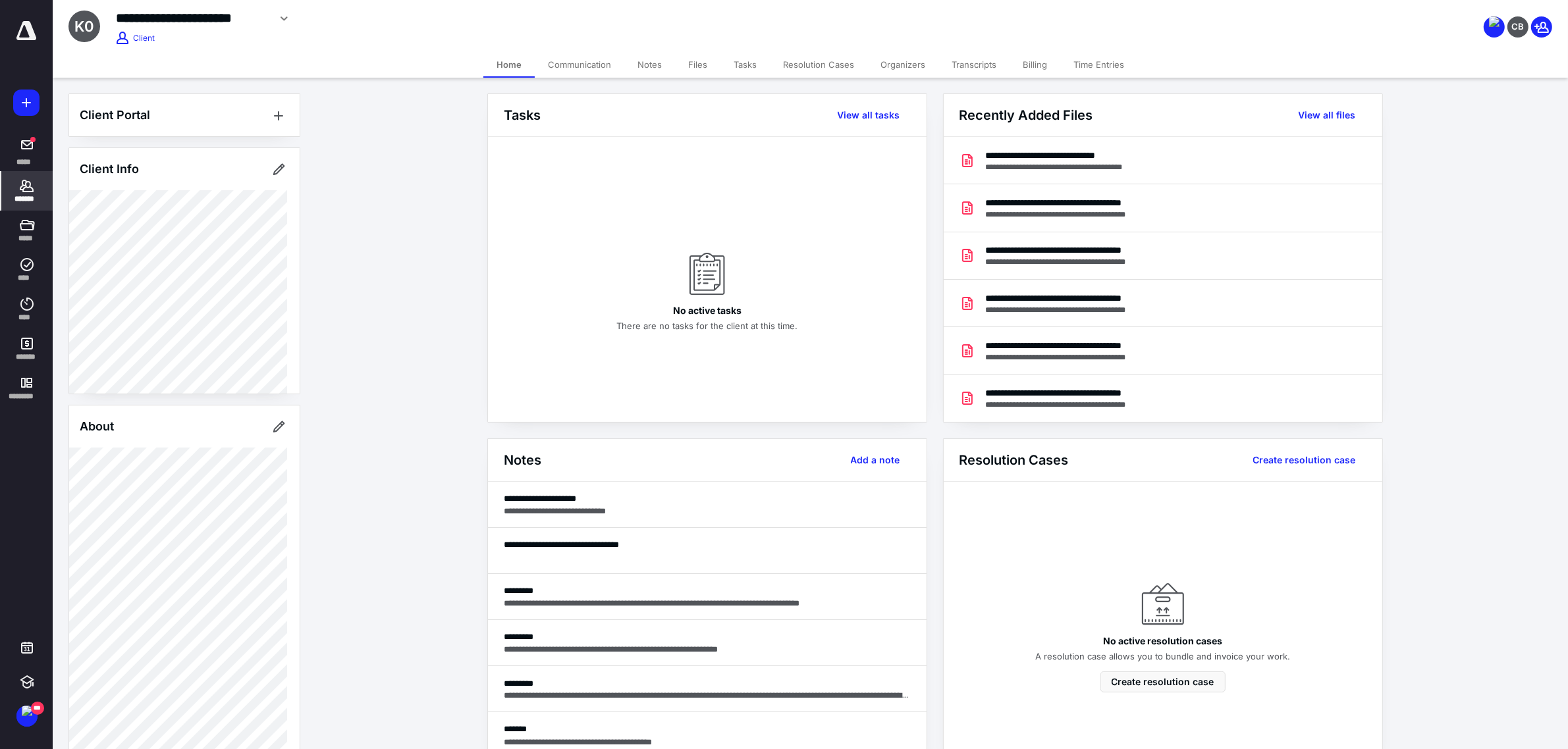 click 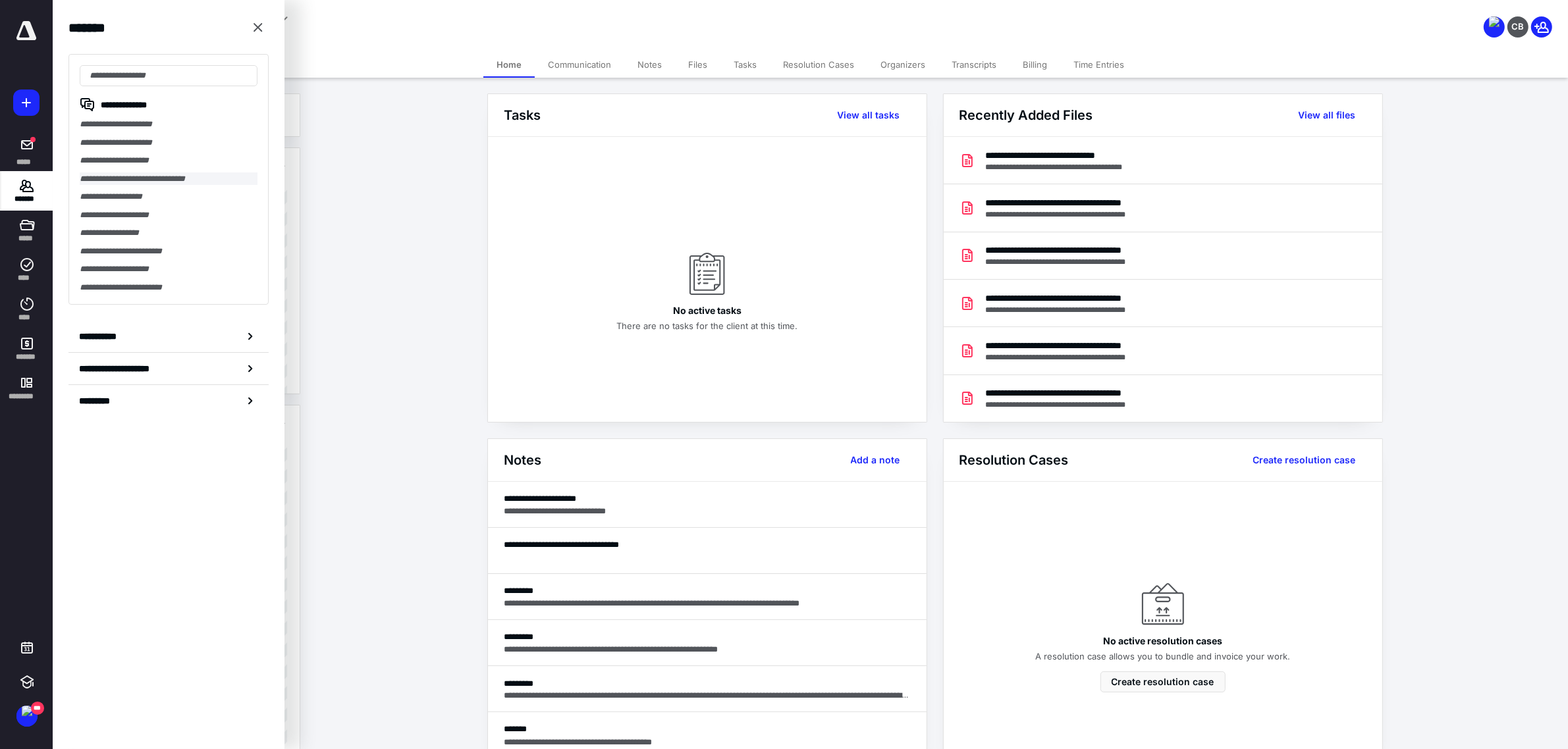 click on "**********" at bounding box center (169, 179) 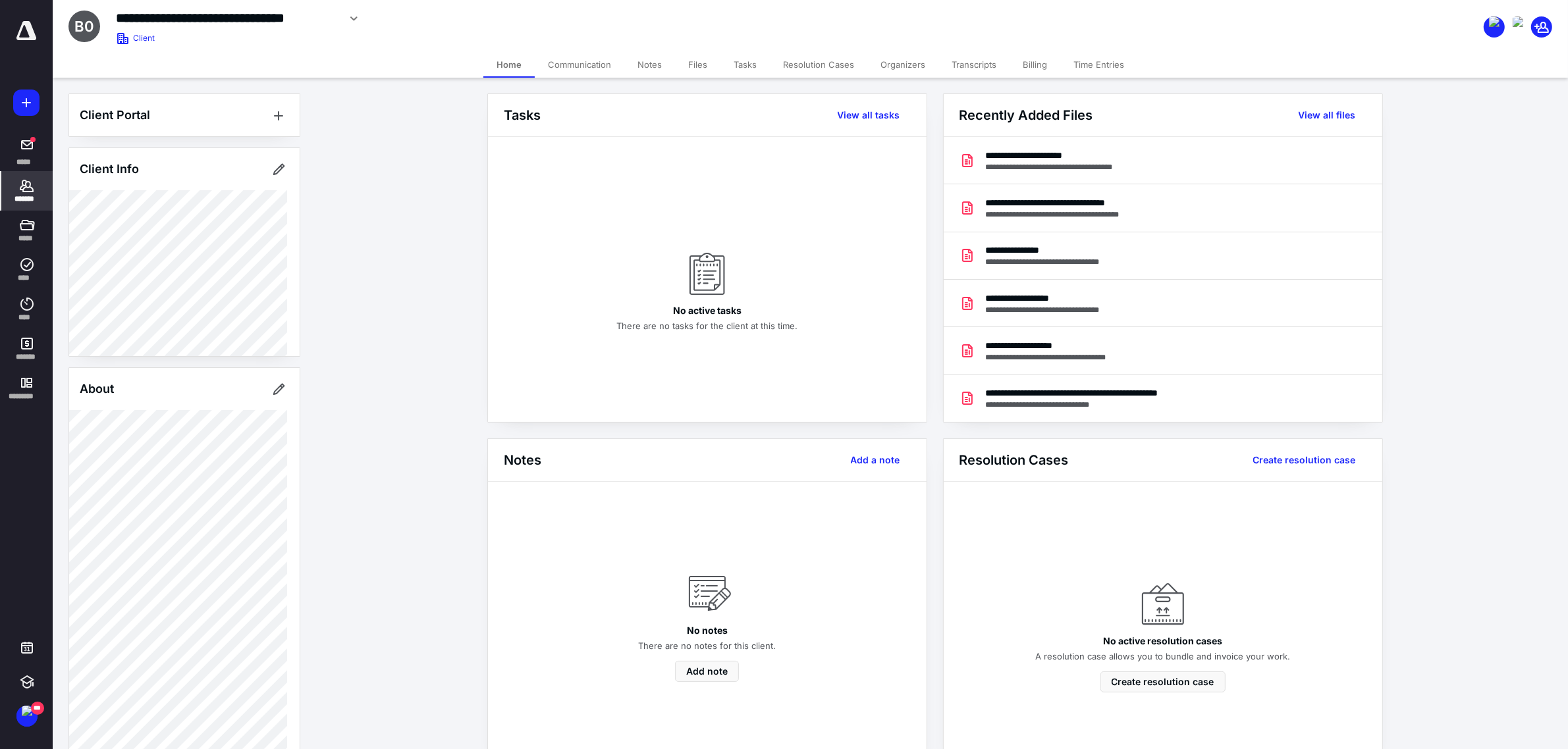 click on "Files" at bounding box center (697, 65) 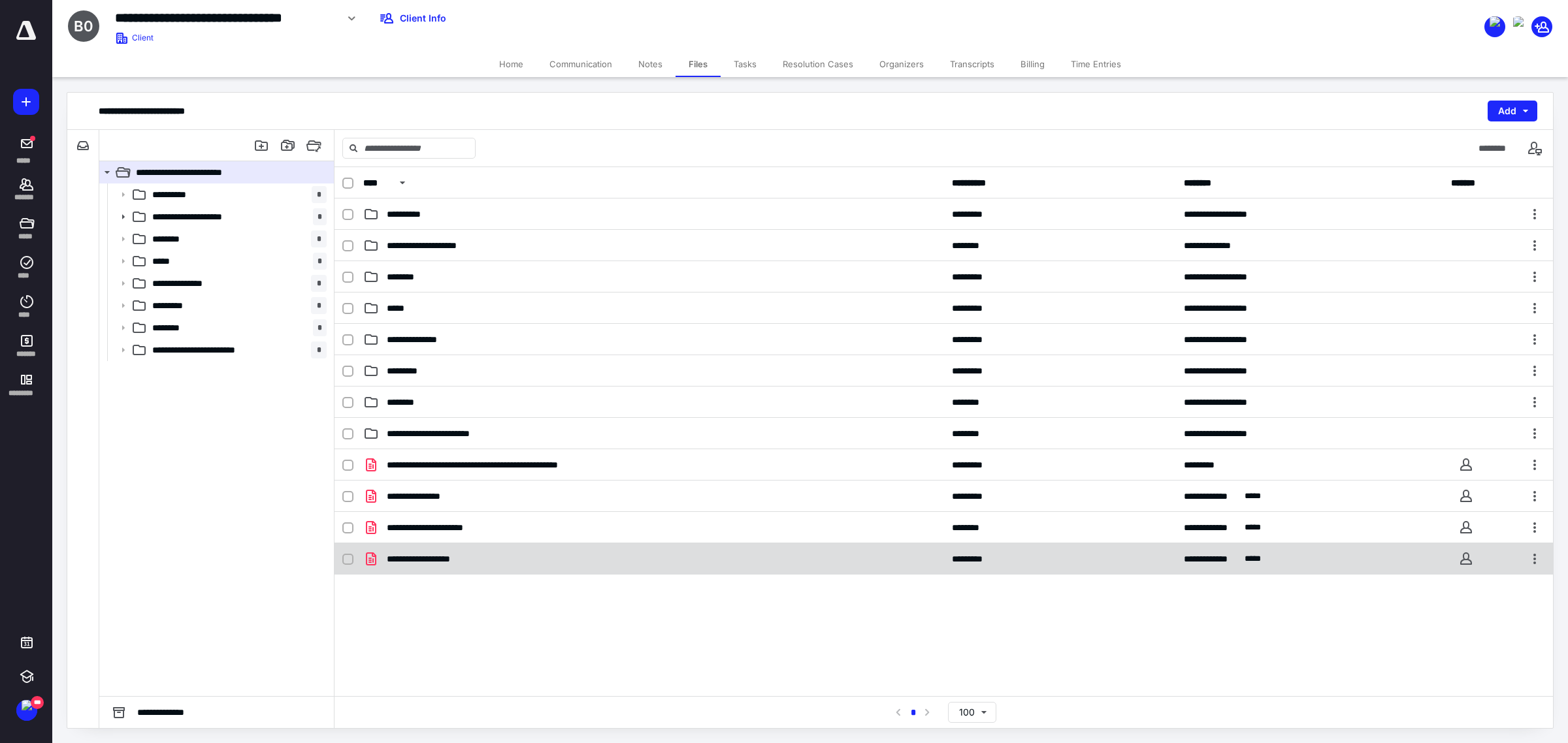 click on "**********" at bounding box center (653, 559) 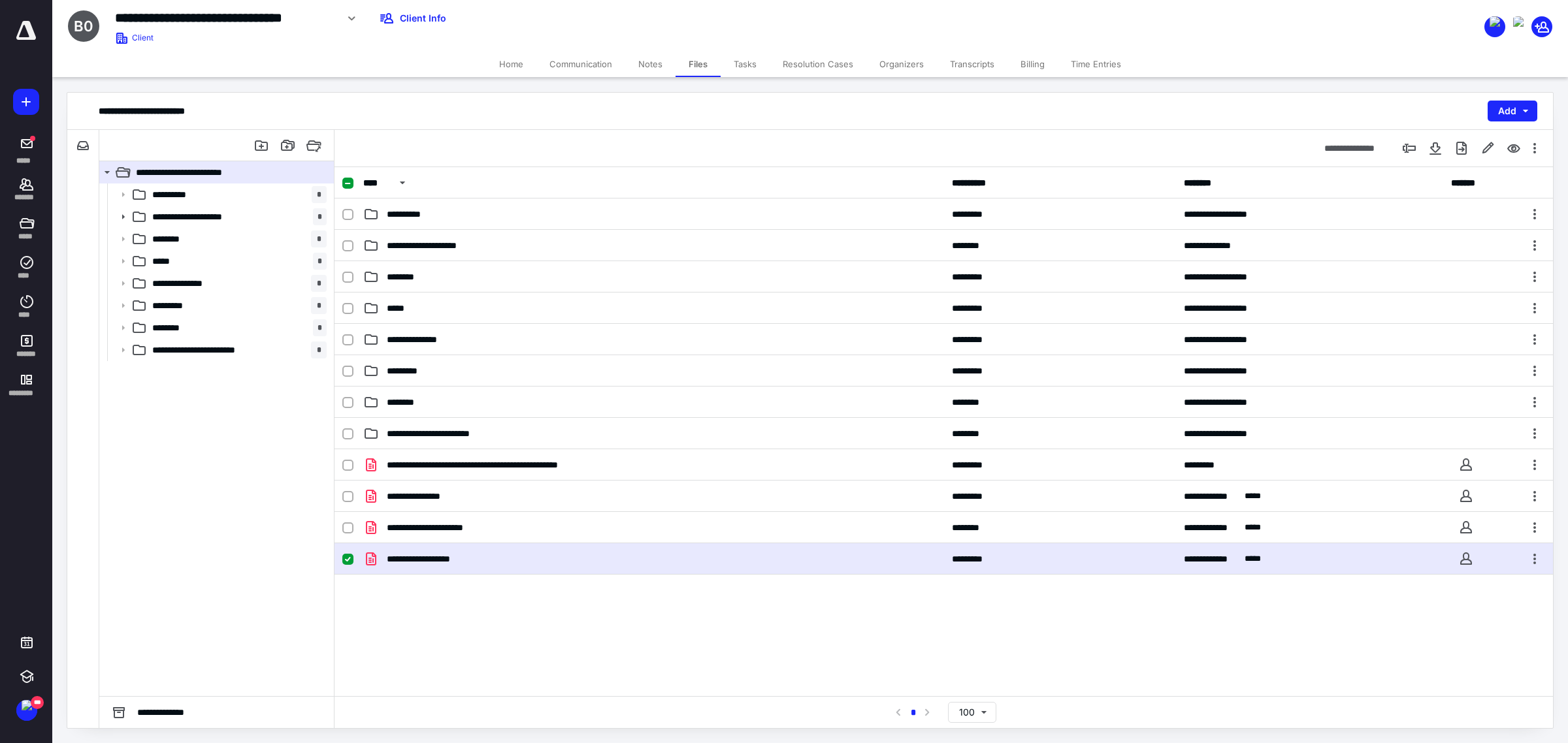 click on "**********" at bounding box center (653, 559) 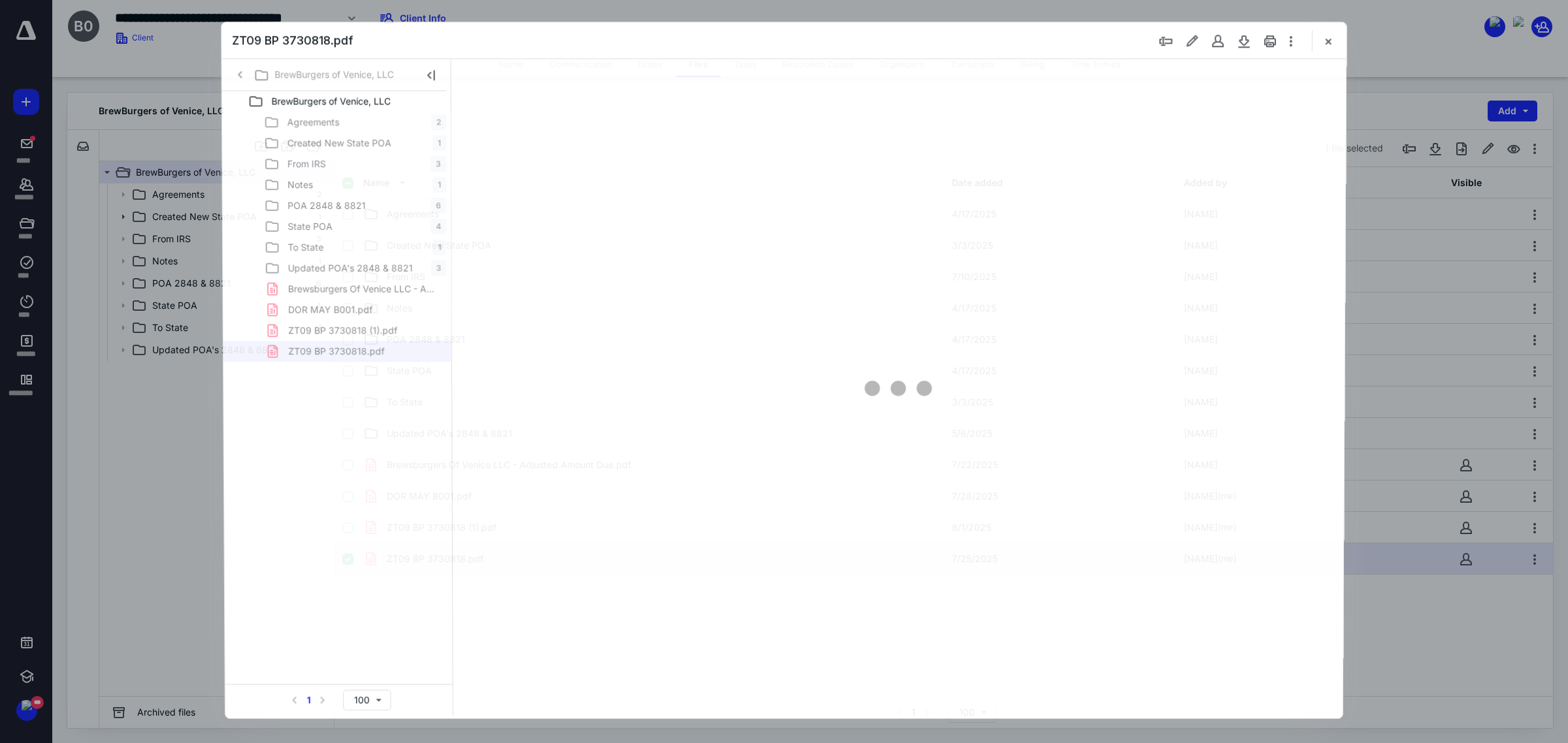 scroll, scrollTop: 0, scrollLeft: 0, axis: both 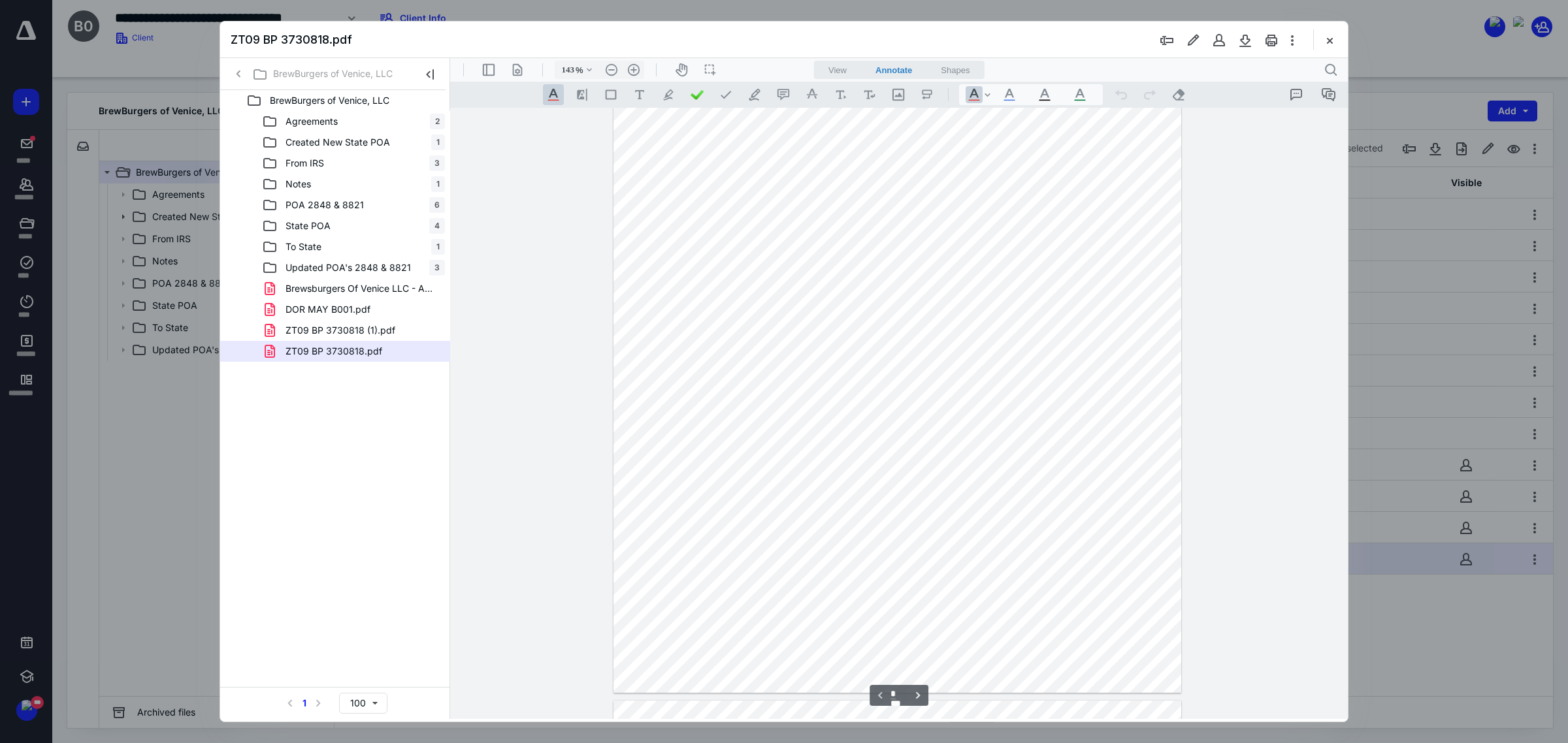 type on "168" 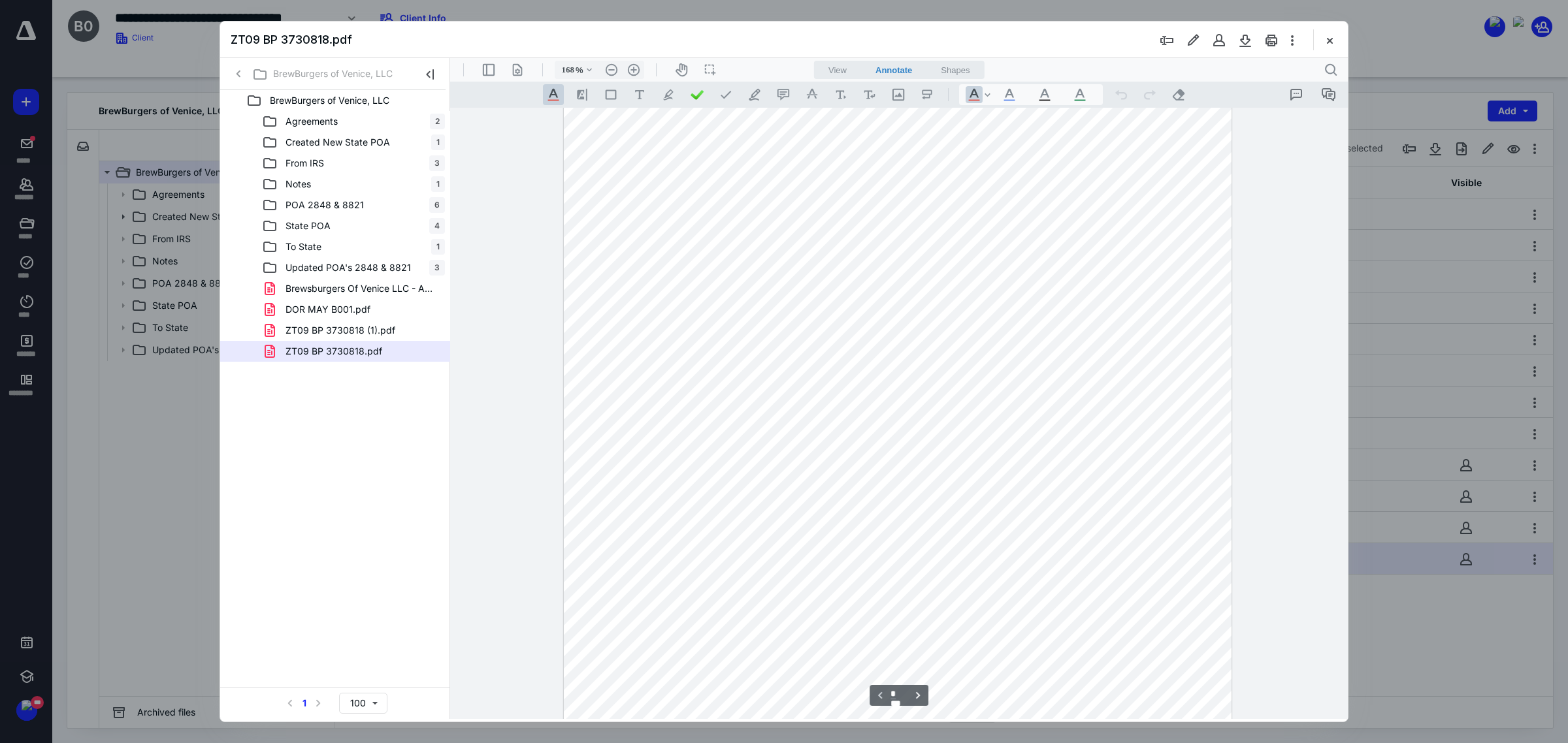 scroll, scrollTop: 0, scrollLeft: 0, axis: both 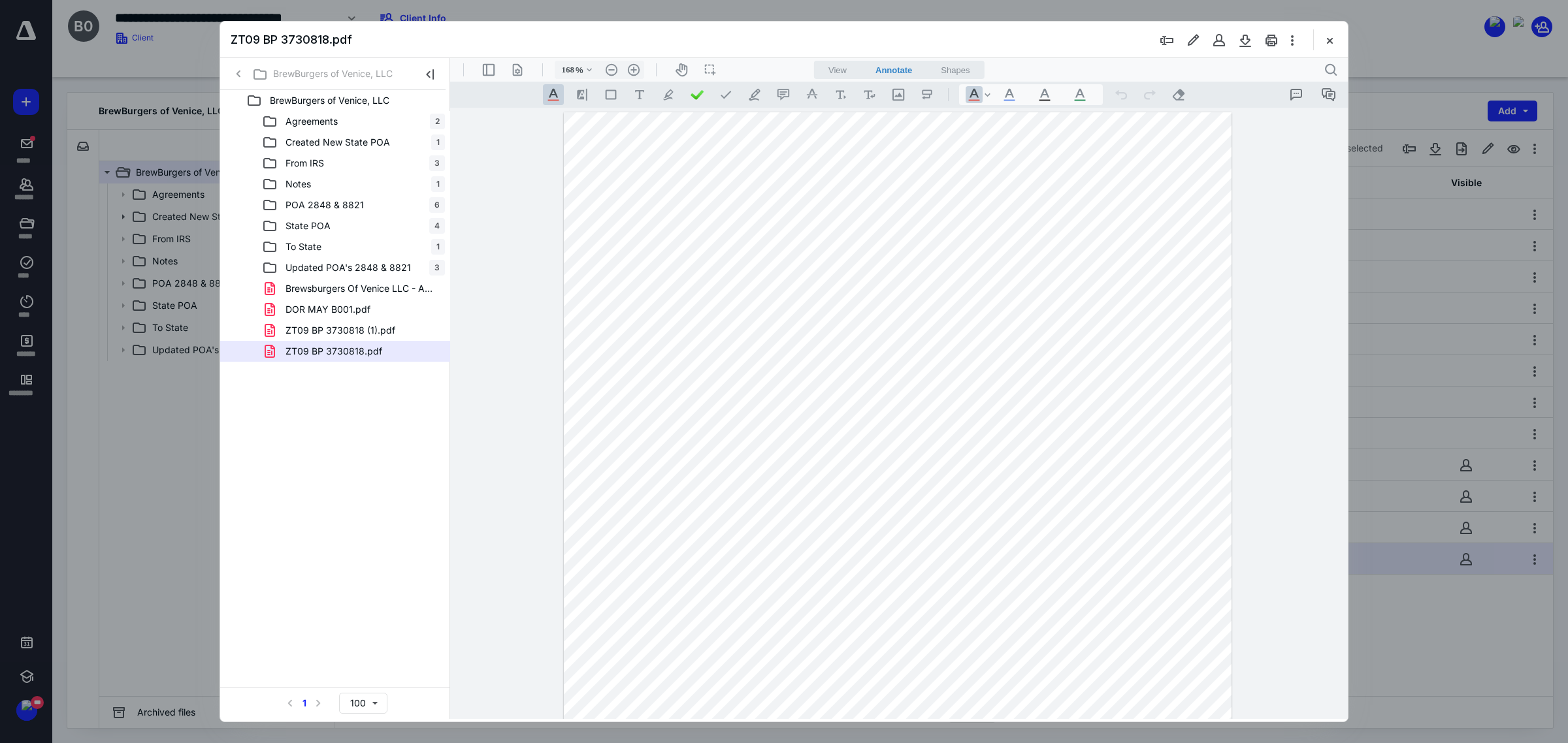 drag, startPoint x: 1129, startPoint y: 287, endPoint x: 1106, endPoint y: 303, distance: 28.017851 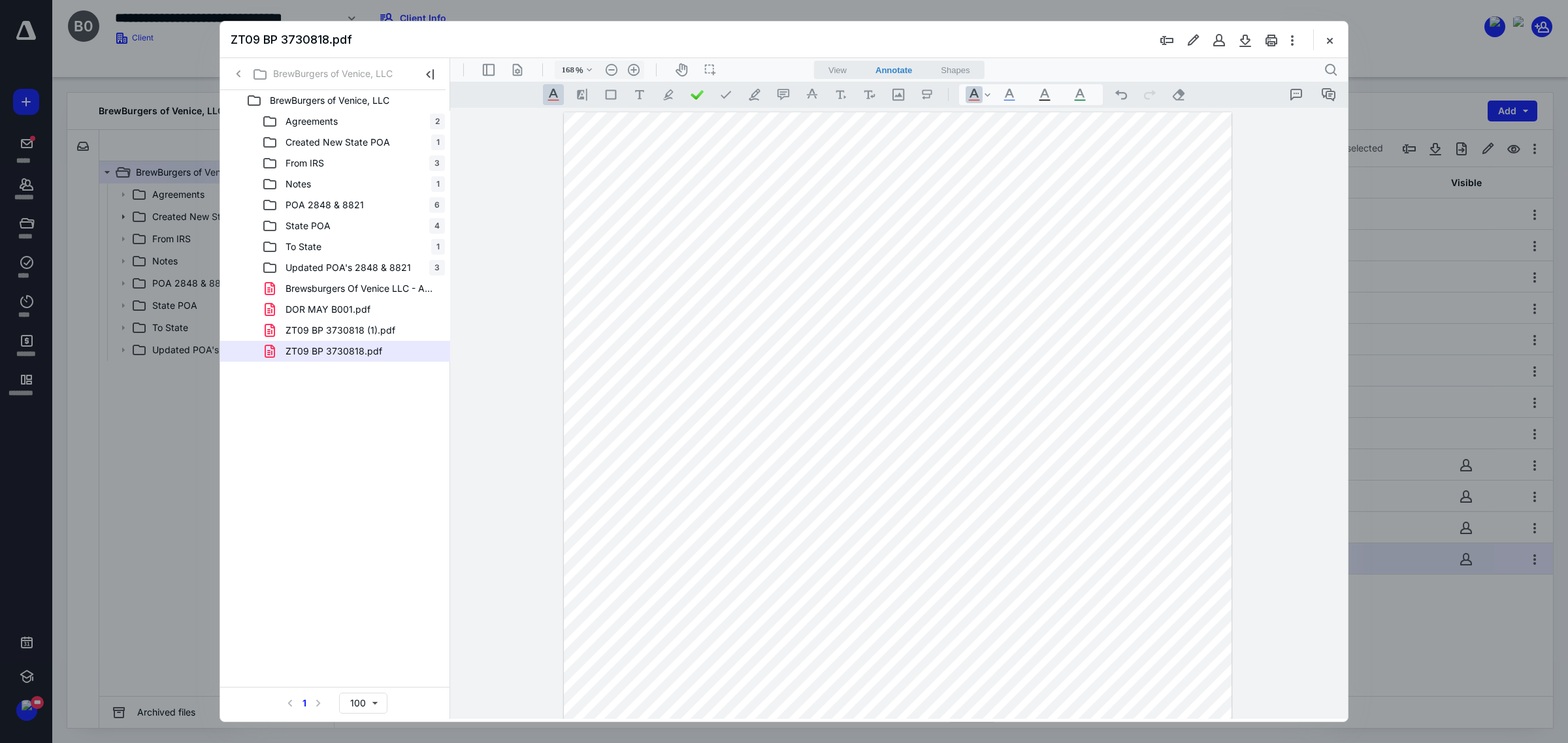 click at bounding box center [898, 545] 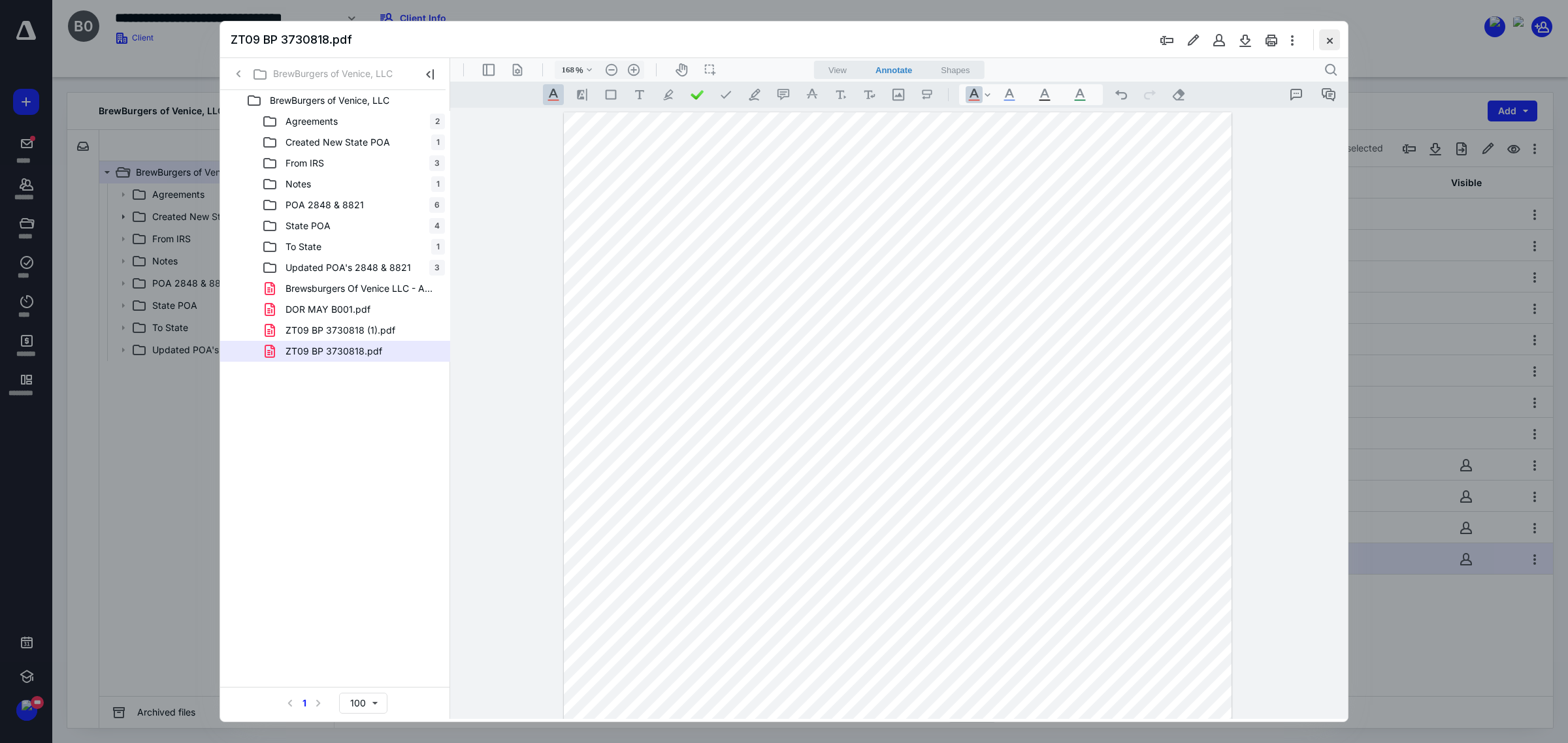 click at bounding box center (1330, 40) 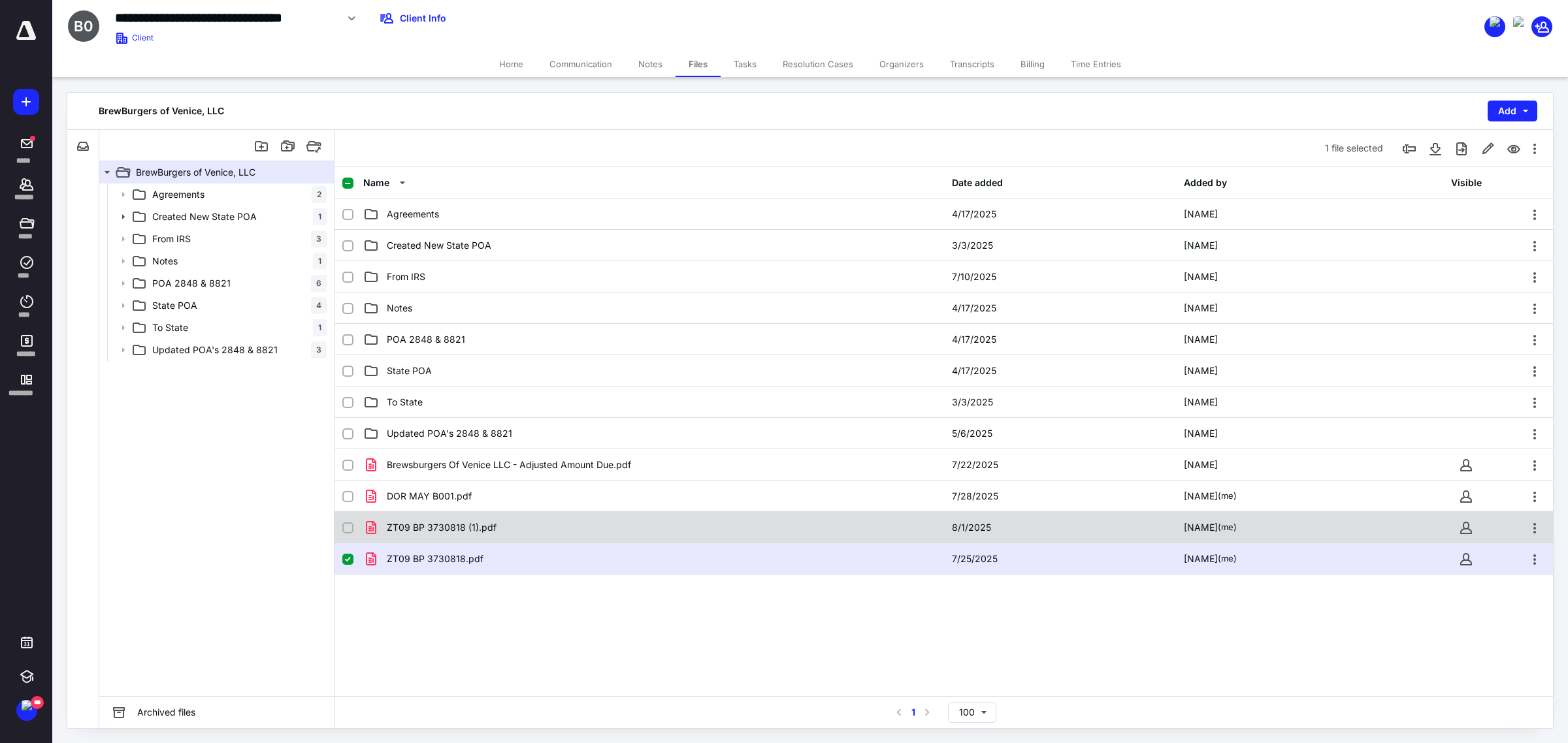 click on "ZT09 BP 3730818 (1).pdf" at bounding box center (653, 528) 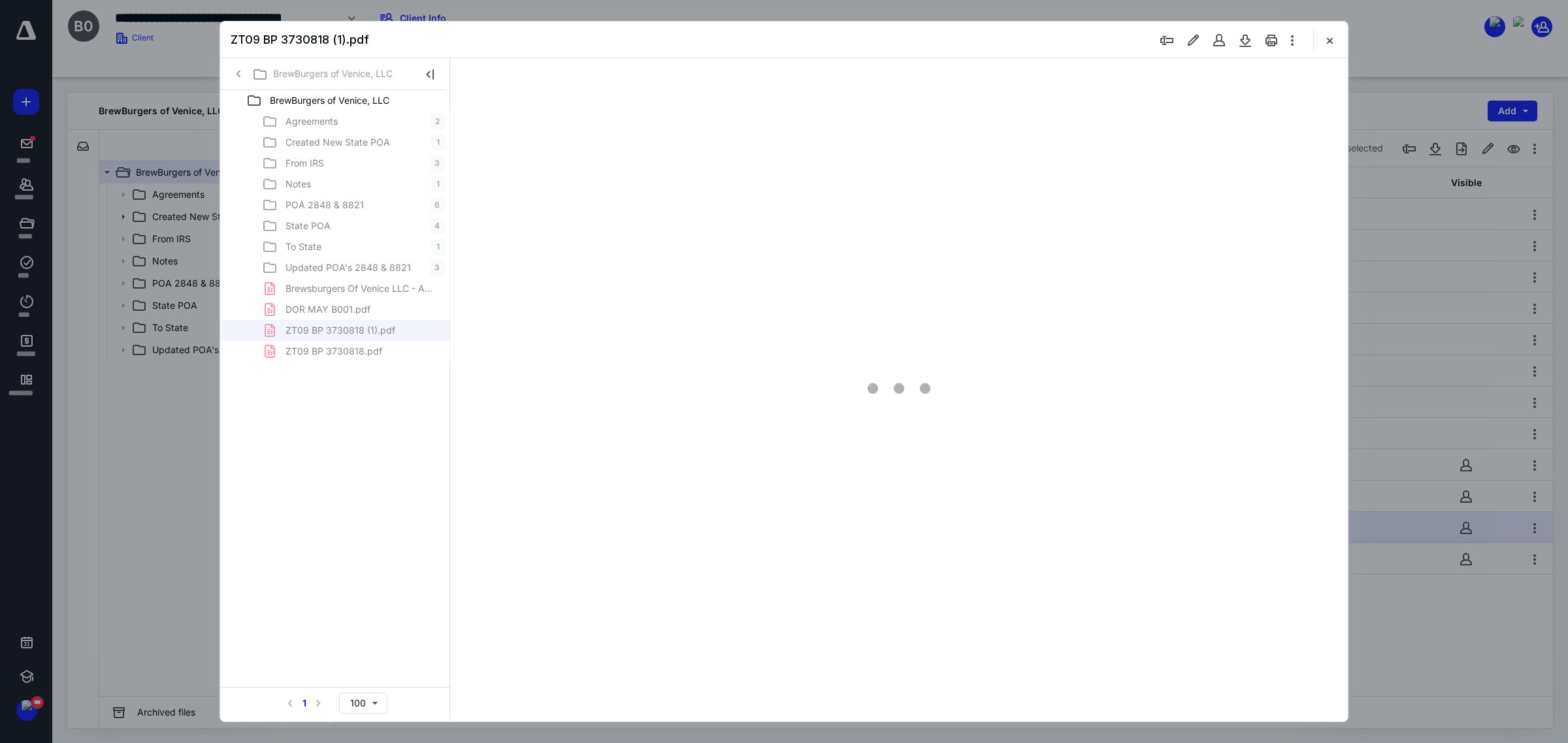 scroll, scrollTop: 0, scrollLeft: 0, axis: both 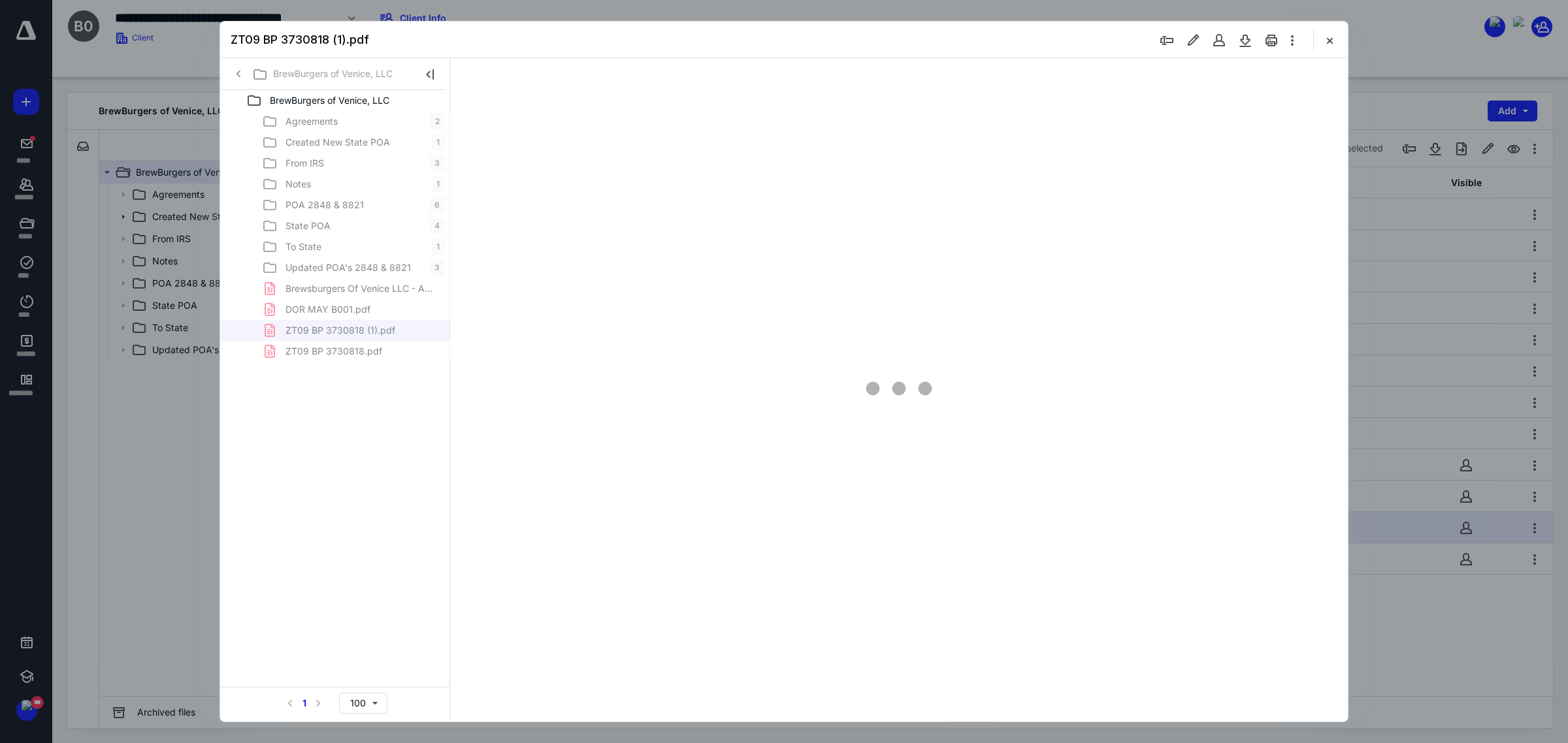 type on "118" 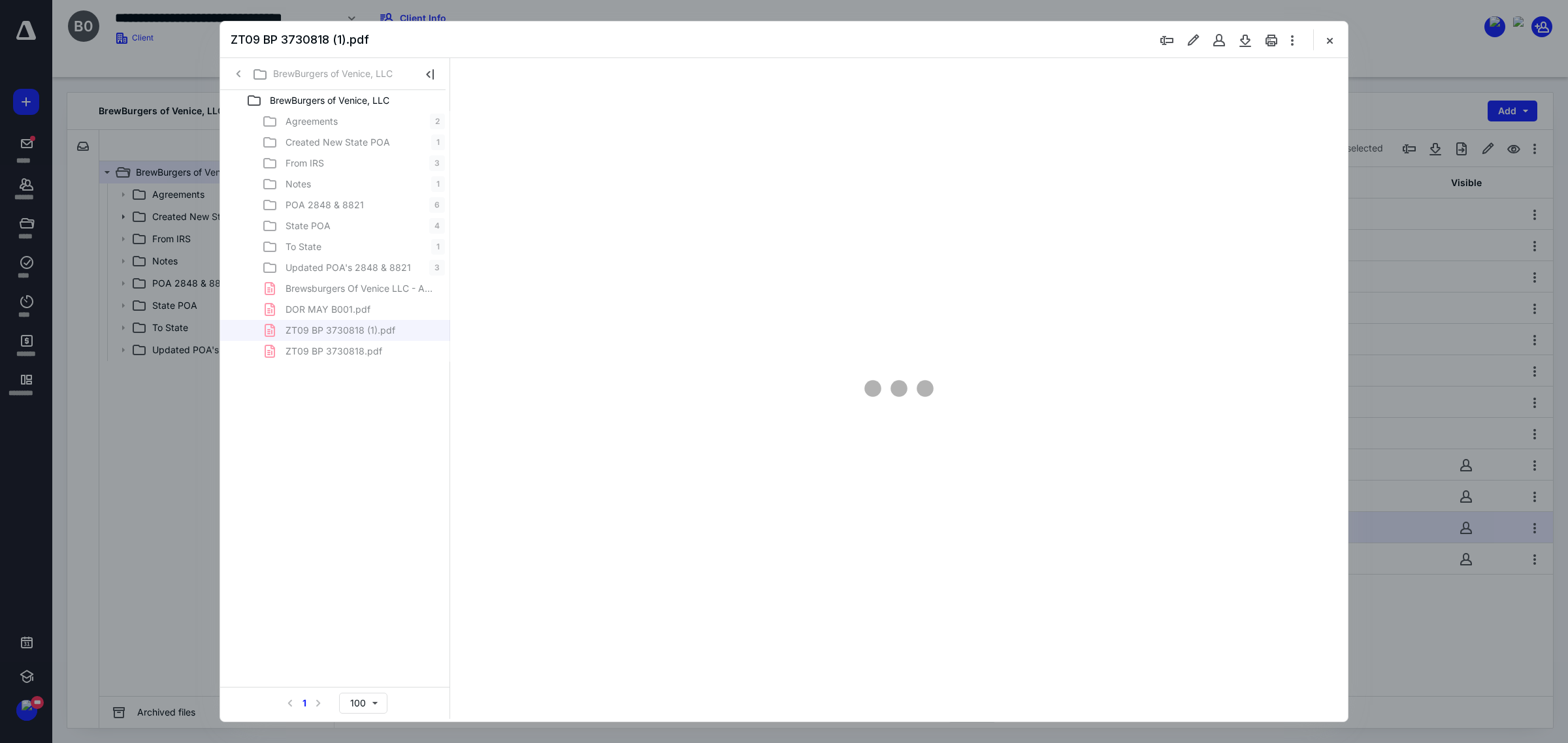 scroll, scrollTop: 53, scrollLeft: 0, axis: vertical 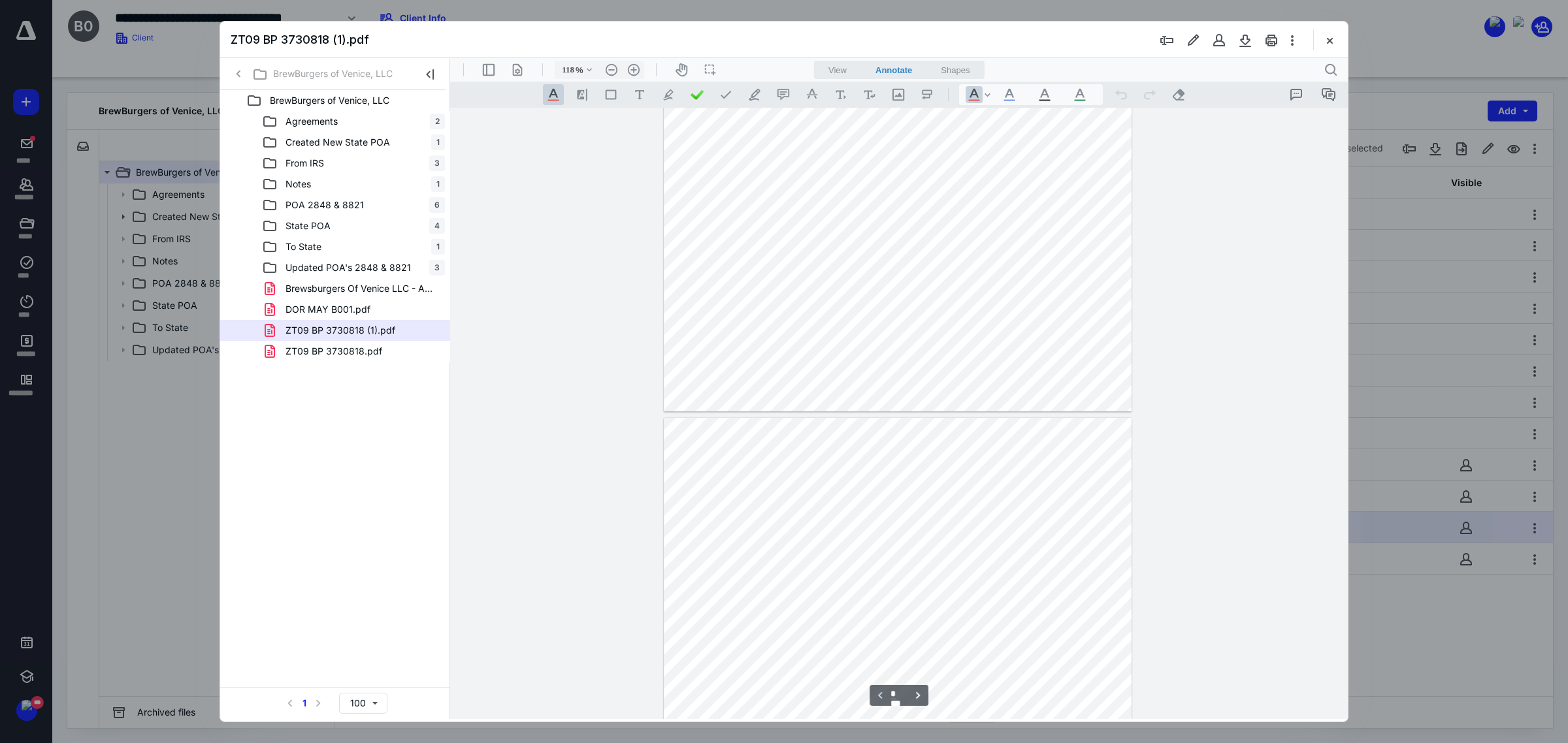 type on "*" 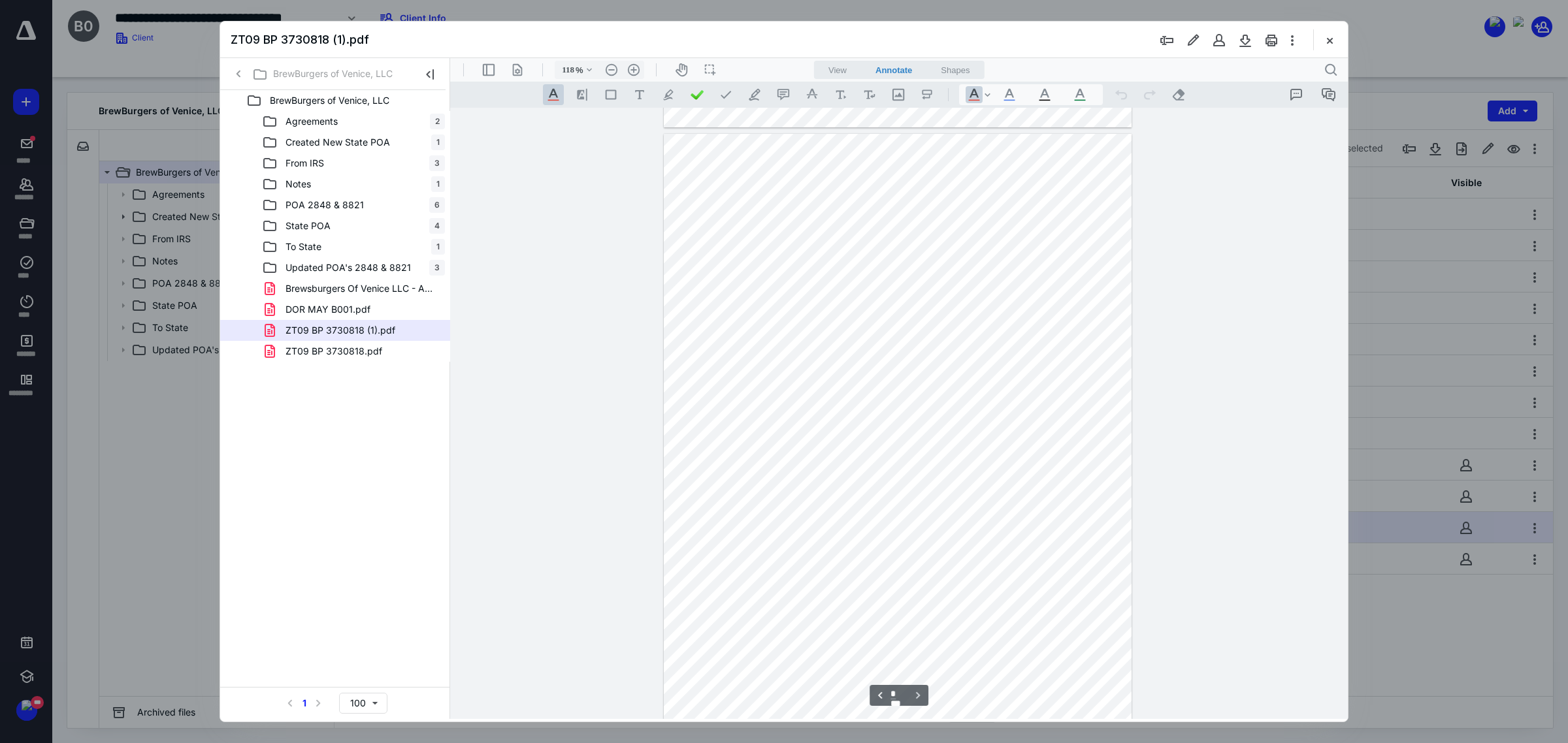 scroll, scrollTop: 612, scrollLeft: 0, axis: vertical 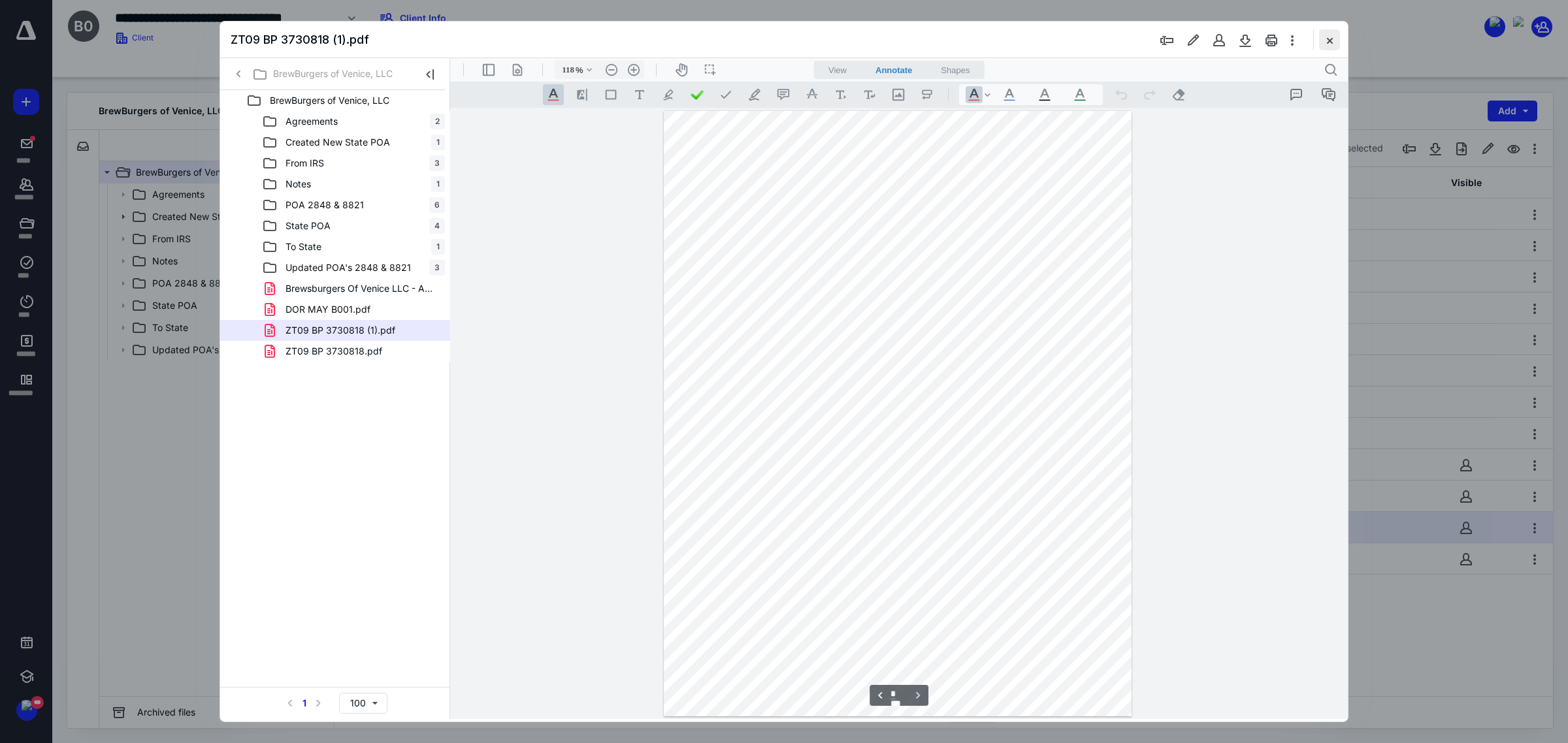 click at bounding box center [1330, 40] 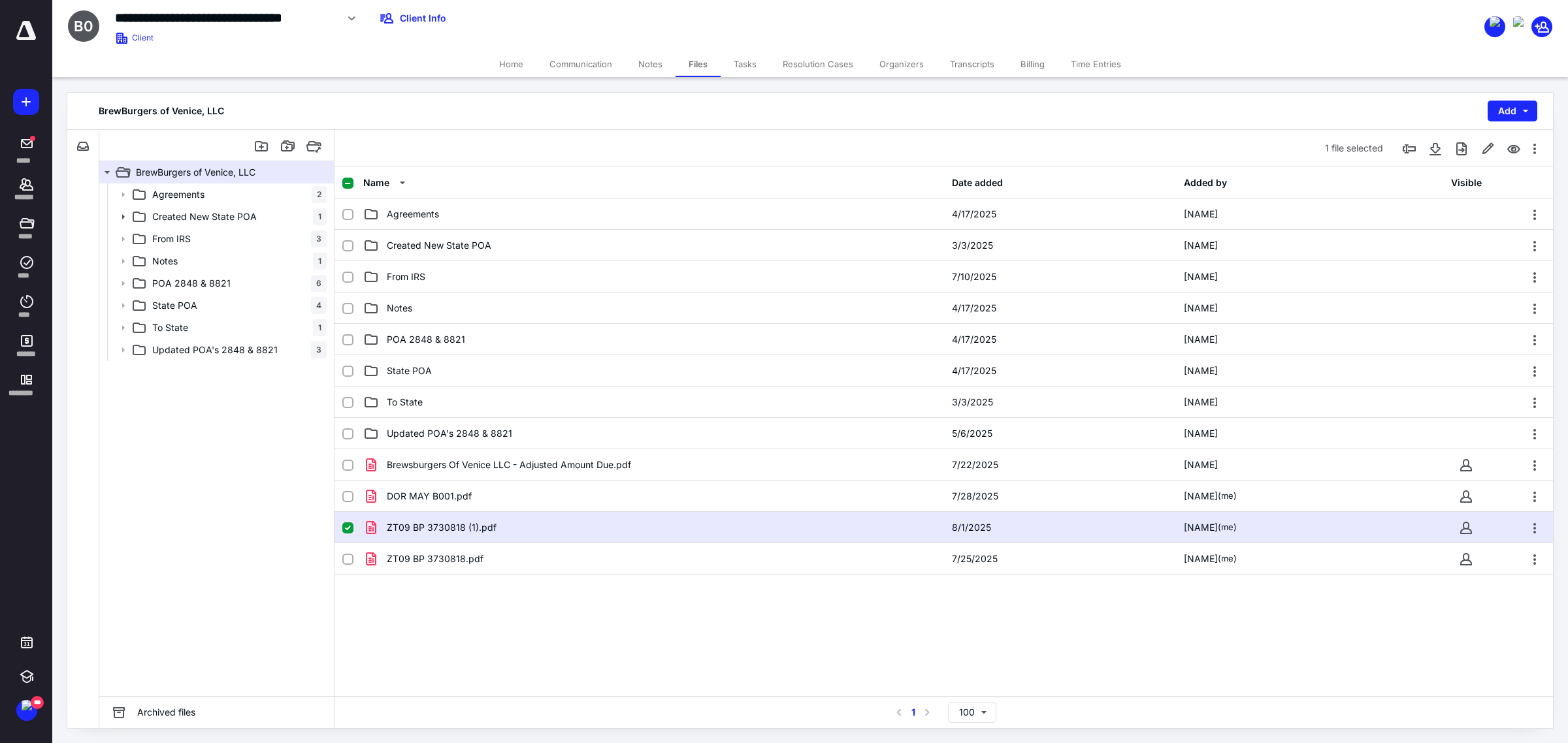 click on "**********" at bounding box center (584, 18) 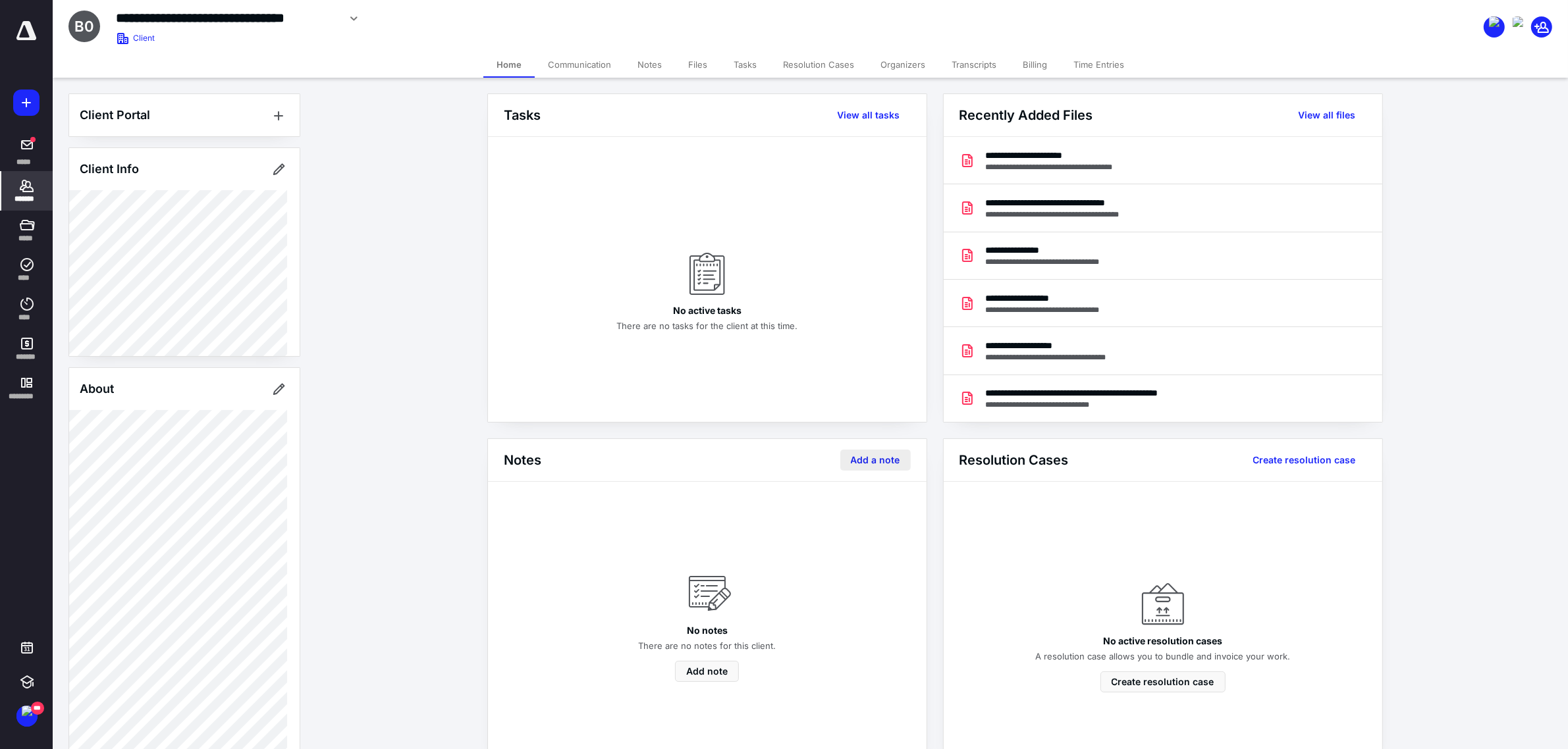 click on "Add a note" at bounding box center [875, 460] 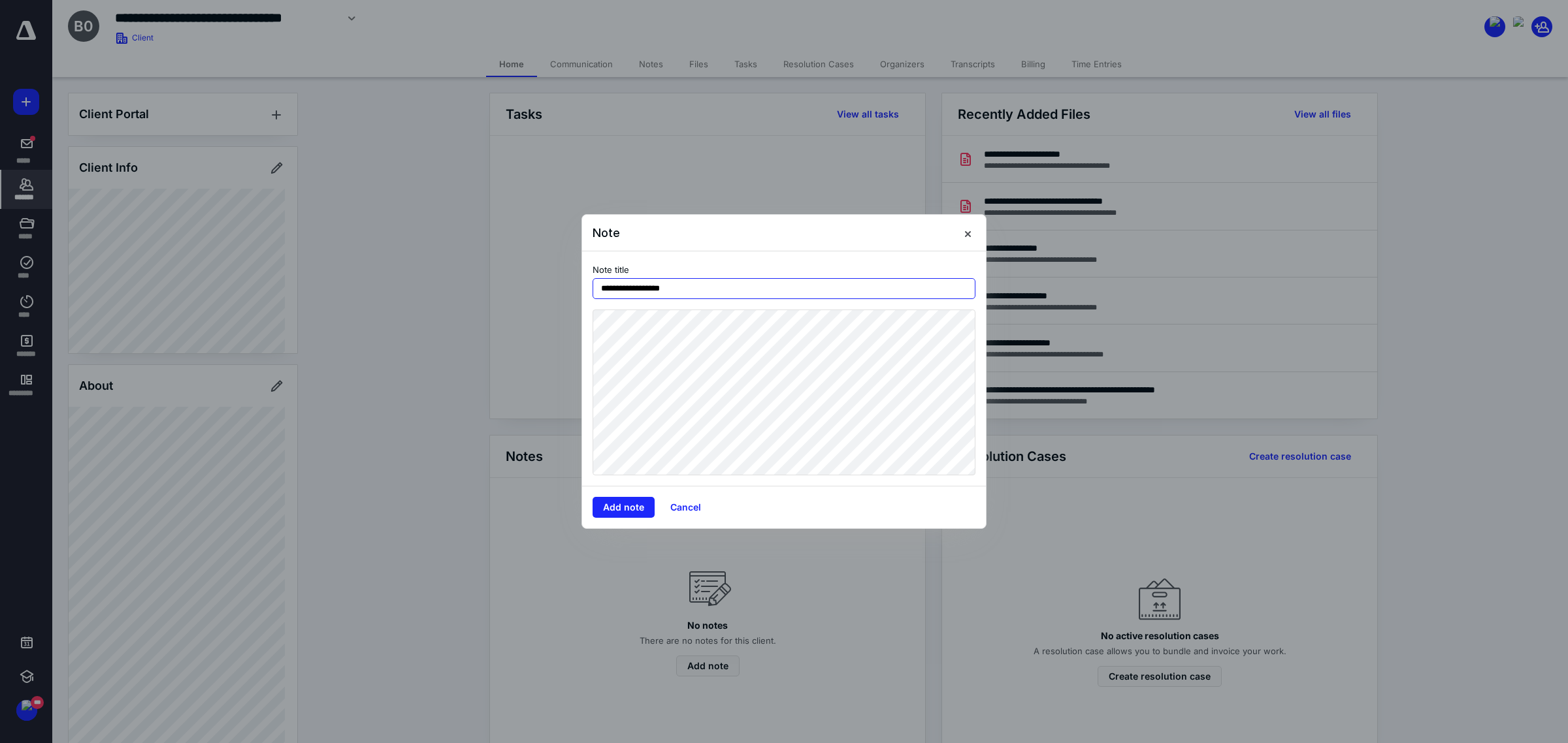 click on "**********" at bounding box center [784, 289] 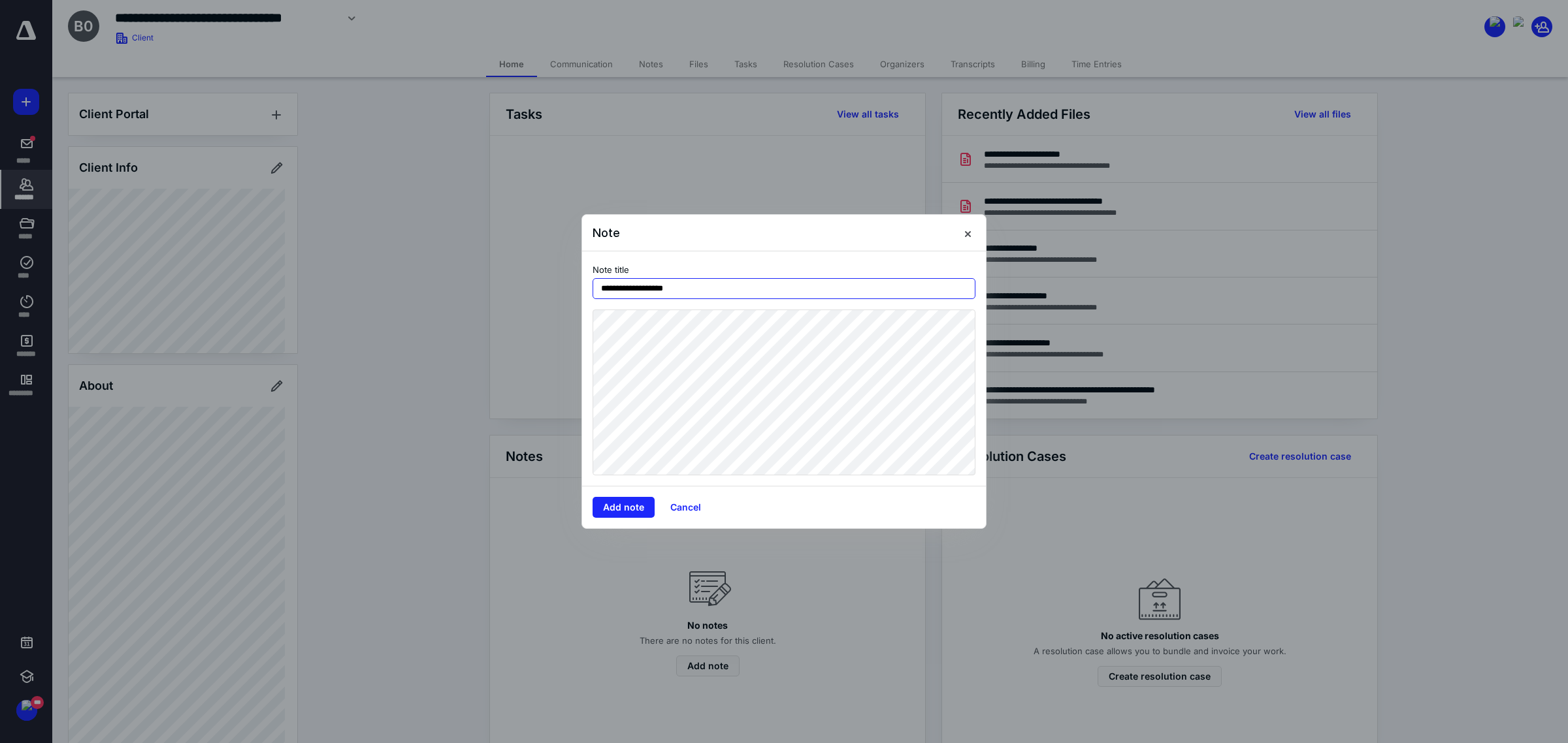 type on "**********" 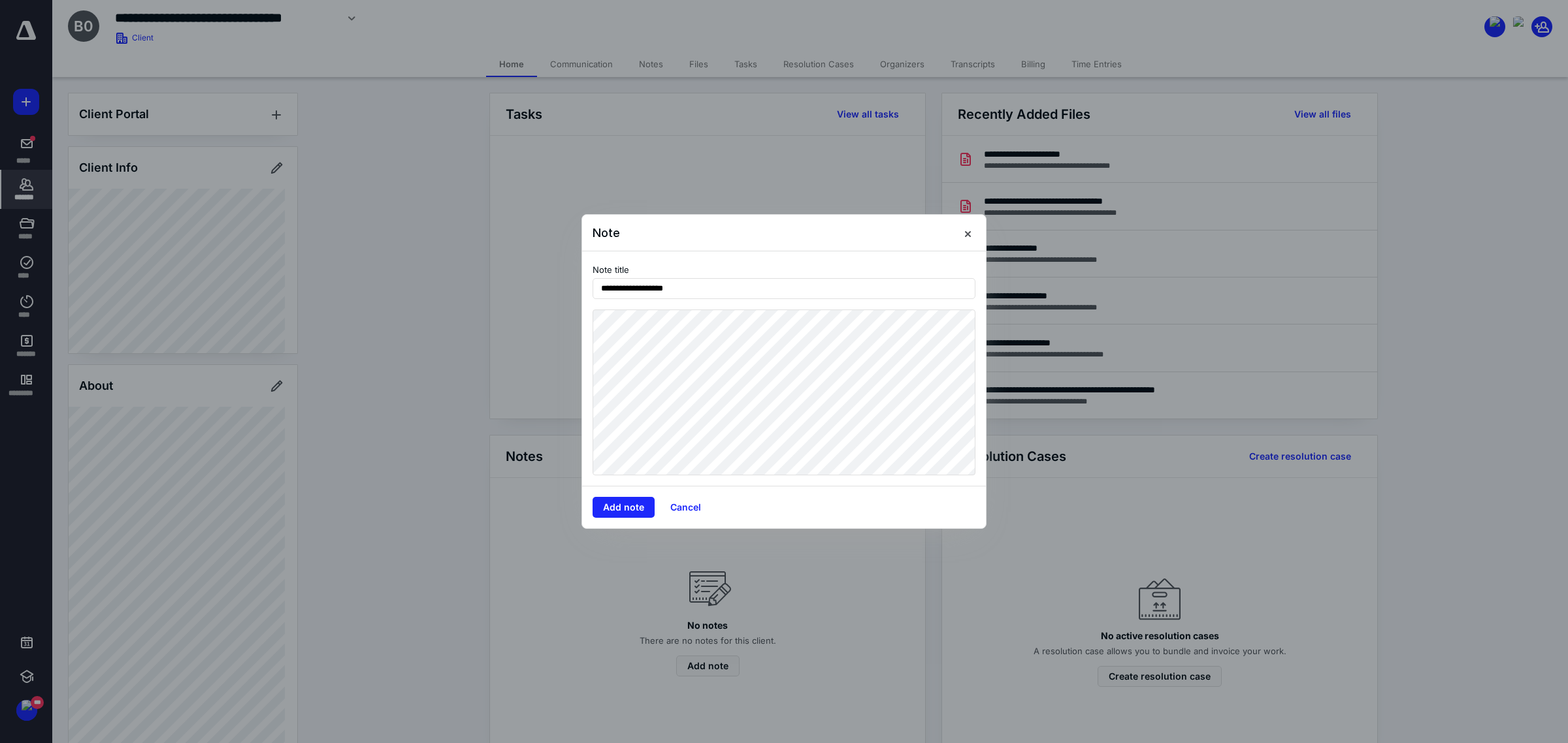 click on "Add note Cancel" at bounding box center (784, 507) 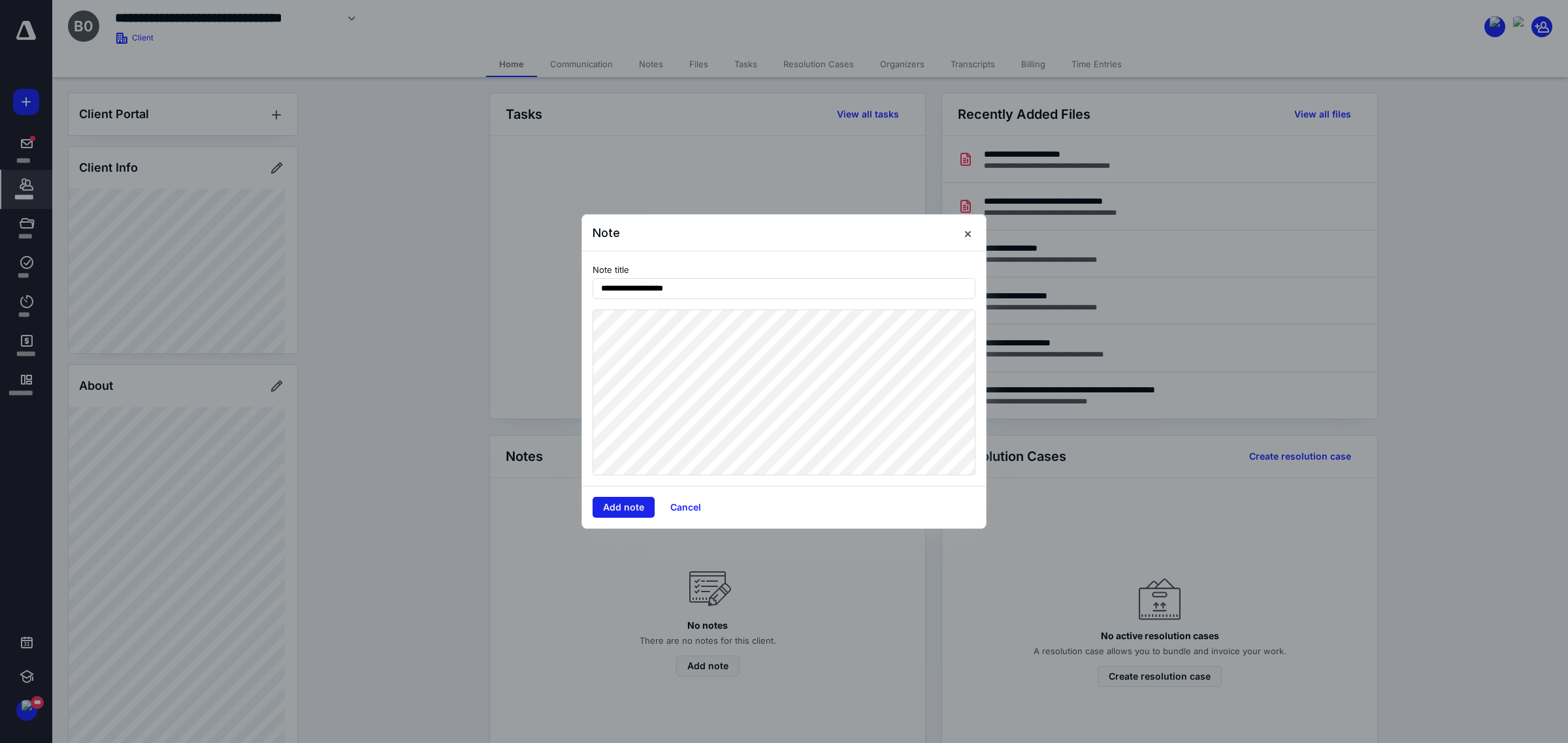 click on "Add note" at bounding box center [623, 507] 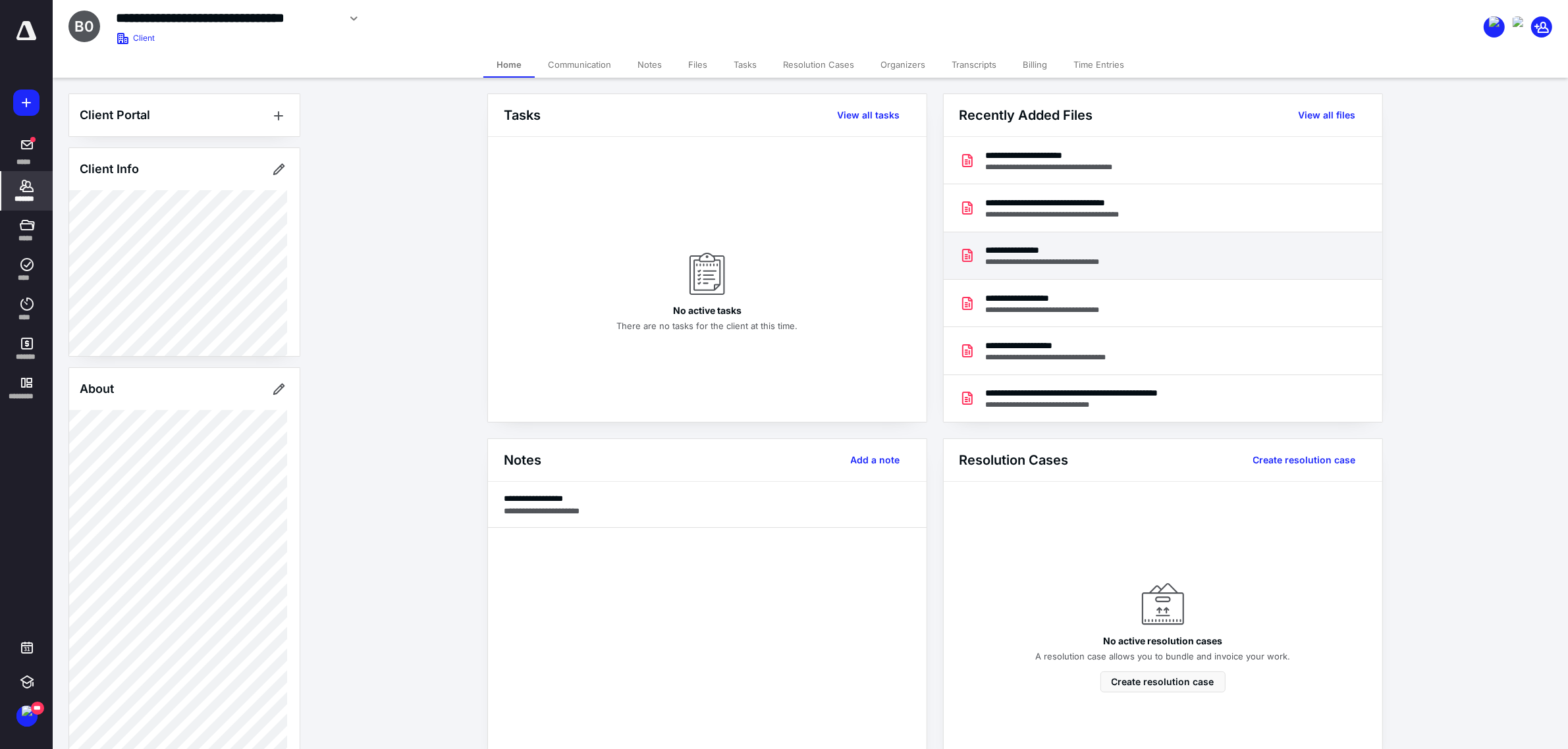 click on "**********" at bounding box center [1163, 256] 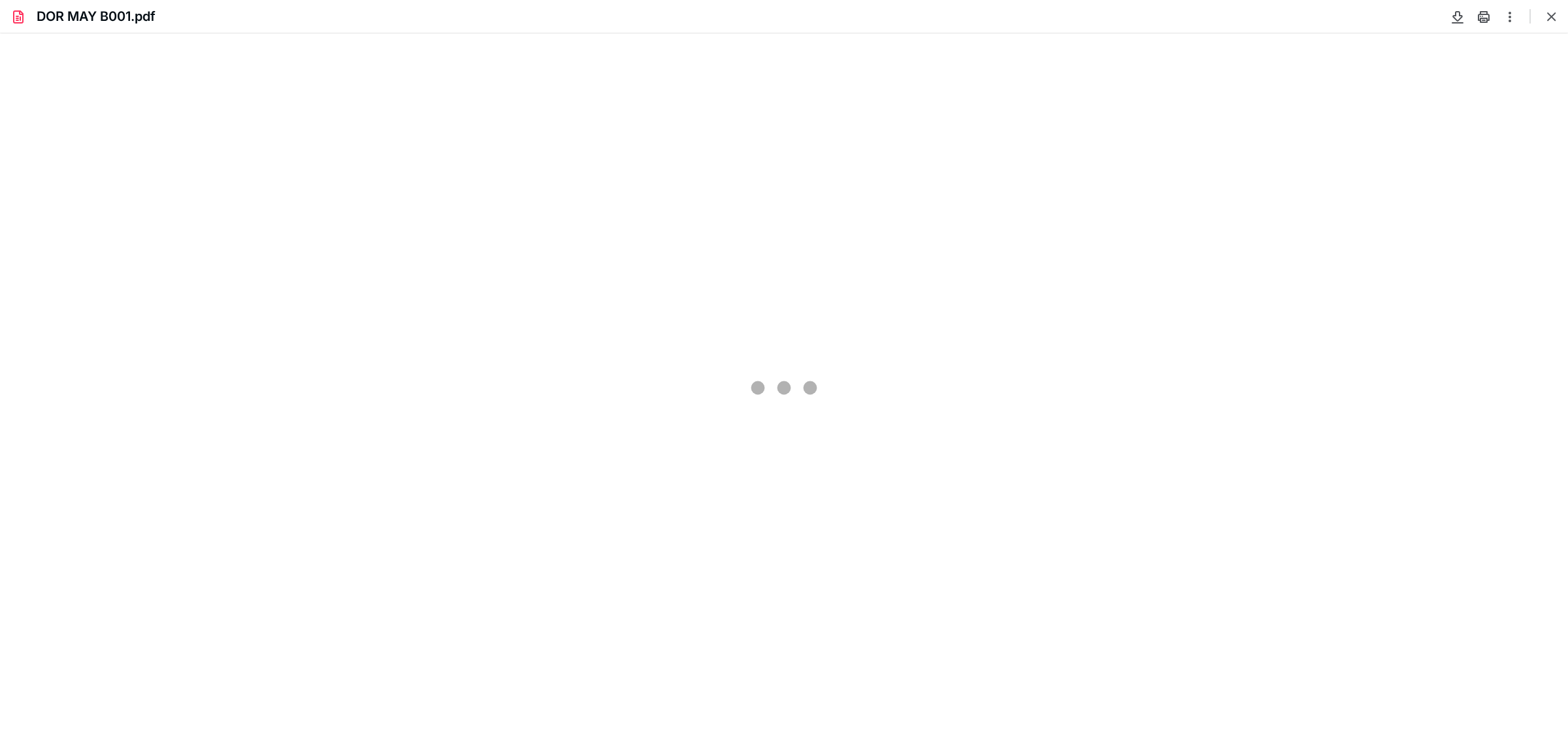 scroll, scrollTop: 0, scrollLeft: 0, axis: both 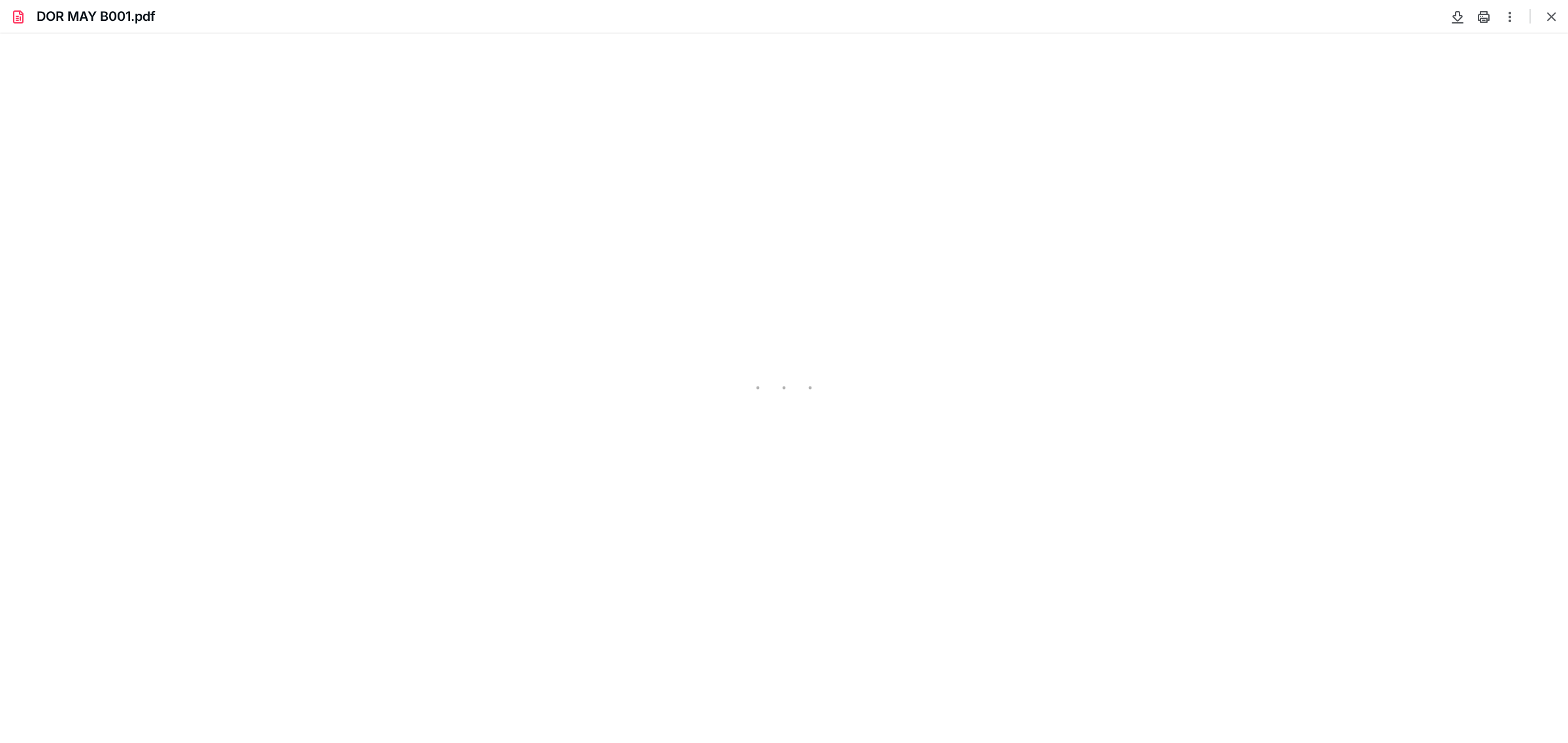 type on "132" 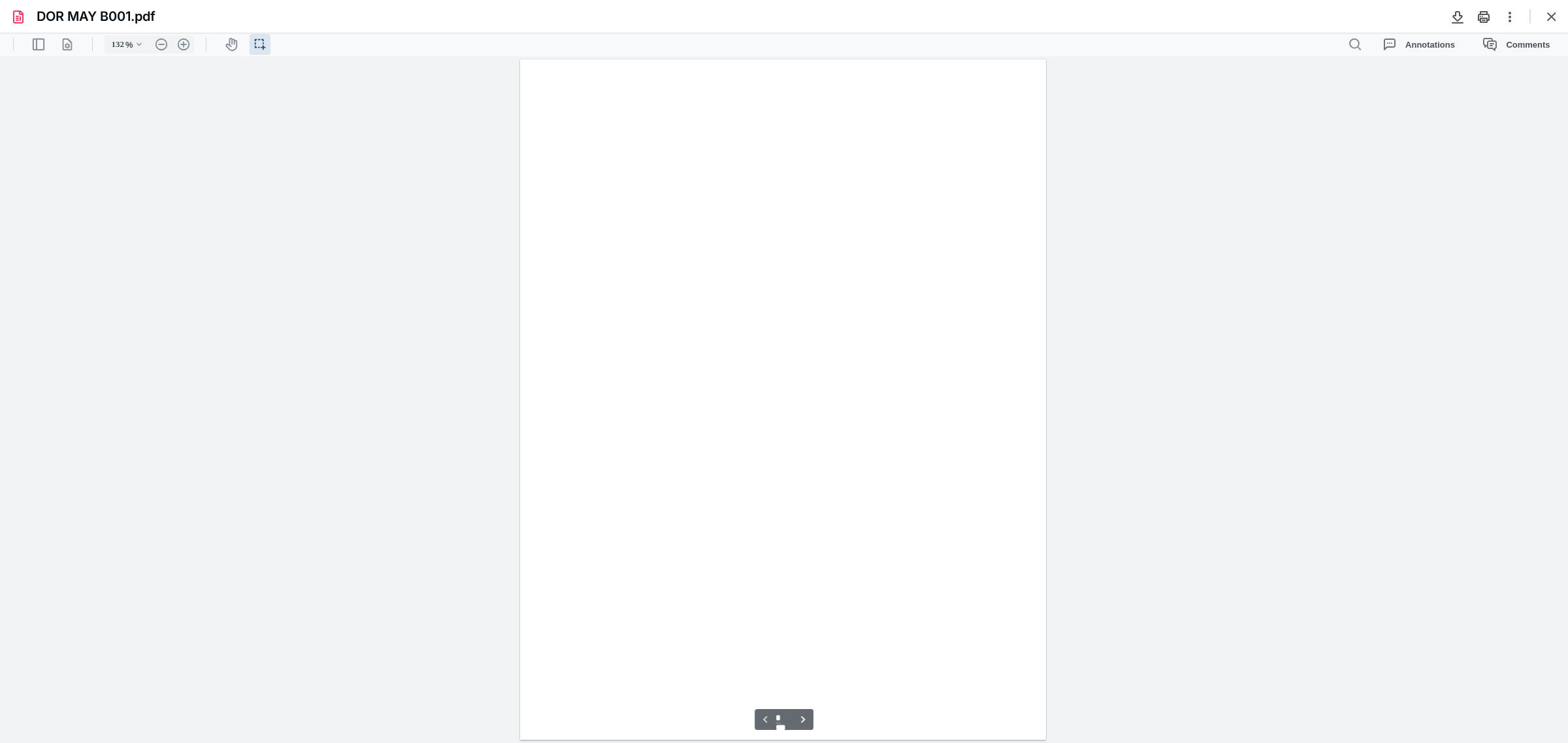 scroll, scrollTop: 27, scrollLeft: 0, axis: vertical 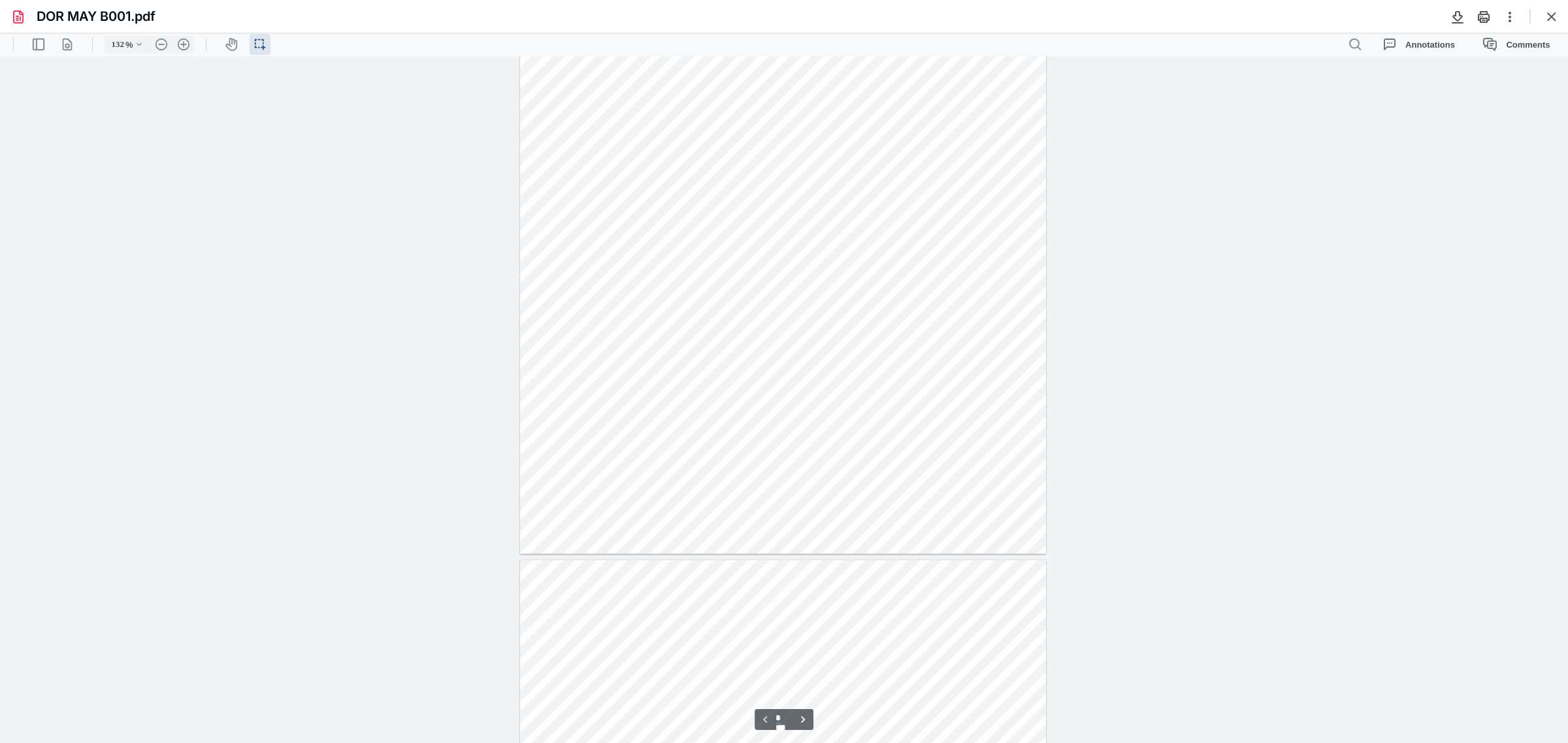 type on "*" 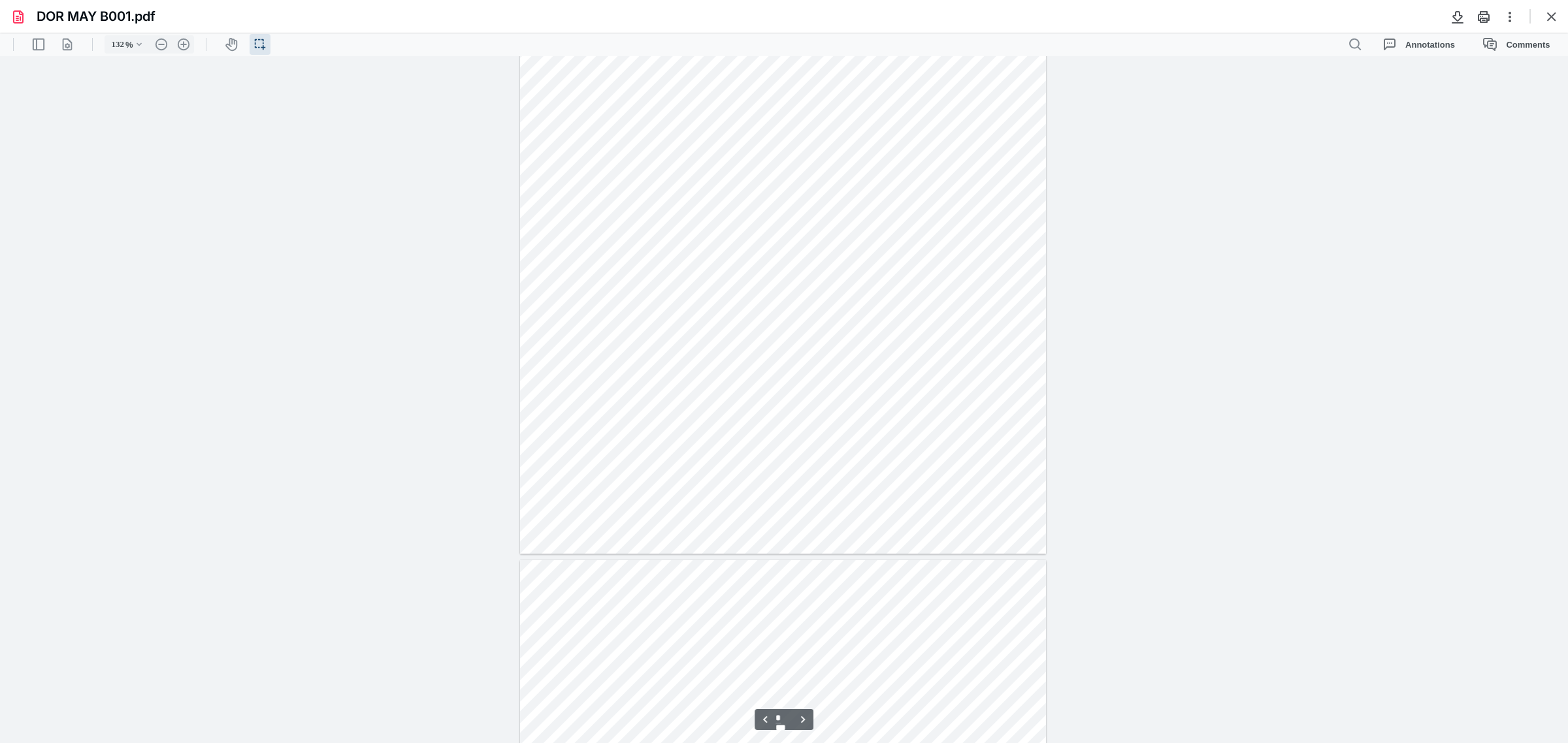 scroll, scrollTop: 353, scrollLeft: 0, axis: vertical 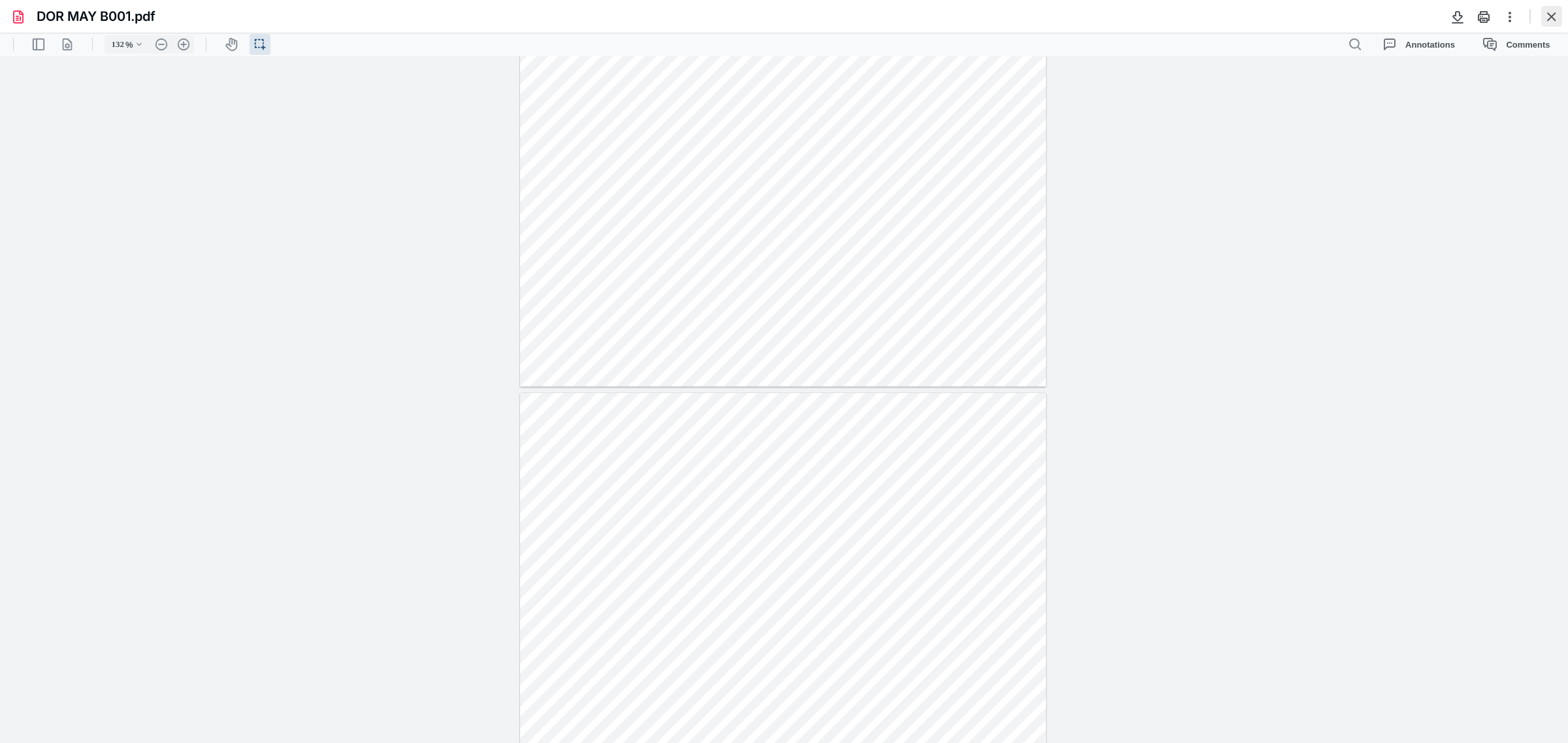 click at bounding box center [1552, 16] 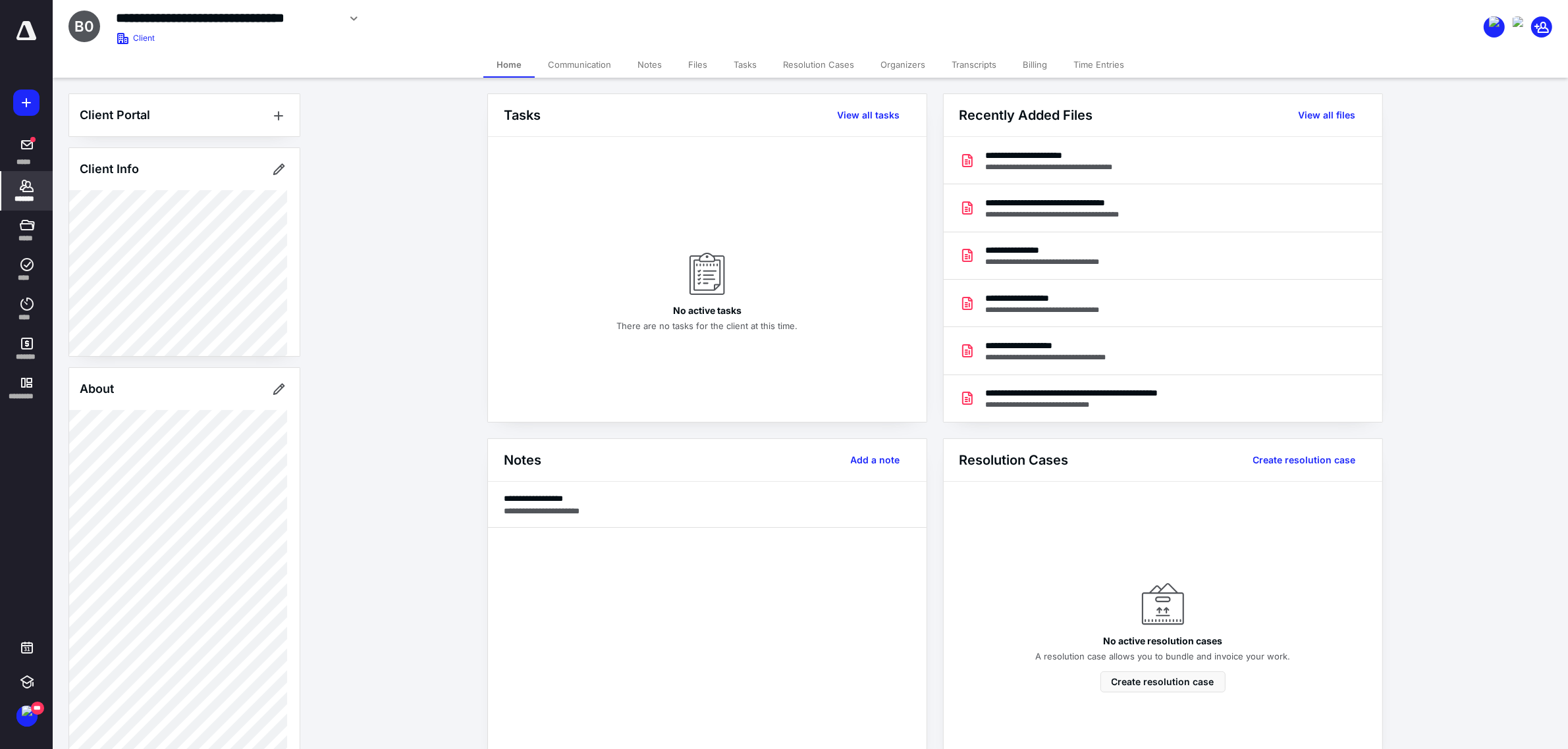 click 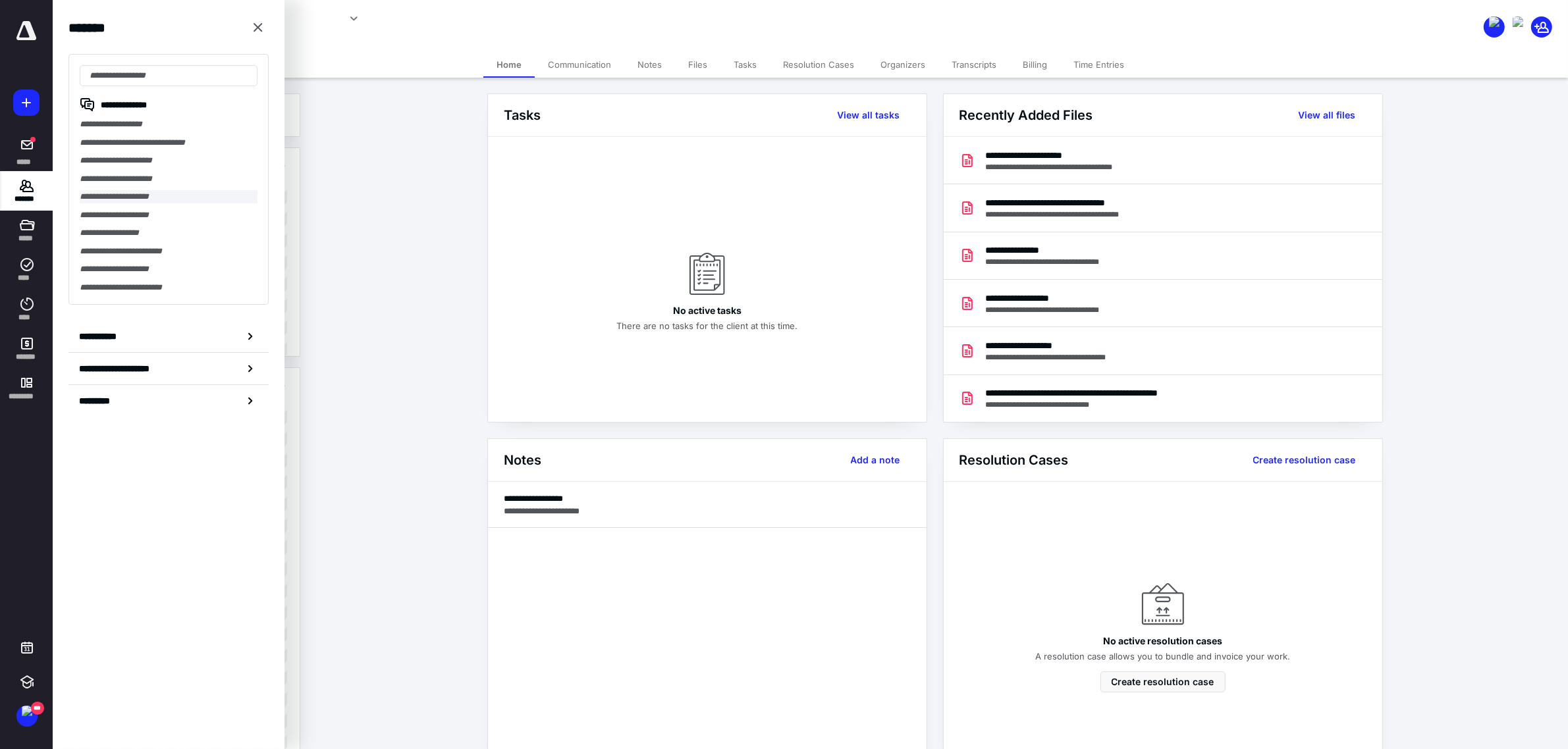 click on "**********" at bounding box center [169, 197] 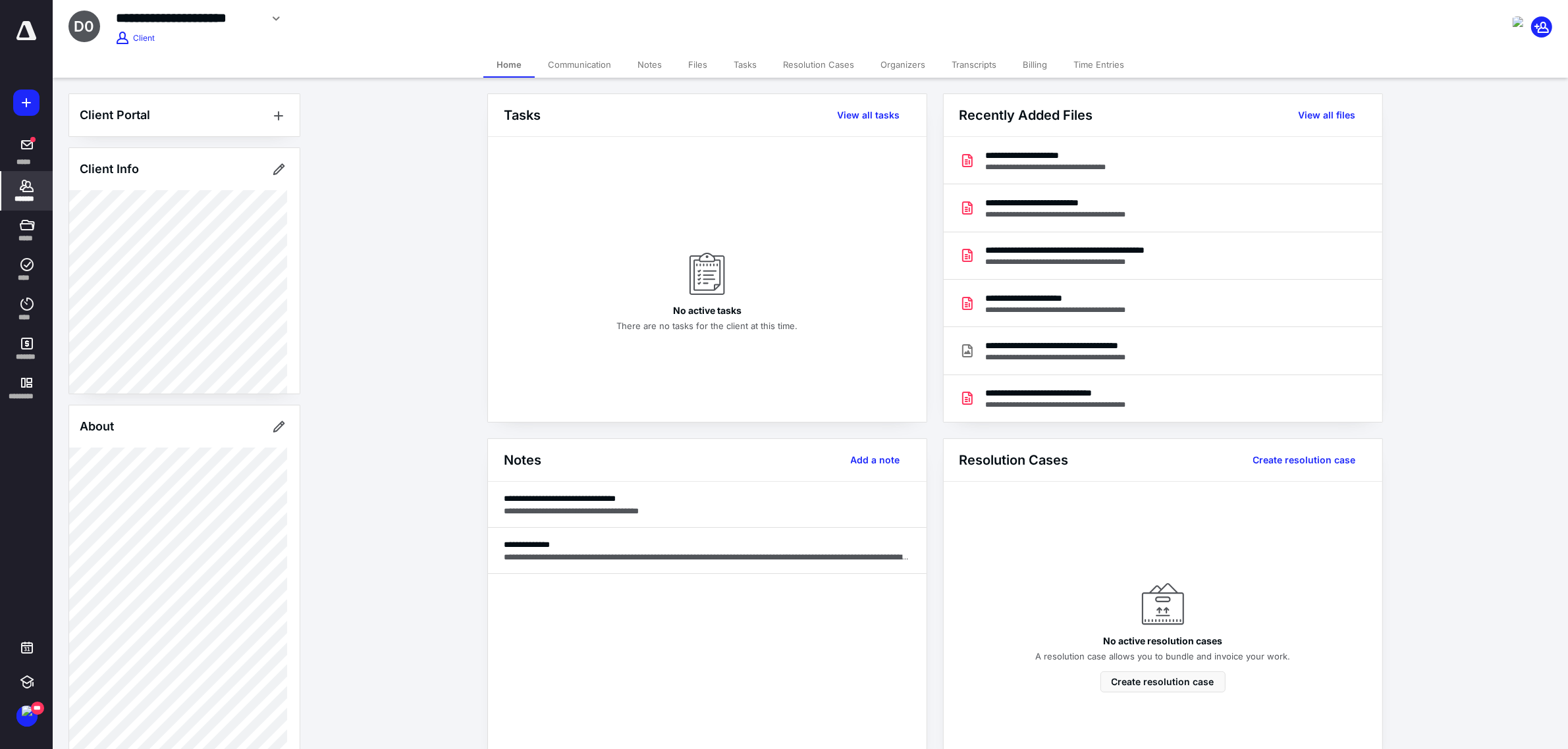 click on "Transcripts" at bounding box center [974, 65] 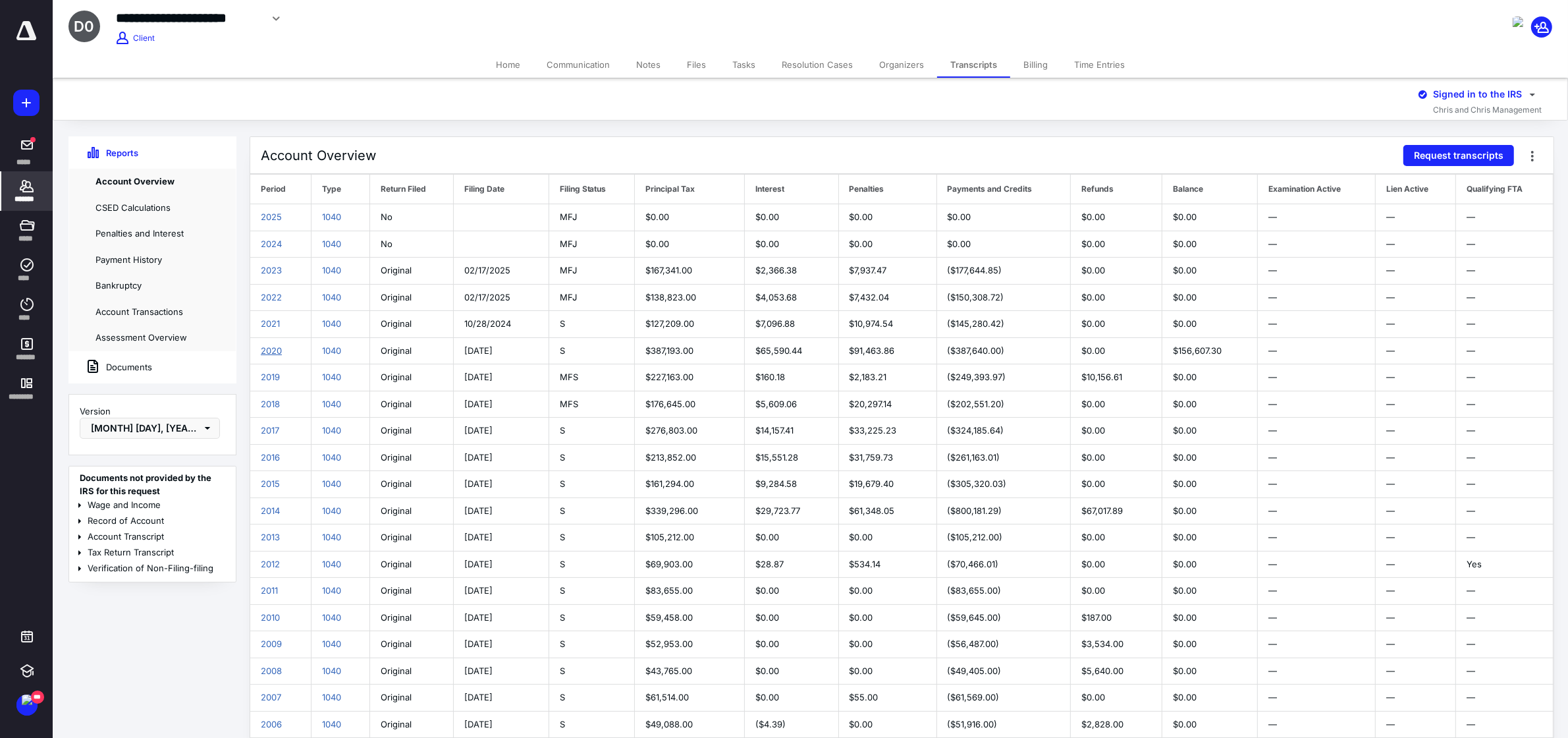 click on "2020" at bounding box center (271, 351) 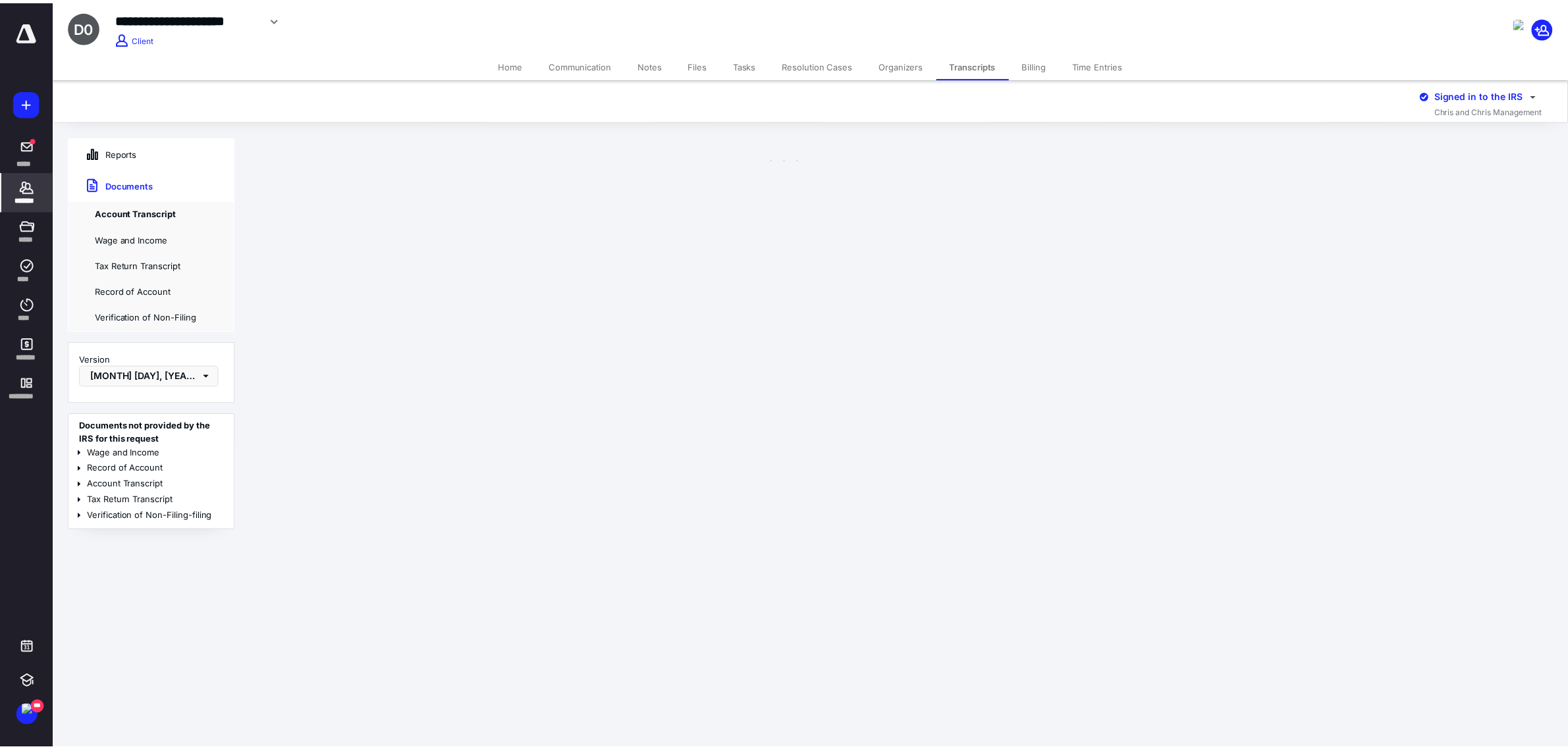scroll, scrollTop: 11598, scrollLeft: 0, axis: vertical 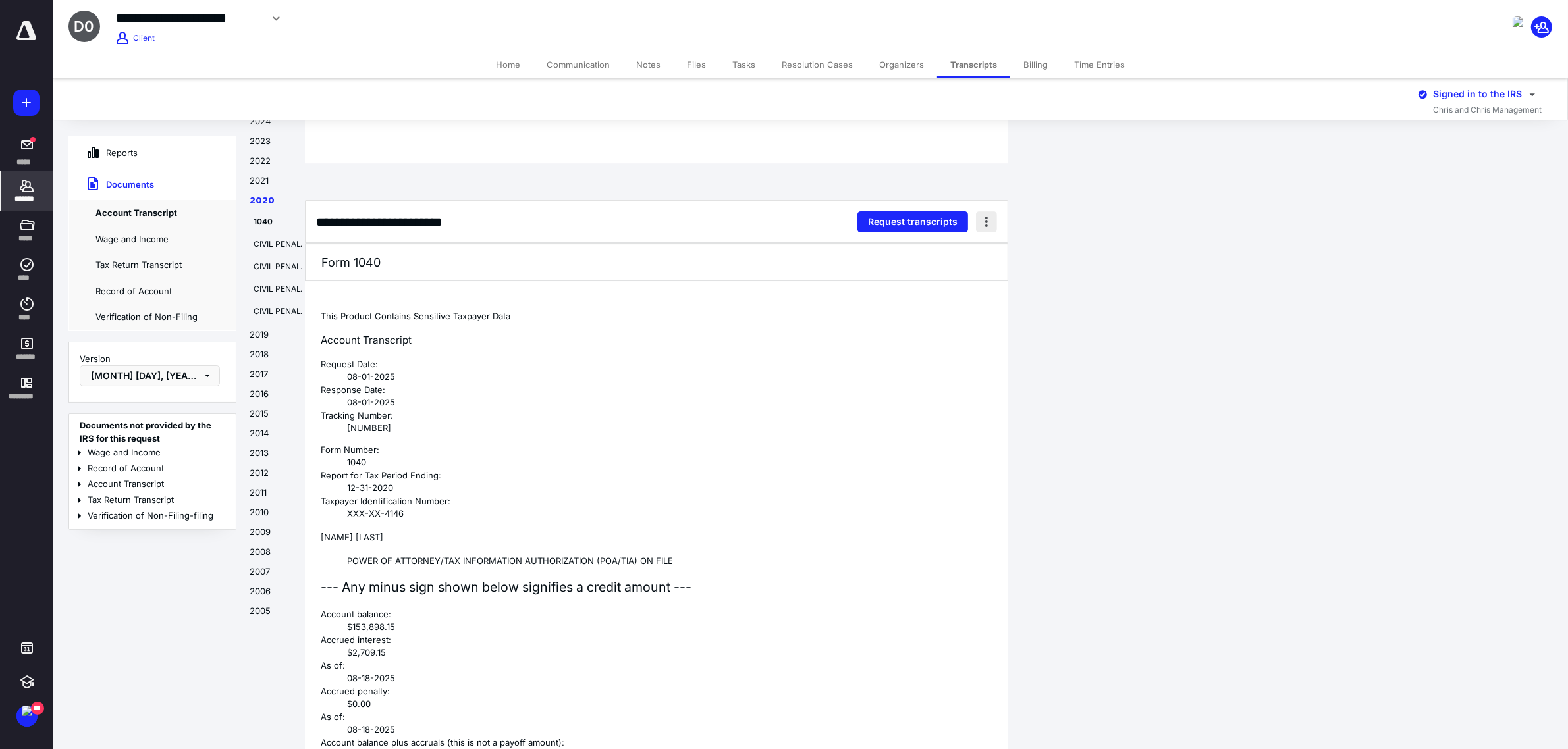 click at bounding box center (987, 222) 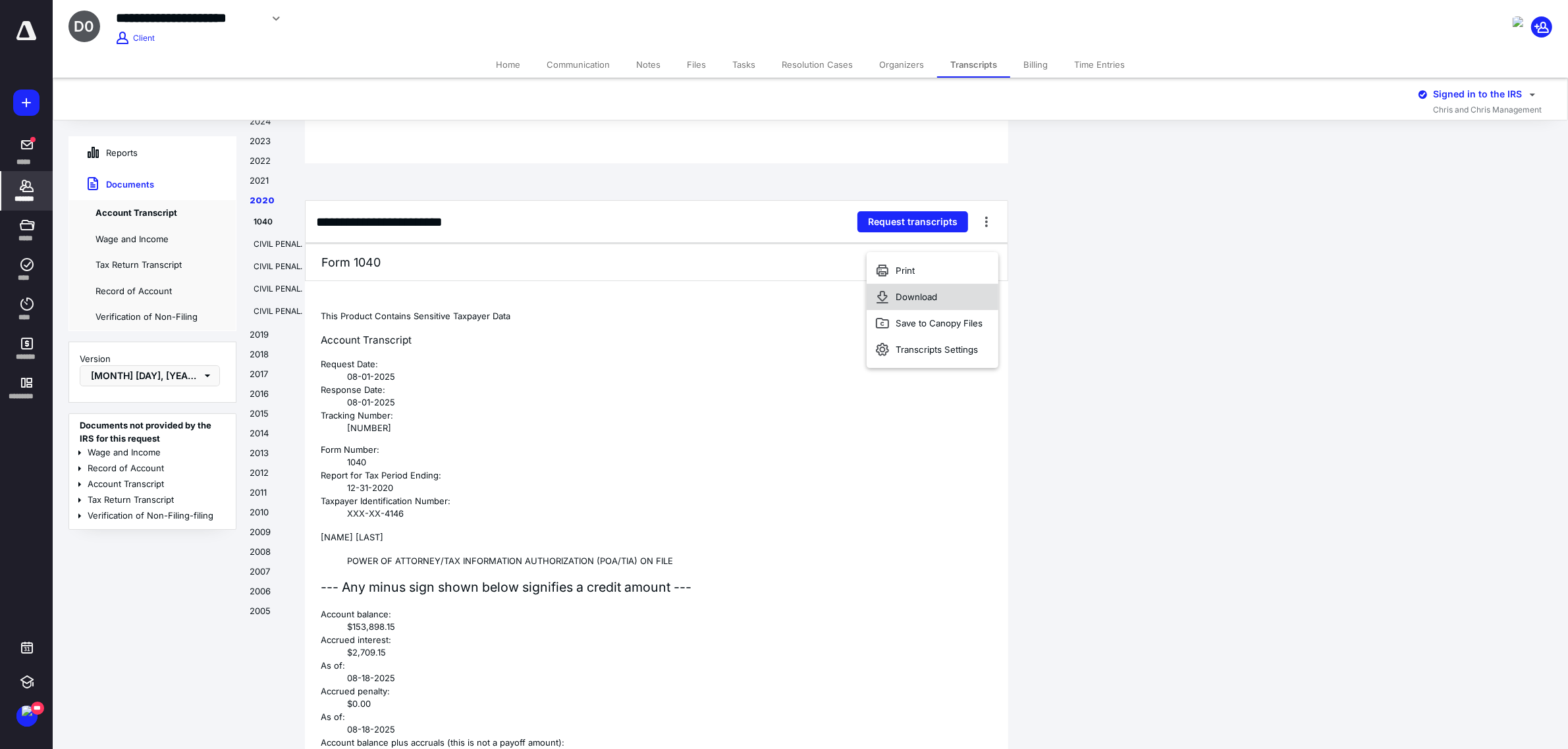 click on "Download" at bounding box center (933, 297) 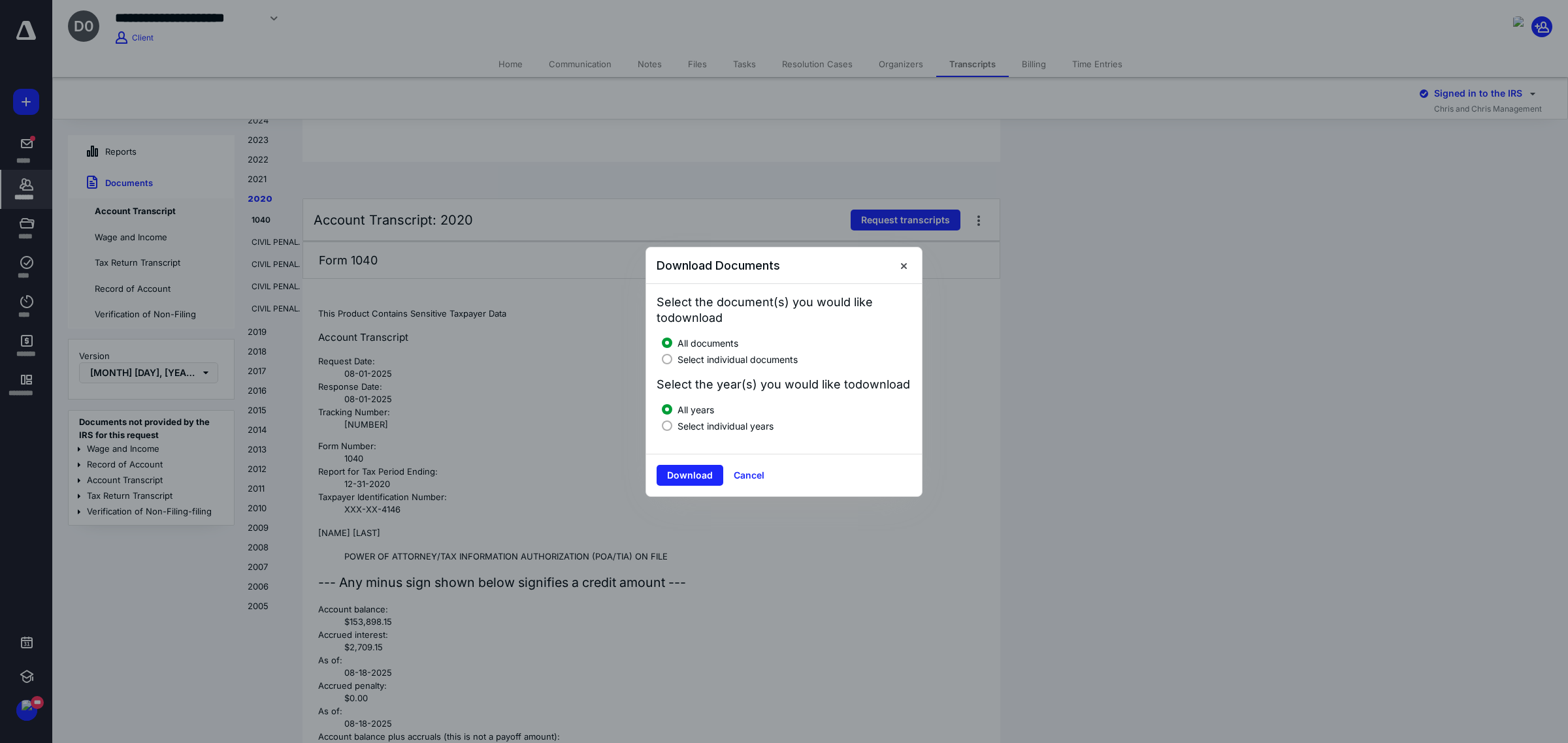 click at bounding box center (667, 359) 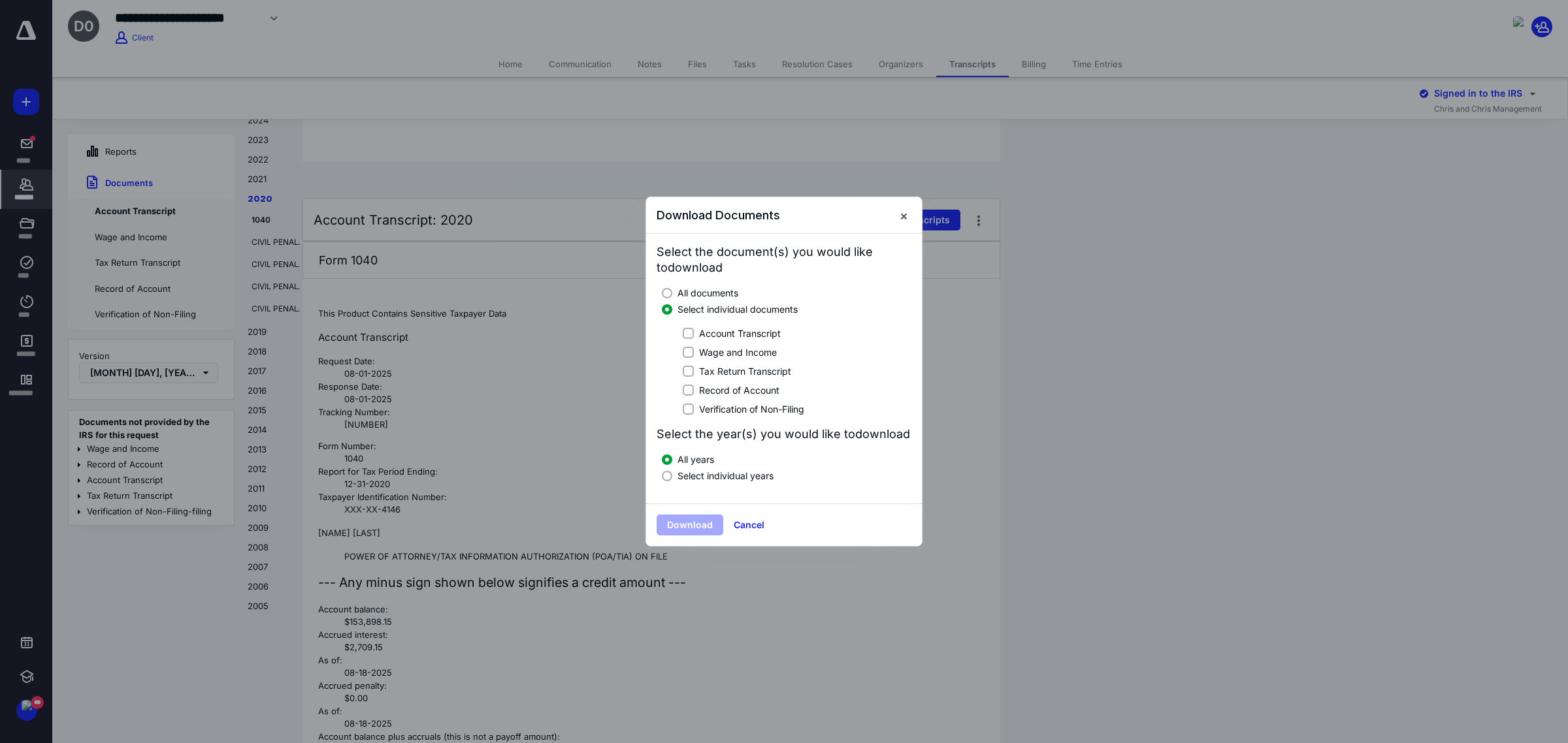 click on "All documents Select individual documents" at bounding box center (787, 301) 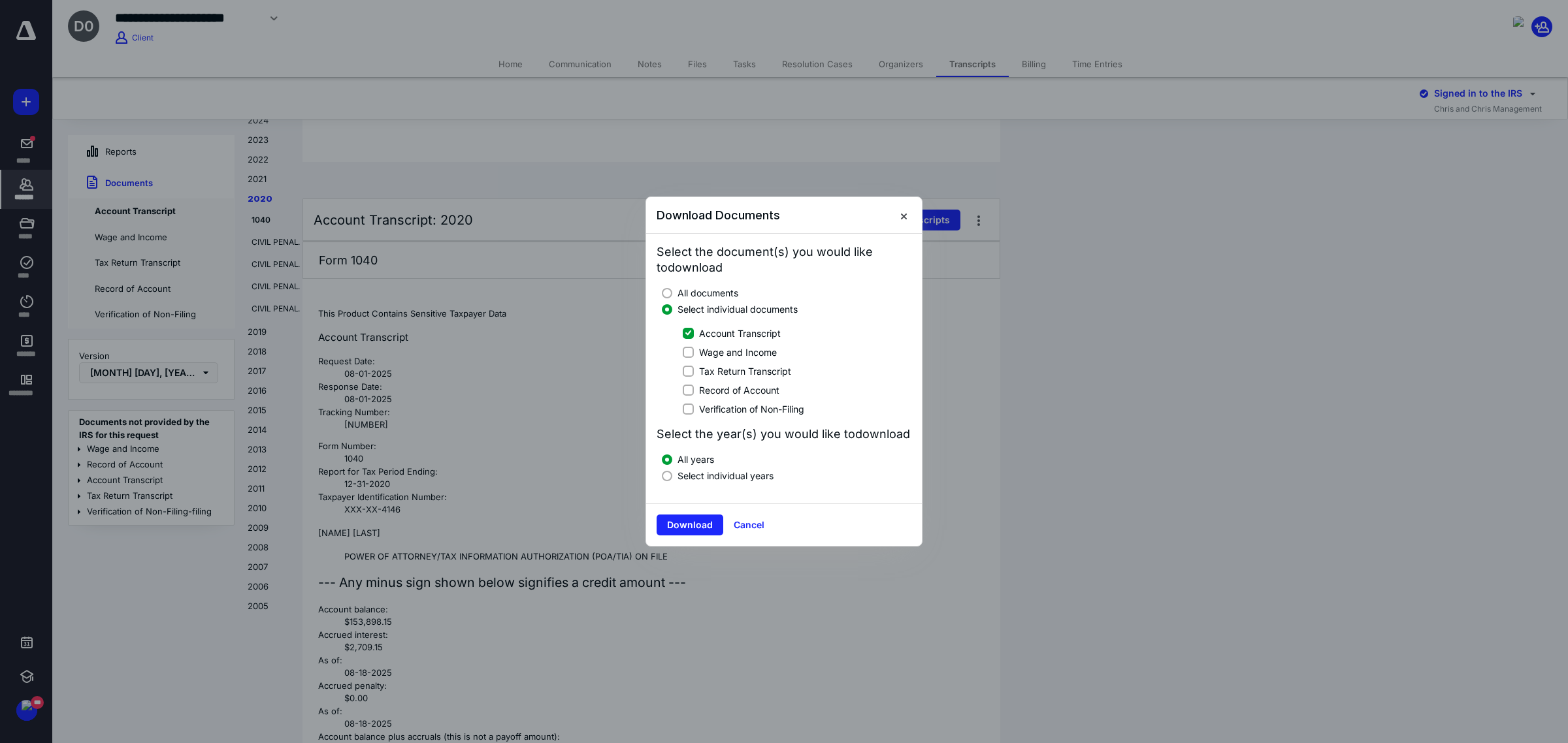 click 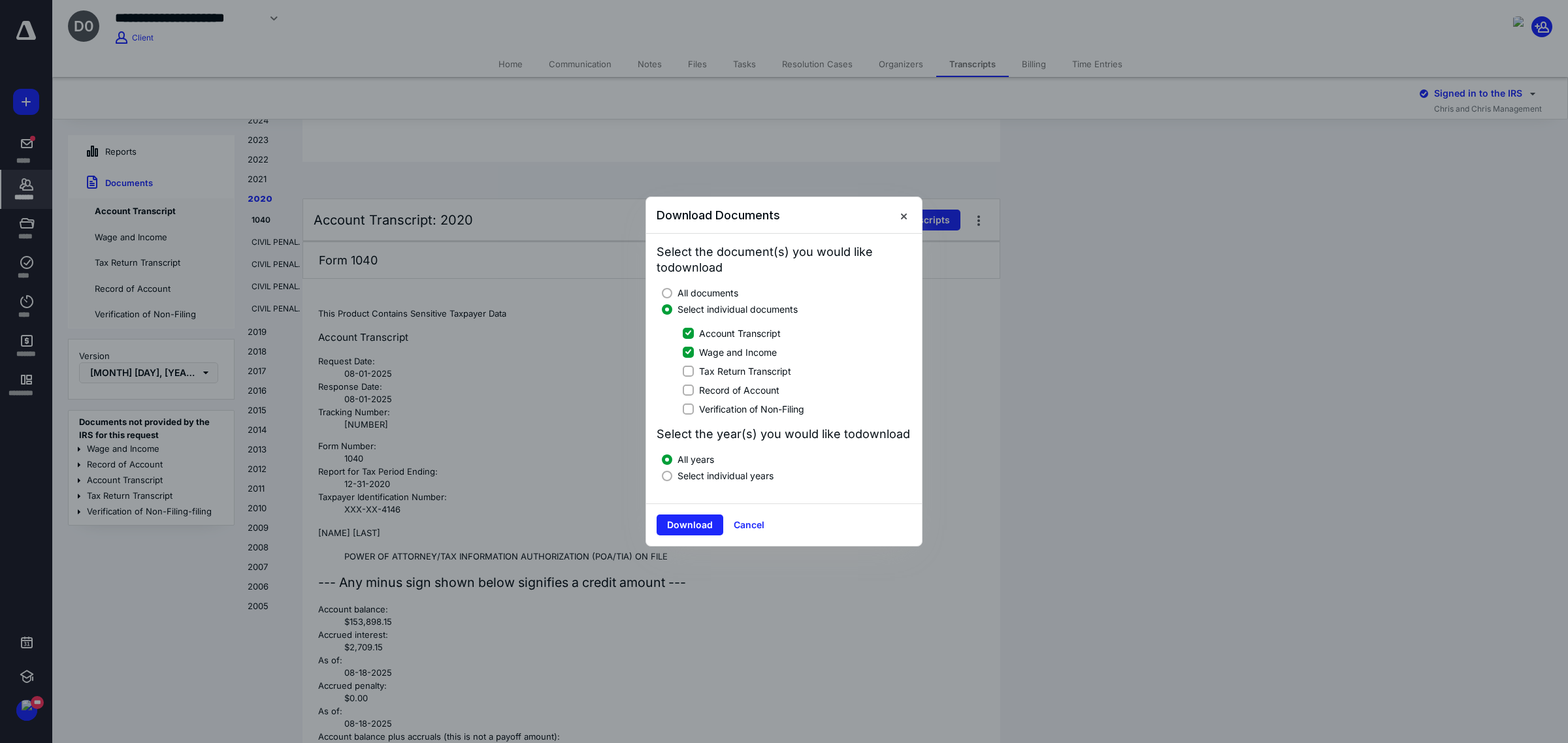 click on "Tax Return Transcript" at bounding box center [688, 371] 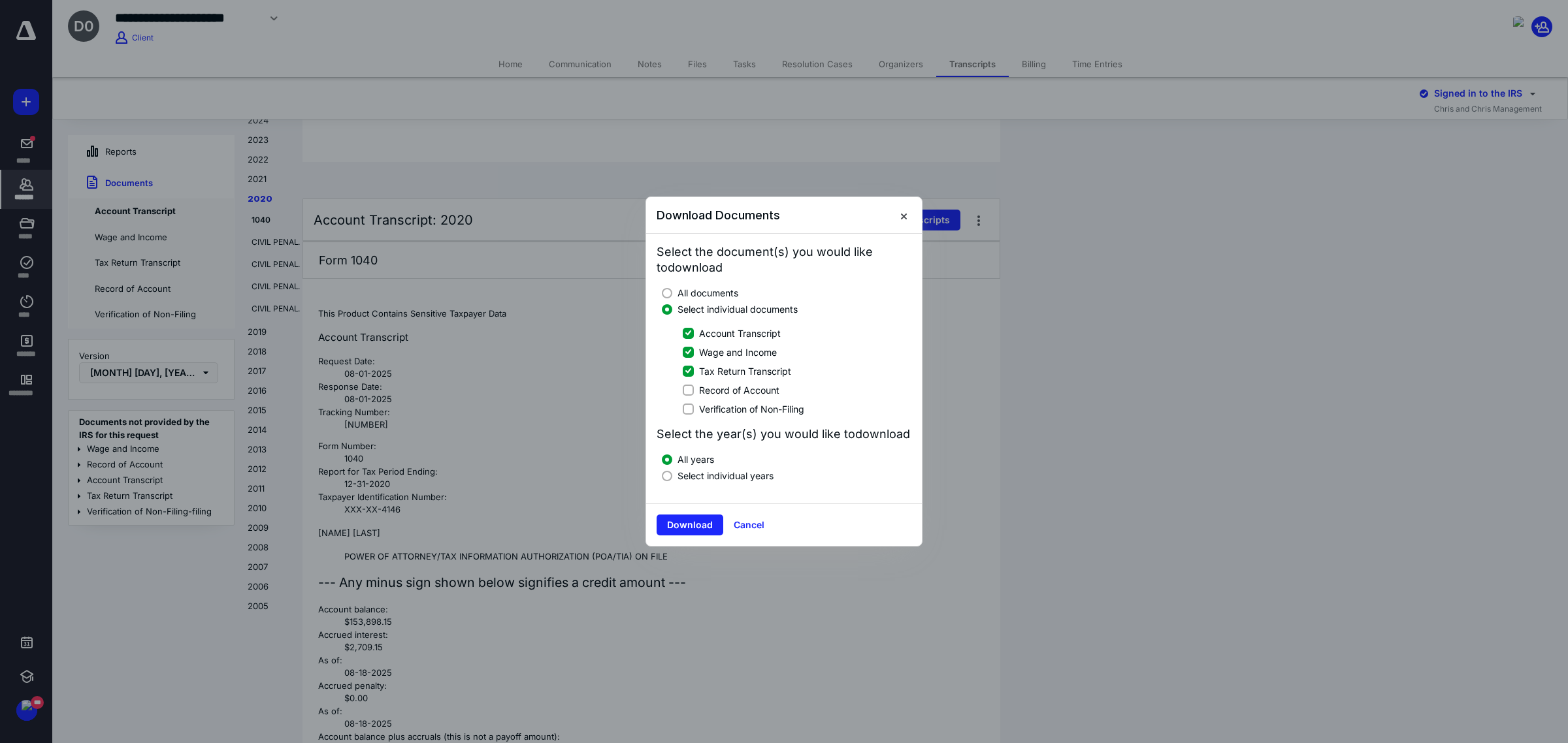 click on "Record of Account" at bounding box center [688, 390] 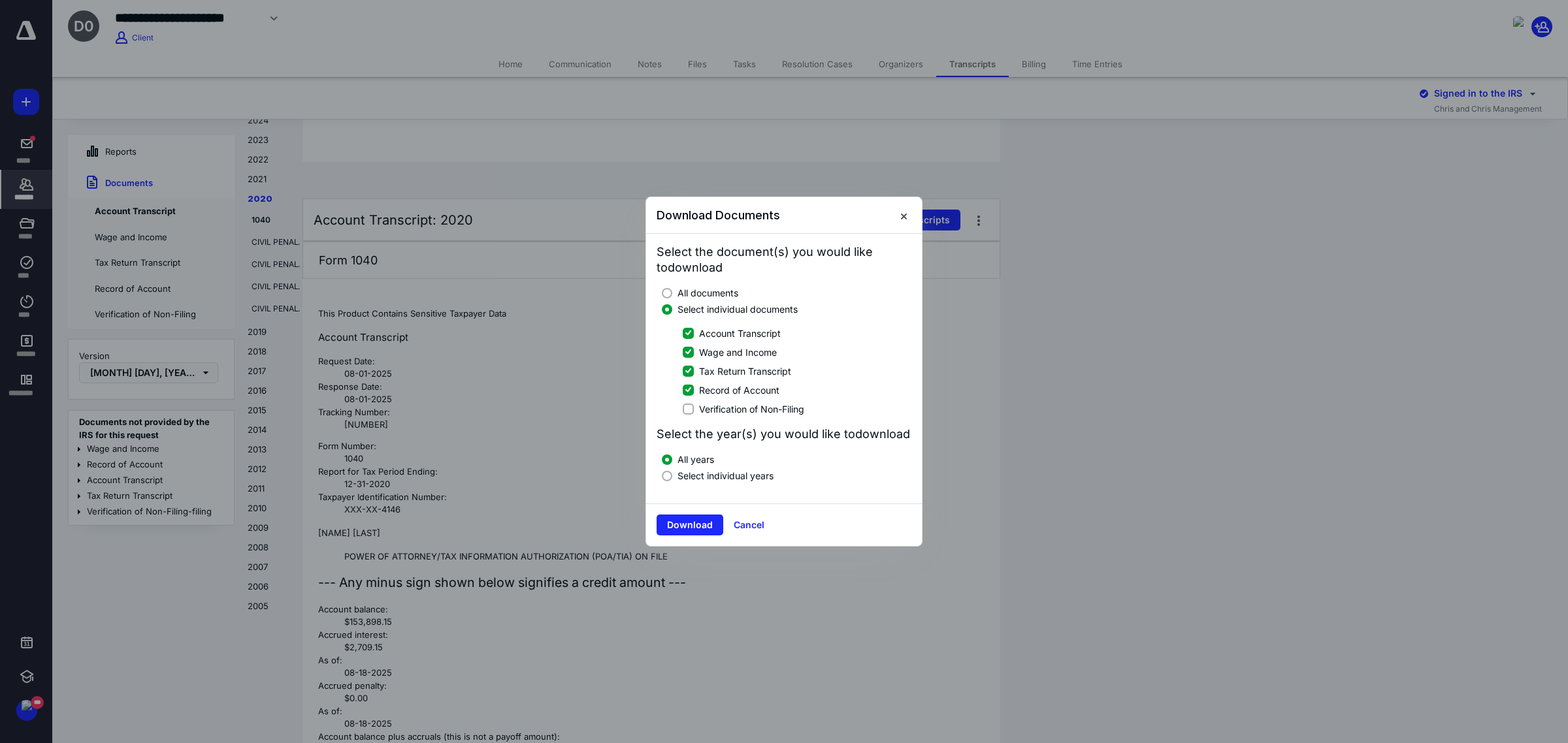 click on "Verification of Non-Filing" at bounding box center (784, 409) 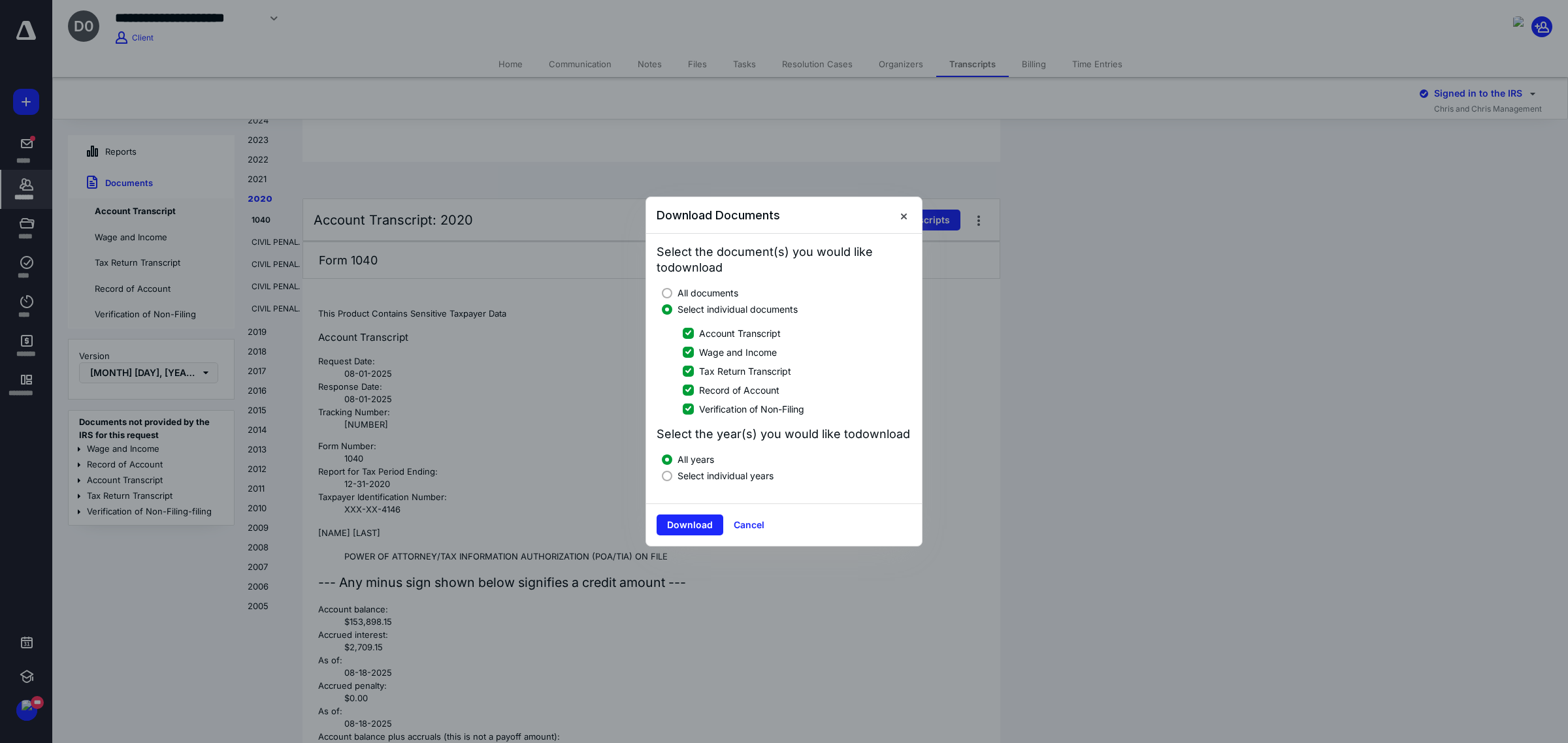 click at bounding box center (667, 476) 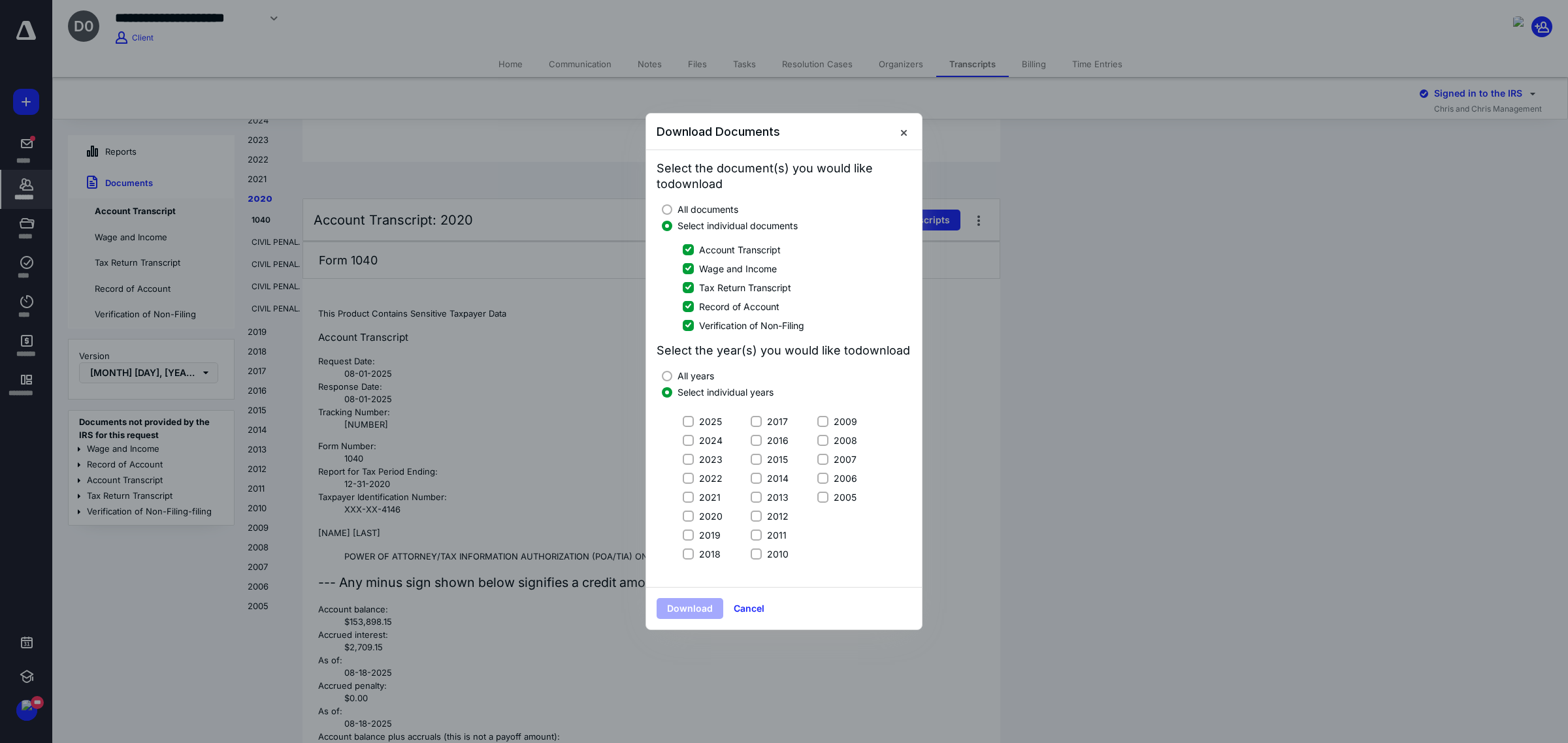 click on "2020" at bounding box center [688, 516] 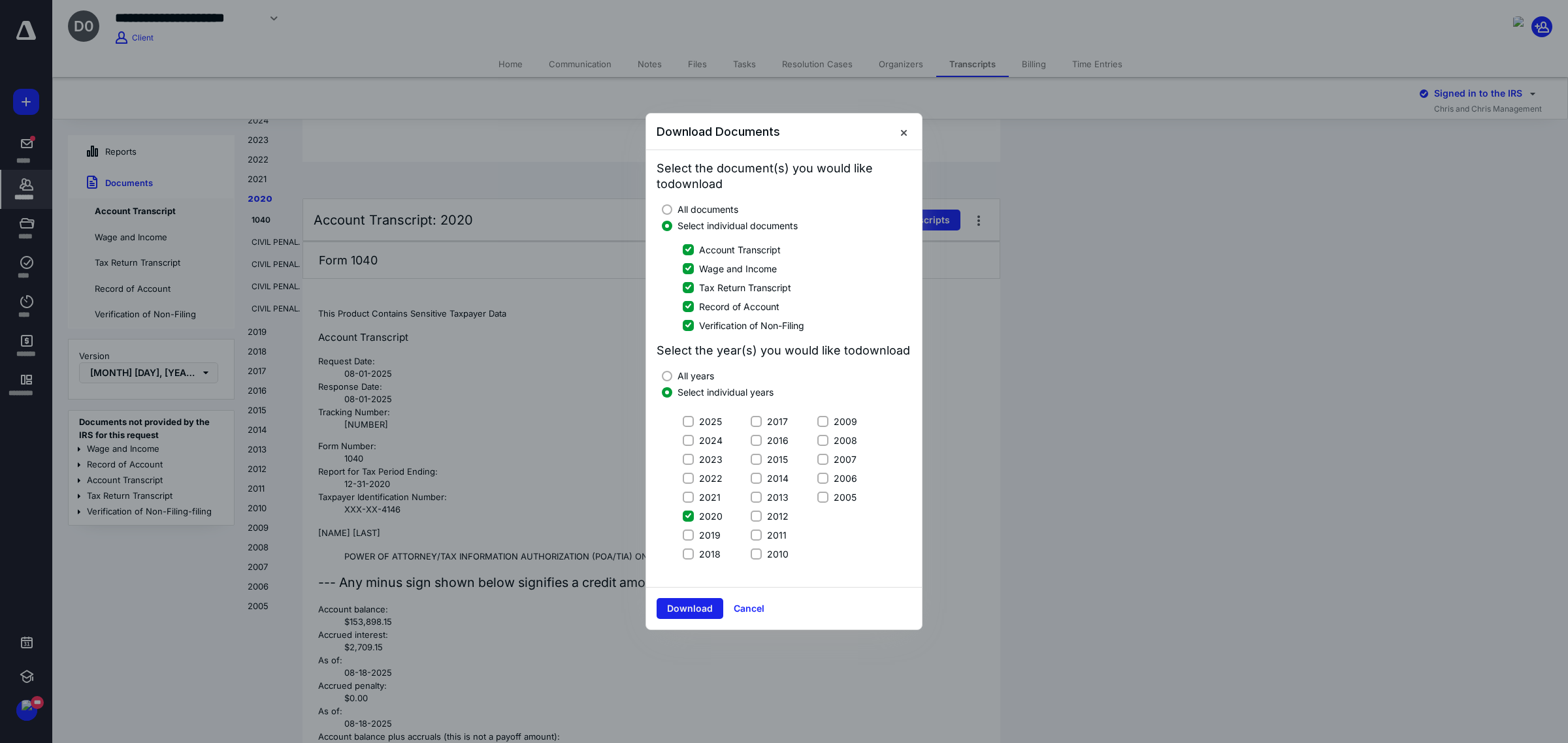 click on "Download" at bounding box center [690, 609] 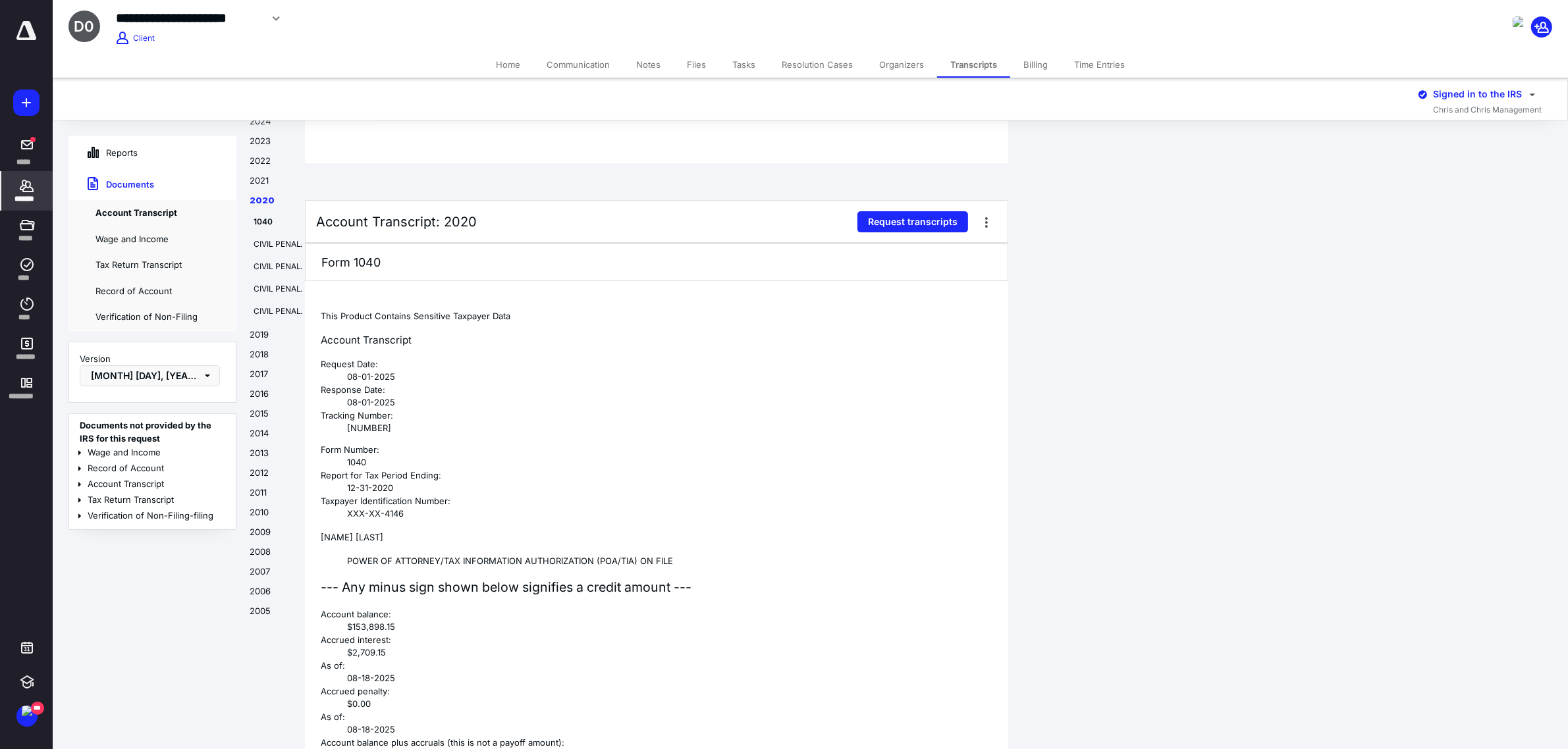 click on "Transcripts" at bounding box center [973, 65] 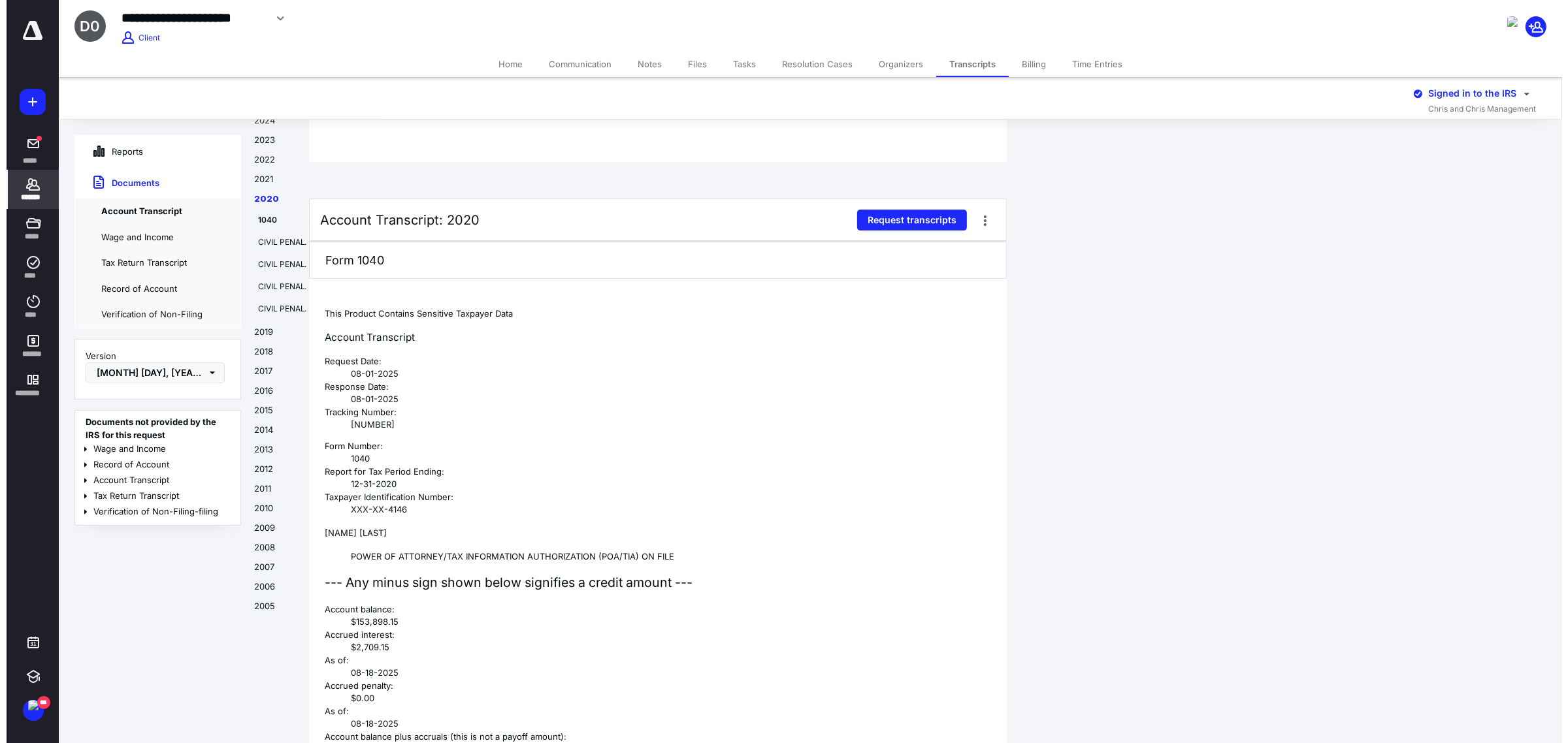 scroll, scrollTop: 0, scrollLeft: 0, axis: both 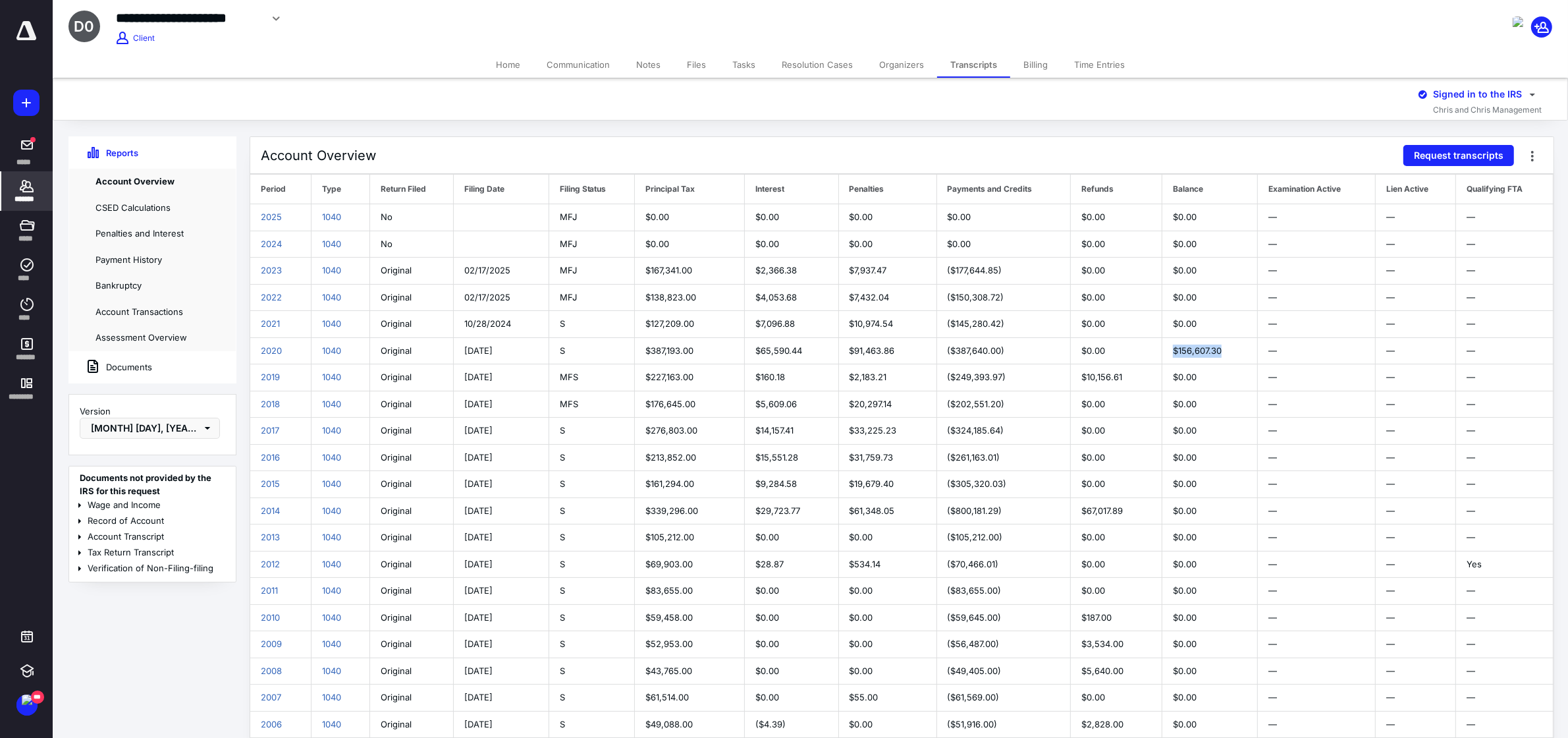drag, startPoint x: 1237, startPoint y: 350, endPoint x: 1171, endPoint y: 351, distance: 66.008 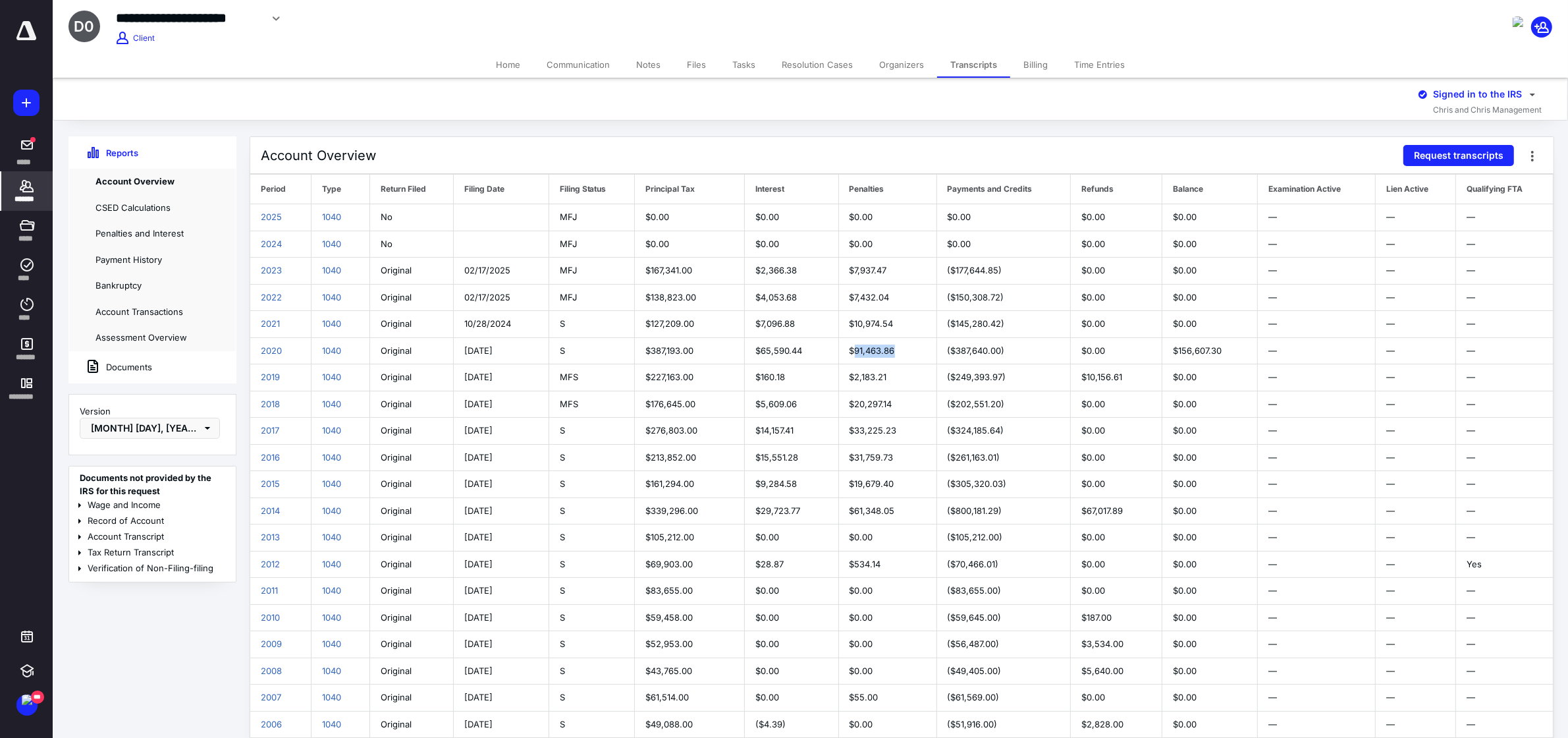 drag, startPoint x: 860, startPoint y: 350, endPoint x: 916, endPoint y: 350, distance: 56 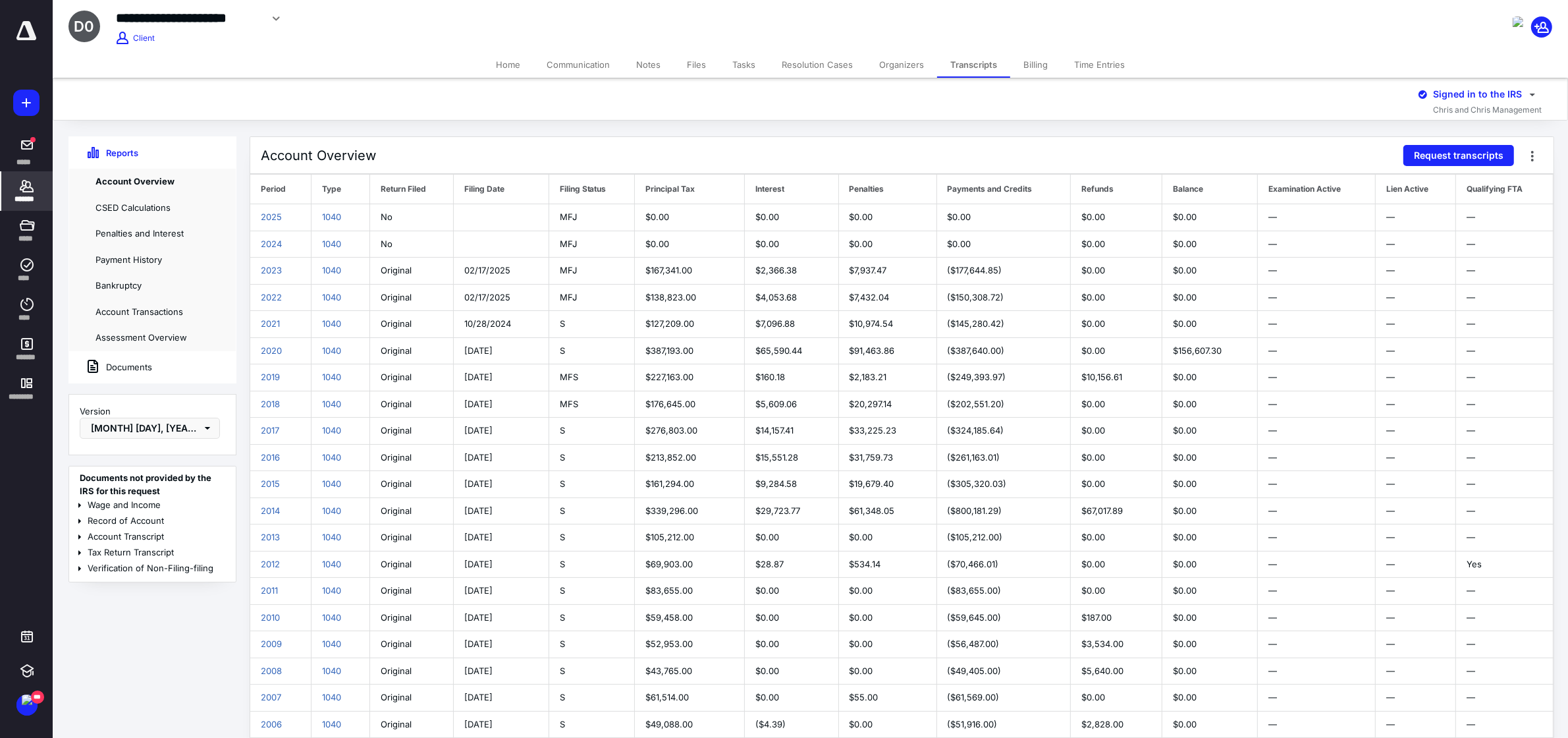 click on "**********" at bounding box center (585, 26) 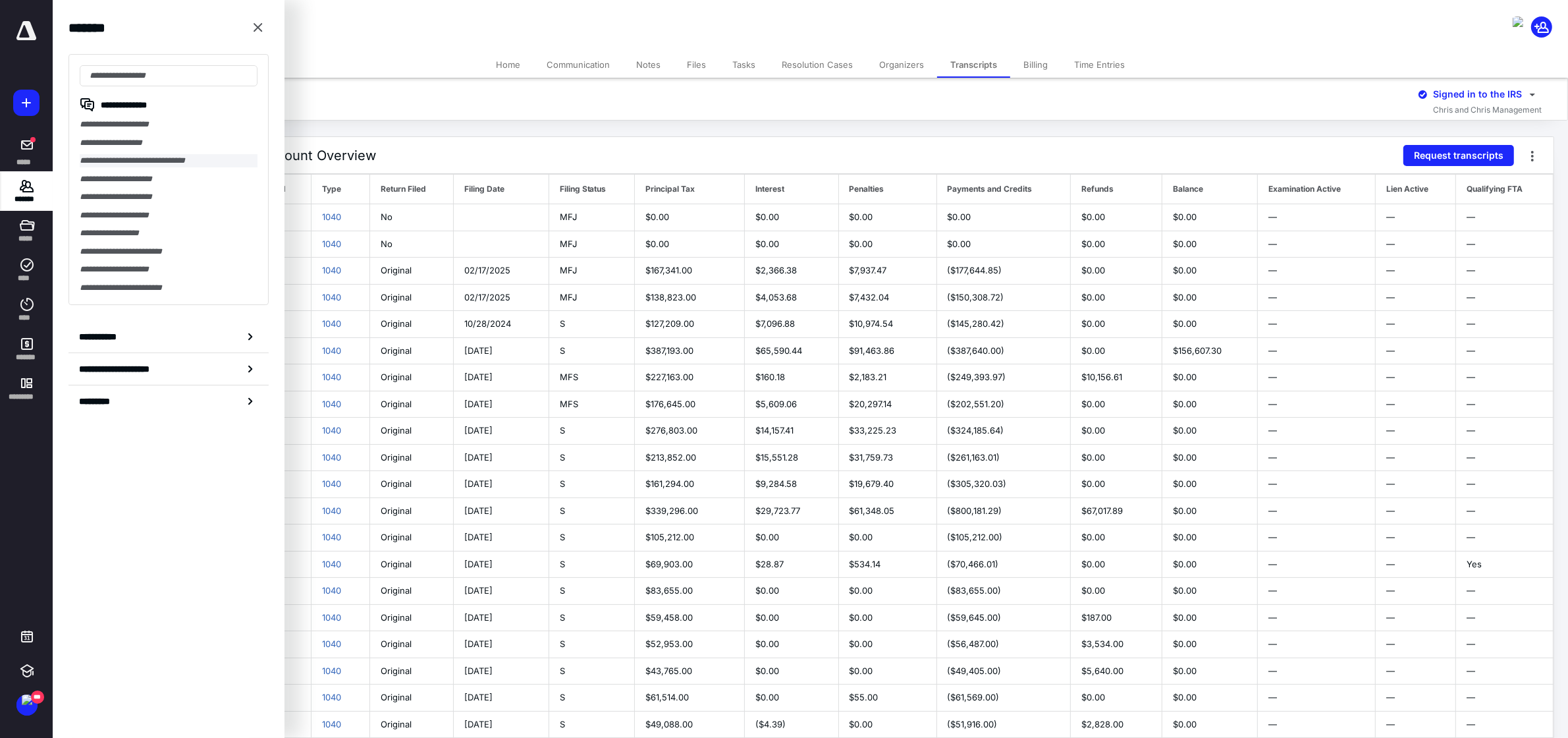 click on "**********" at bounding box center (169, 161) 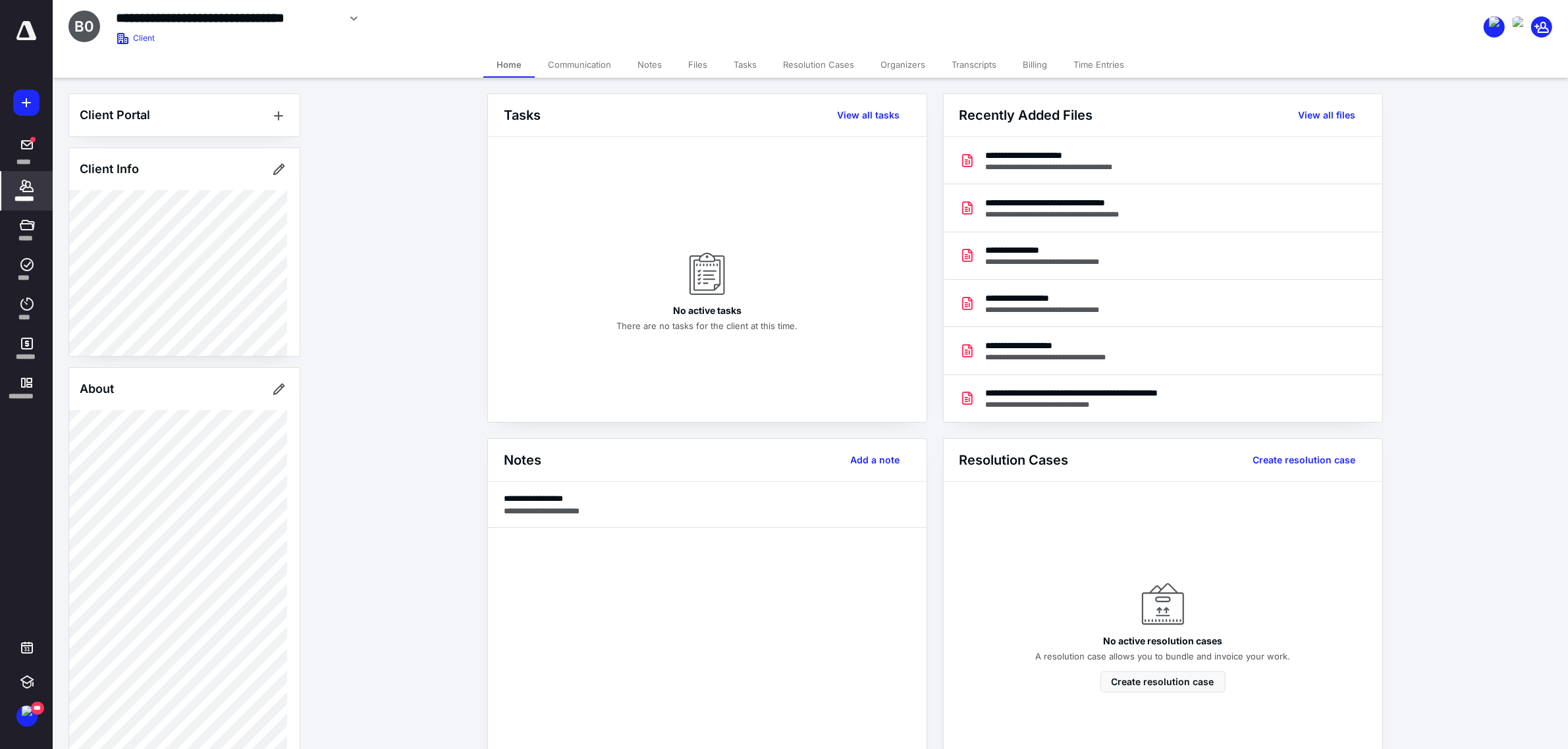 click on "*******" at bounding box center [27, 199] 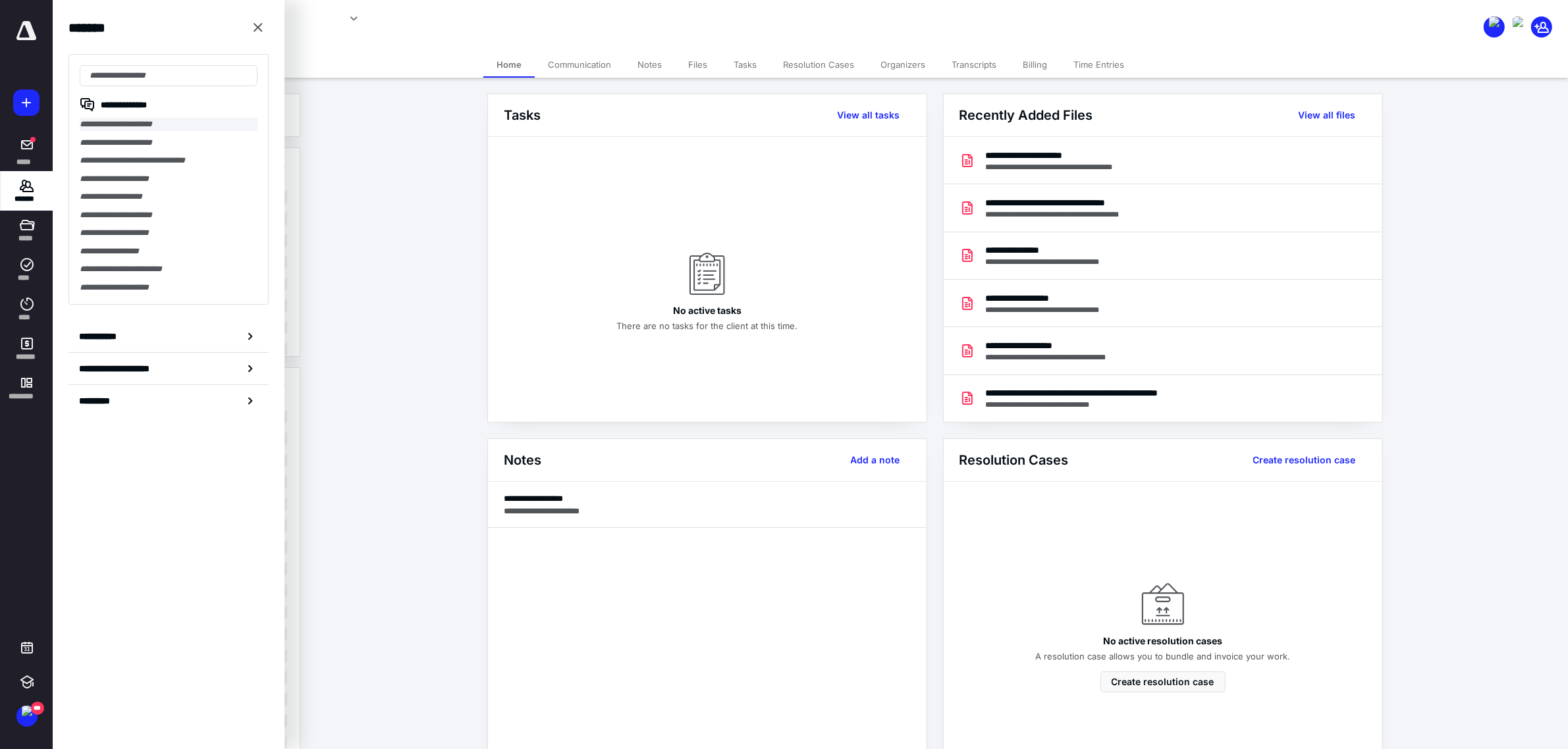 click on "**********" at bounding box center [169, 124] 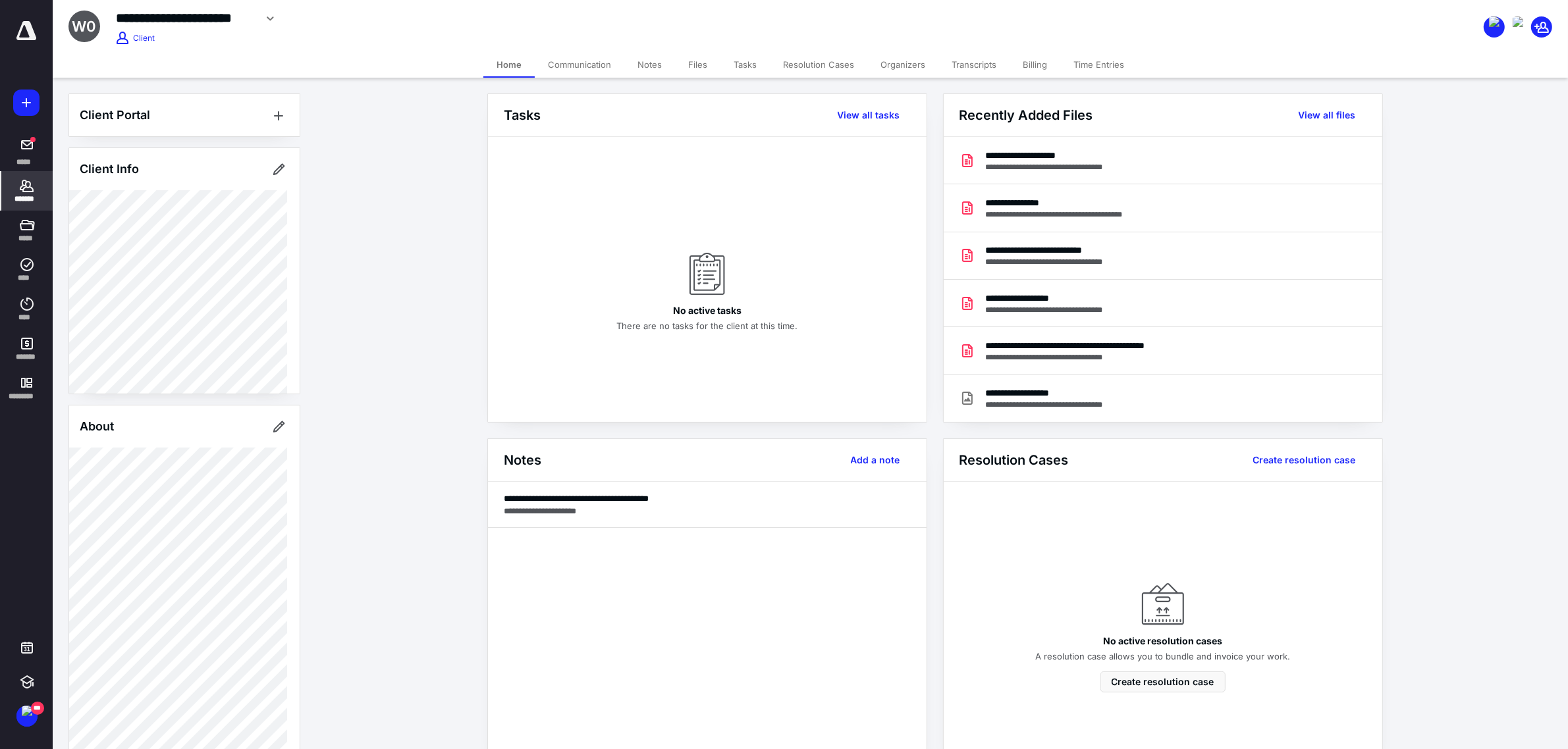 click on "Time Entries" at bounding box center [1098, 65] 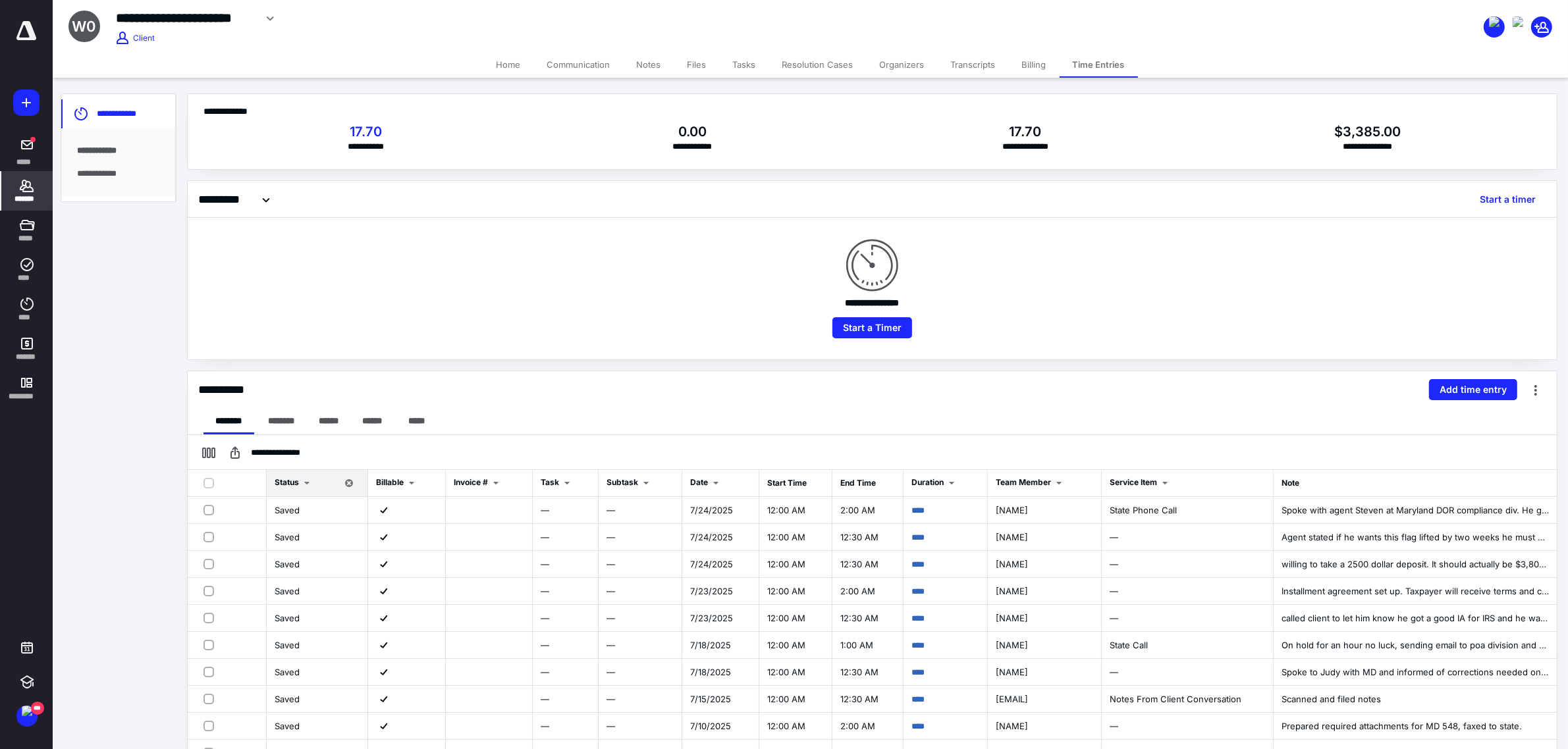 click 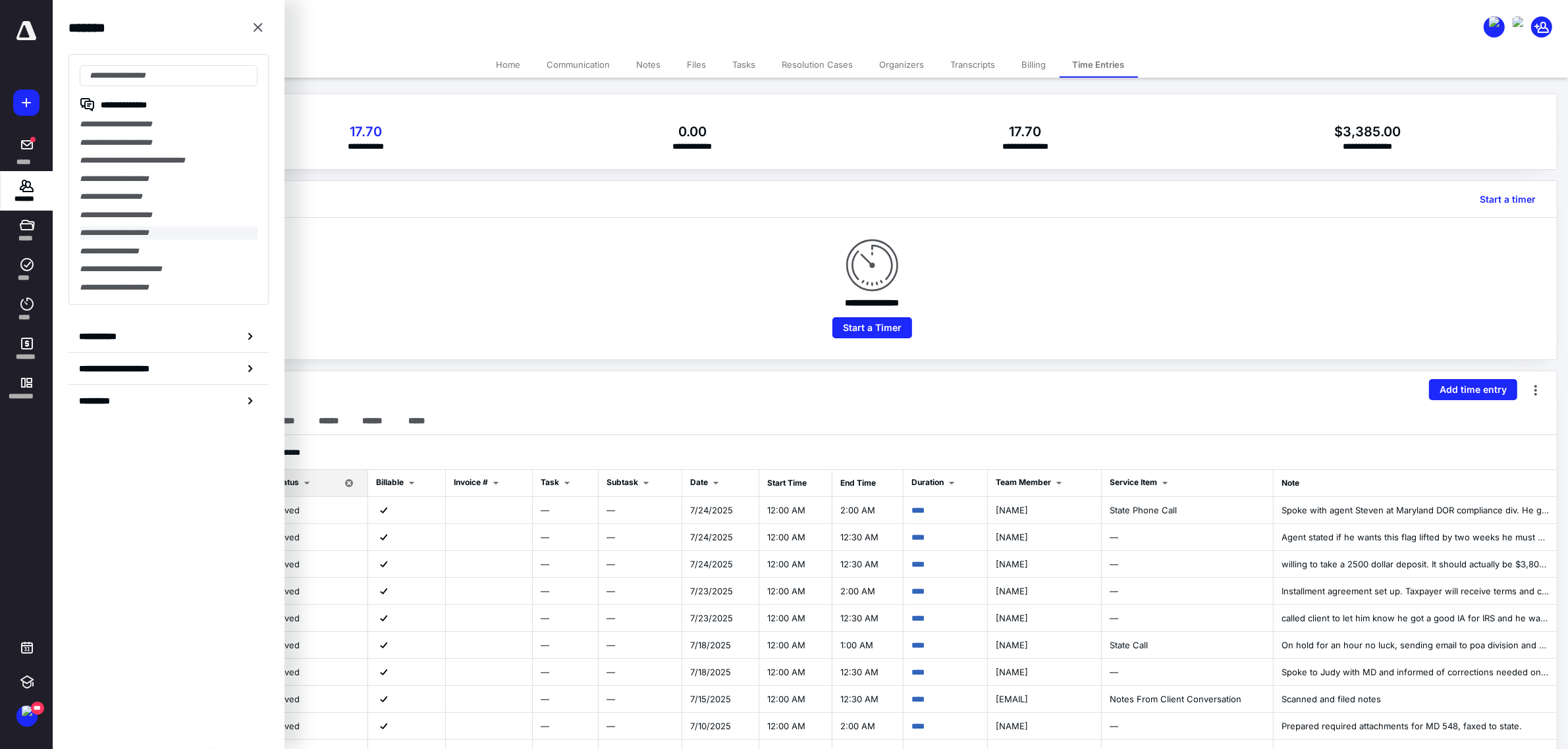 click on "**********" at bounding box center (169, 233) 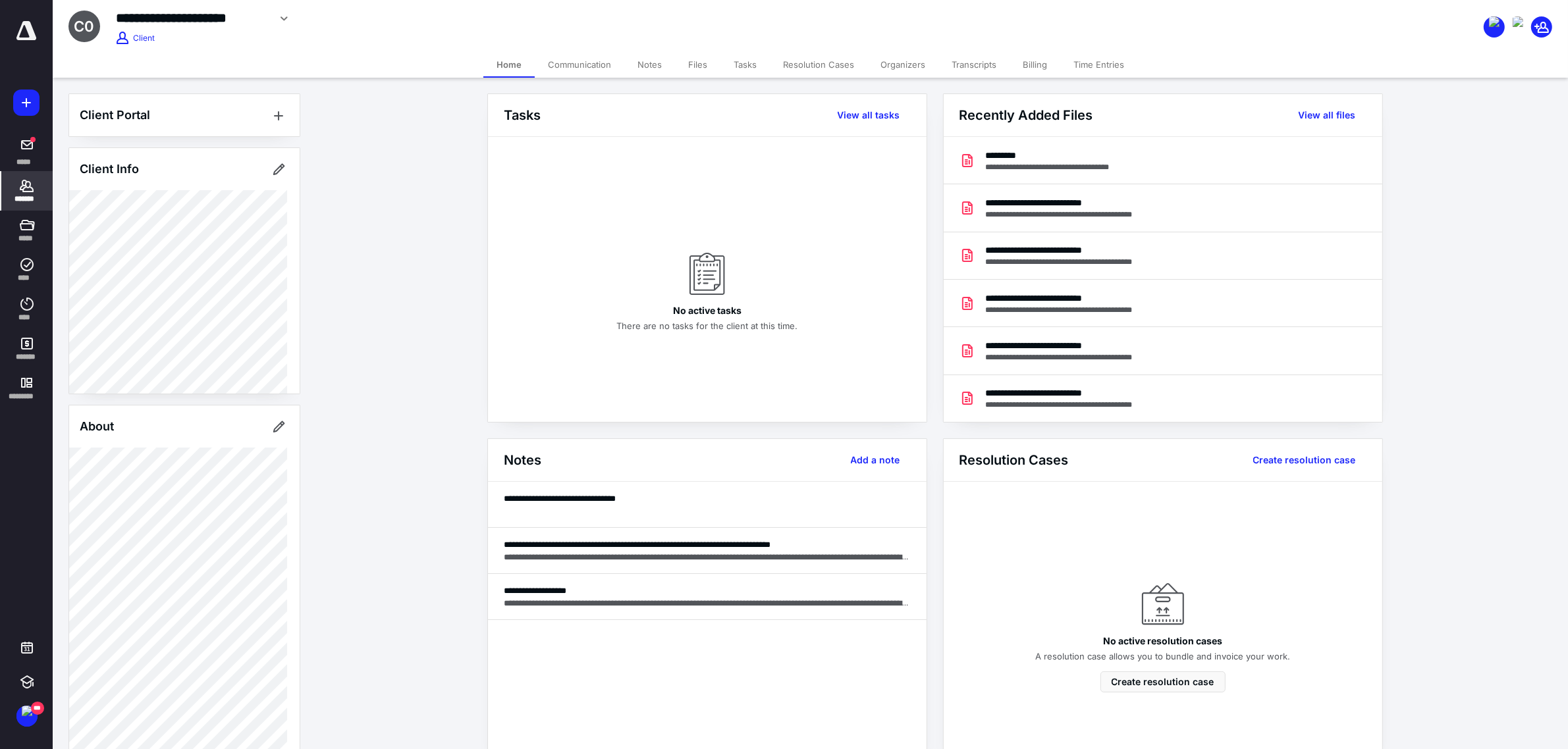 click on "**********" at bounding box center (810, 23) 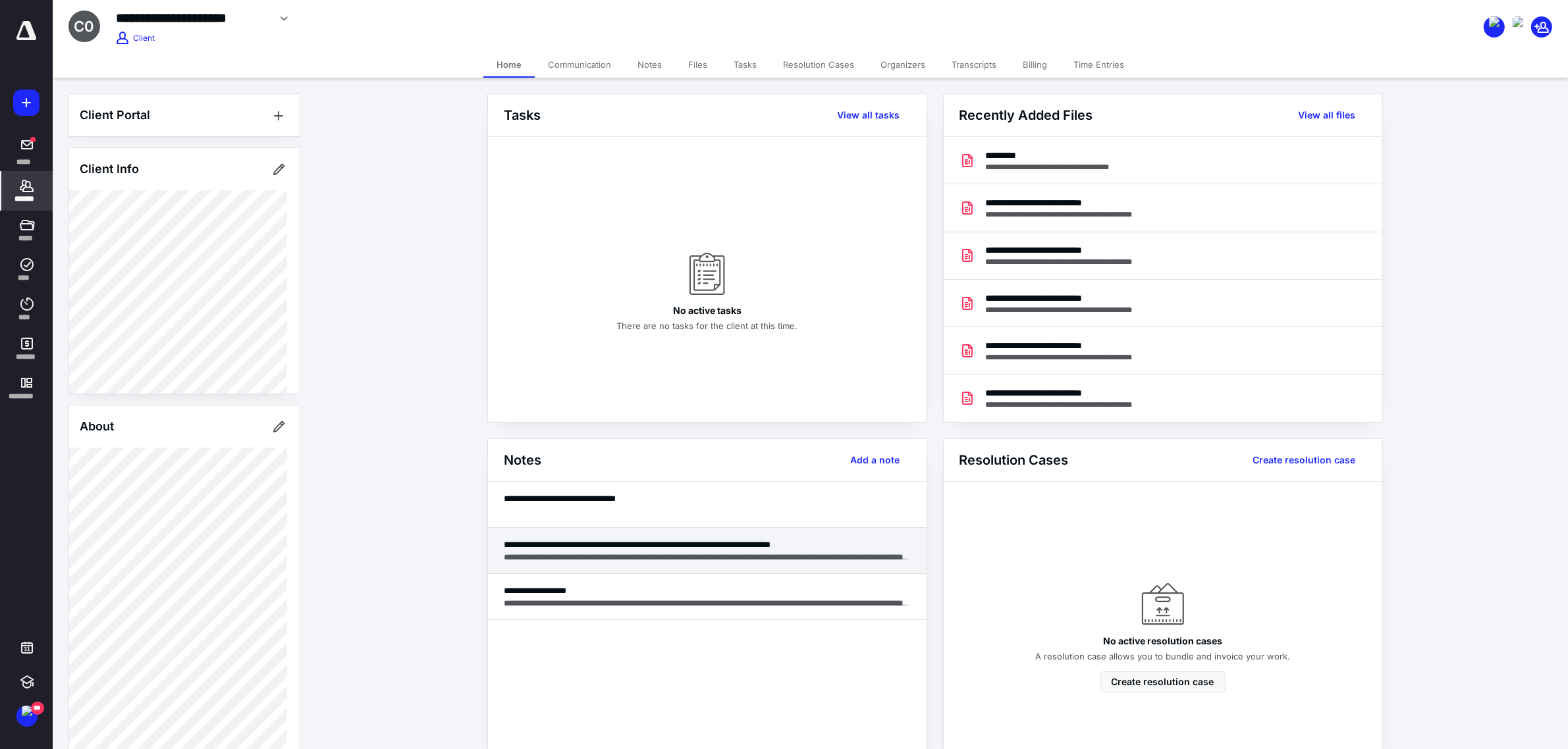 click on "**********" at bounding box center (707, 544) 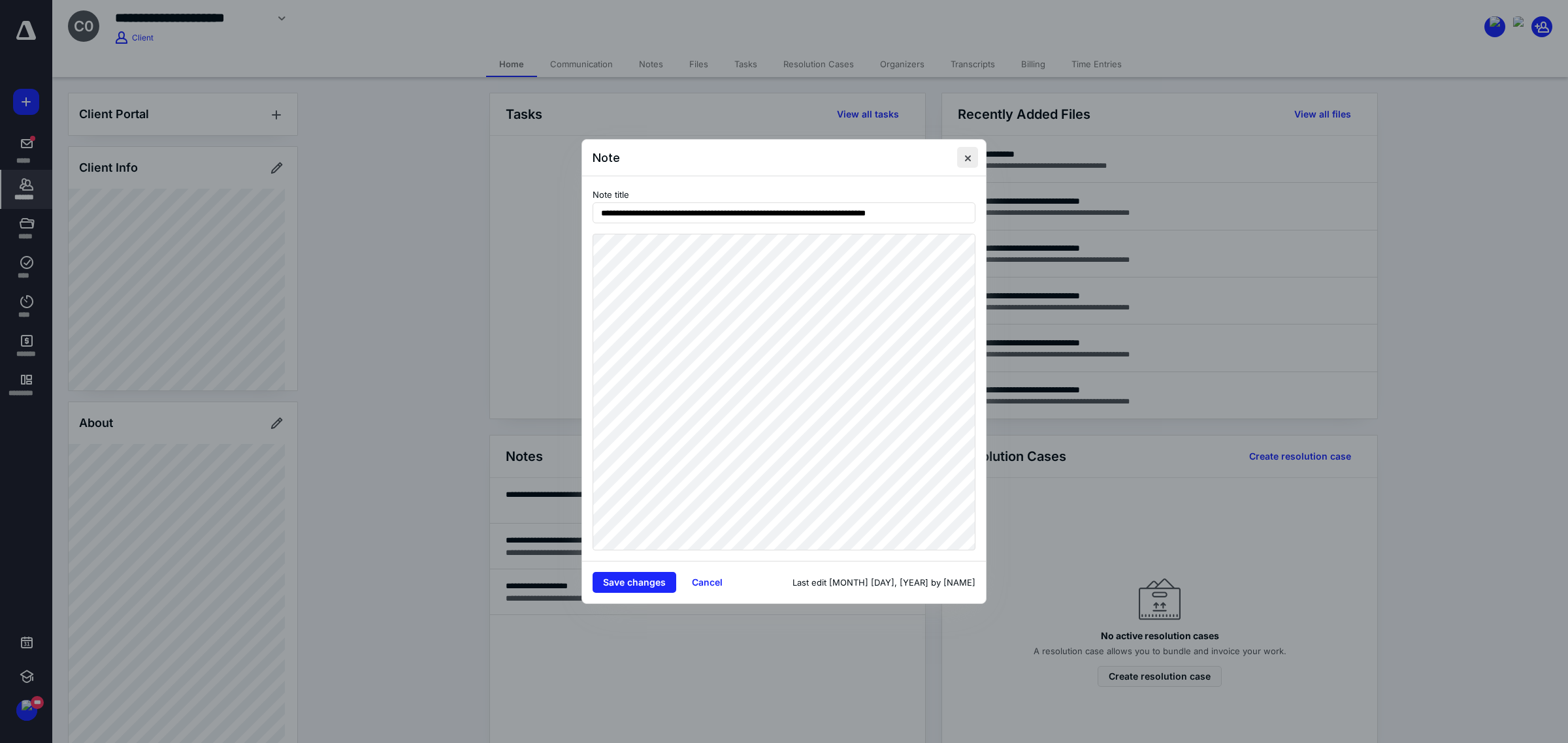 click at bounding box center (968, 157) 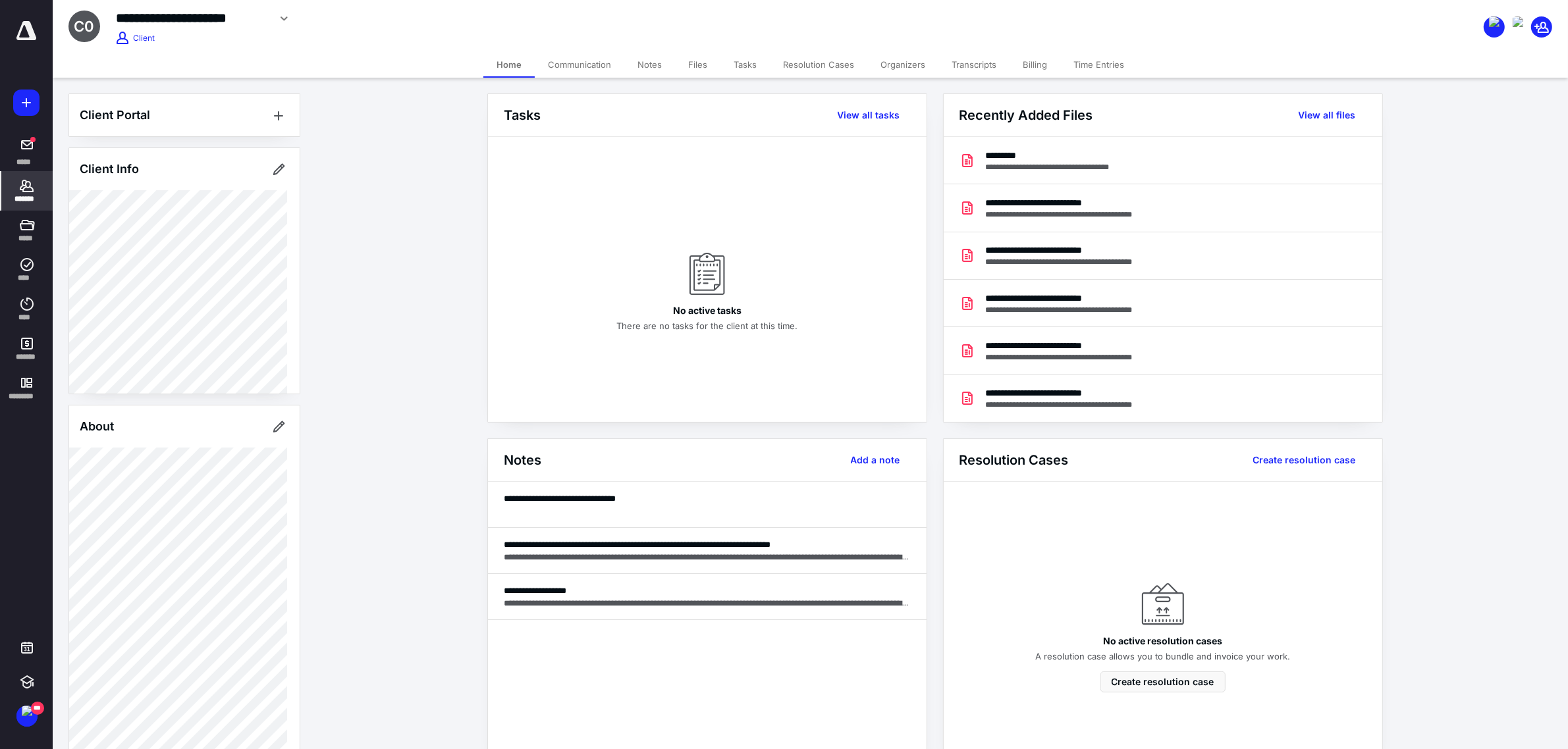 click on "**********" at bounding box center [934, 582] 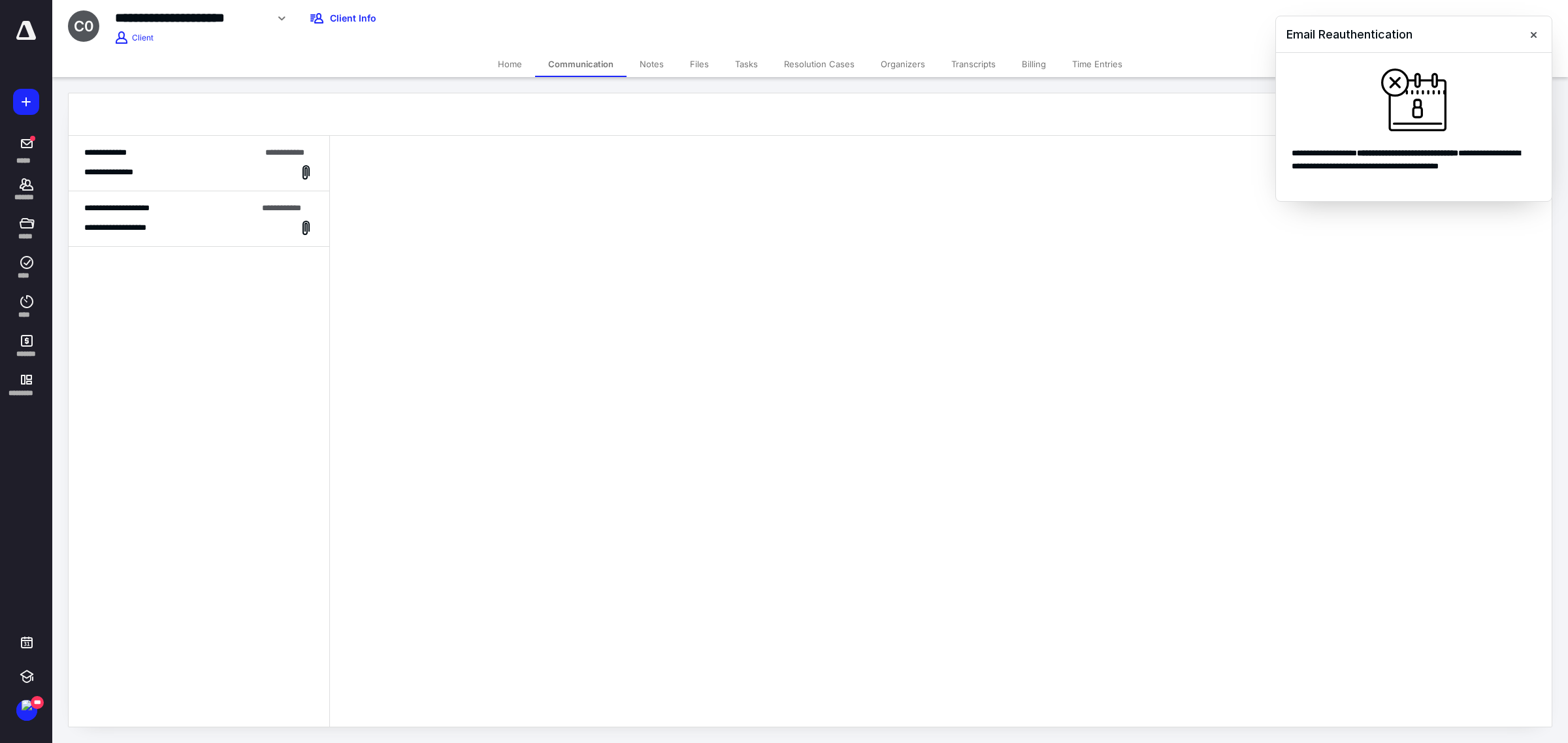 click on "Files" at bounding box center [699, 64] 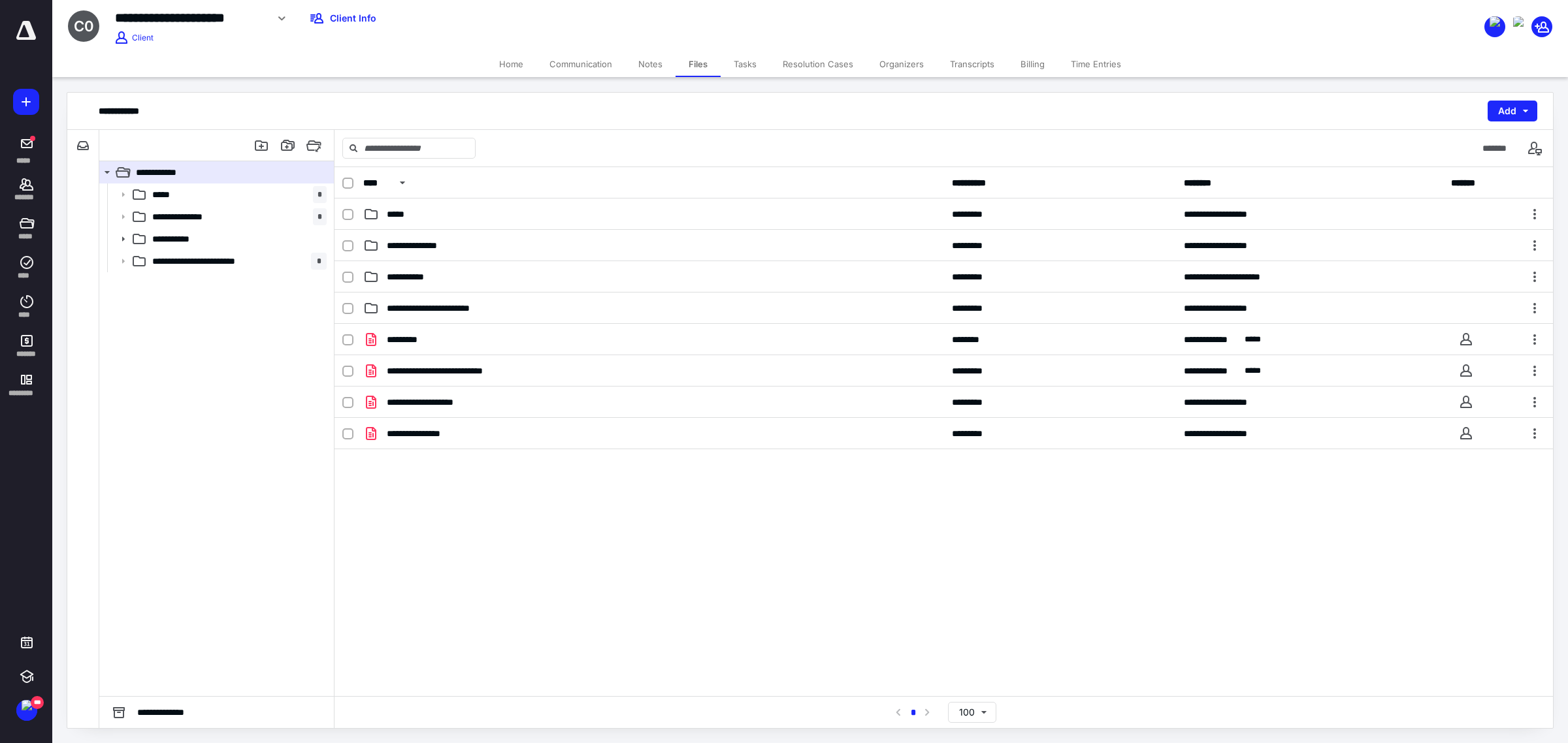 click on "Home" at bounding box center [511, 64] 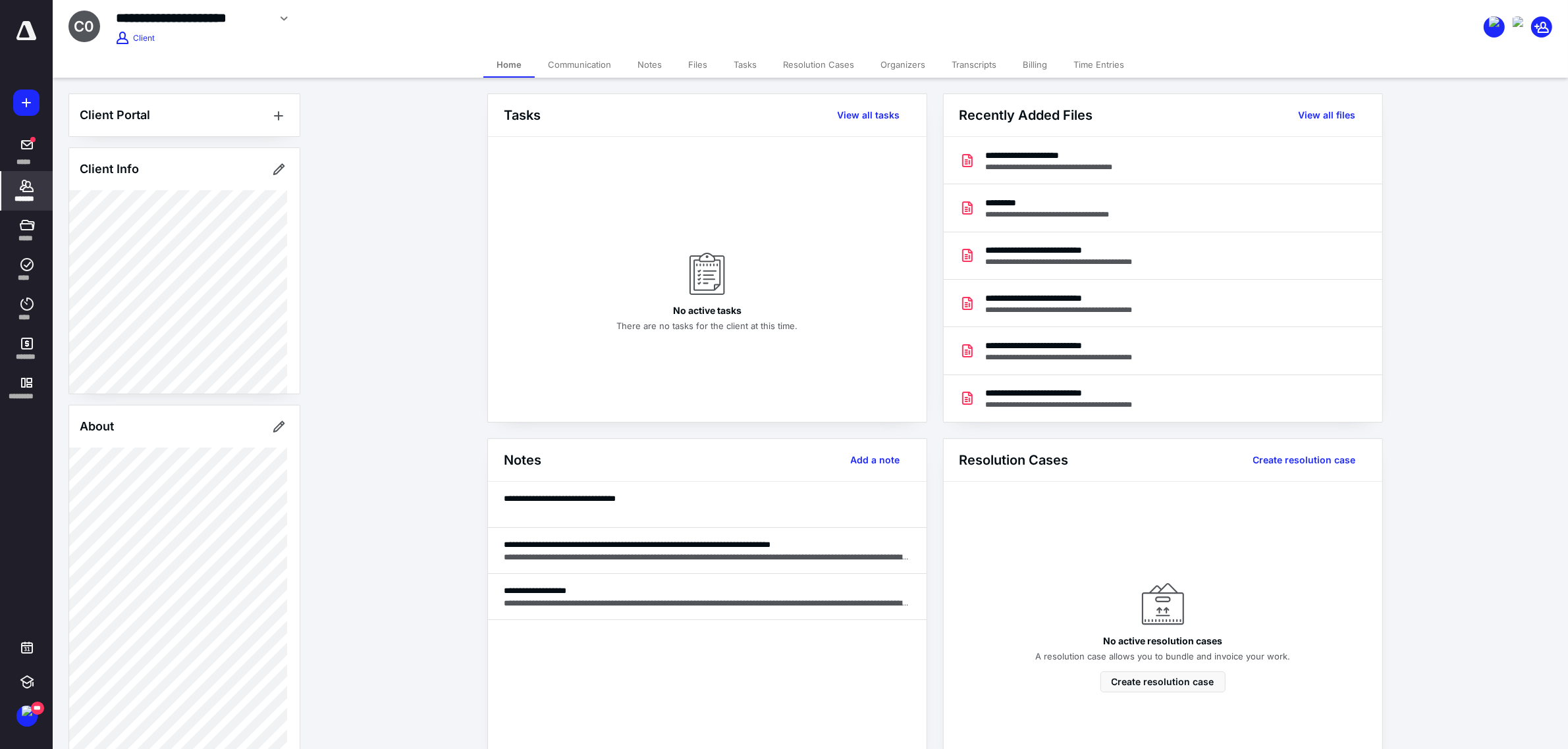 click on "Files" at bounding box center (697, 65) 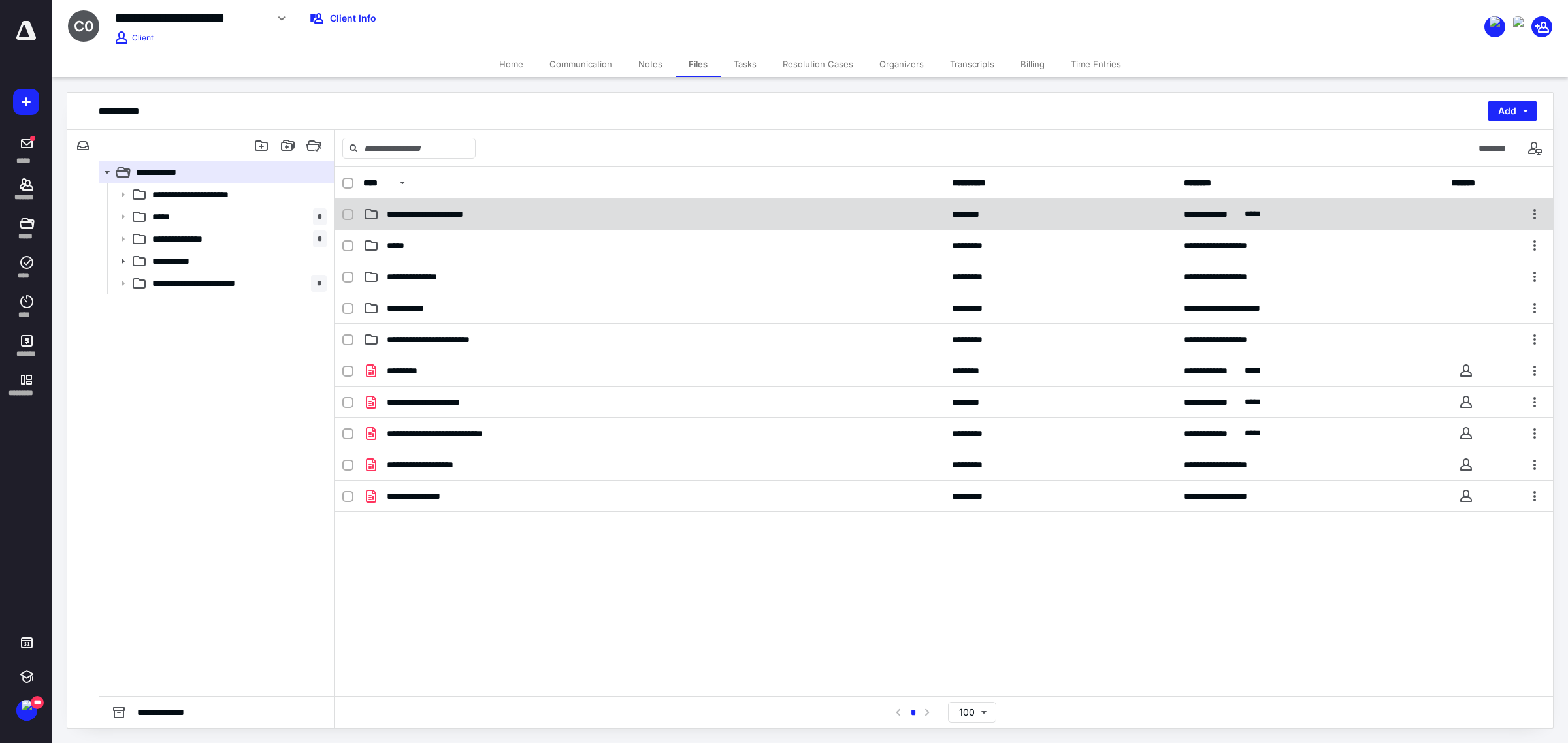 click on "**********" at bounding box center (653, 214) 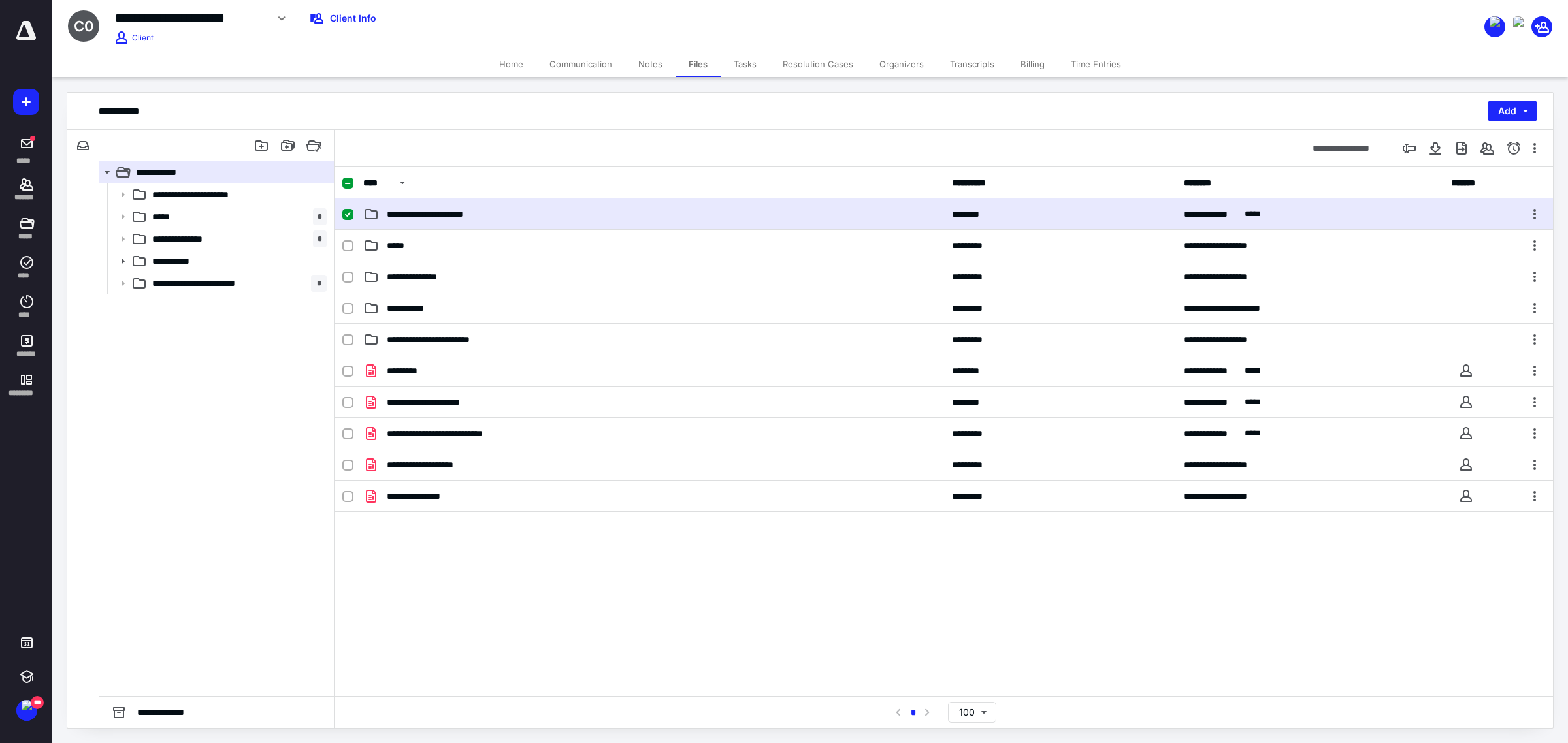 click on "**********" at bounding box center (943, 214) 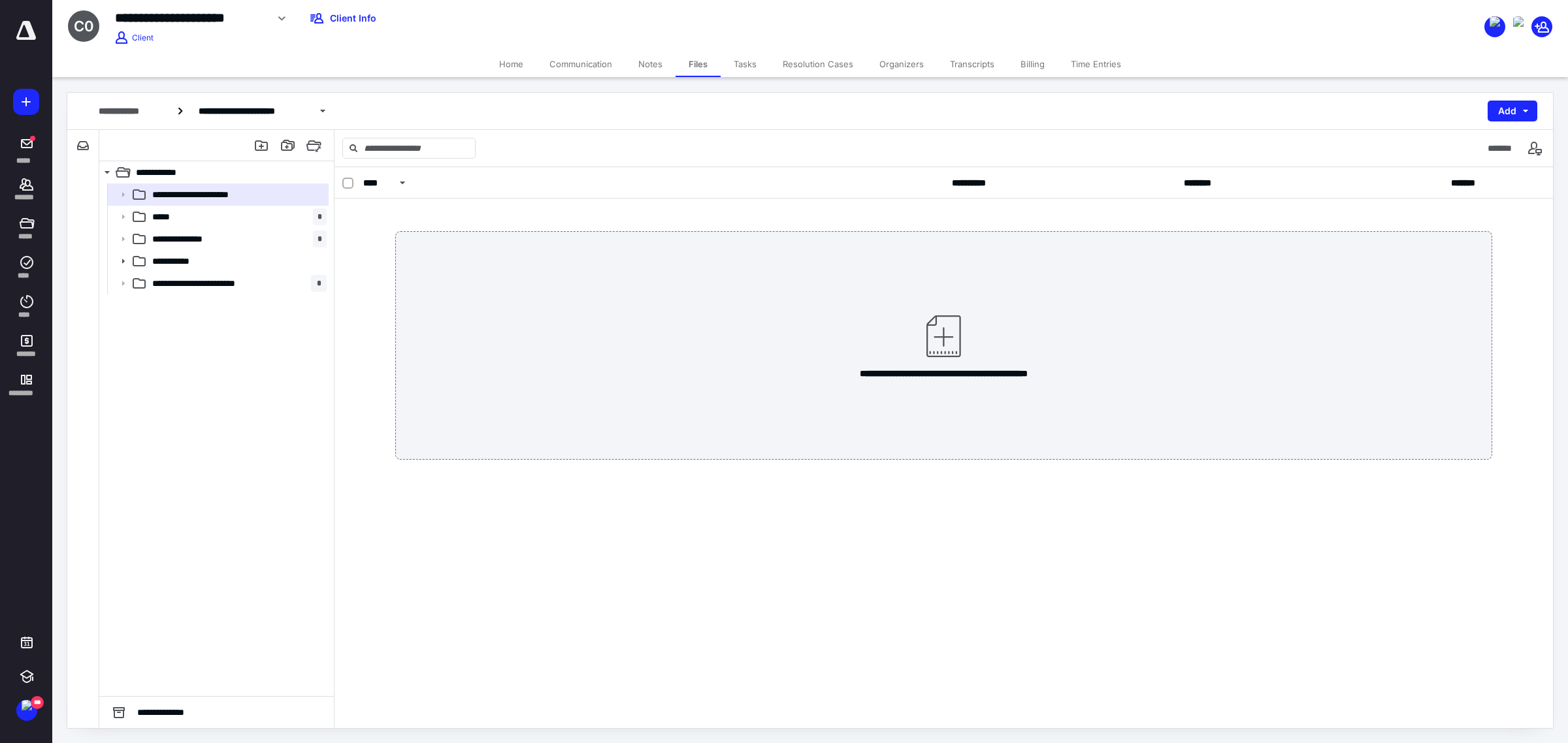 click on "Home" at bounding box center [511, 64] 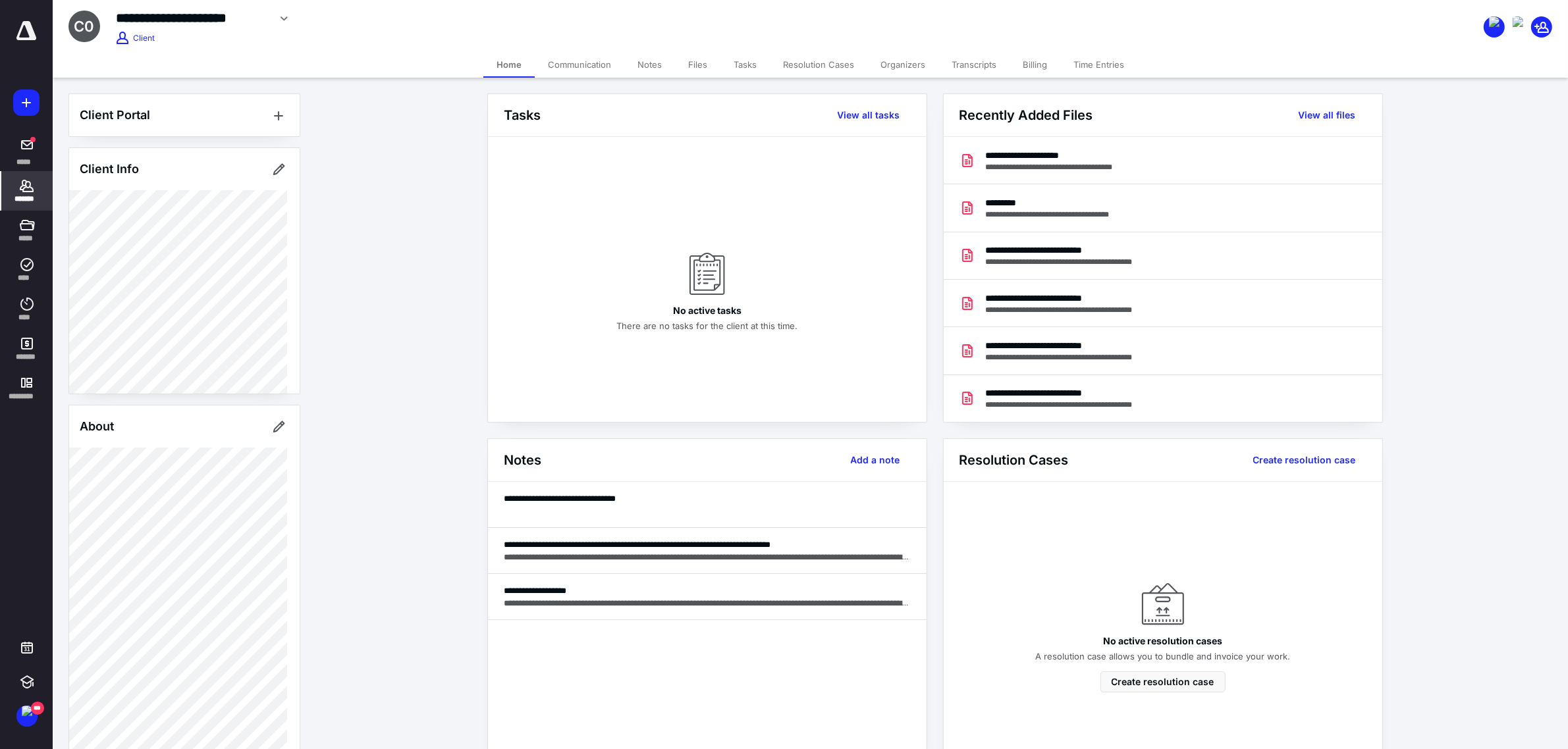 click on "Files" at bounding box center [697, 65] 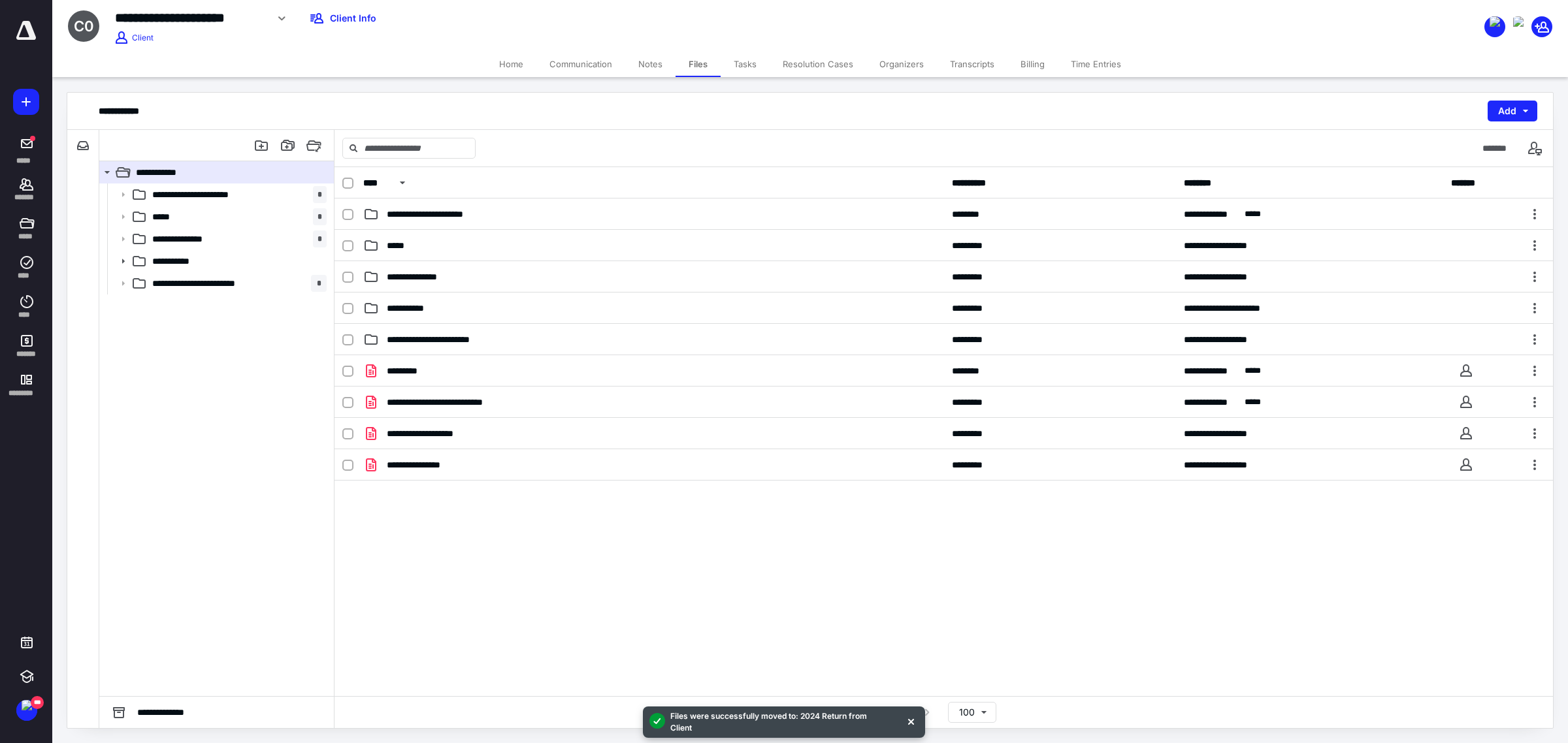 click on "Home" at bounding box center [511, 64] 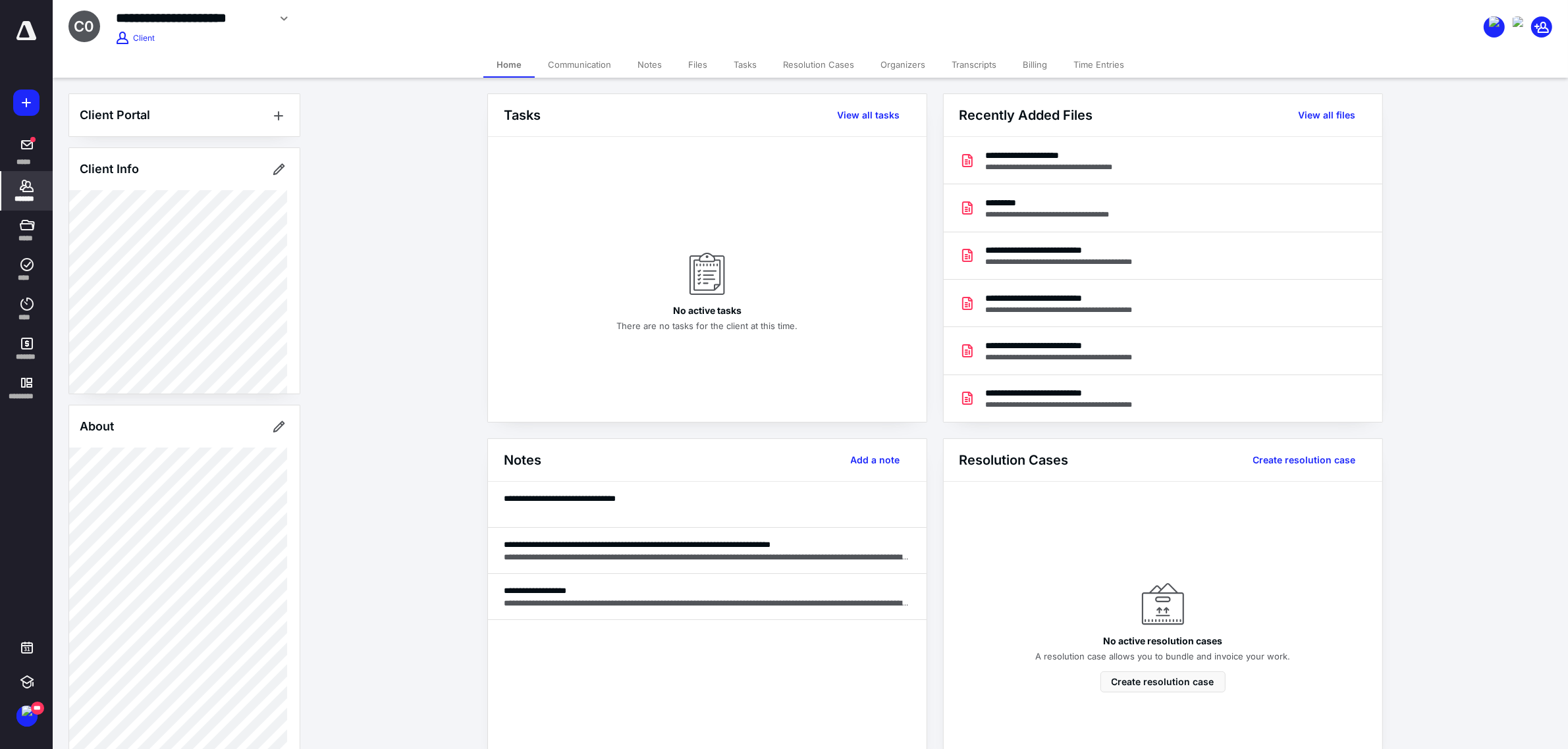 click at bounding box center [1309, 18] 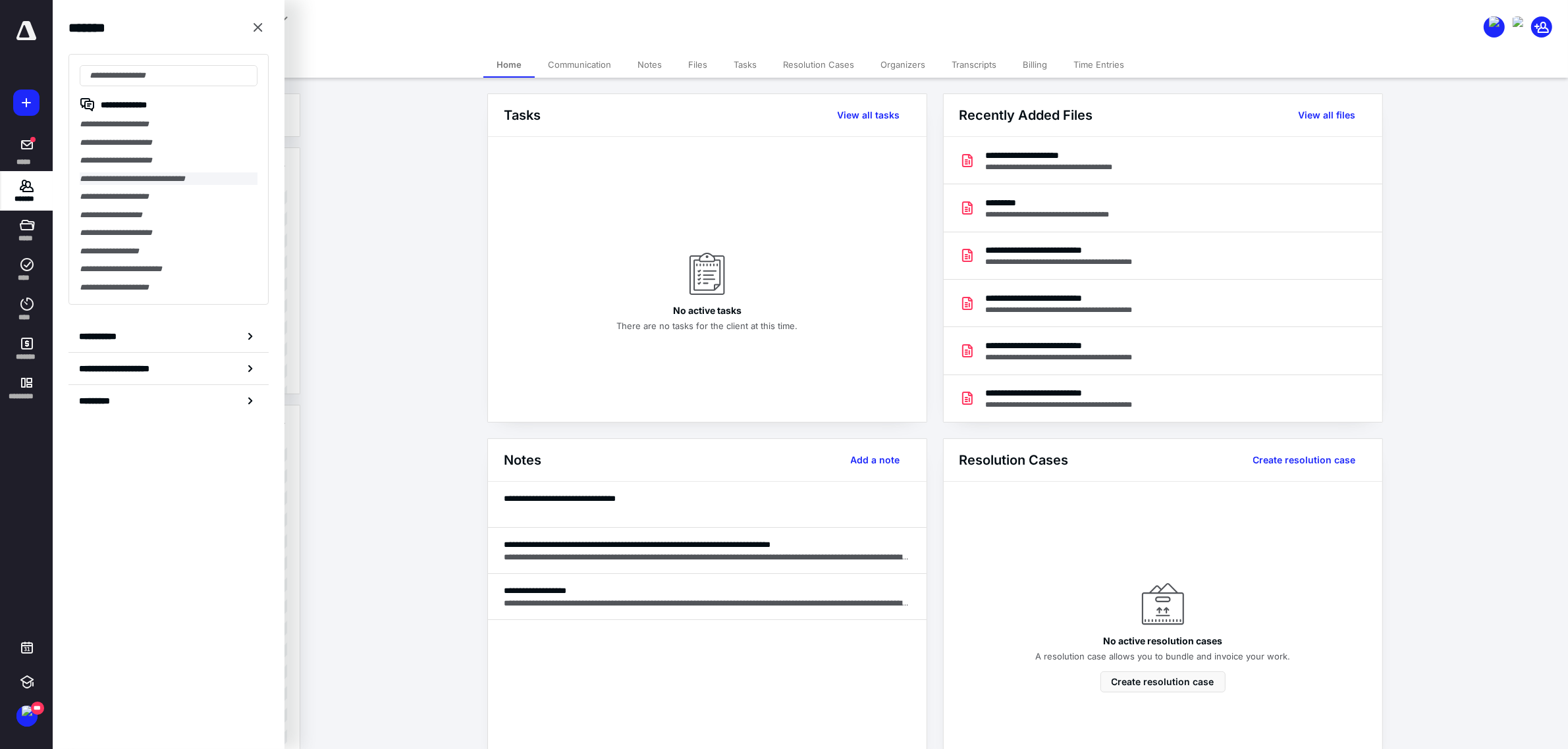 click on "**********" at bounding box center [169, 179] 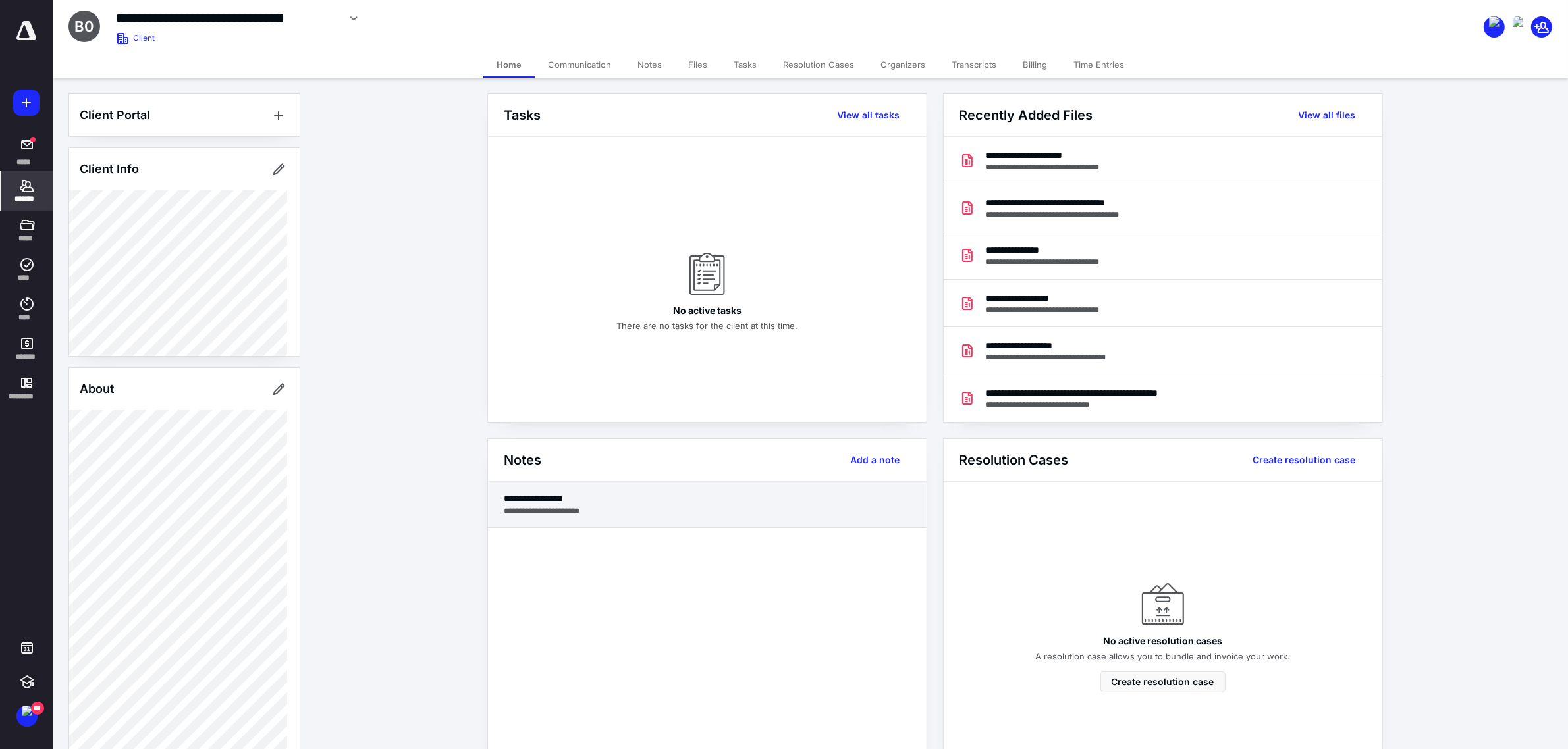 click on "**********" at bounding box center (707, 511) 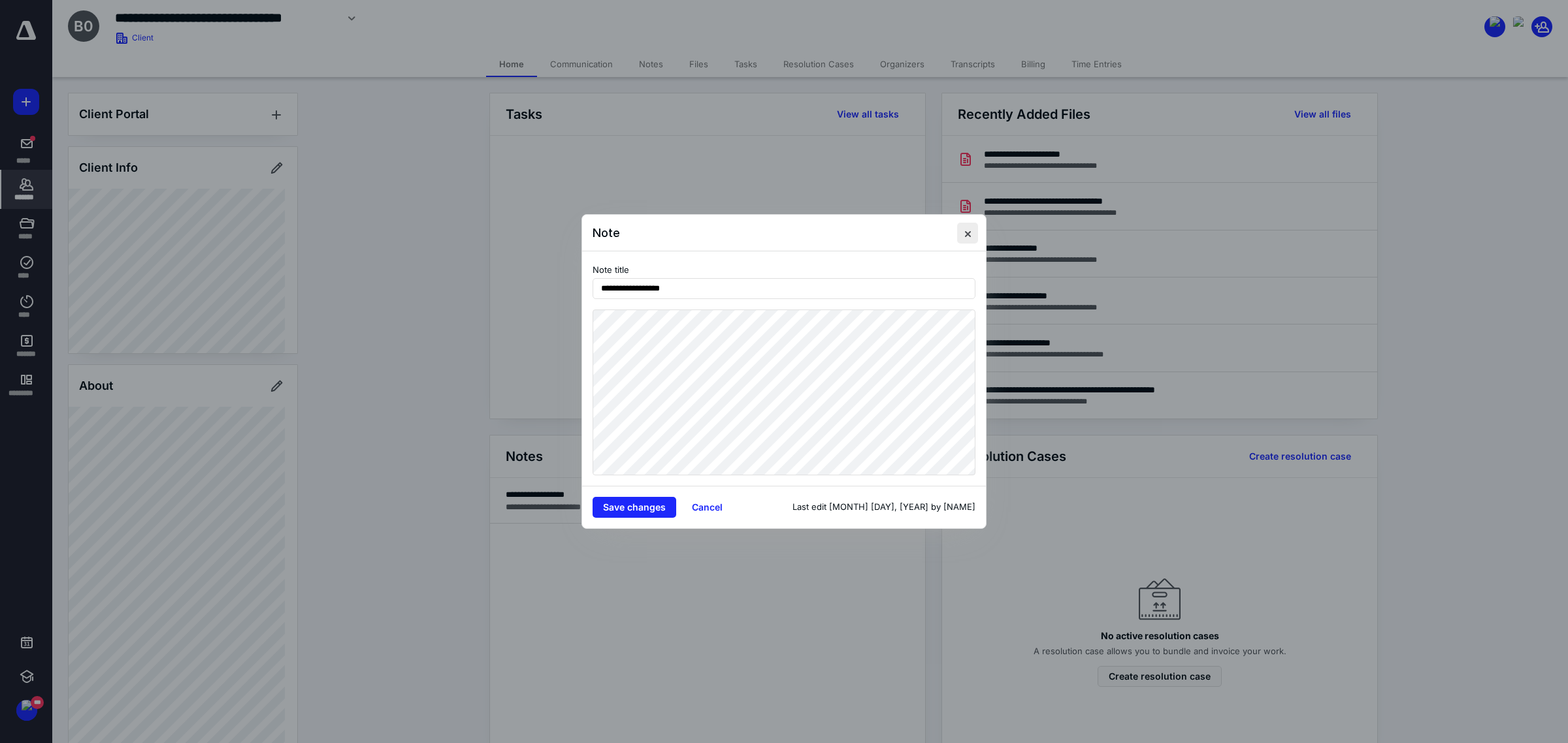 click at bounding box center (968, 233) 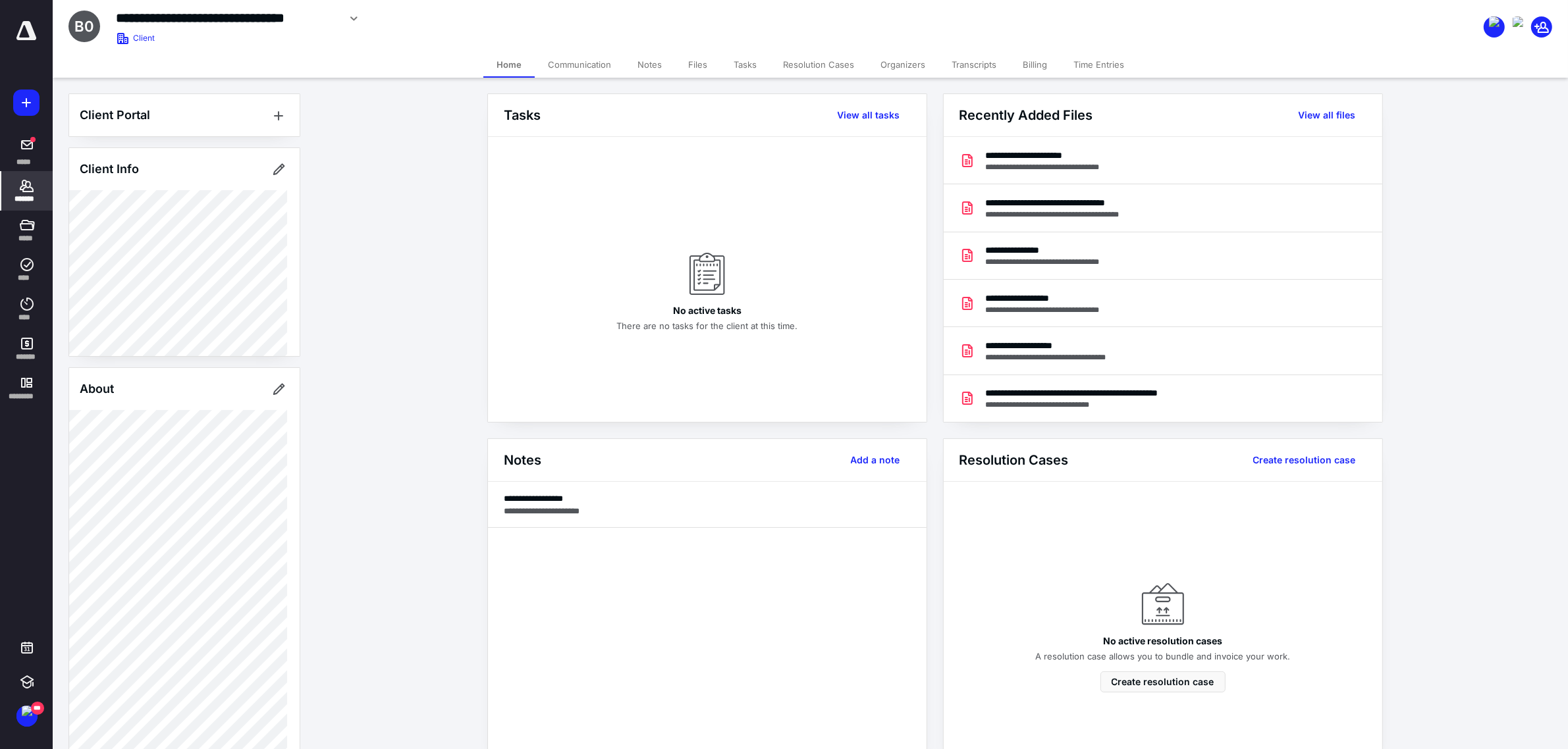 click on "**********" at bounding box center (1163, 161) 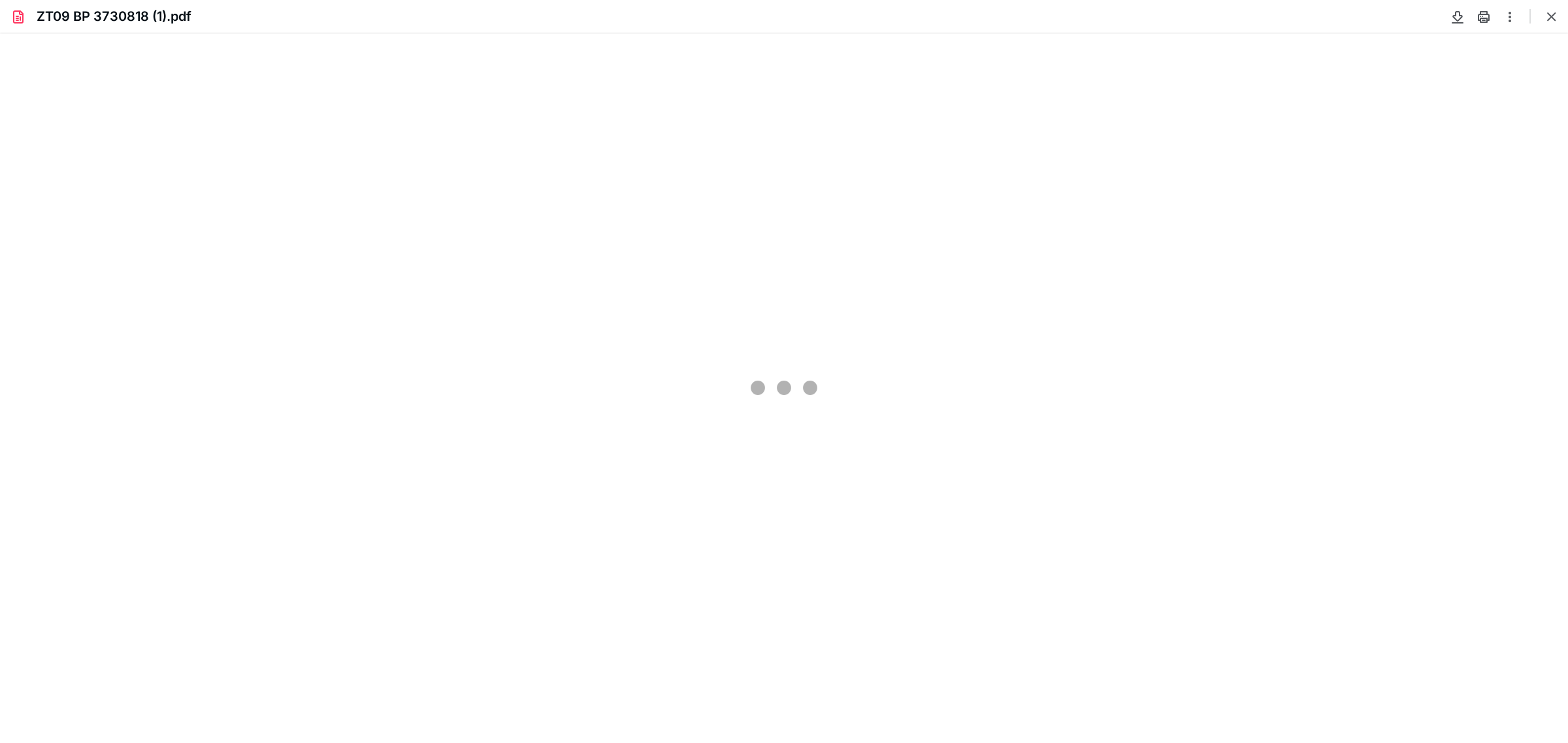 scroll, scrollTop: 0, scrollLeft: 0, axis: both 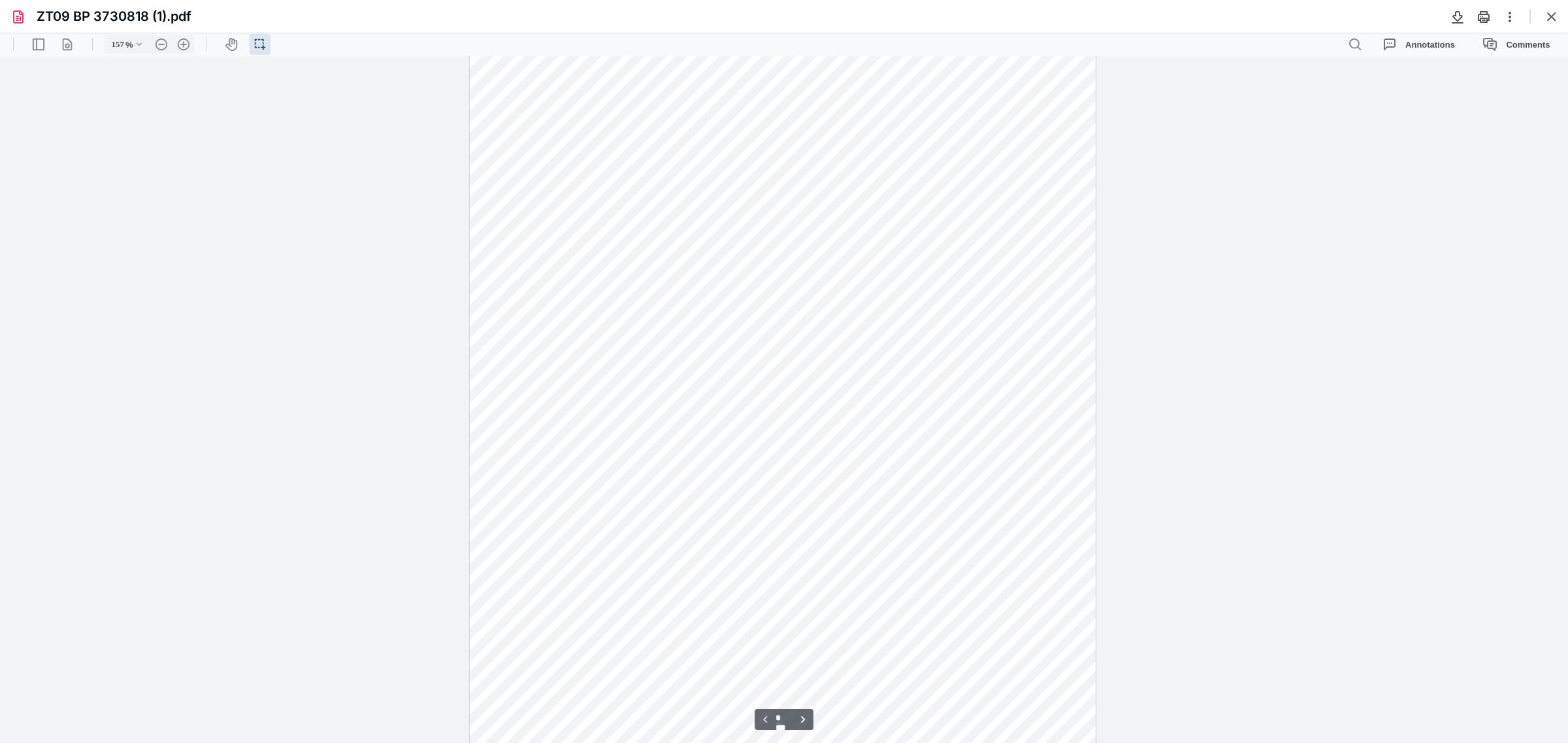 type on "207" 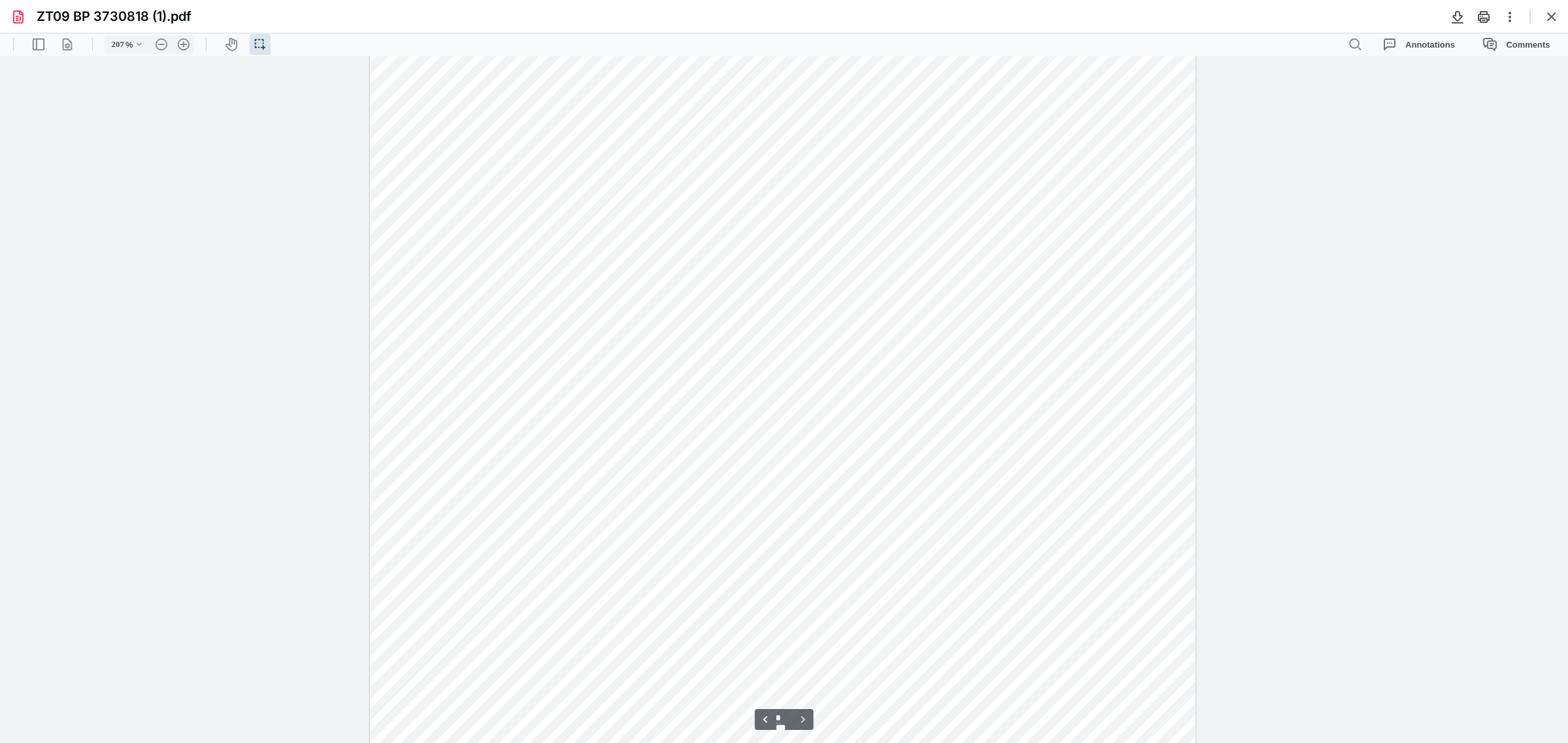 scroll, scrollTop: 1404, scrollLeft: 0, axis: vertical 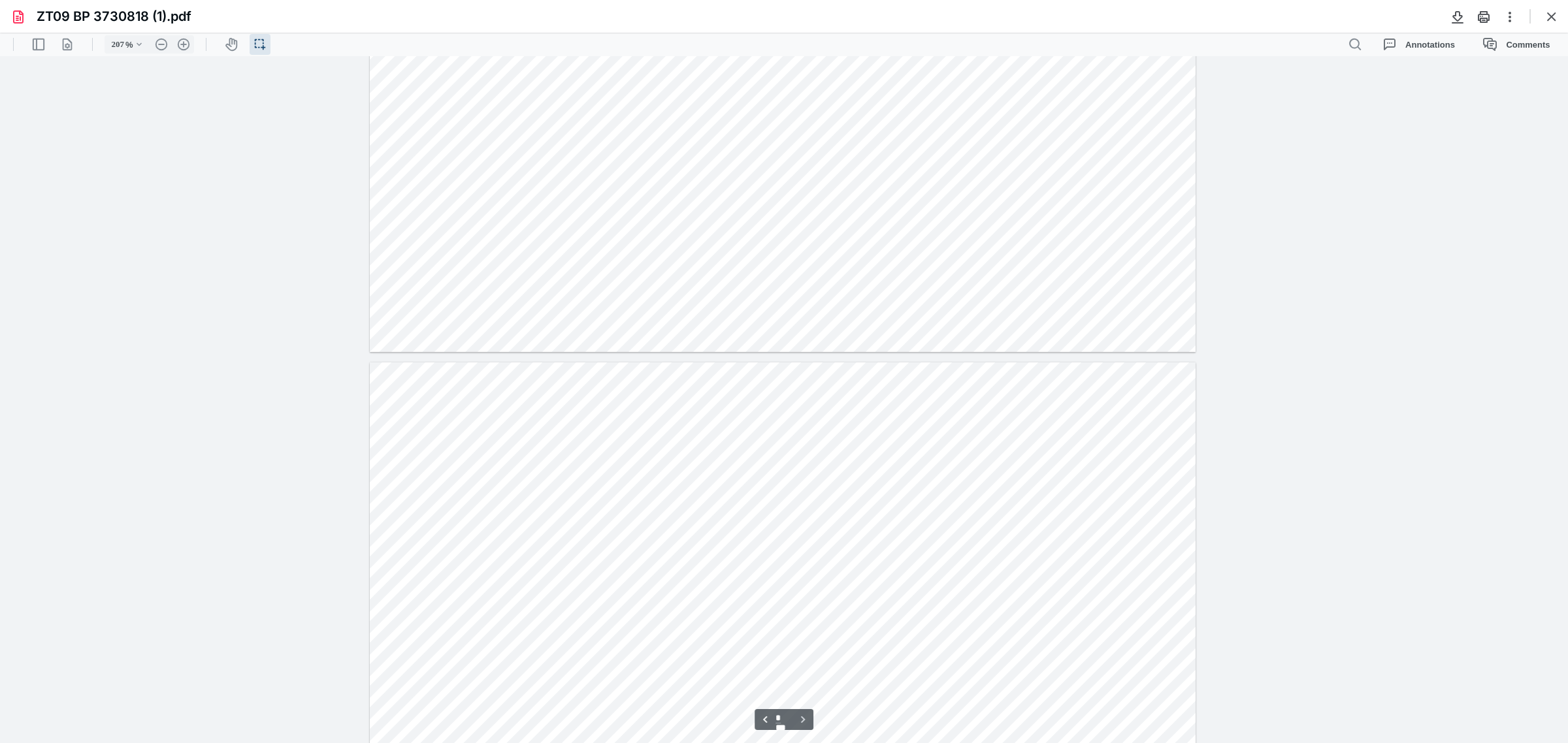 type on "*" 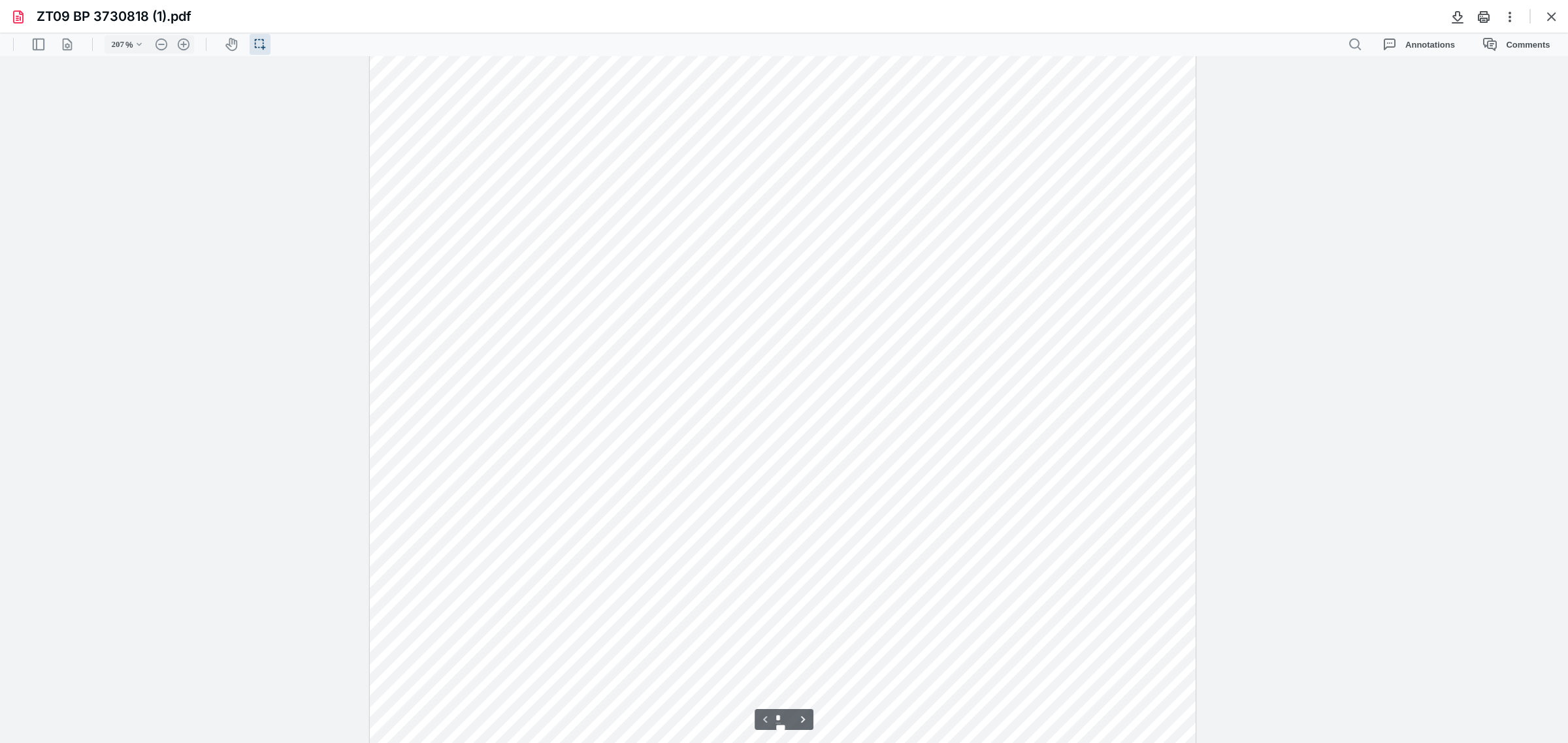 scroll, scrollTop: 326, scrollLeft: 0, axis: vertical 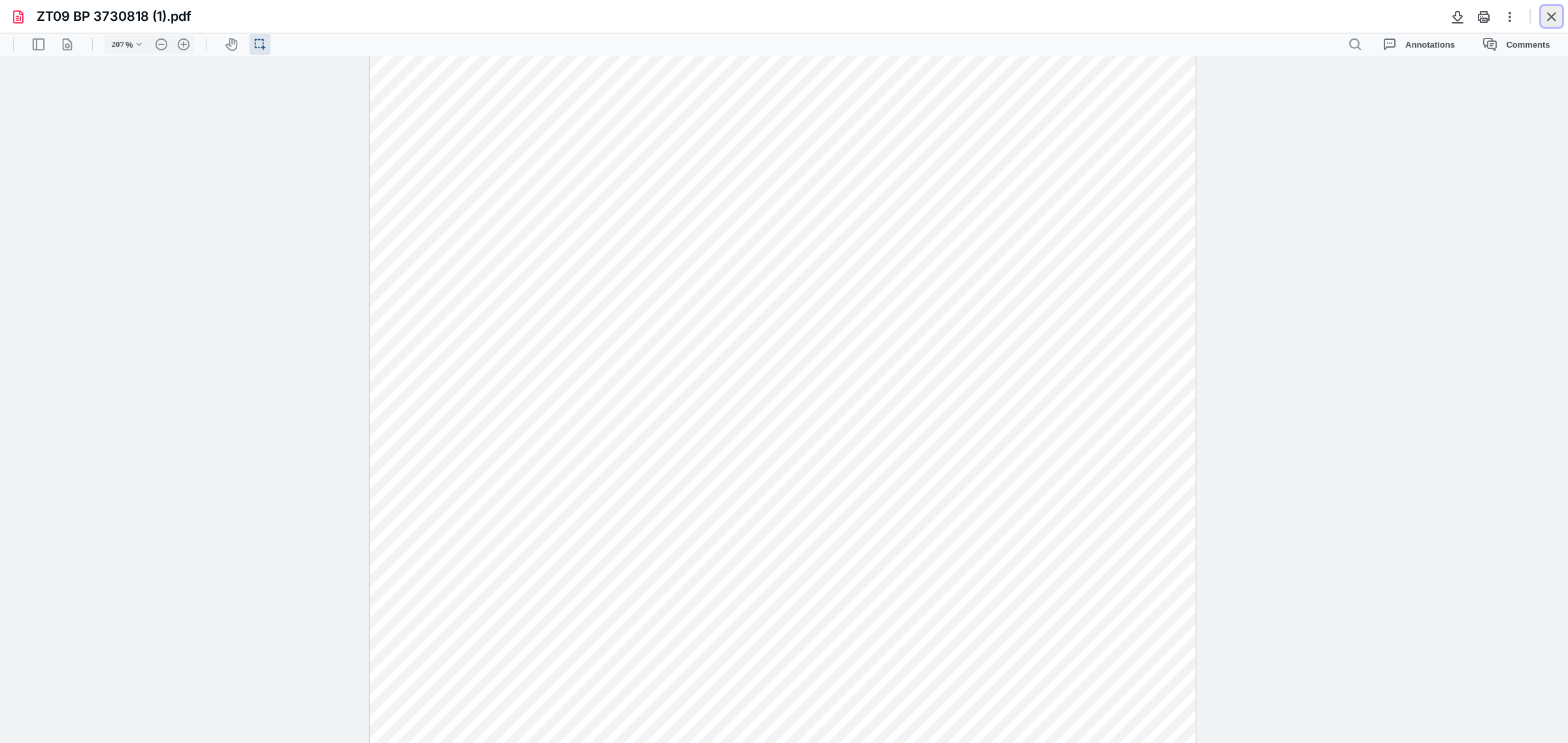click at bounding box center (1552, 16) 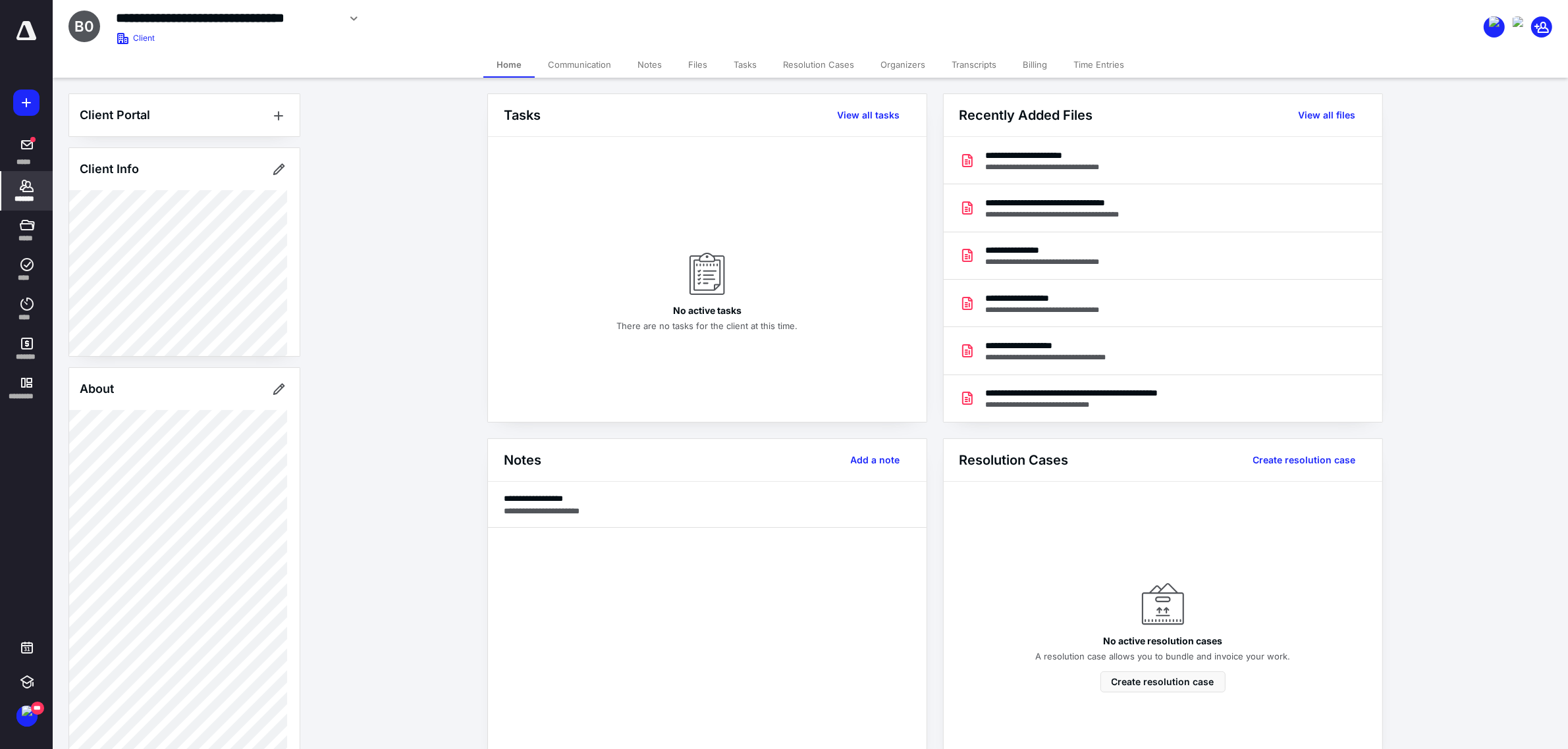 click 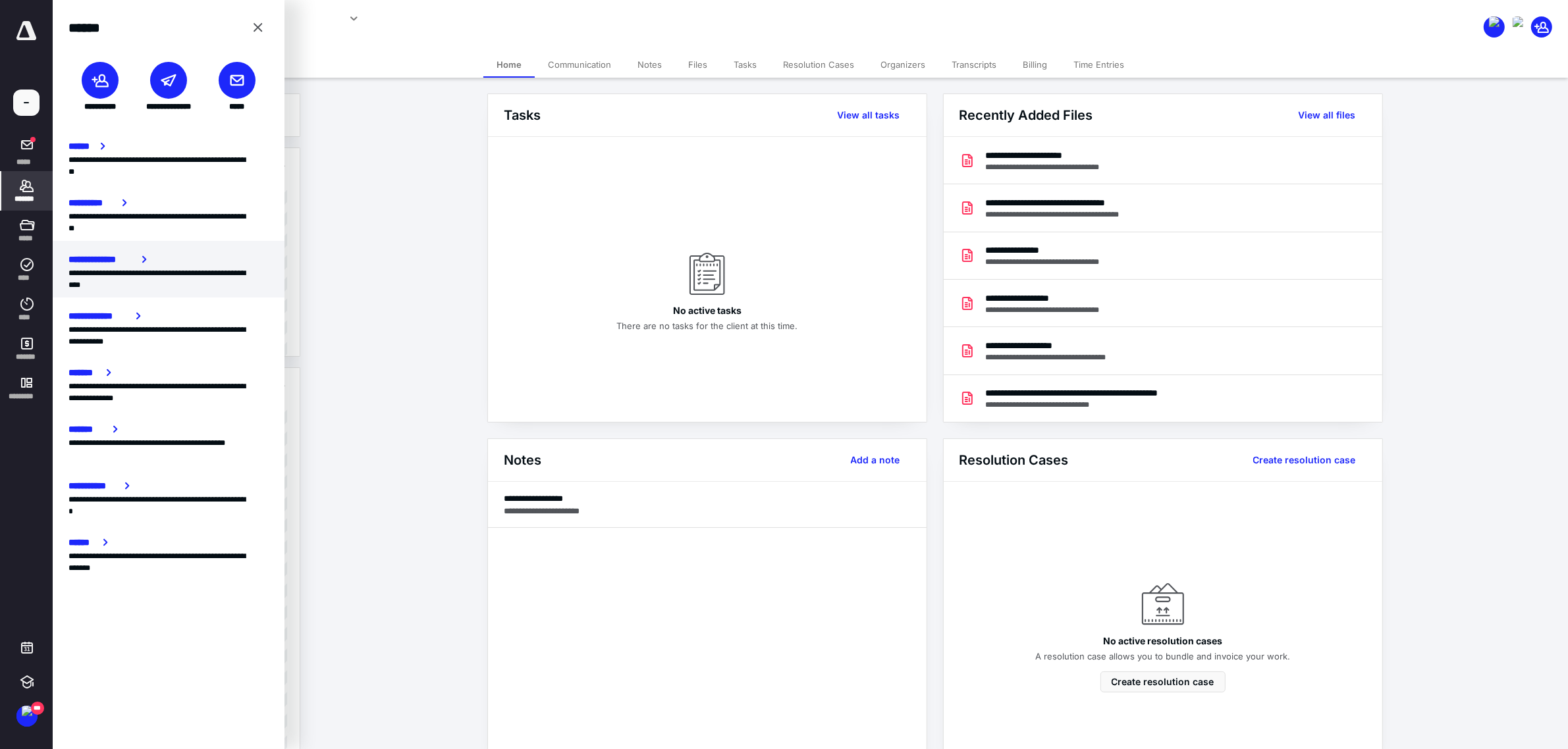 click on "**********" at bounding box center (169, 259) 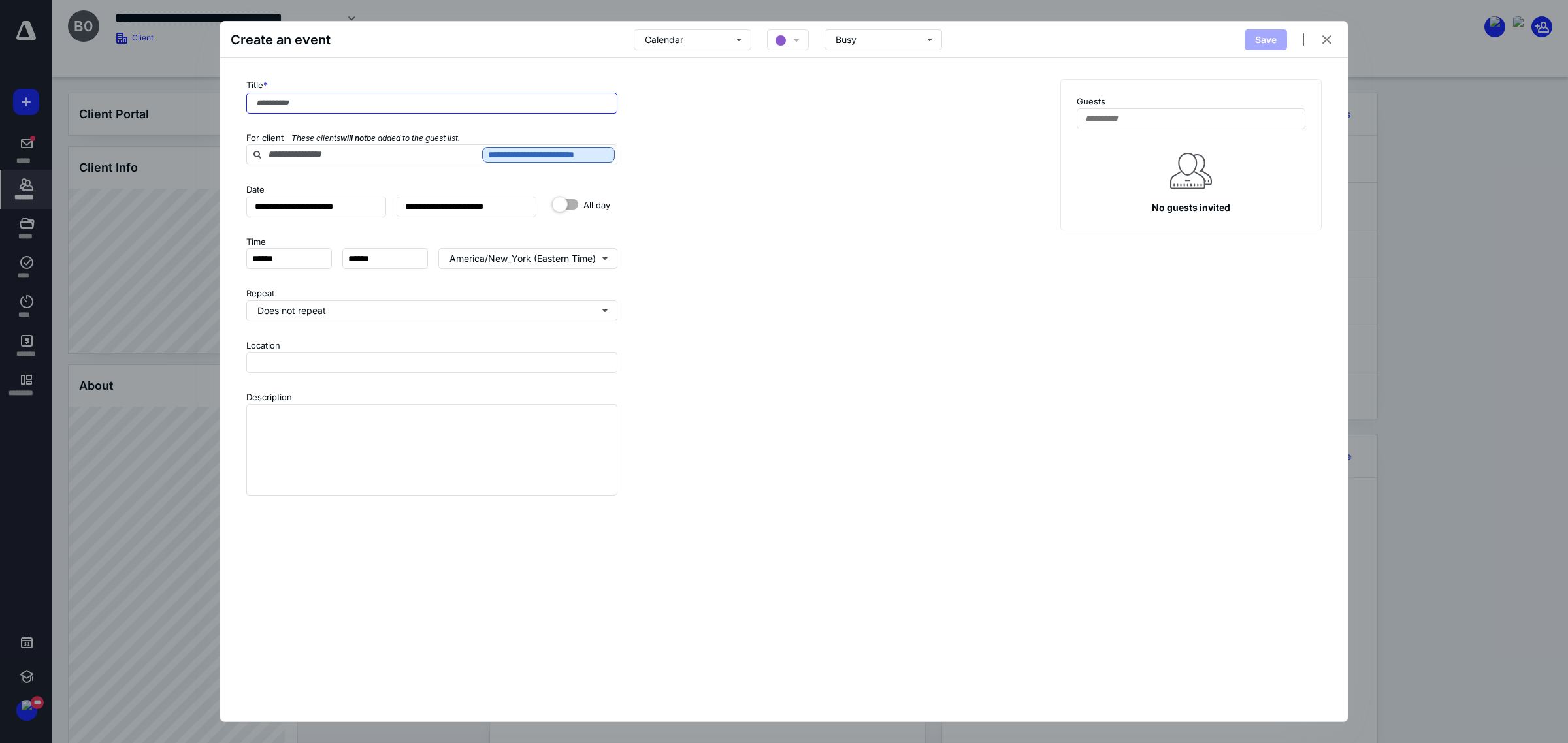 drag, startPoint x: 400, startPoint y: 103, endPoint x: 506, endPoint y: 80, distance: 108.46658 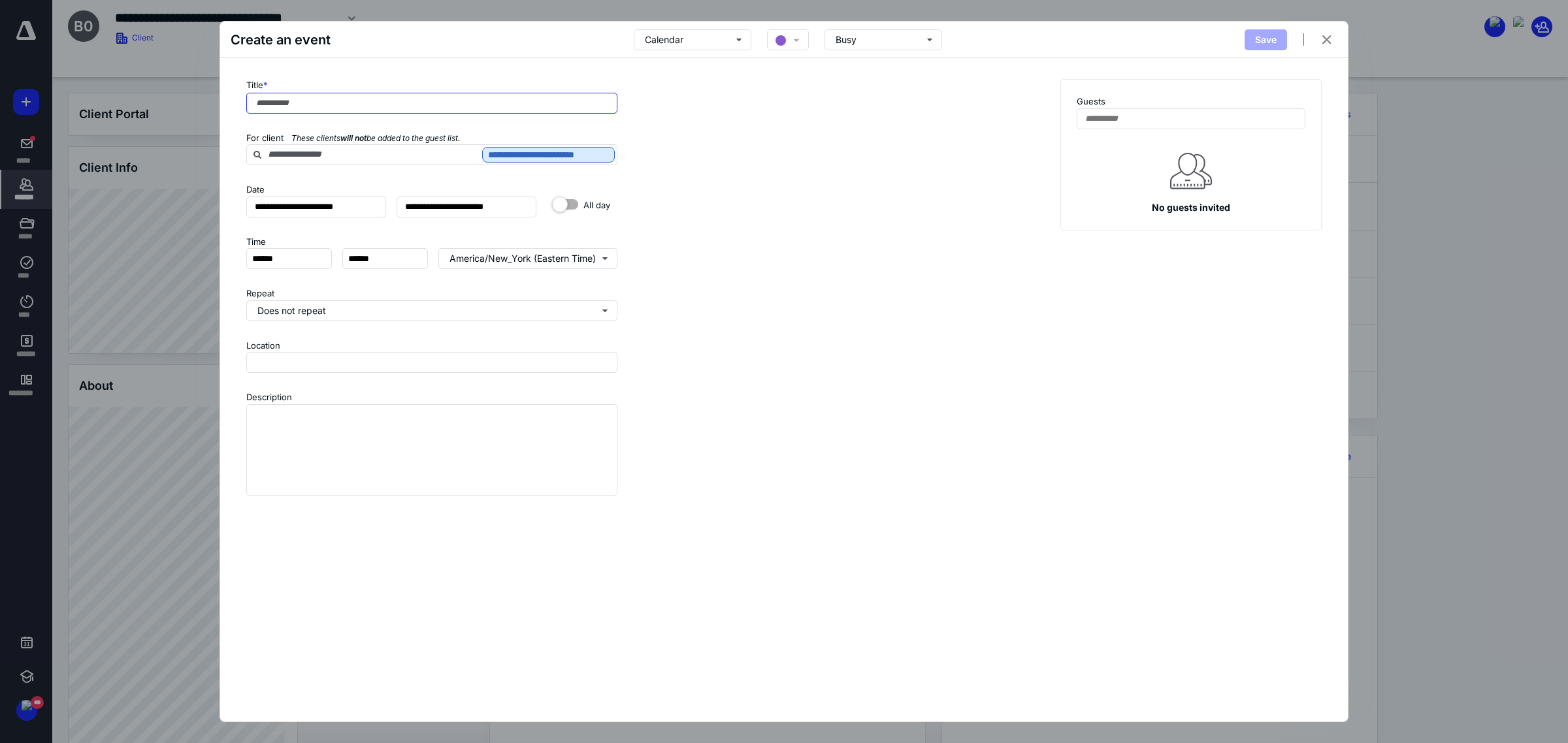 click on "Title  *" at bounding box center [432, 103] 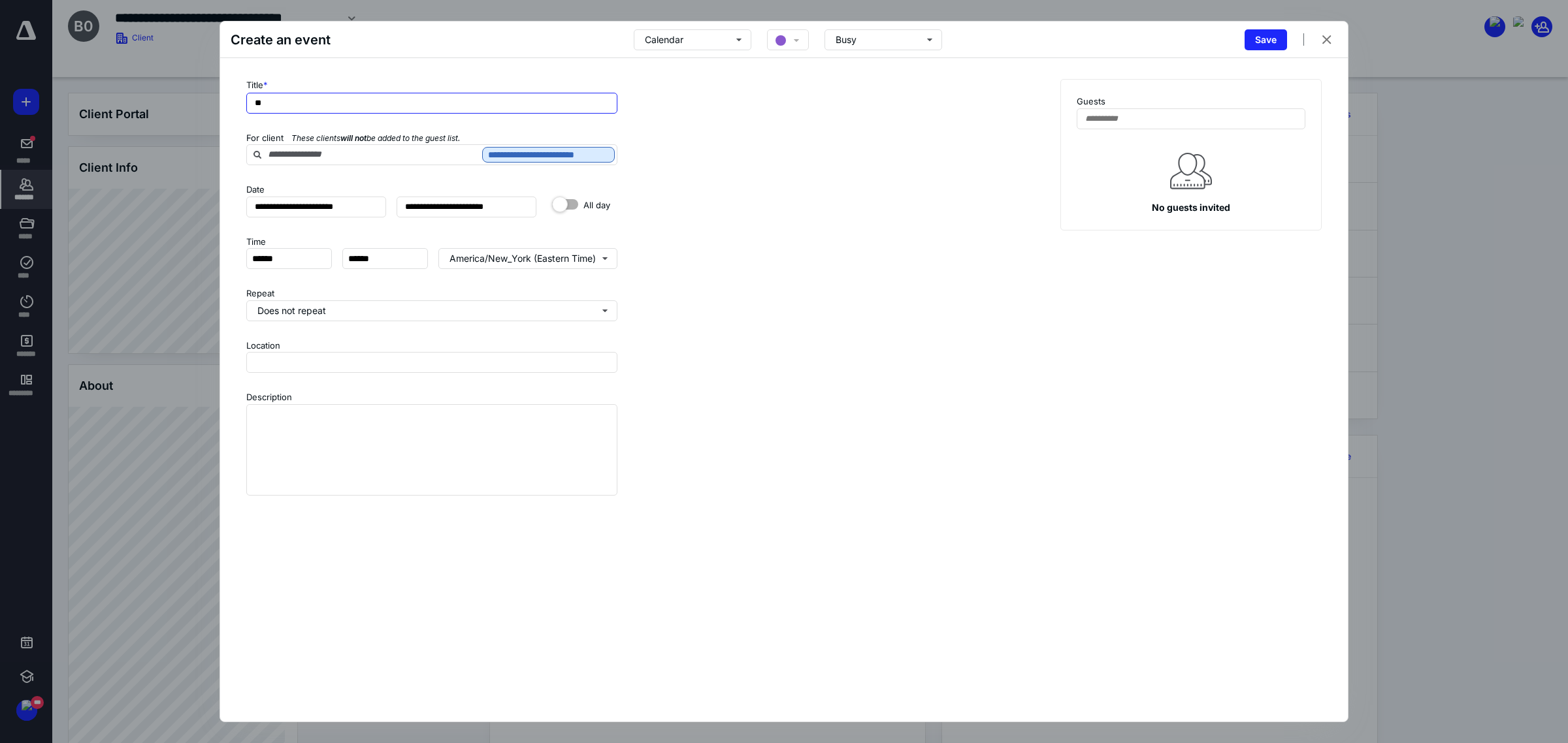 type on "*" 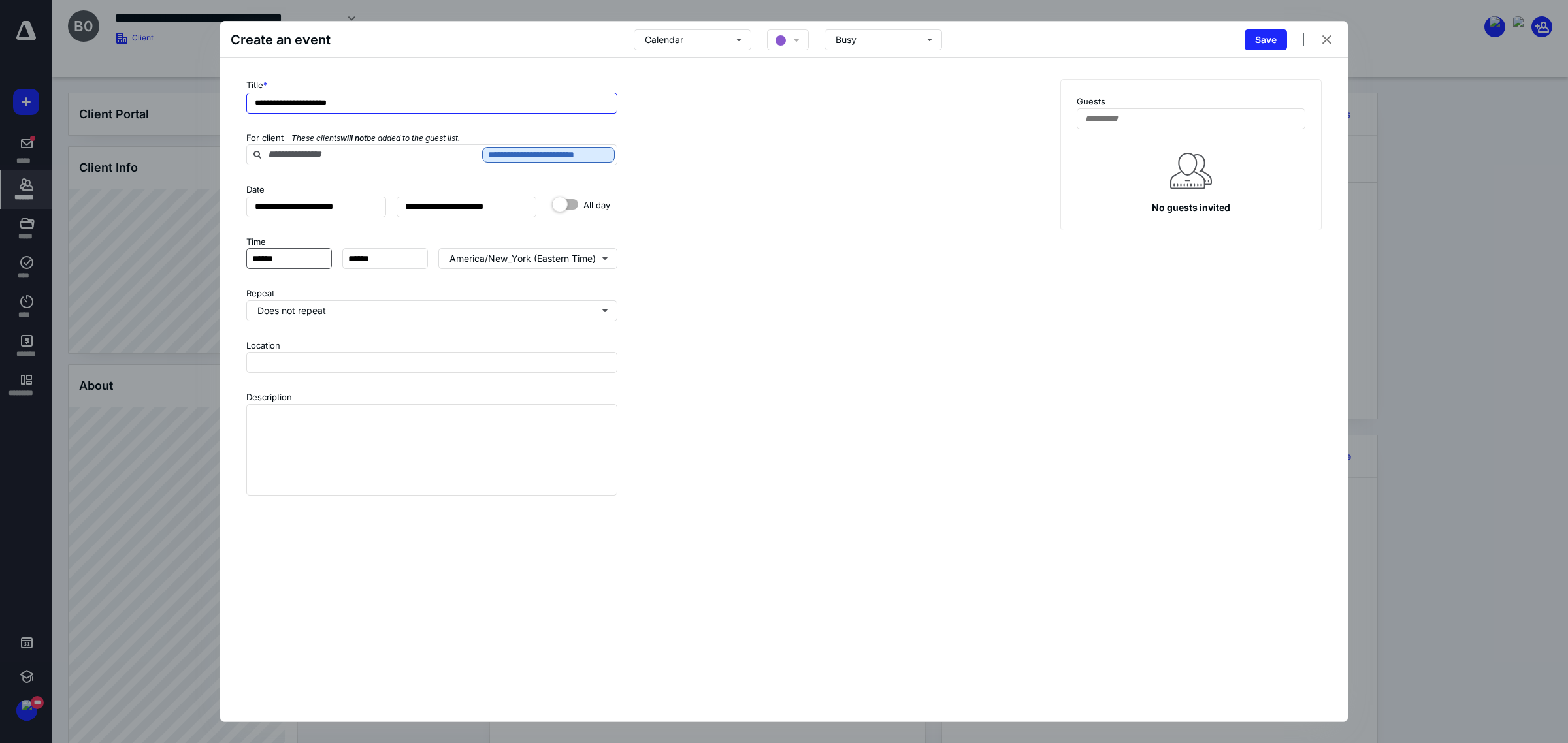 type on "**********" 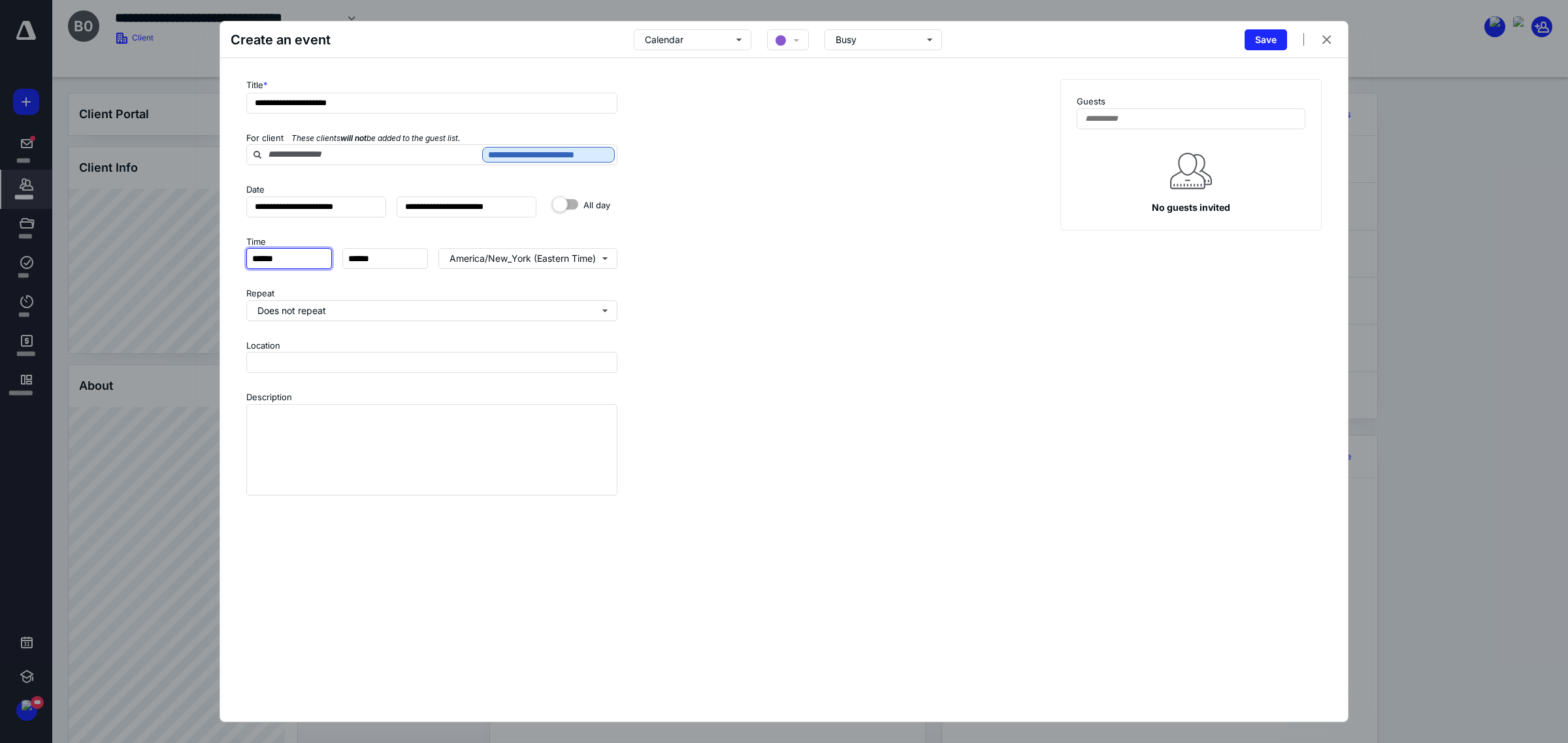 click on "******" at bounding box center (289, 259) 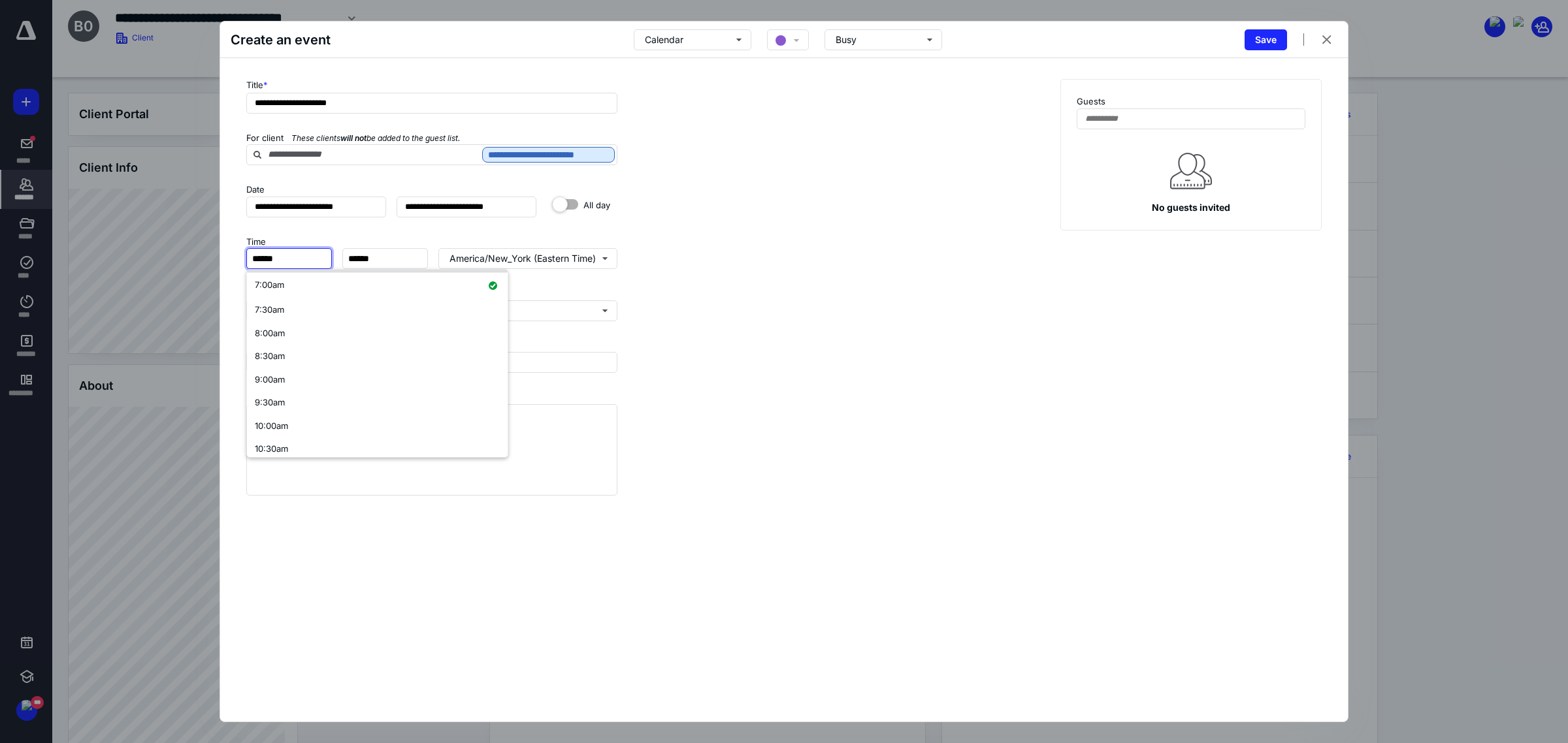 scroll, scrollTop: 408, scrollLeft: 0, axis: vertical 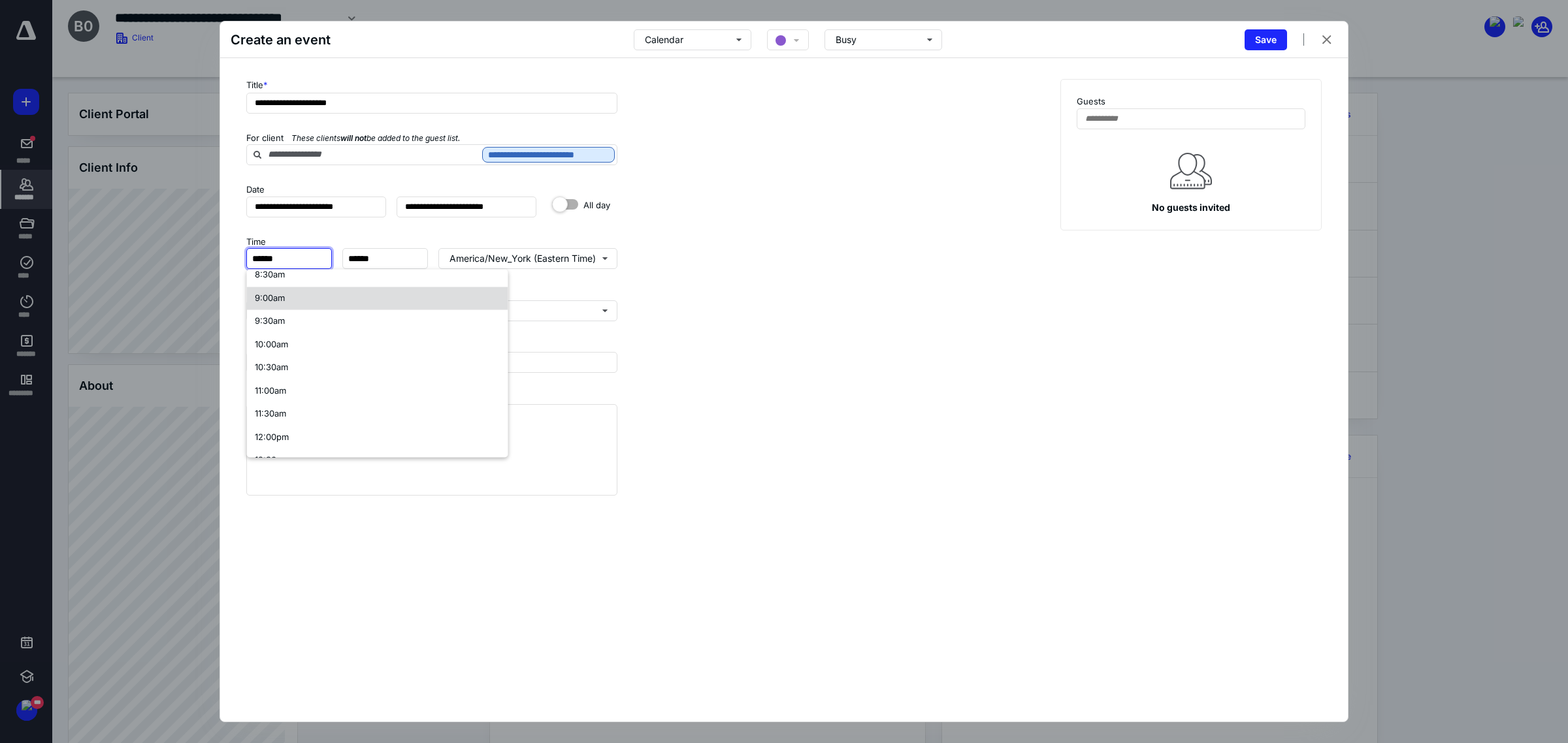 click on "9:00am" at bounding box center (378, 298) 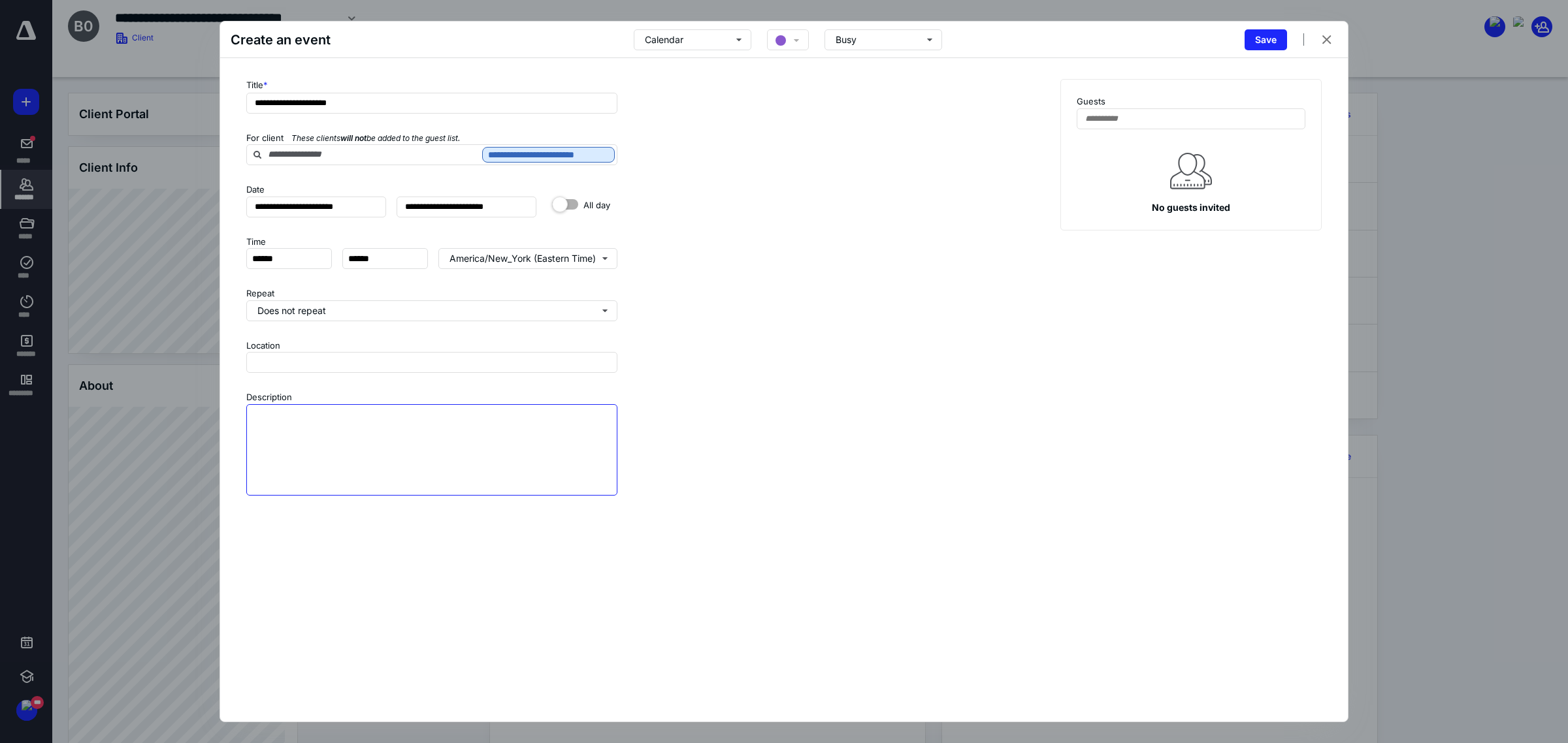 click on "Description" at bounding box center (432, 450) 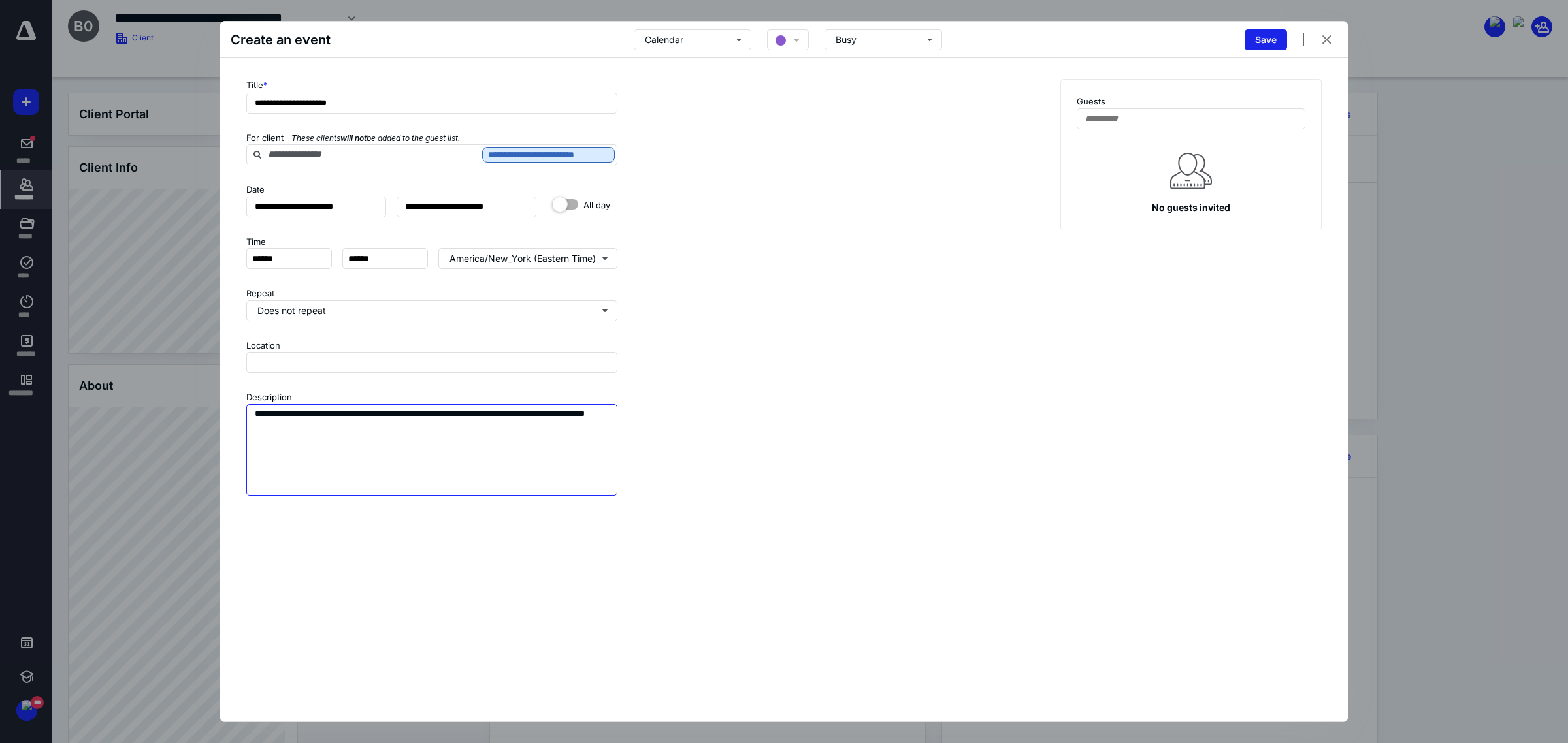 type on "**********" 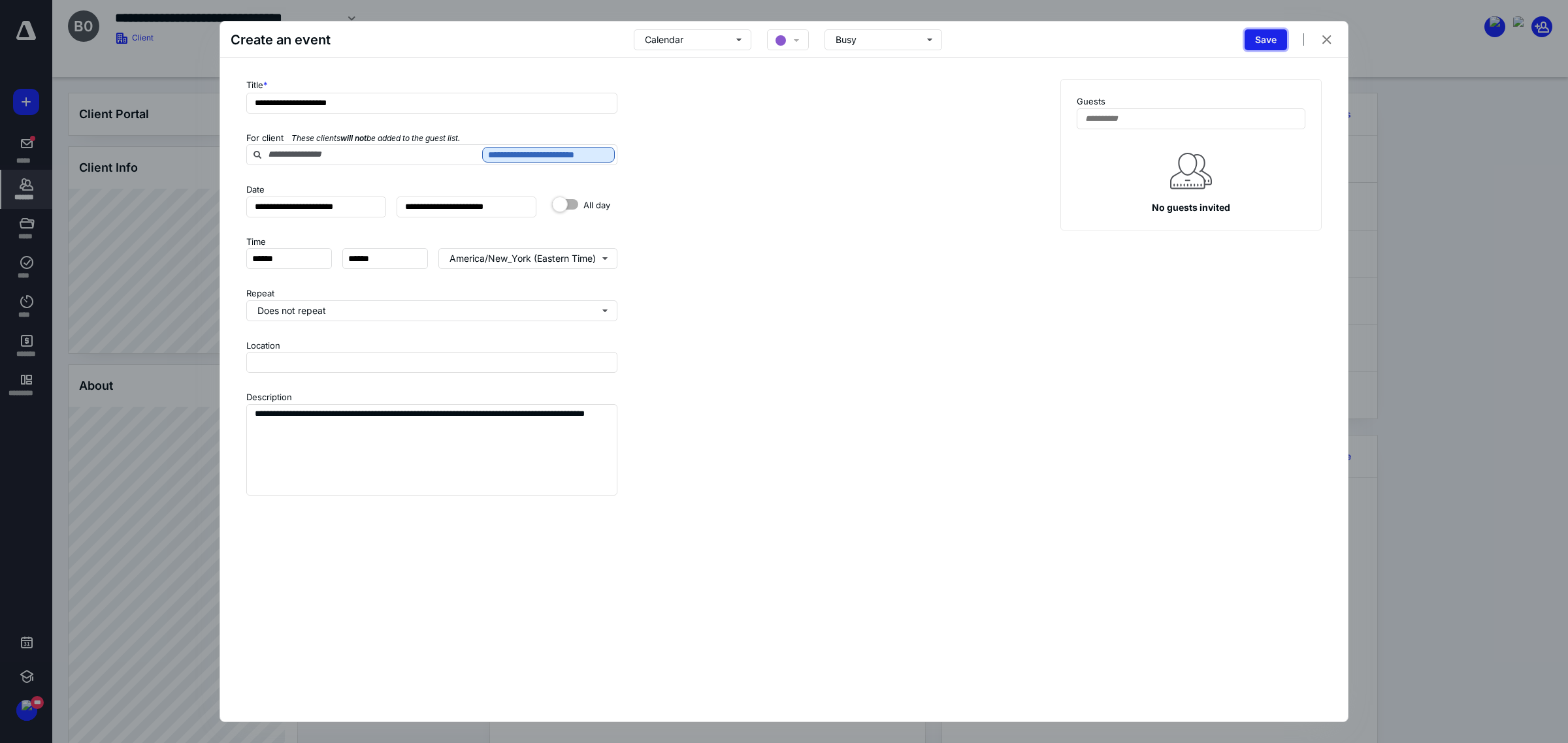 click on "Save" at bounding box center (1266, 40) 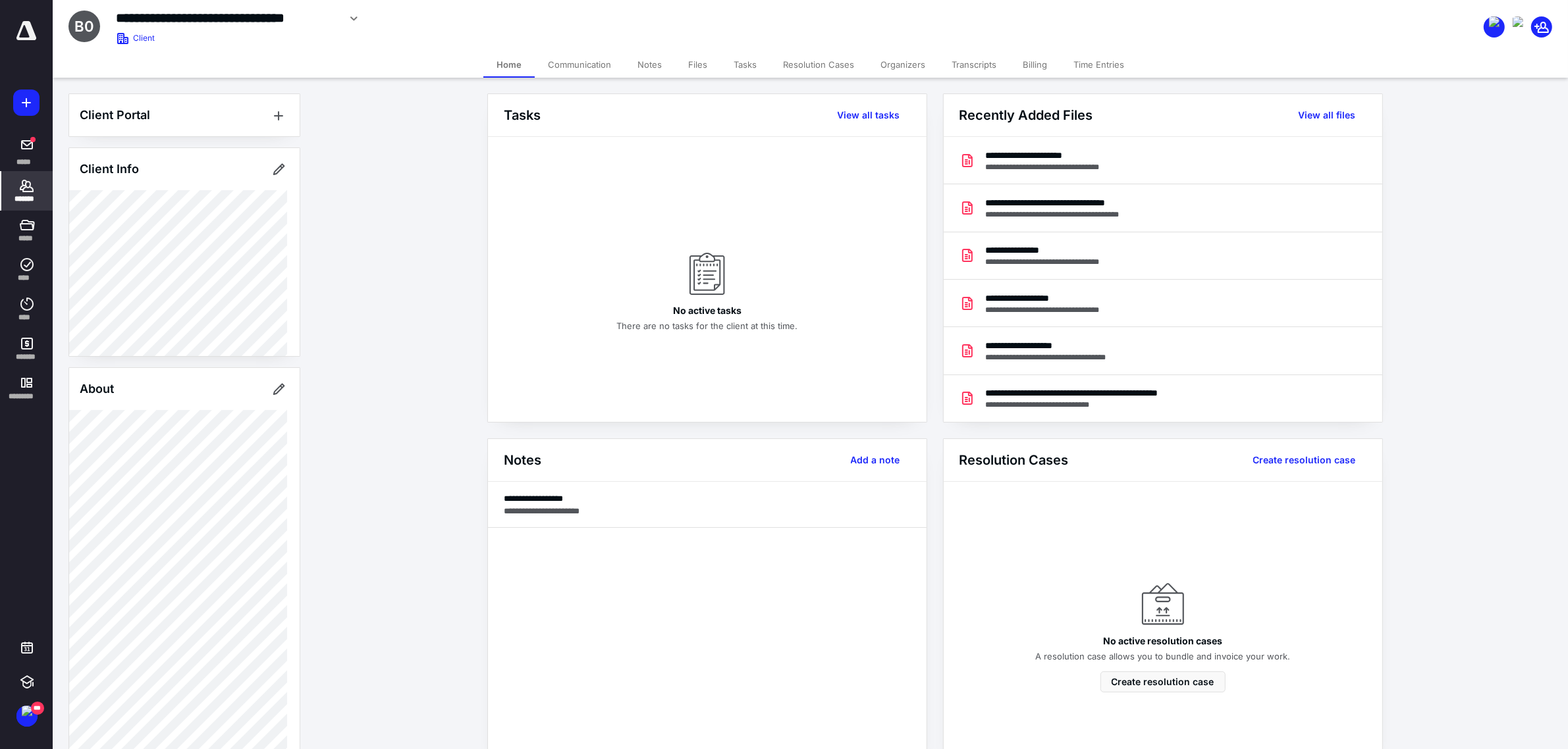 click on "*******" at bounding box center (27, 199) 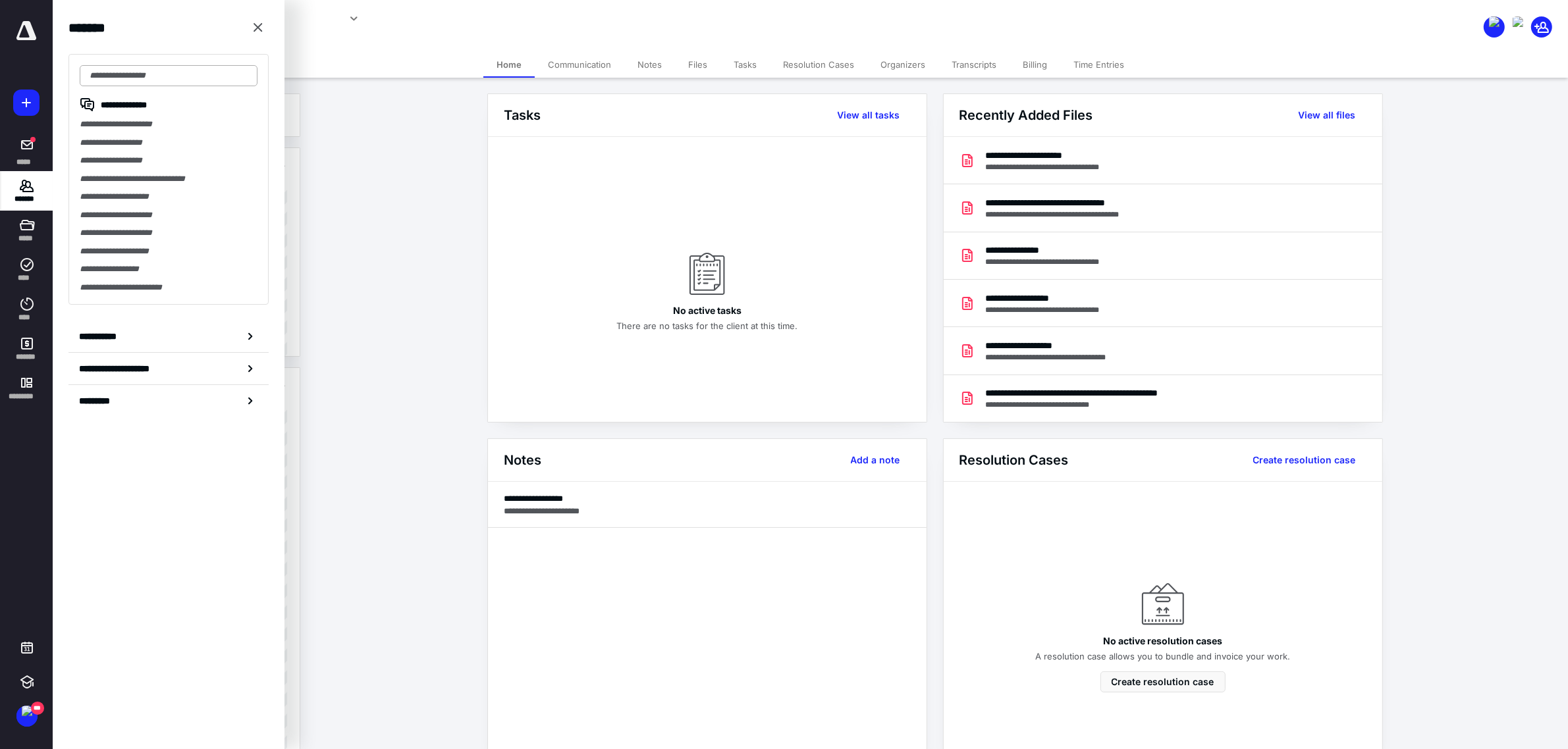 click at bounding box center (169, 76) 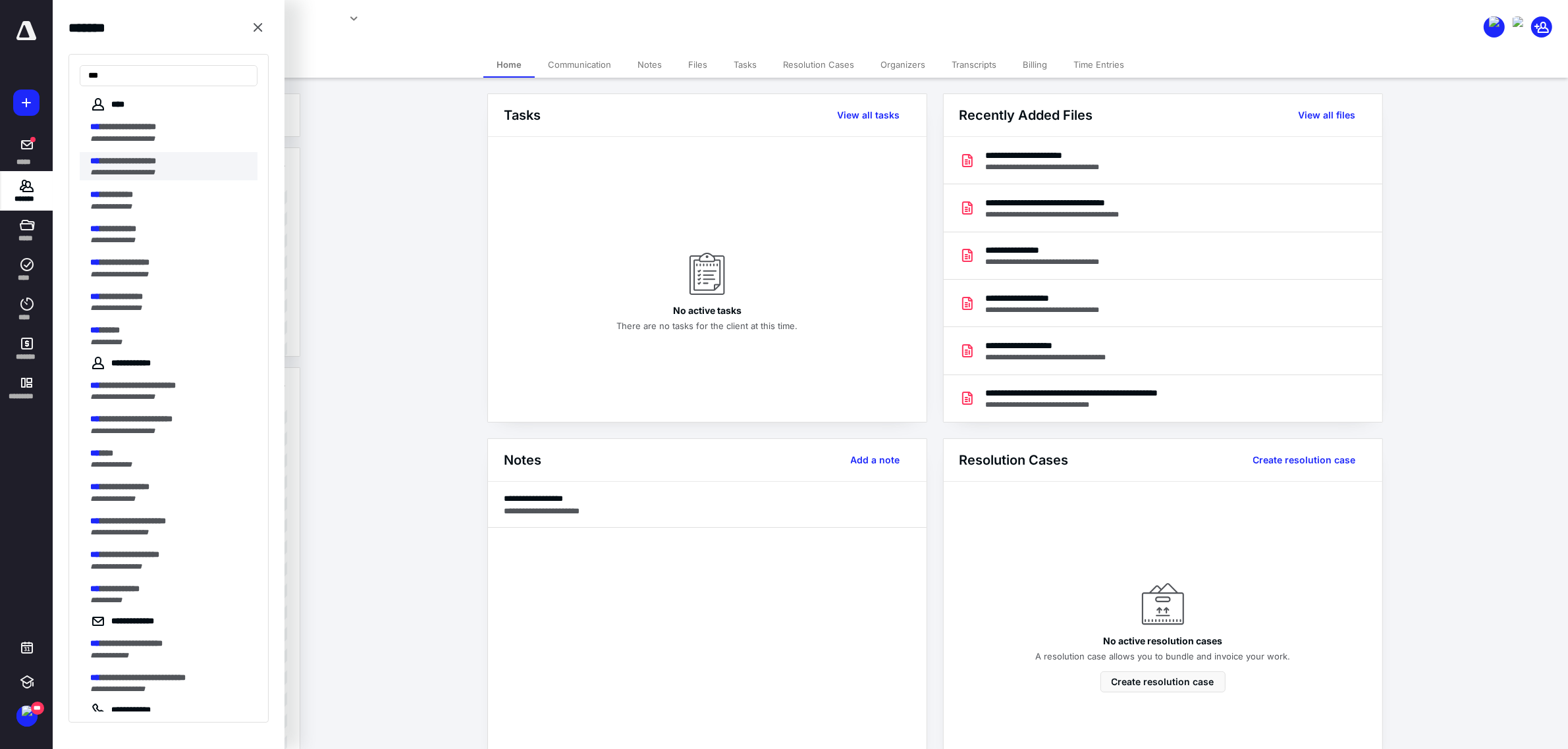 type on "***" 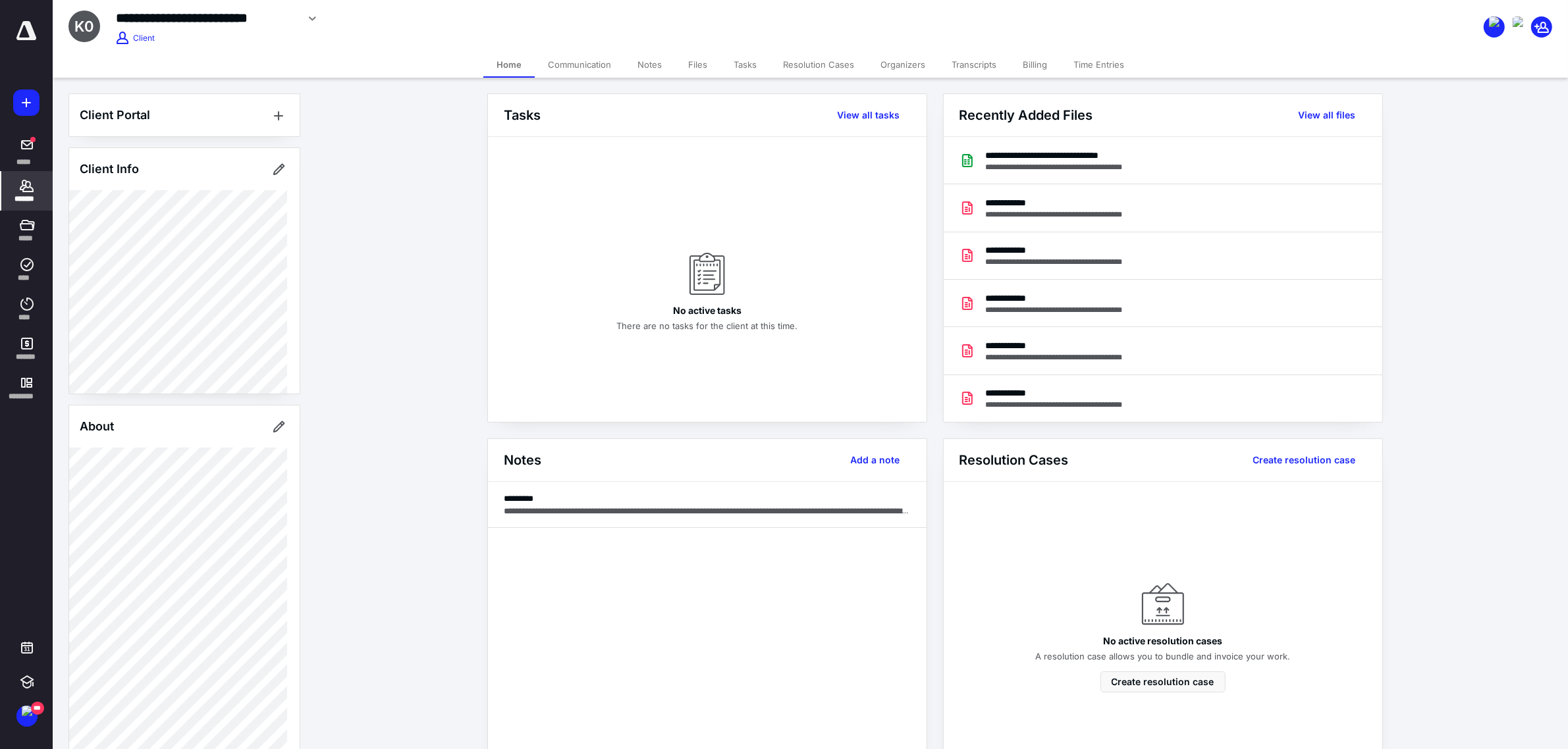 click on "Files" at bounding box center [697, 65] 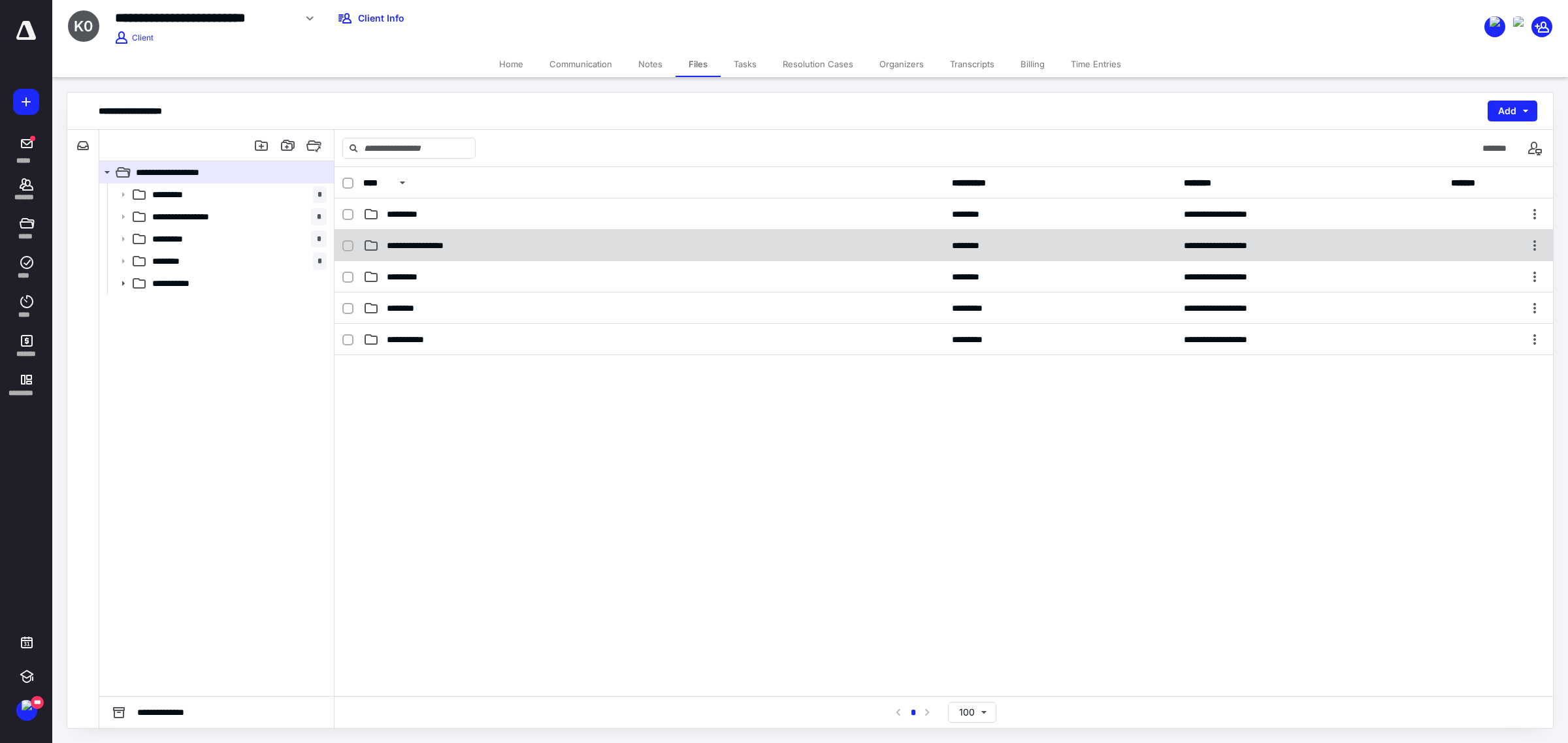 click on "**********" at bounding box center (943, 245) 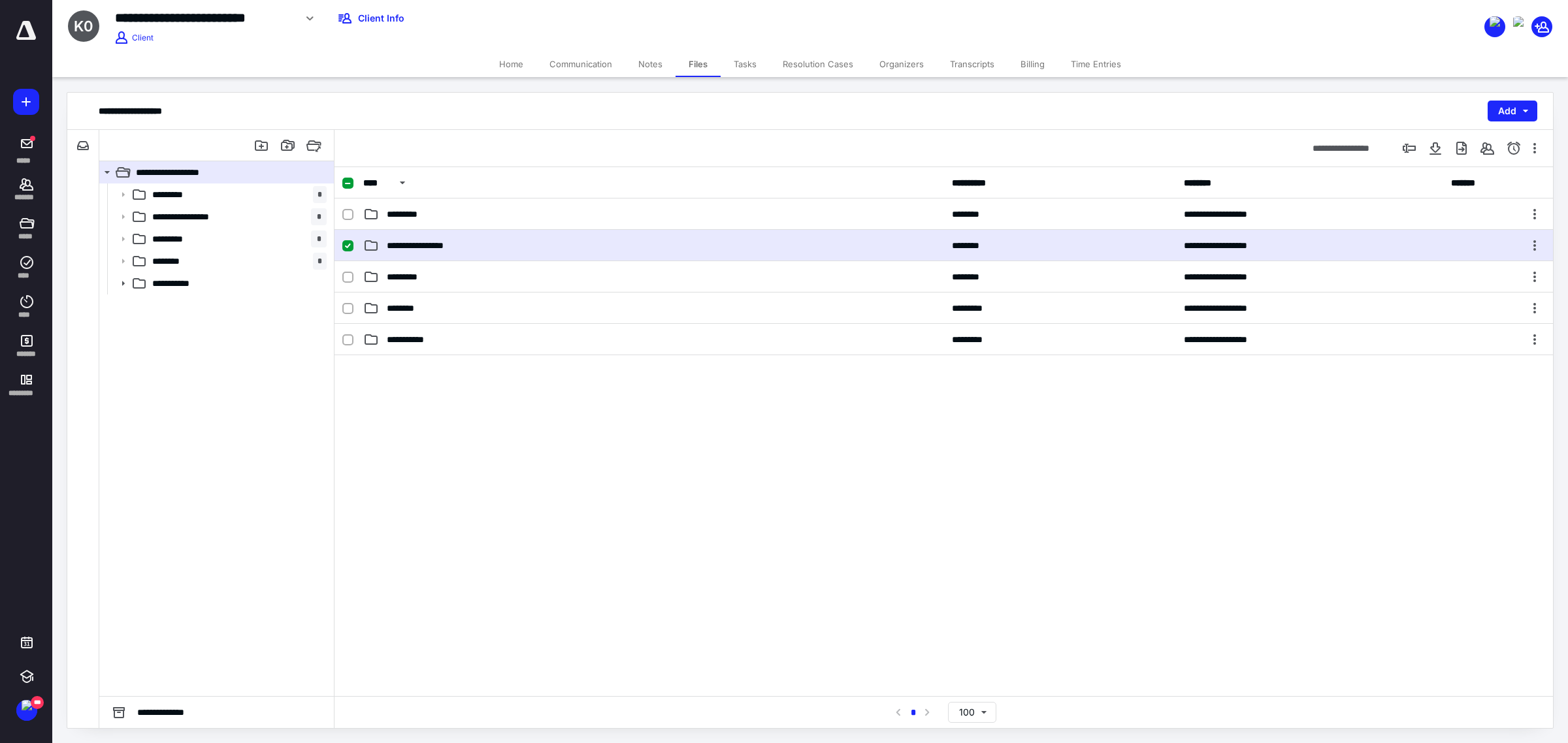 click on "**********" at bounding box center [943, 245] 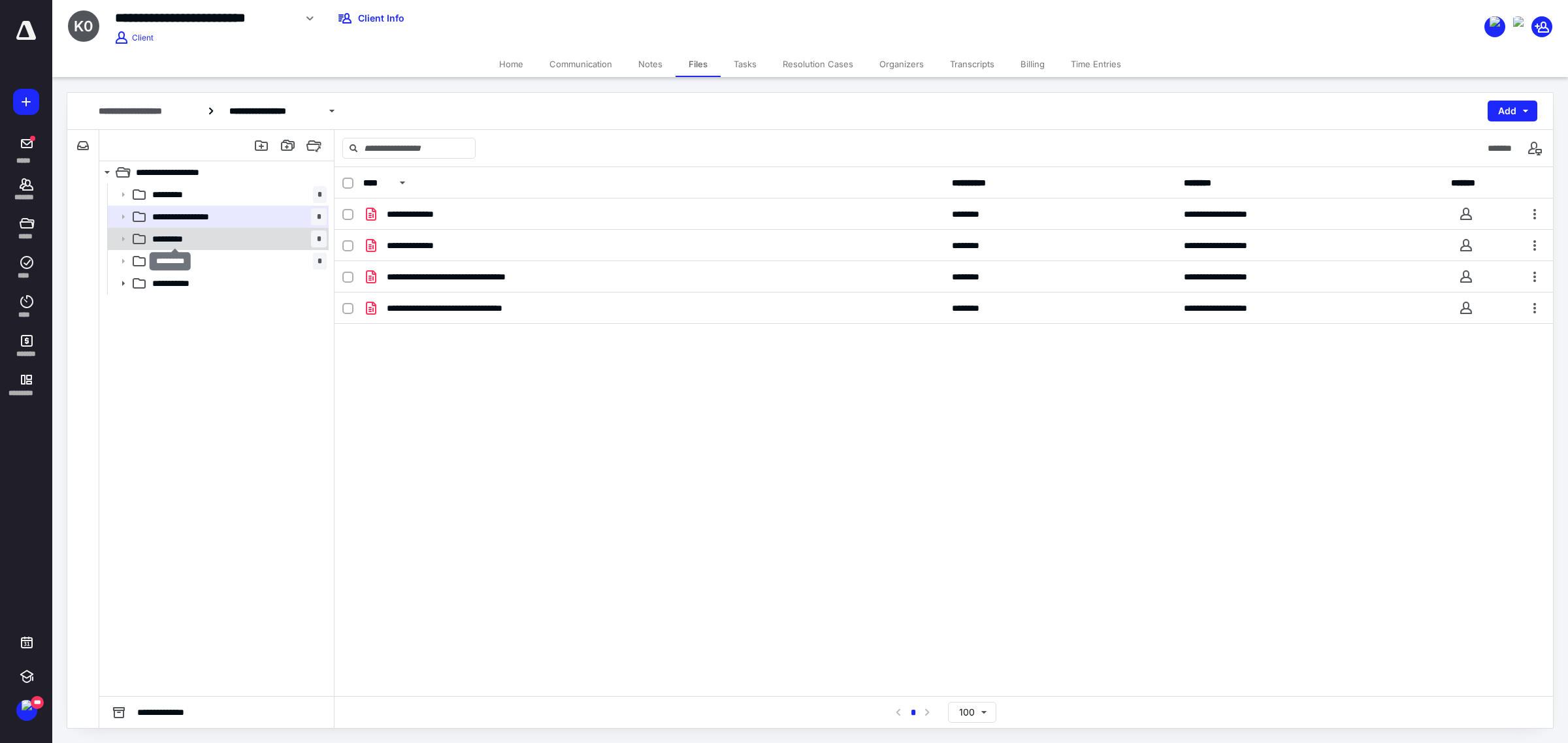 click on "*********" at bounding box center (174, 239) 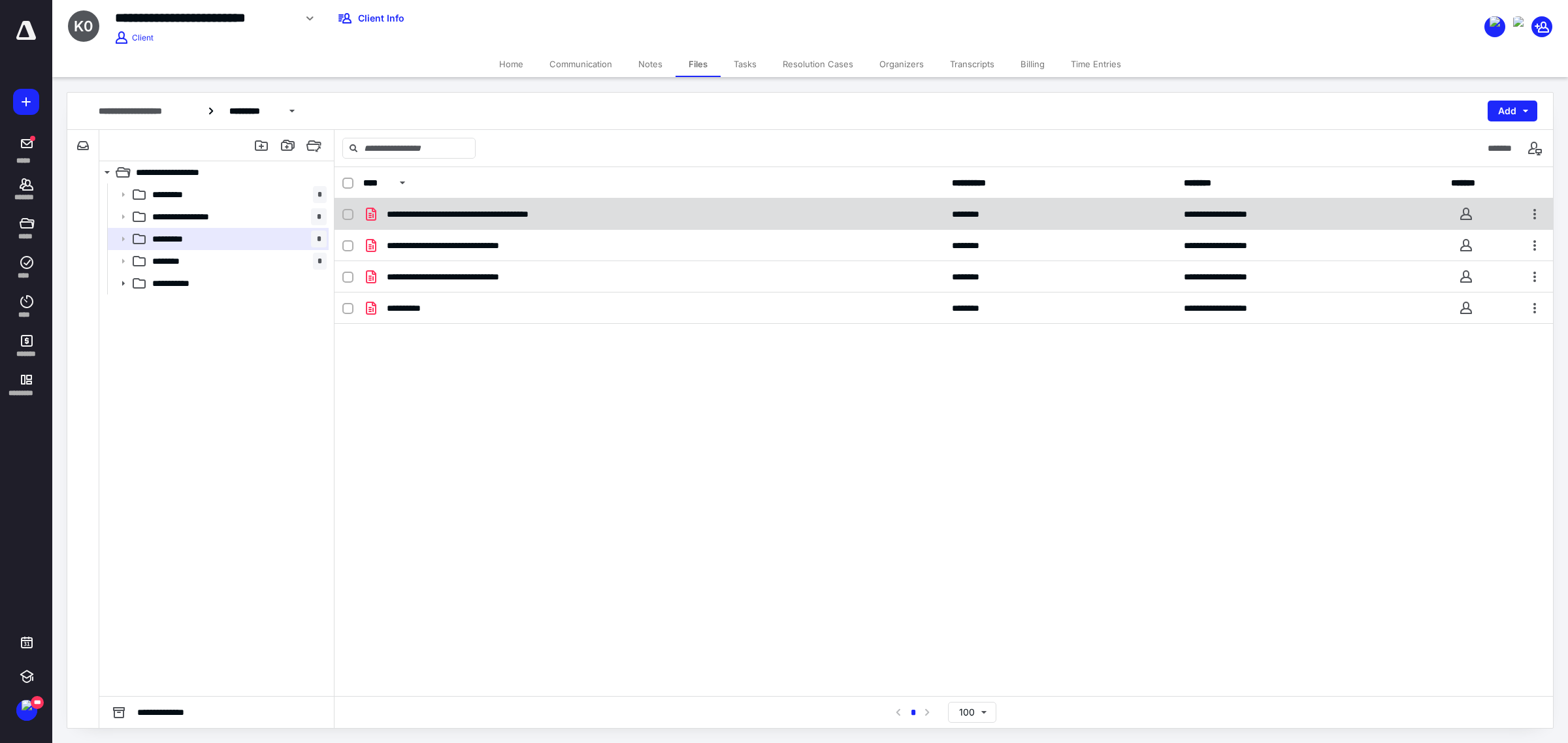 click on "**********" at bounding box center (653, 214) 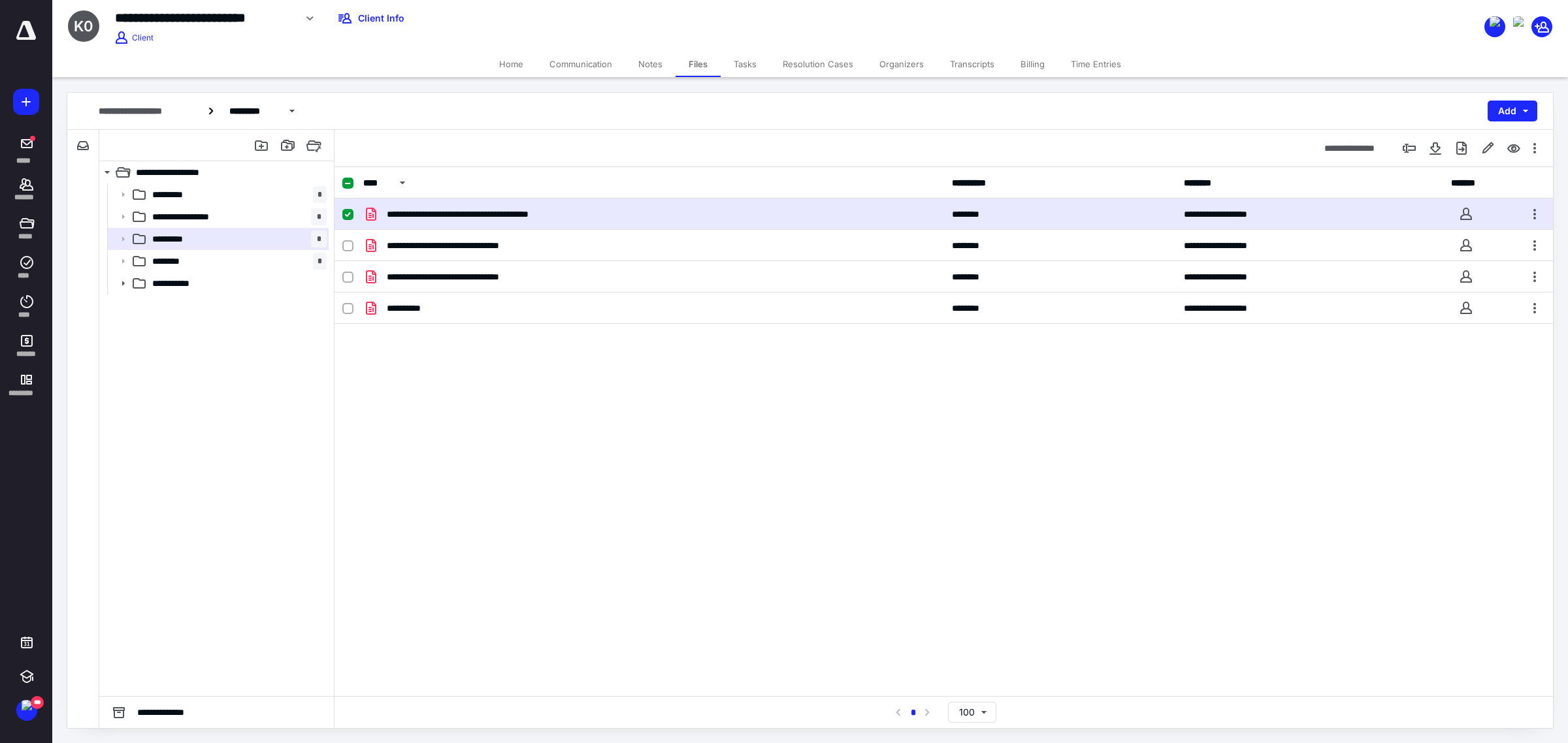 click on "**********" at bounding box center [653, 214] 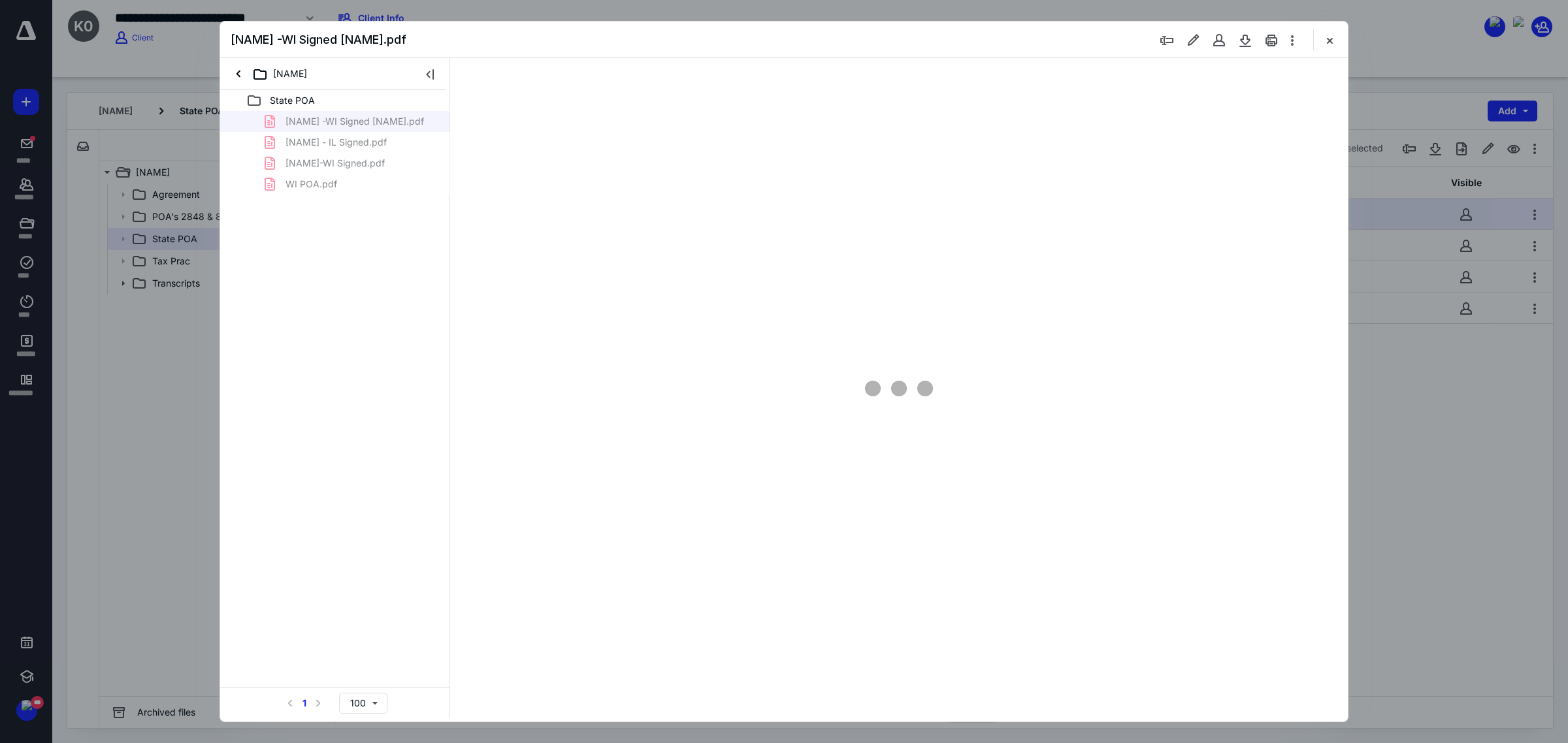 scroll, scrollTop: 0, scrollLeft: 0, axis: both 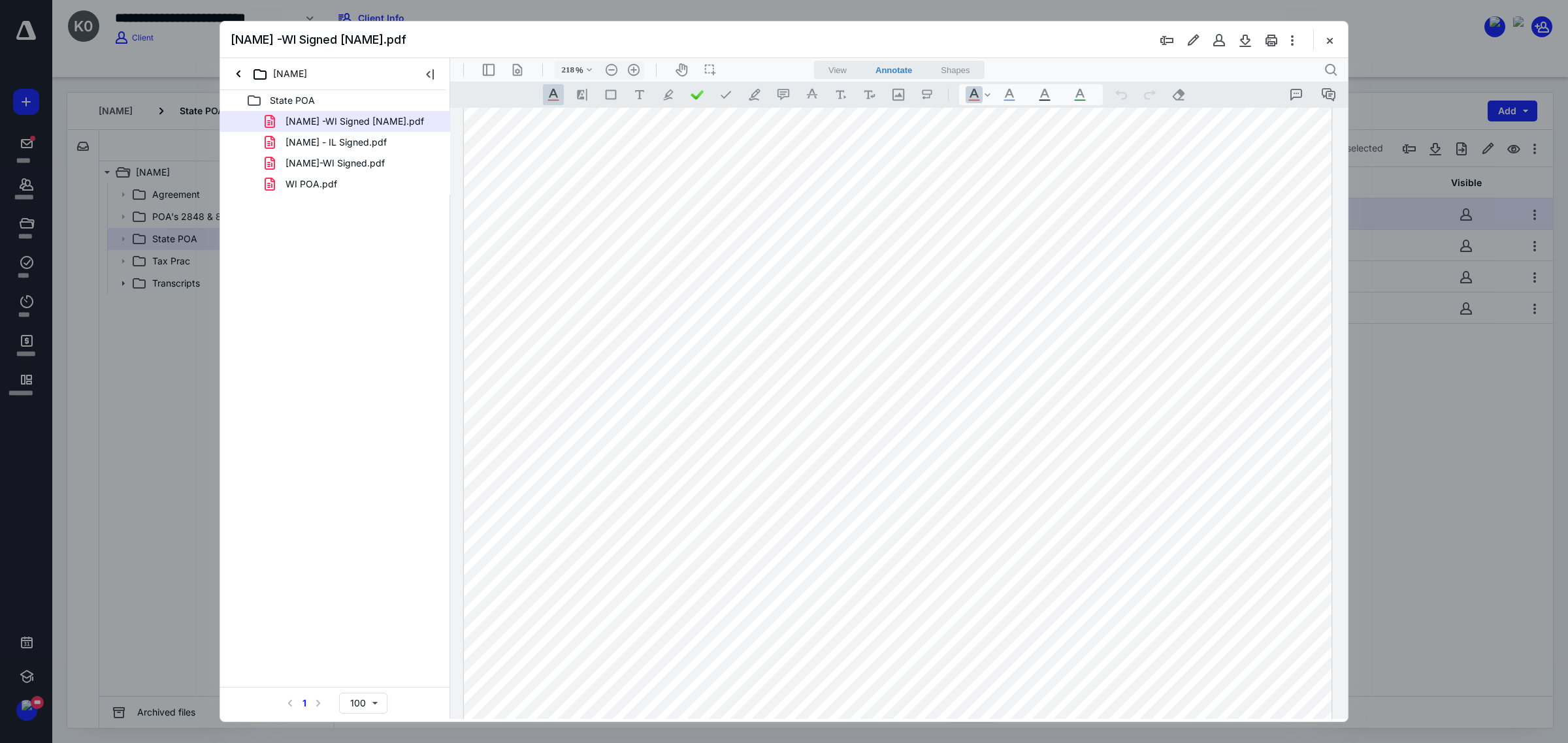 drag, startPoint x: 569, startPoint y: 253, endPoint x: 668, endPoint y: 256, distance: 99.04544 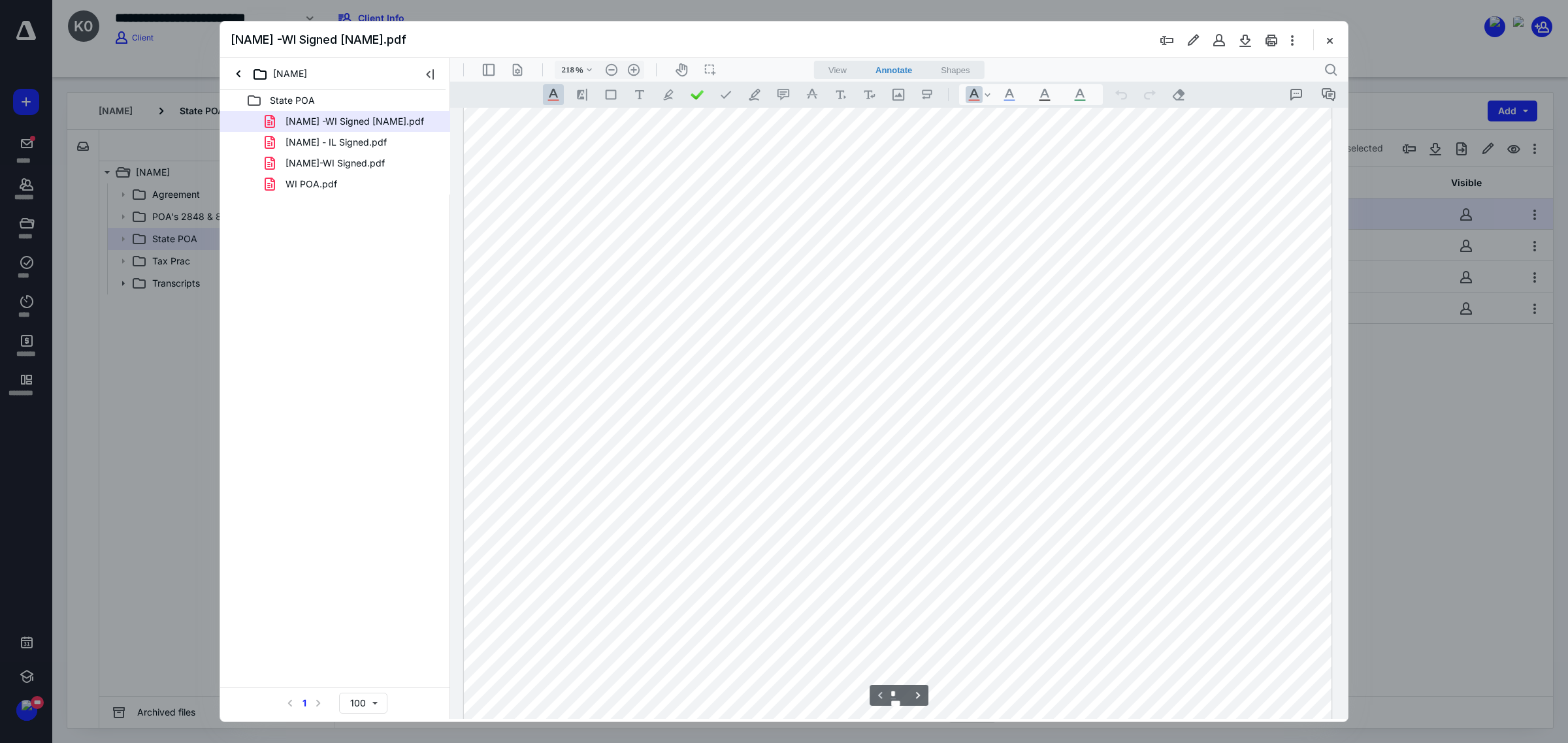 scroll, scrollTop: 340, scrollLeft: 0, axis: vertical 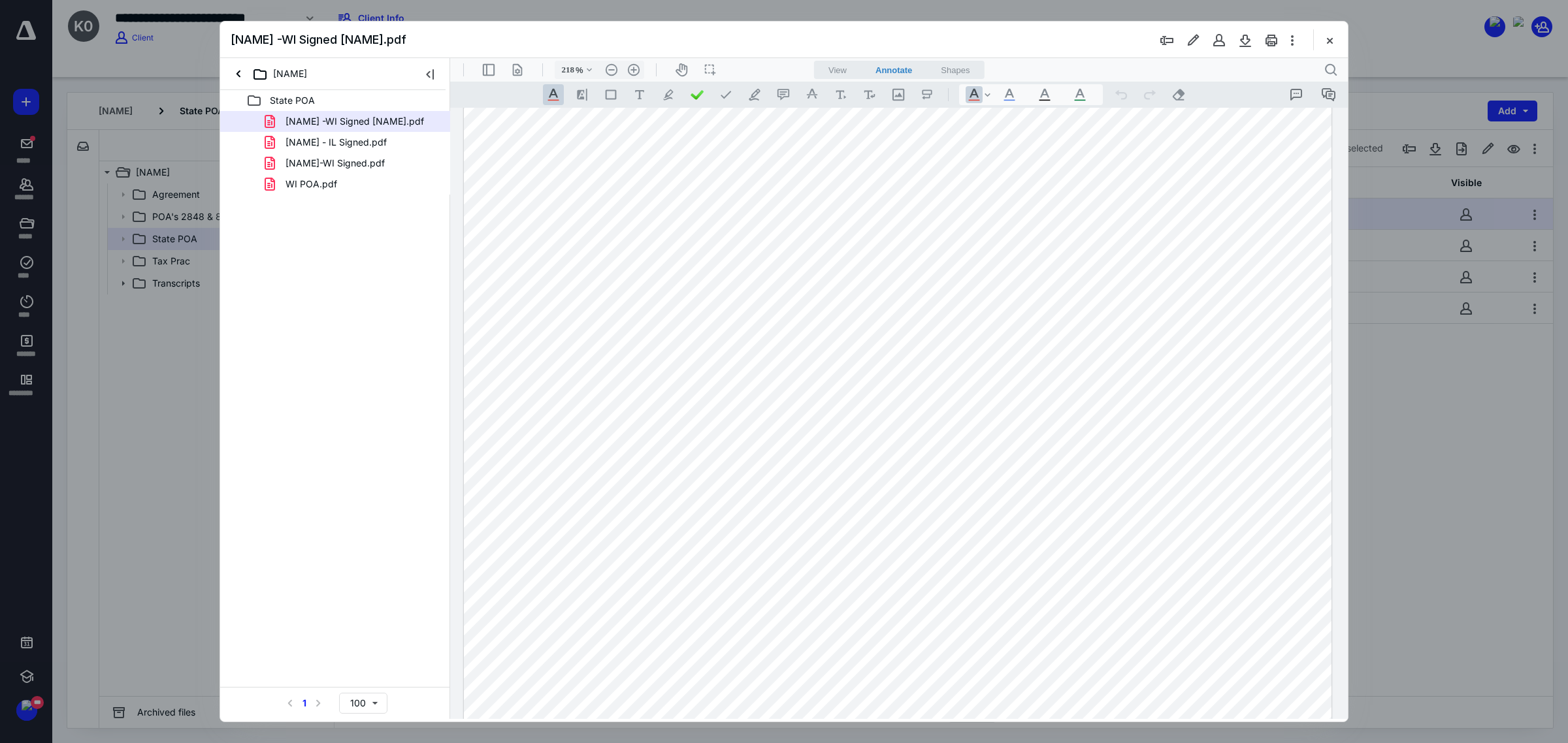 drag, startPoint x: 906, startPoint y: 417, endPoint x: 946, endPoint y: 426, distance: 41 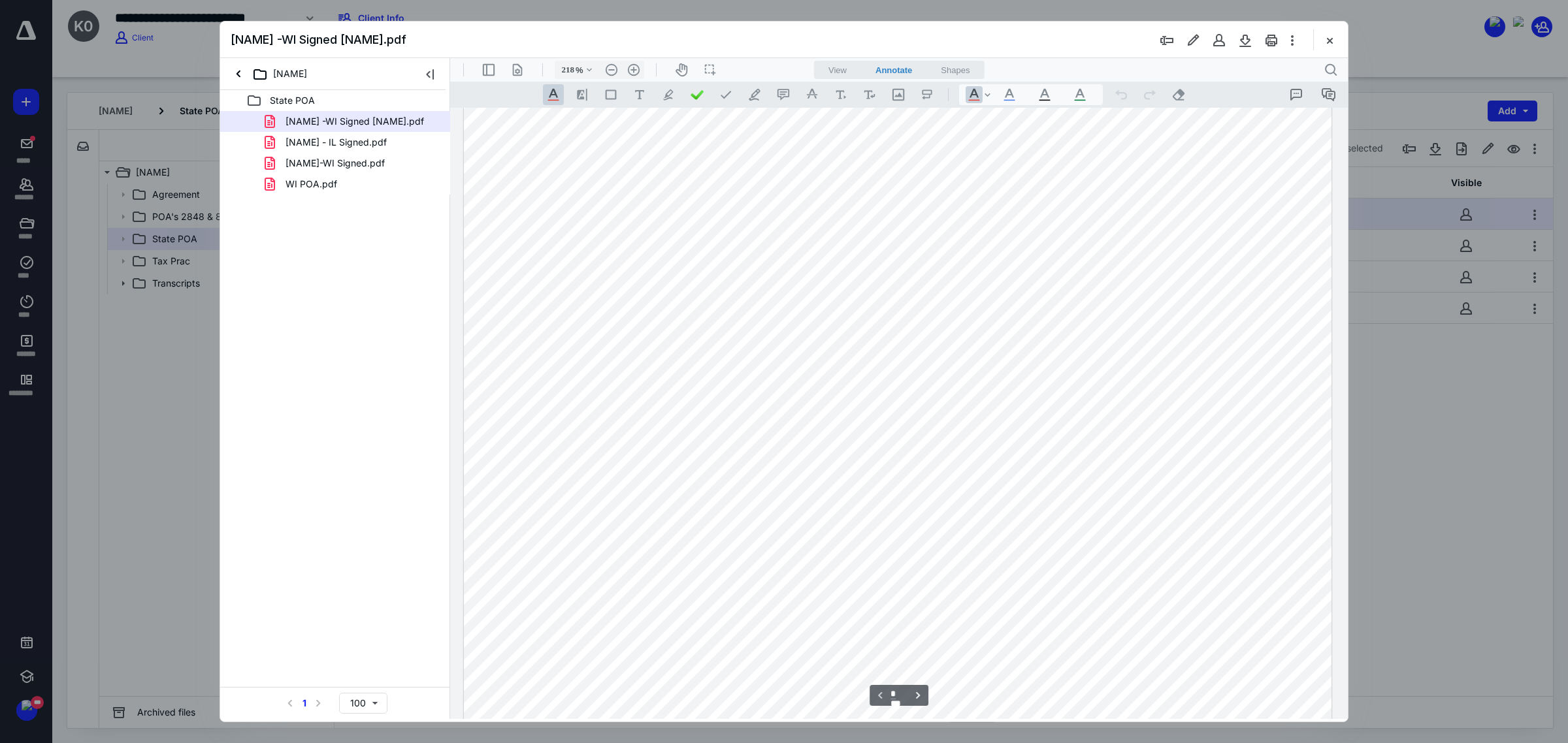 scroll, scrollTop: 503, scrollLeft: 0, axis: vertical 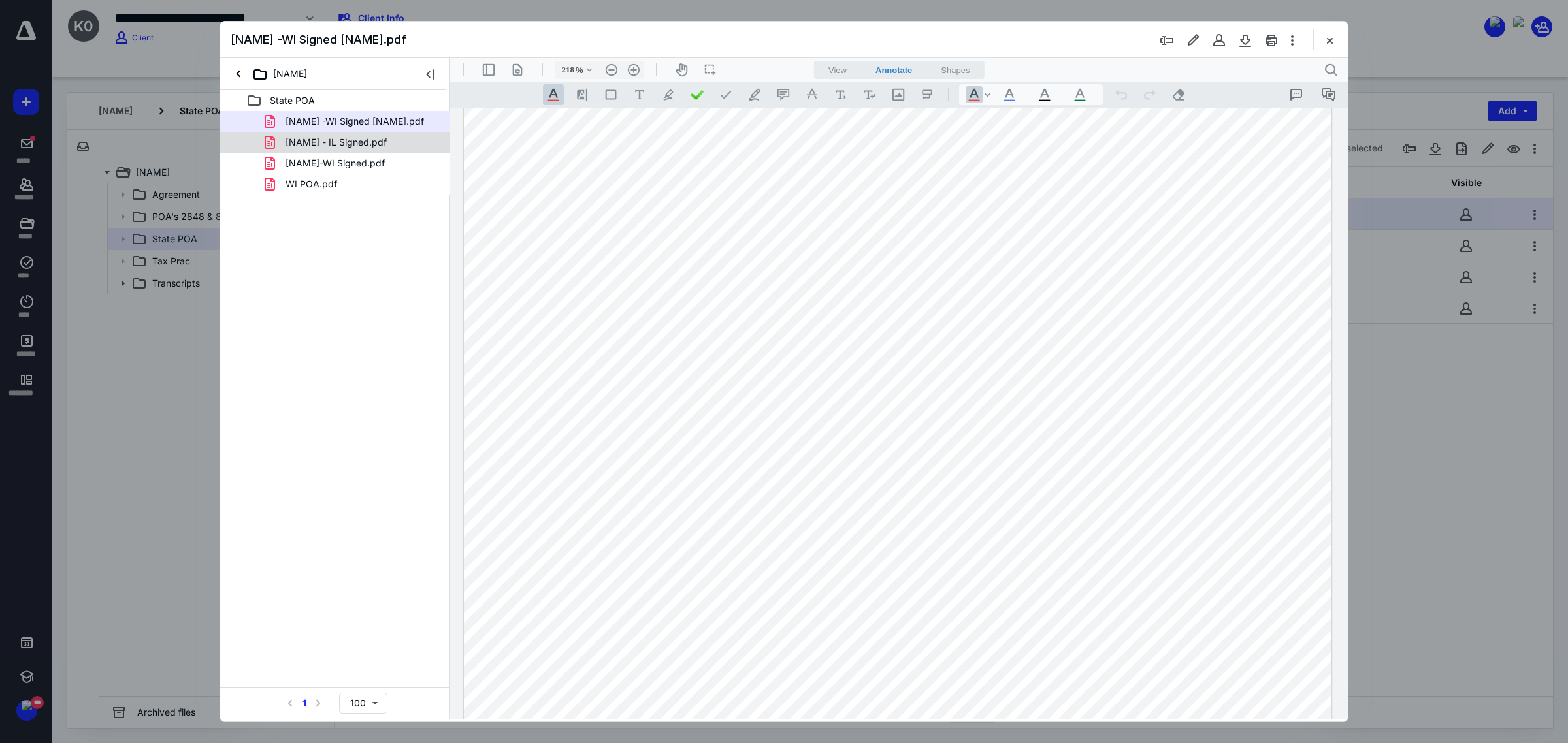 click on "Kimberly Grezkzczak- IL Signed.pdf" at bounding box center (336, 142) 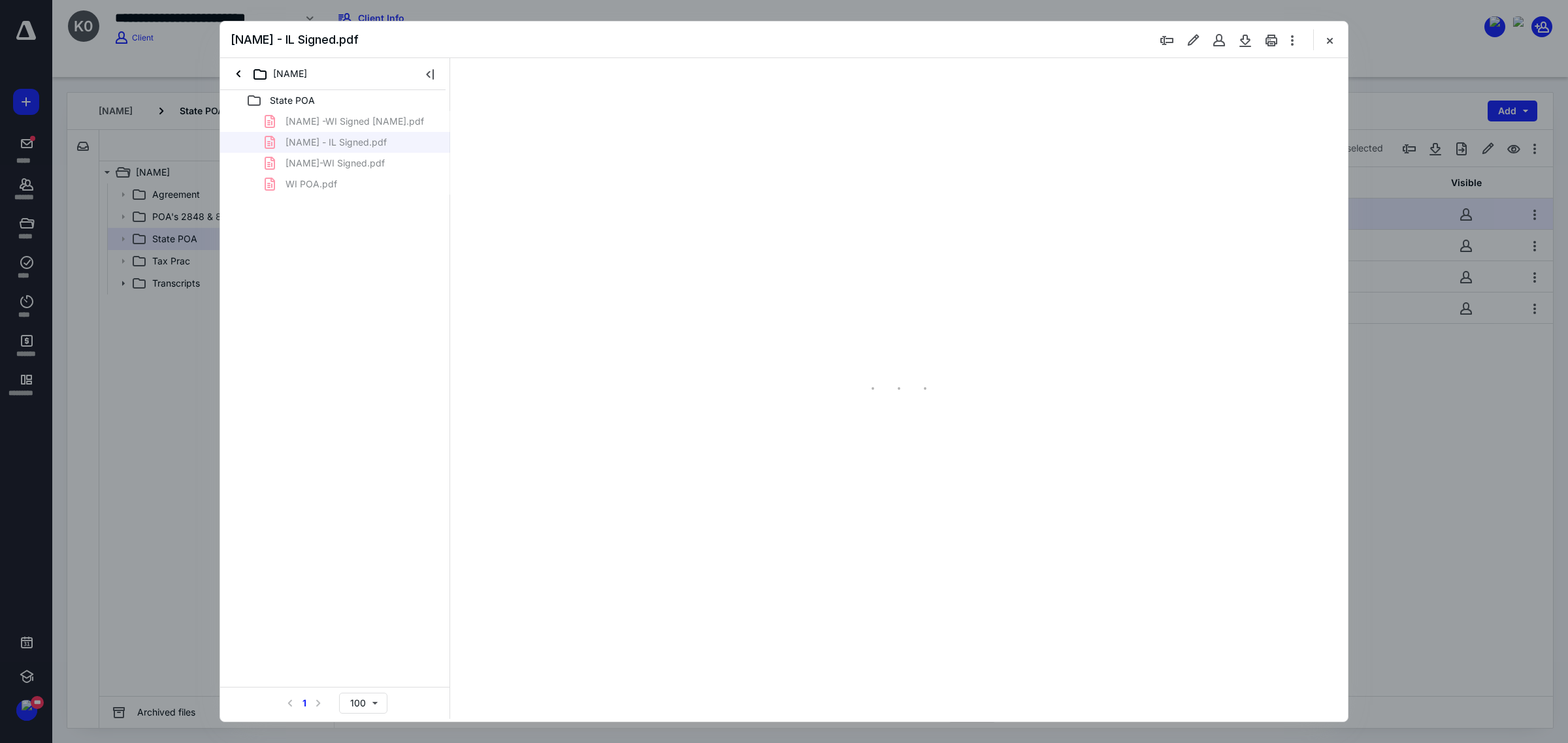 scroll, scrollTop: 53, scrollLeft: 0, axis: vertical 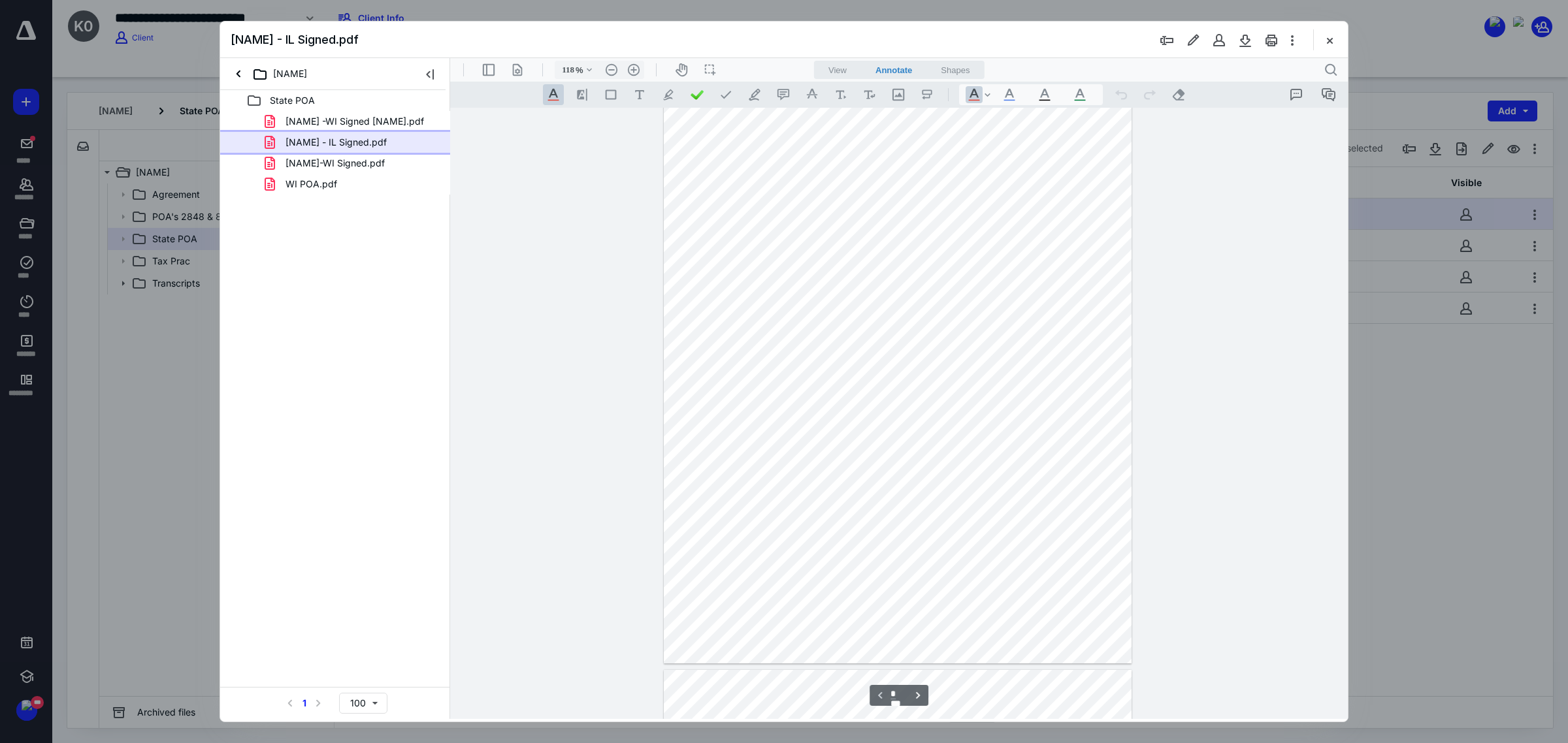 type on "168" 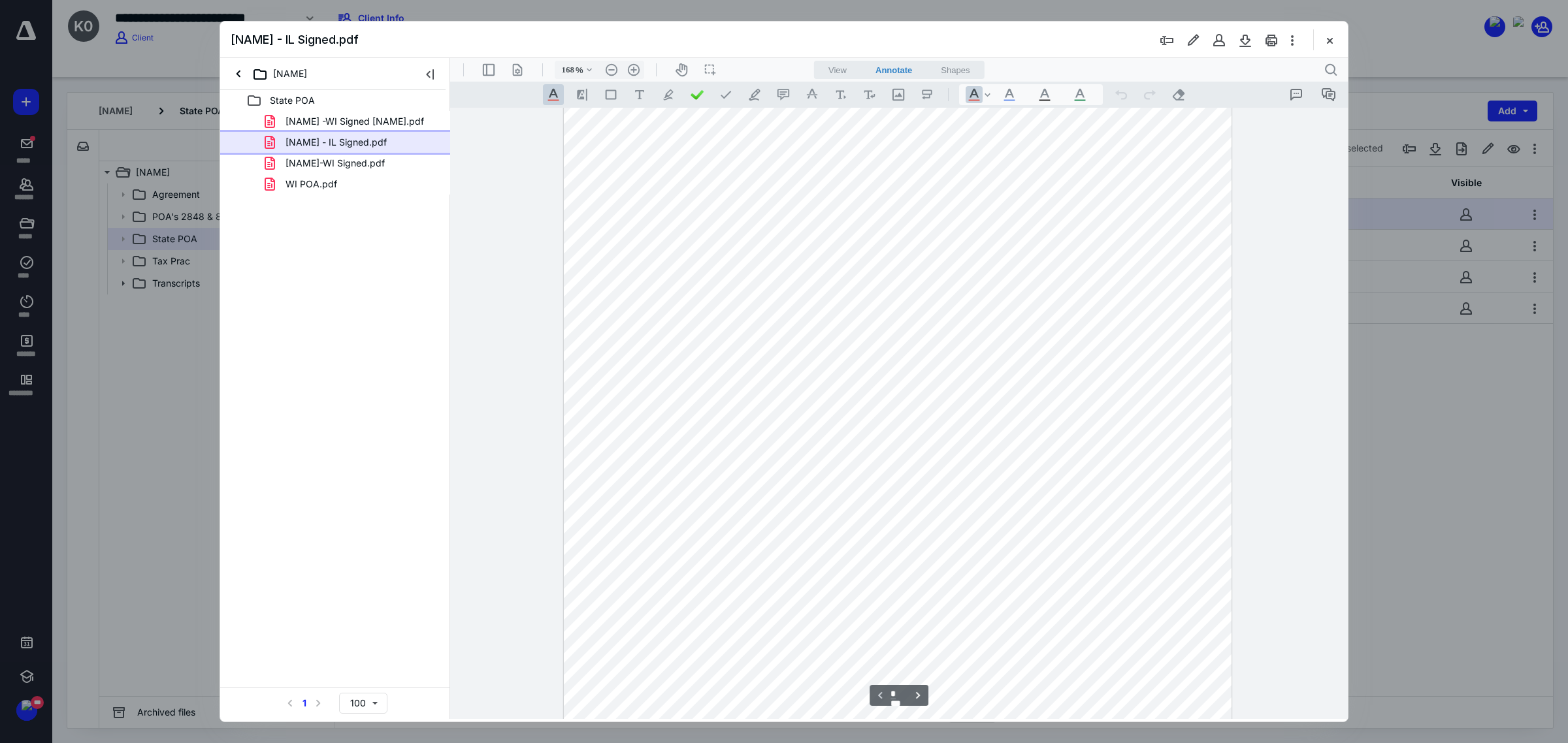 scroll, scrollTop: 208, scrollLeft: 0, axis: vertical 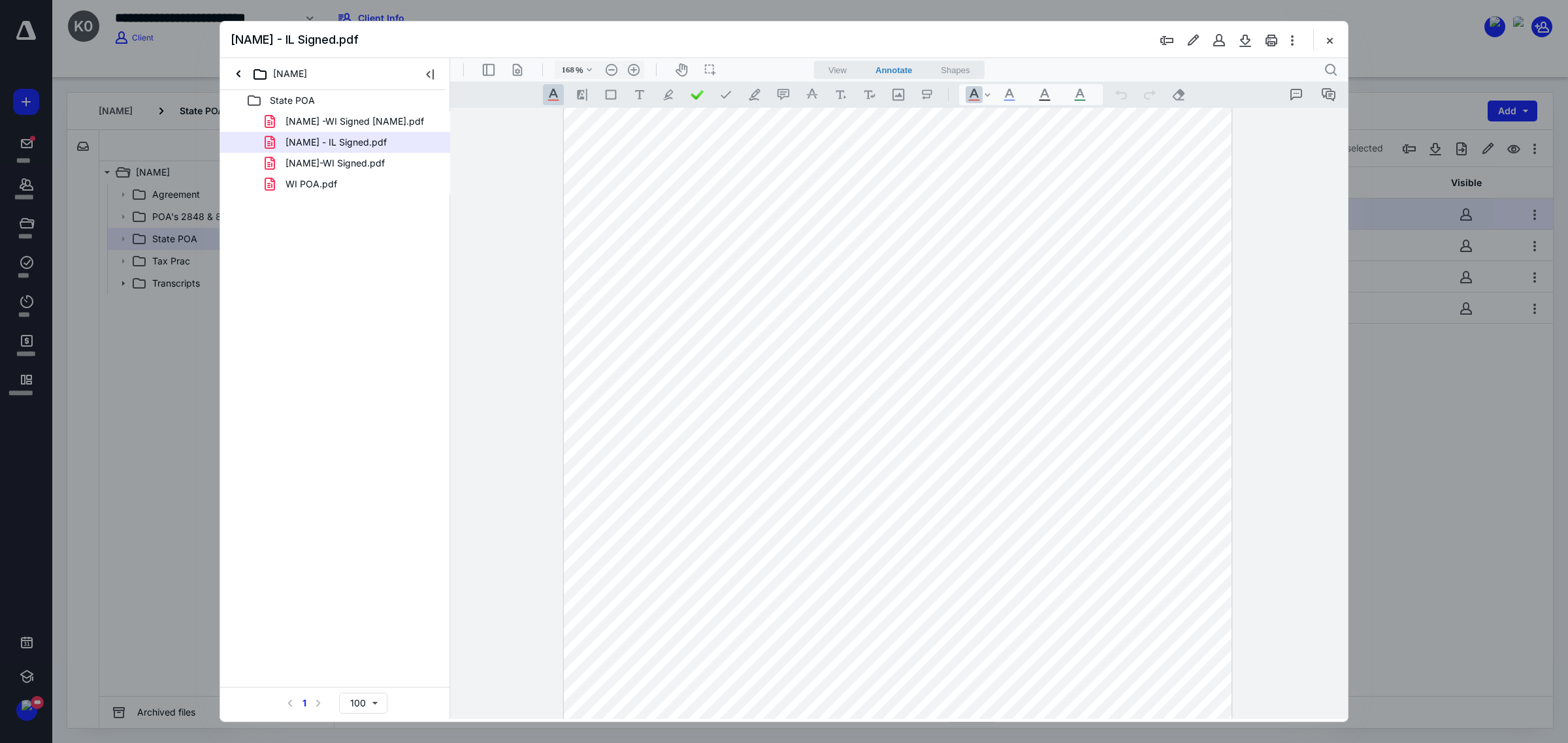 drag, startPoint x: 919, startPoint y: 403, endPoint x: 994, endPoint y: 402, distance: 75.00667 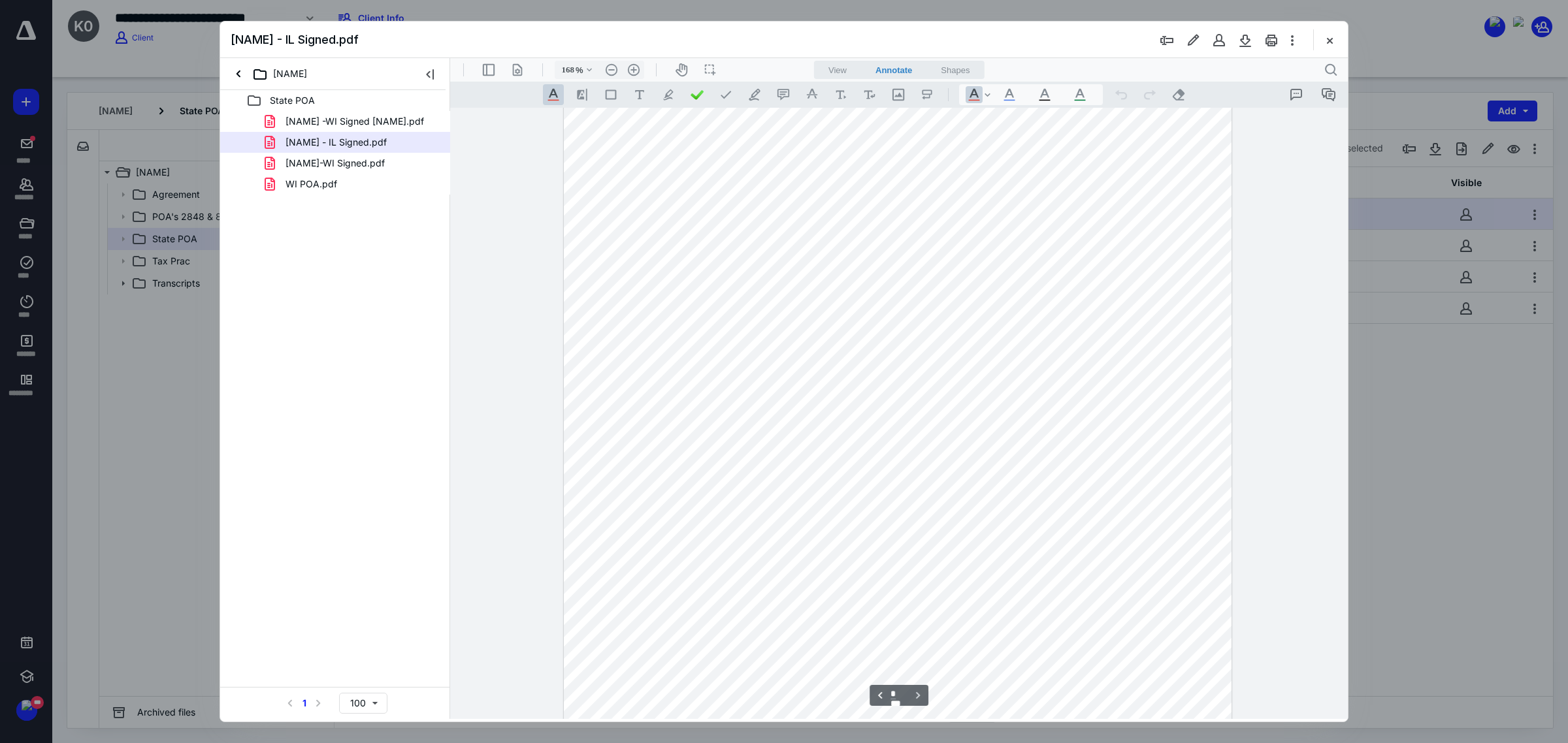 scroll, scrollTop: 1052, scrollLeft: 0, axis: vertical 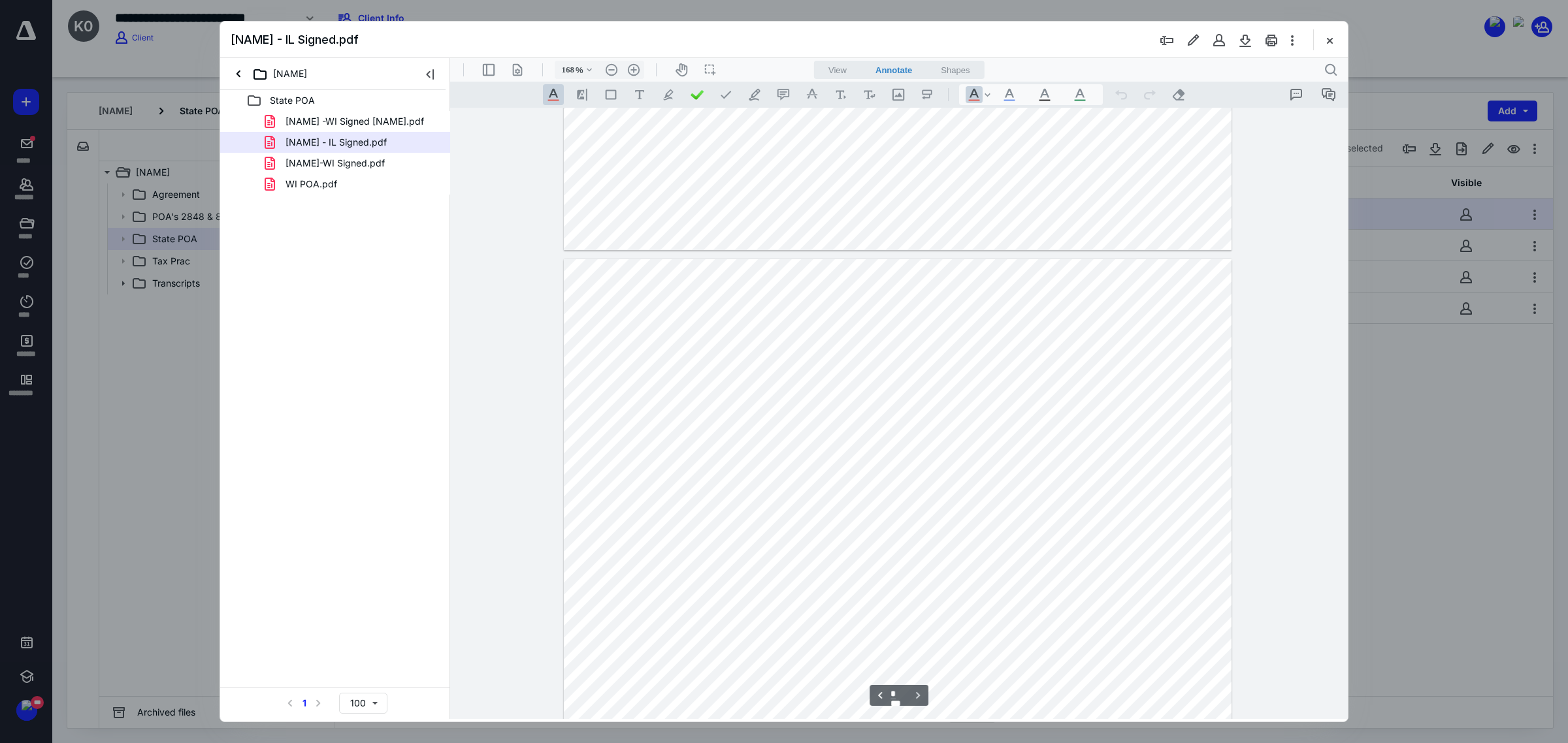 type on "*" 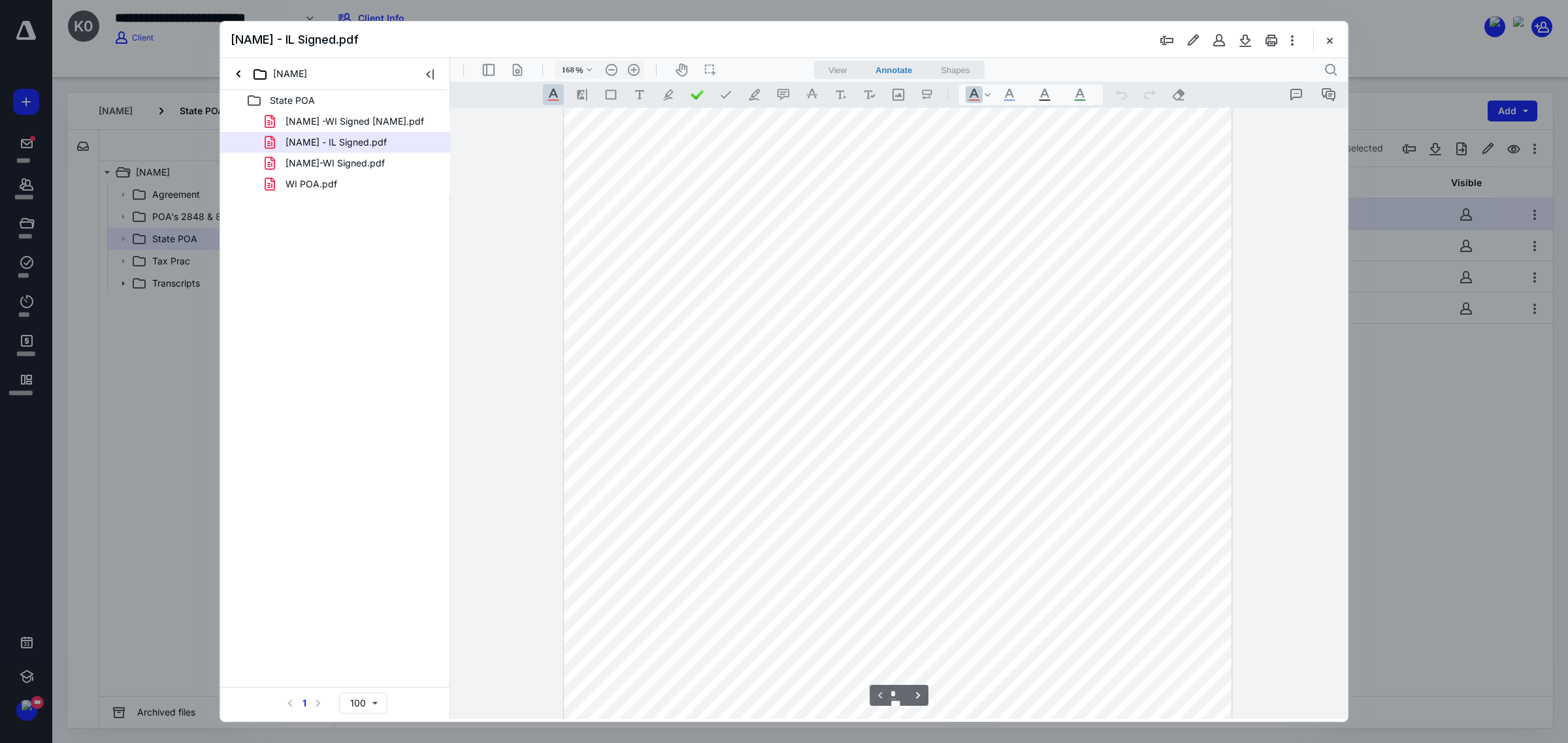 scroll, scrollTop: 163, scrollLeft: 0, axis: vertical 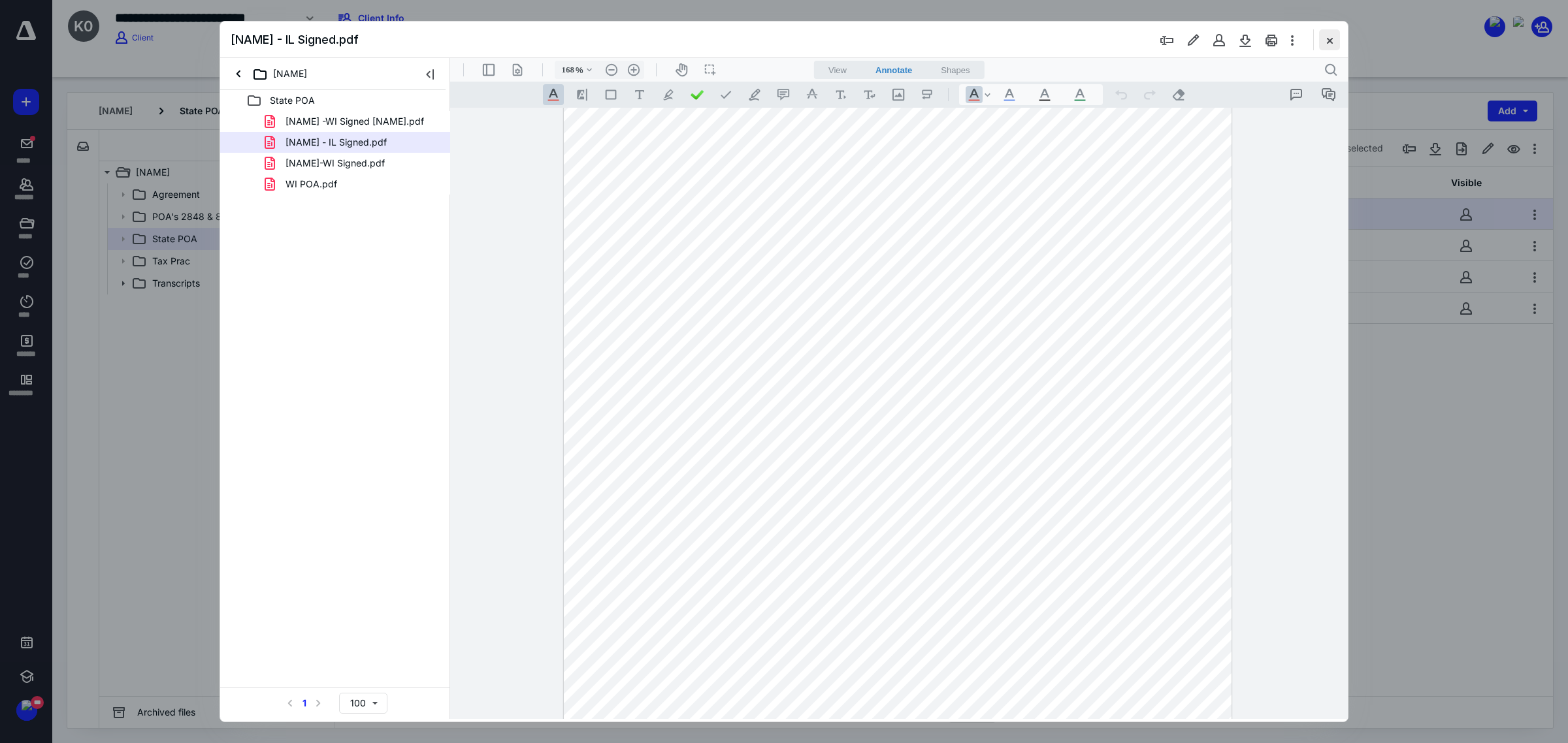 click at bounding box center (1330, 40) 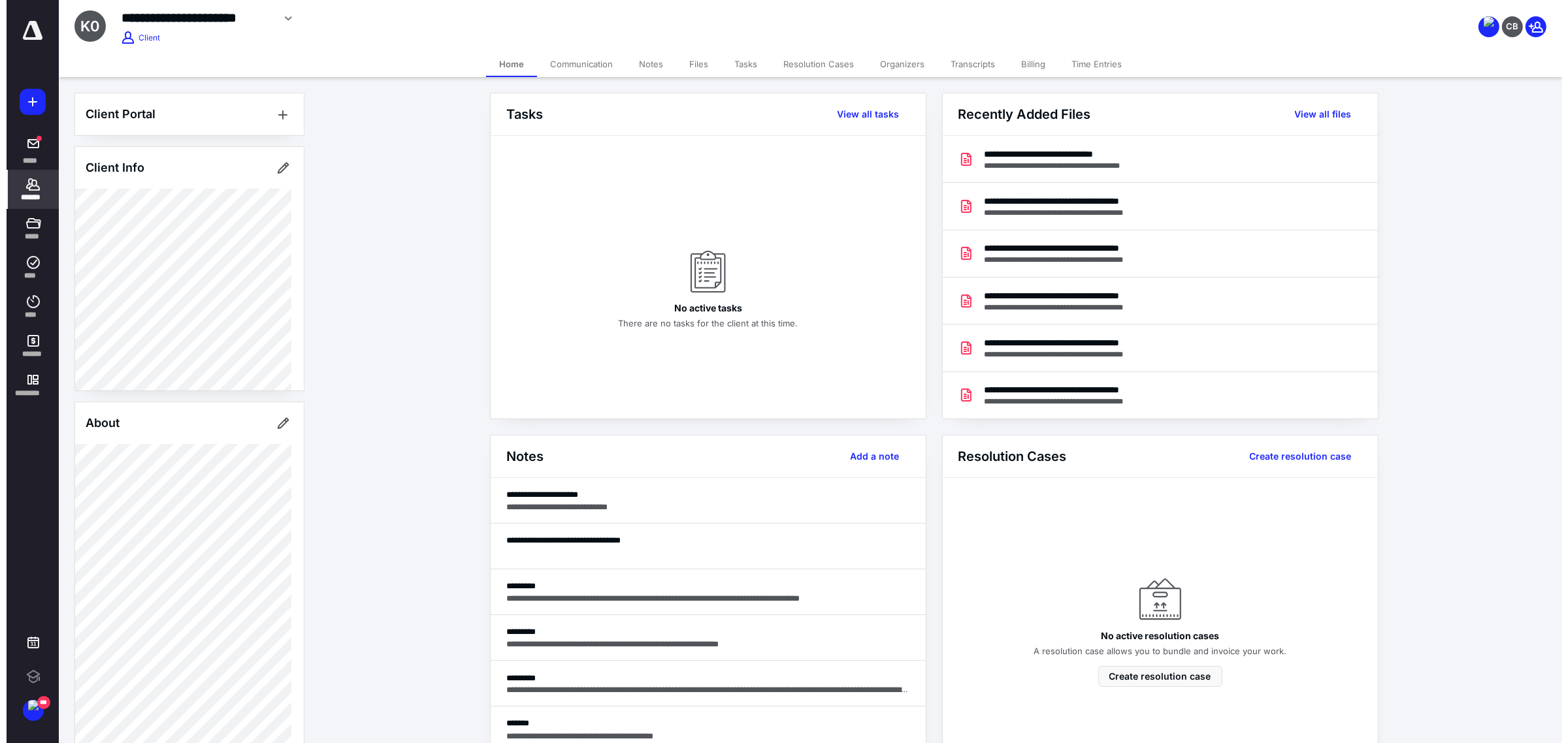 scroll, scrollTop: 0, scrollLeft: 0, axis: both 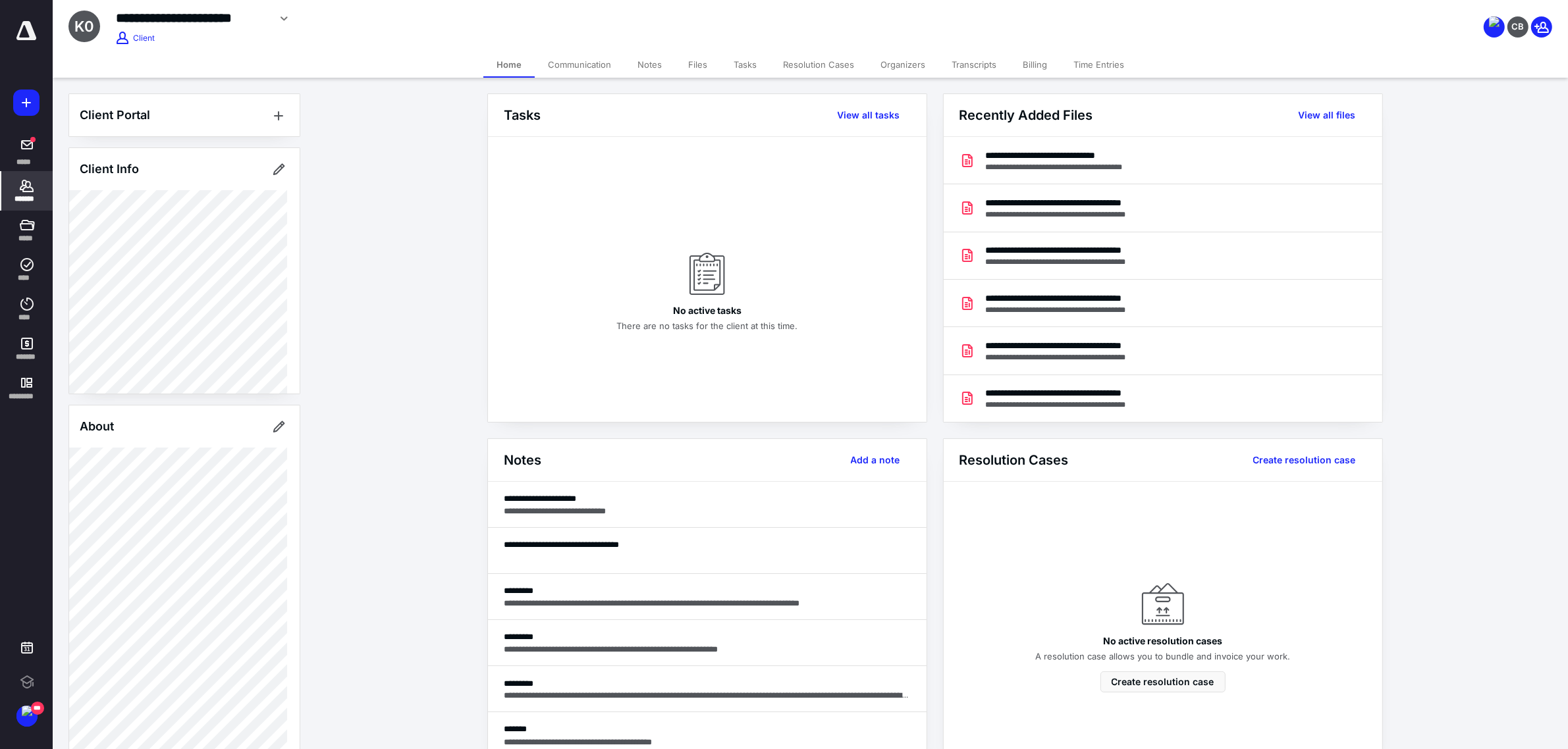 click on "*******" at bounding box center (27, 199) 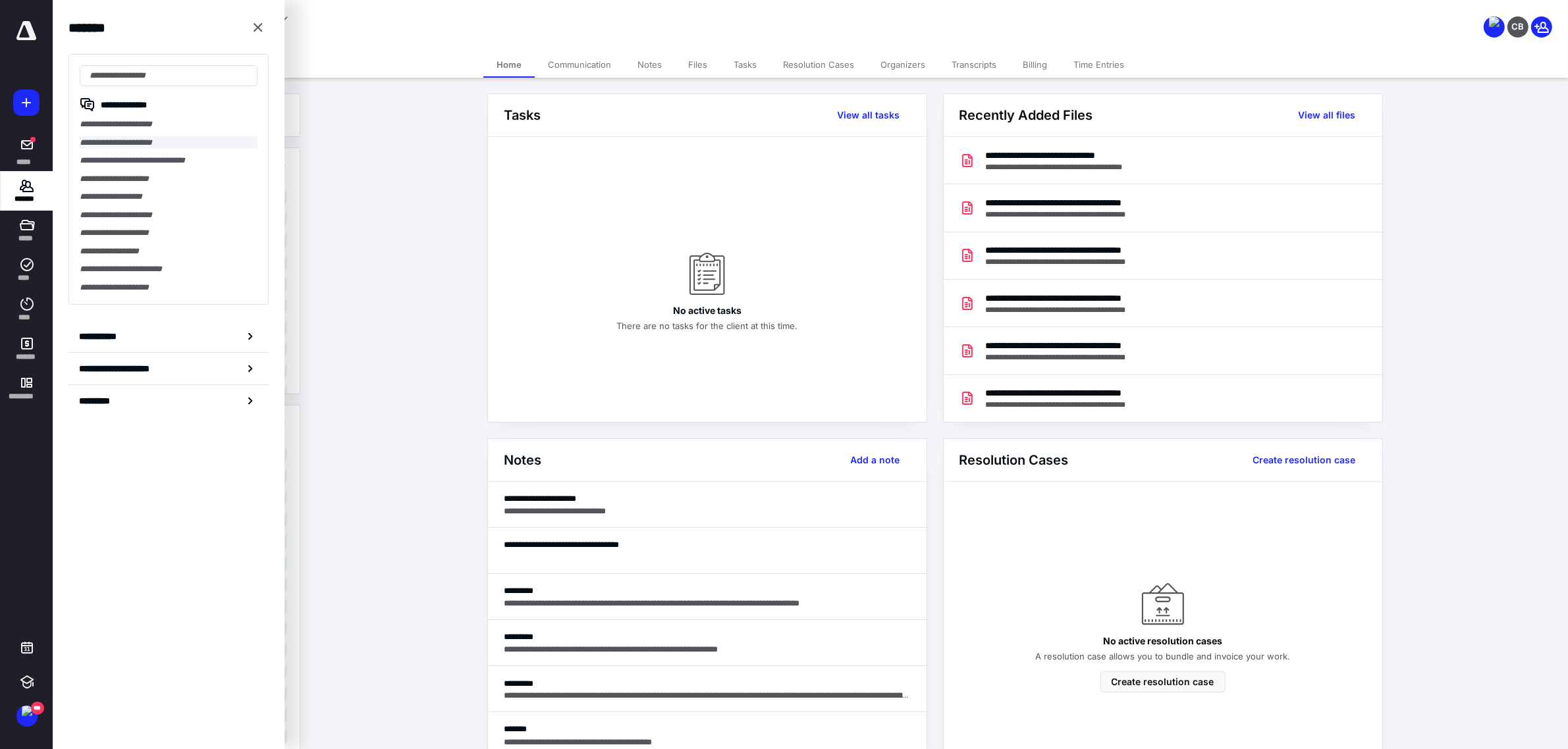 click on "**********" at bounding box center (169, 143) 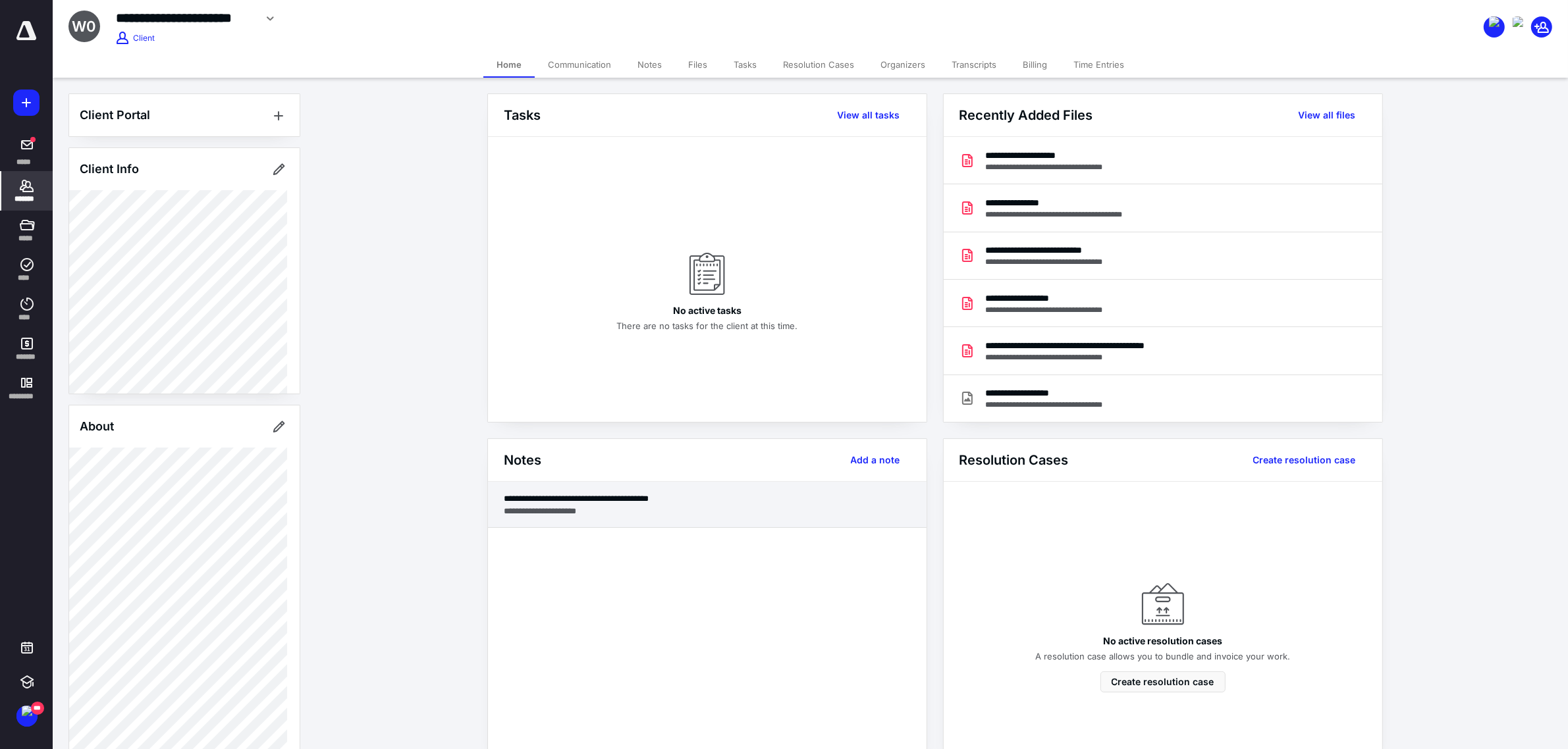 click on "**********" at bounding box center (707, 511) 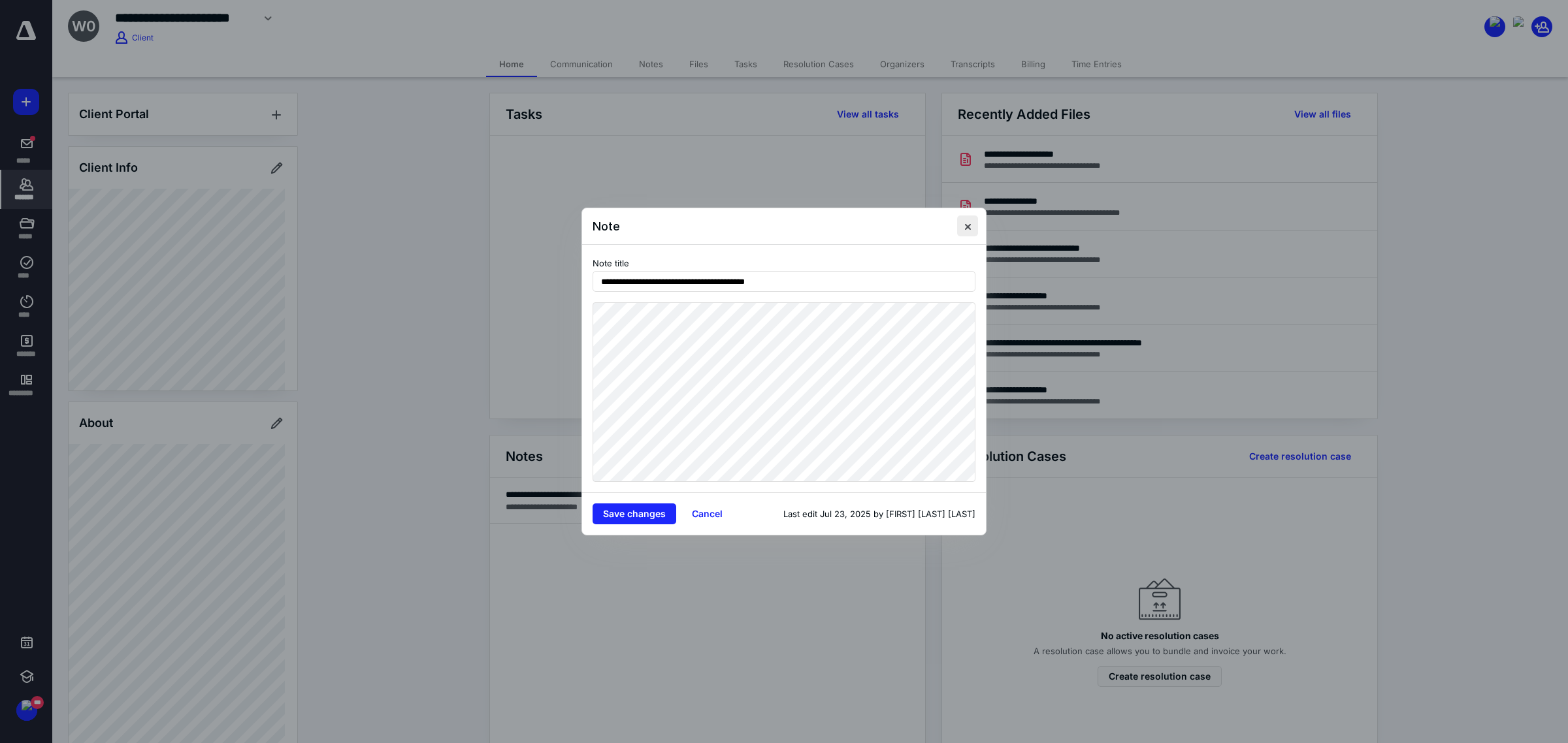 click at bounding box center (968, 226) 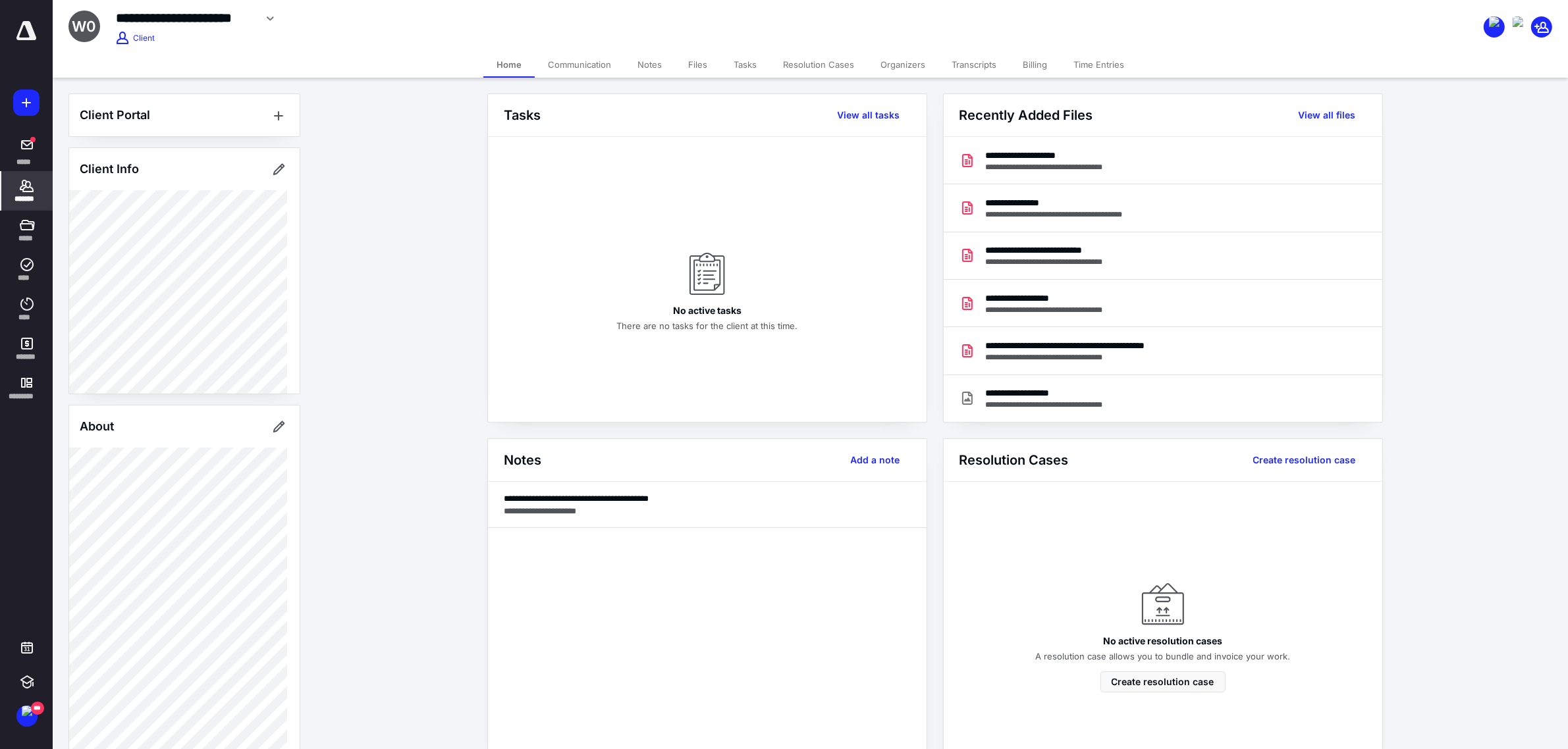 click on "**********" at bounding box center (561, 23) 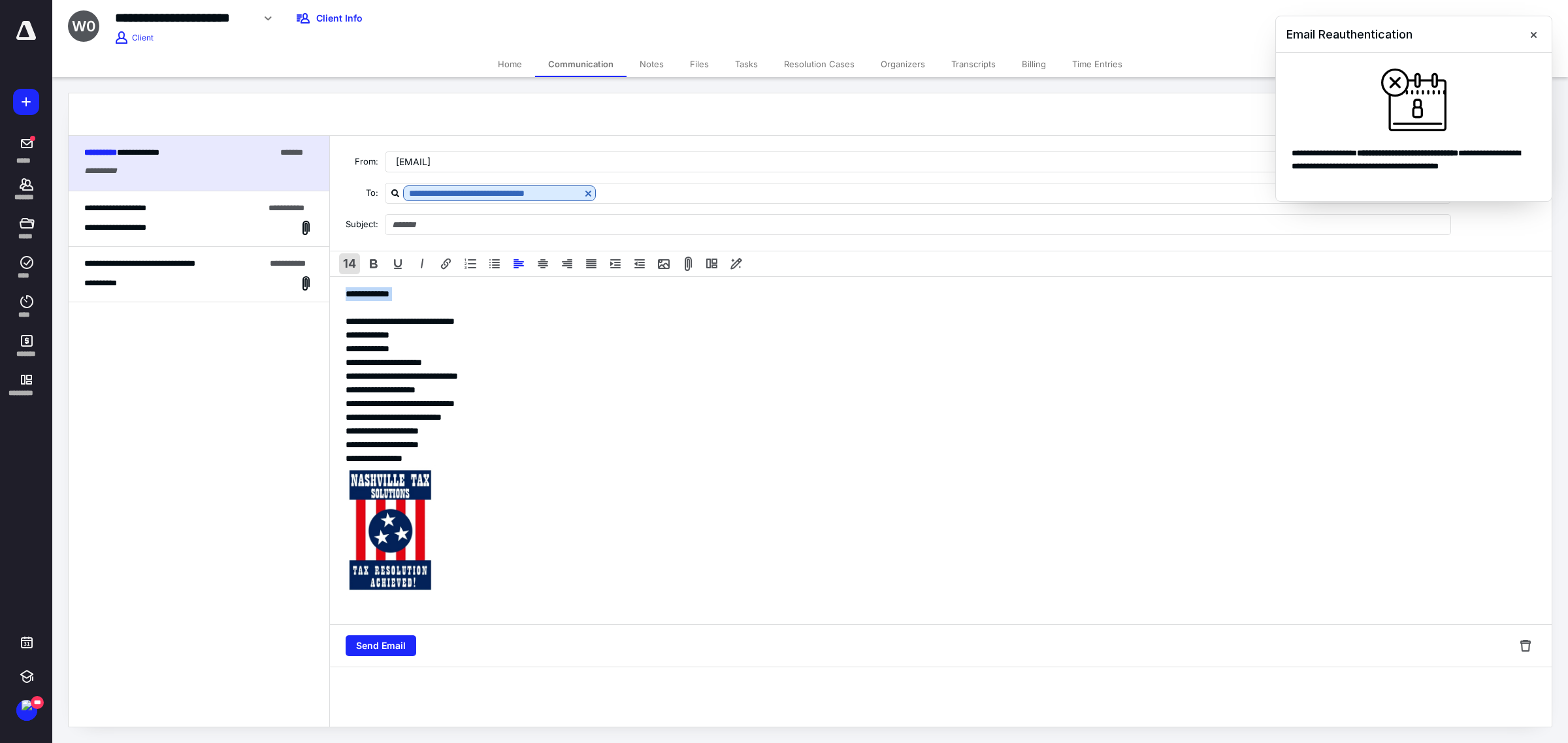 drag, startPoint x: 419, startPoint y: 304, endPoint x: 348, endPoint y: 270, distance: 78.72103 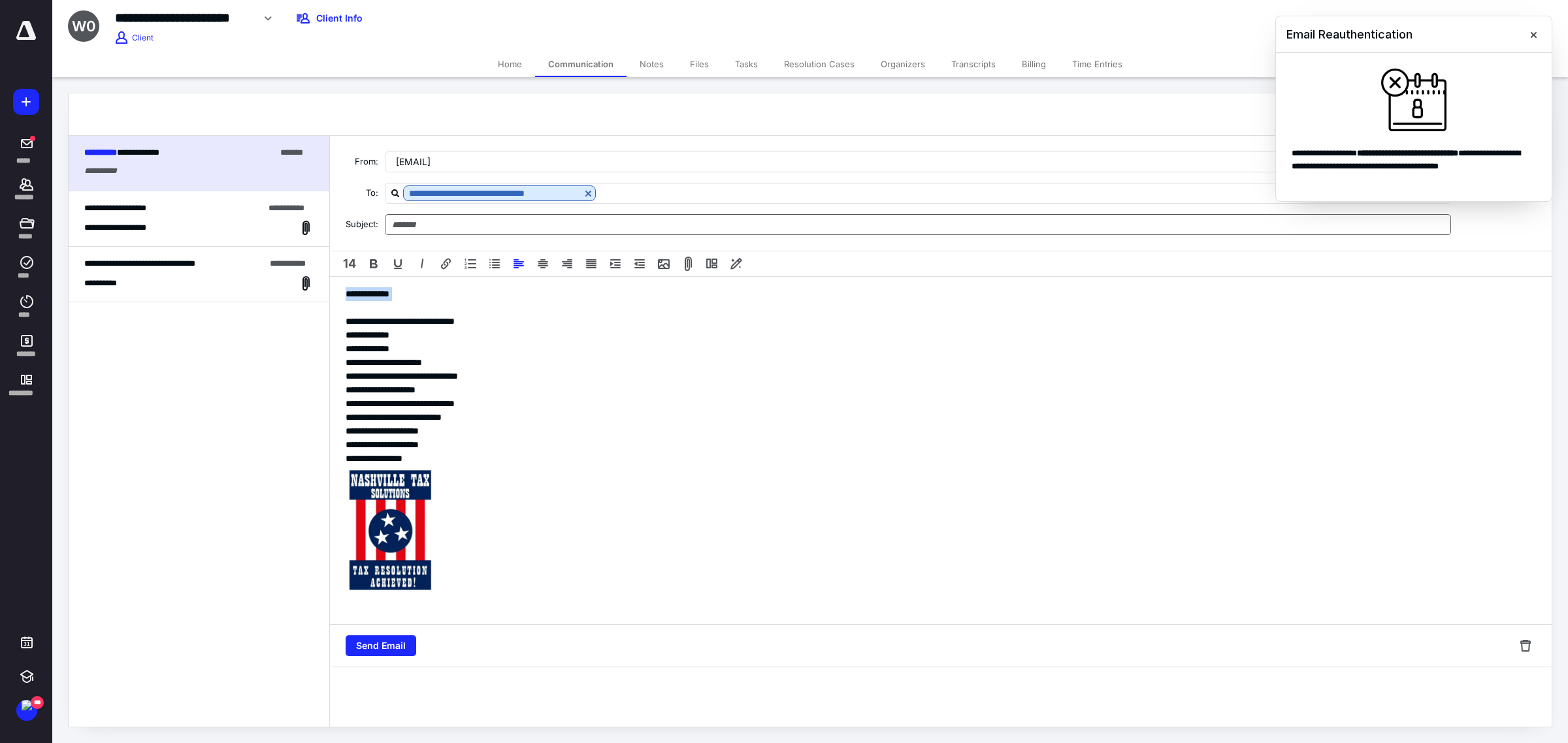 type 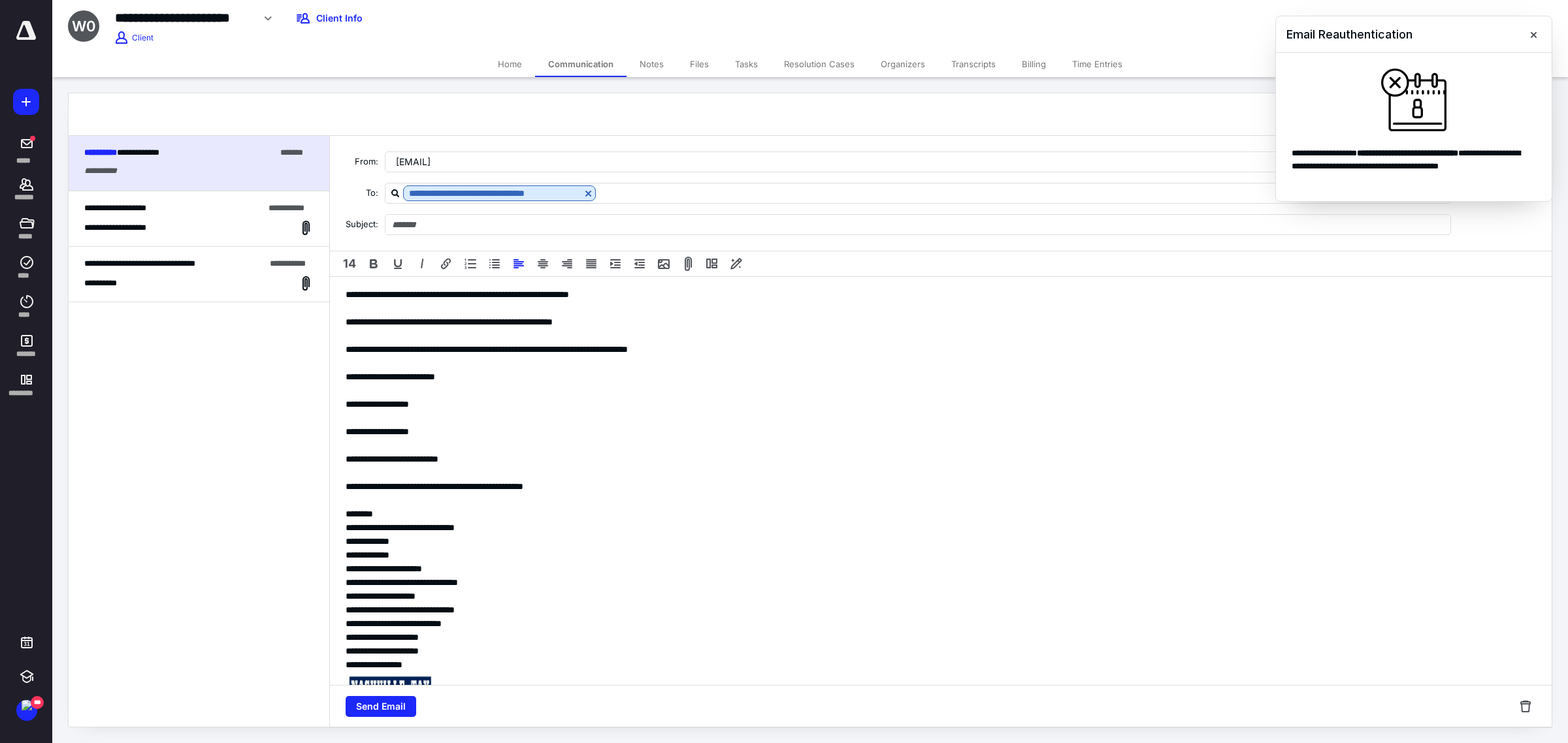scroll, scrollTop: 82, scrollLeft: 0, axis: vertical 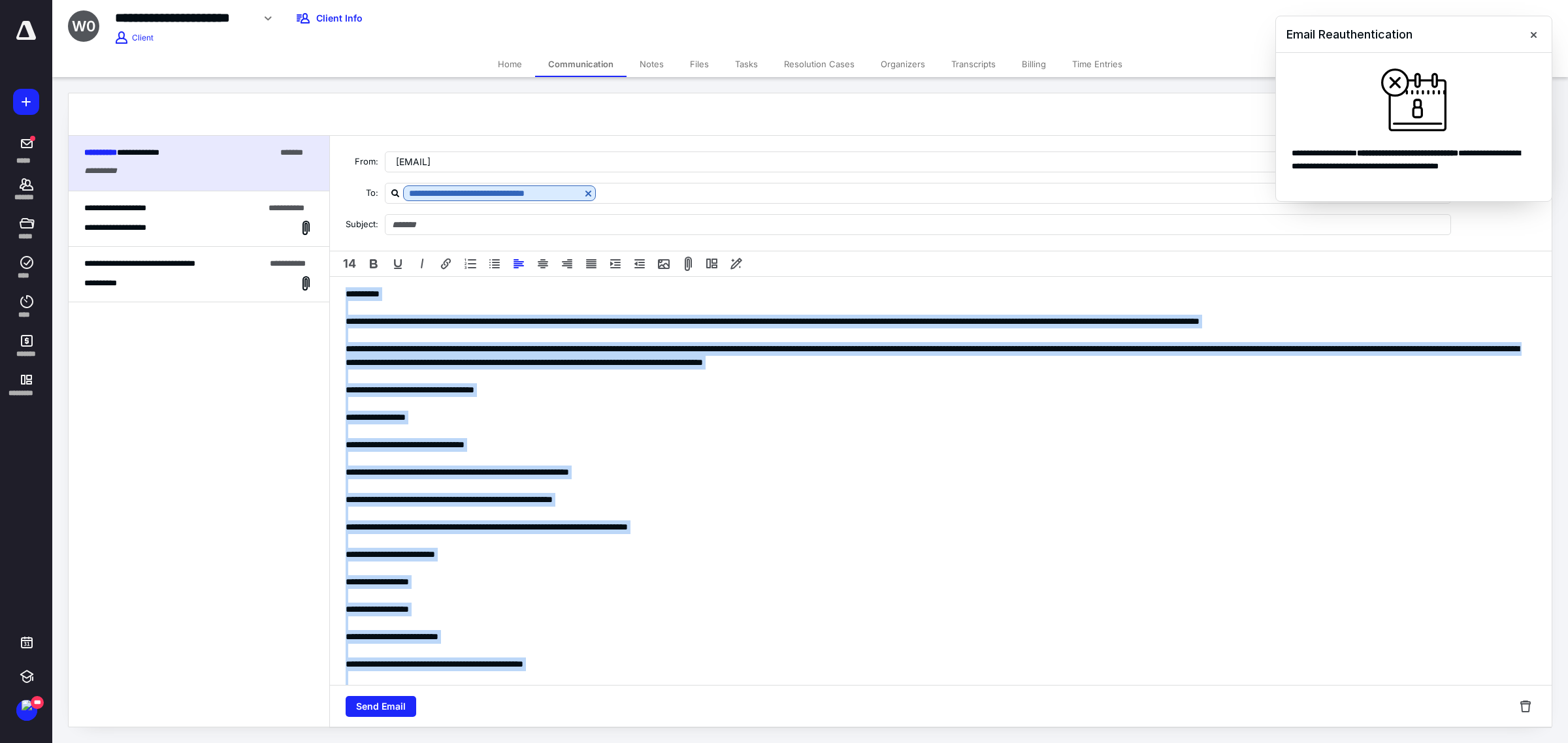 drag, startPoint x: 599, startPoint y: 594, endPoint x: 319, endPoint y: 269, distance: 428.98135 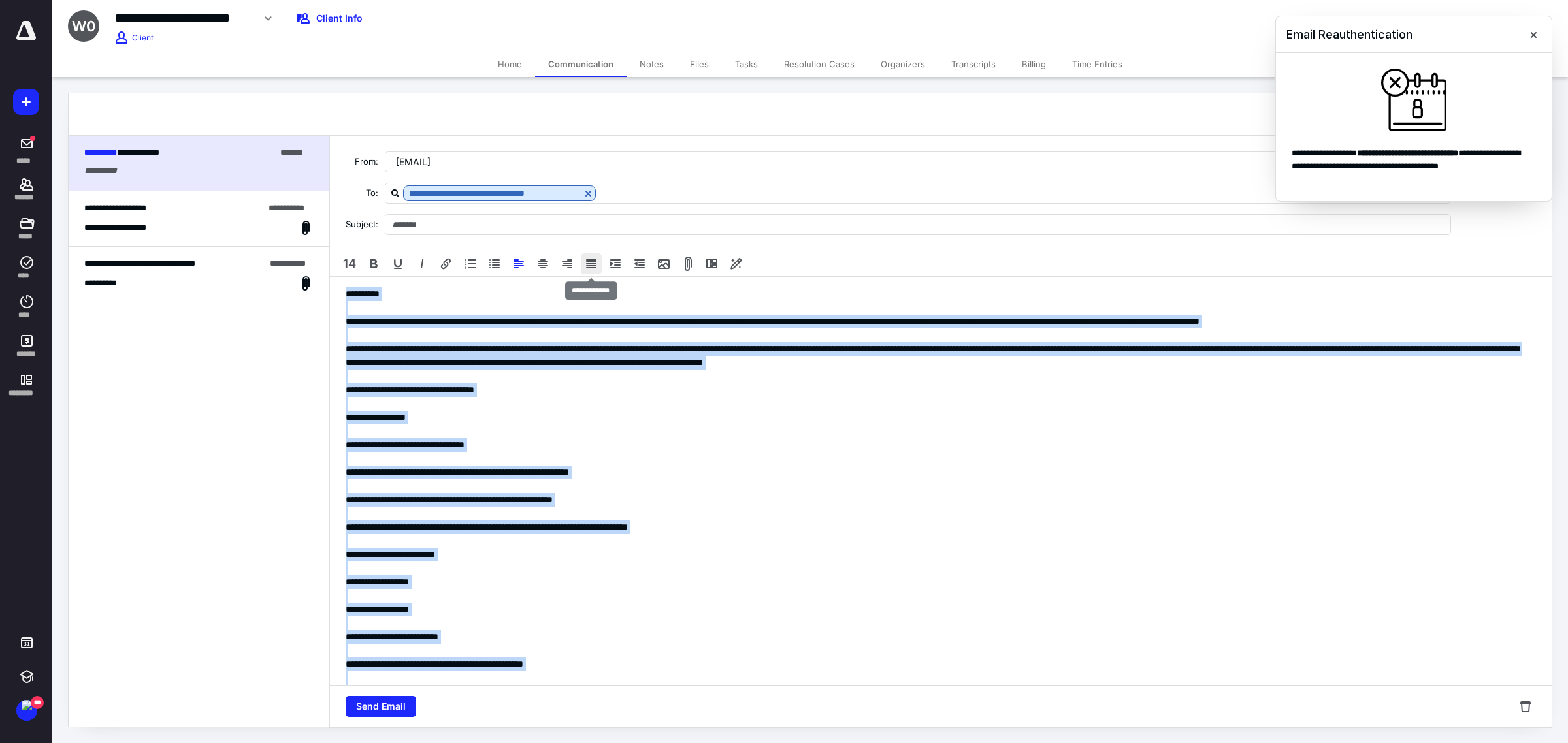 click at bounding box center (591, 264) 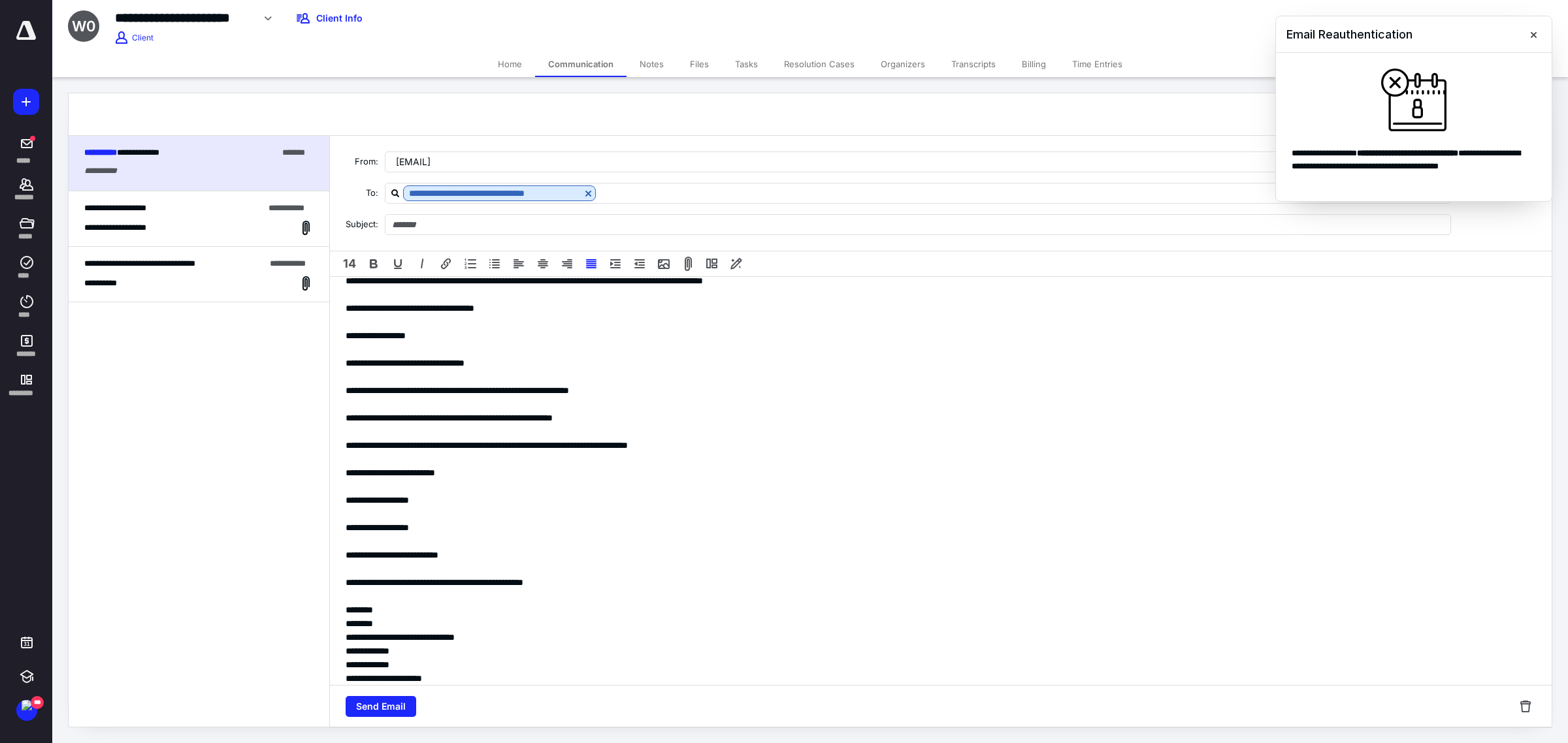 scroll, scrollTop: 0, scrollLeft: 0, axis: both 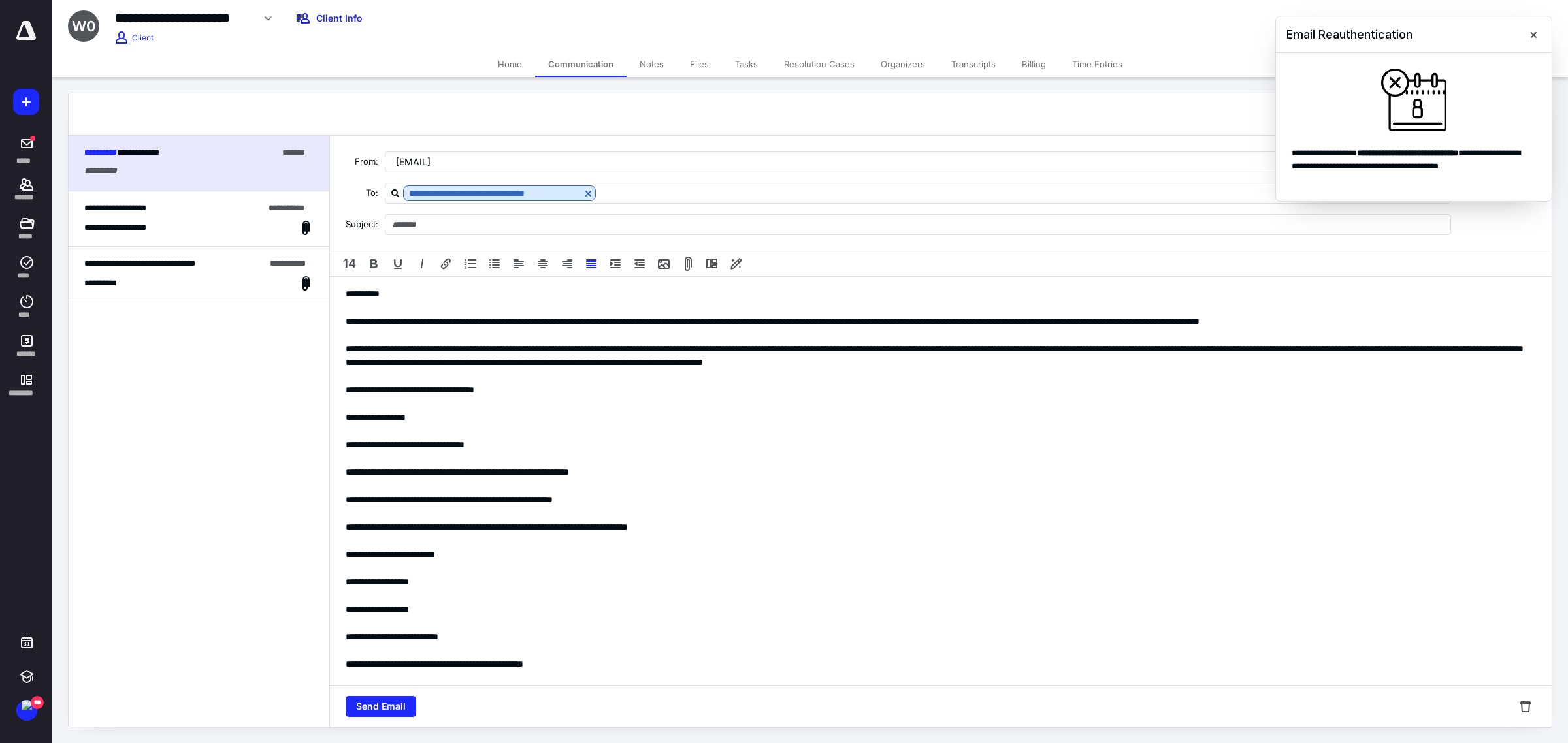 click at bounding box center (934, 623) 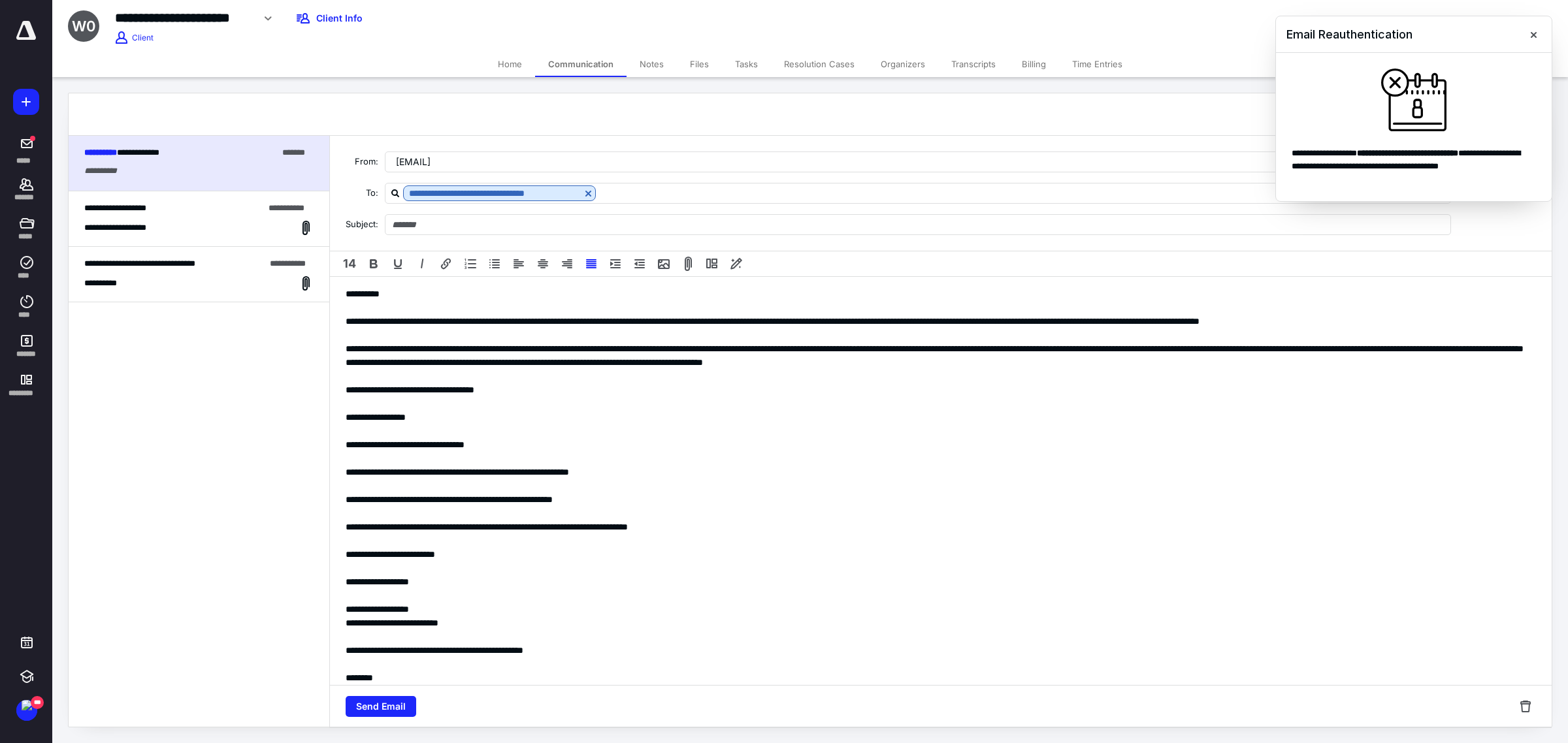 click at bounding box center (934, 595) 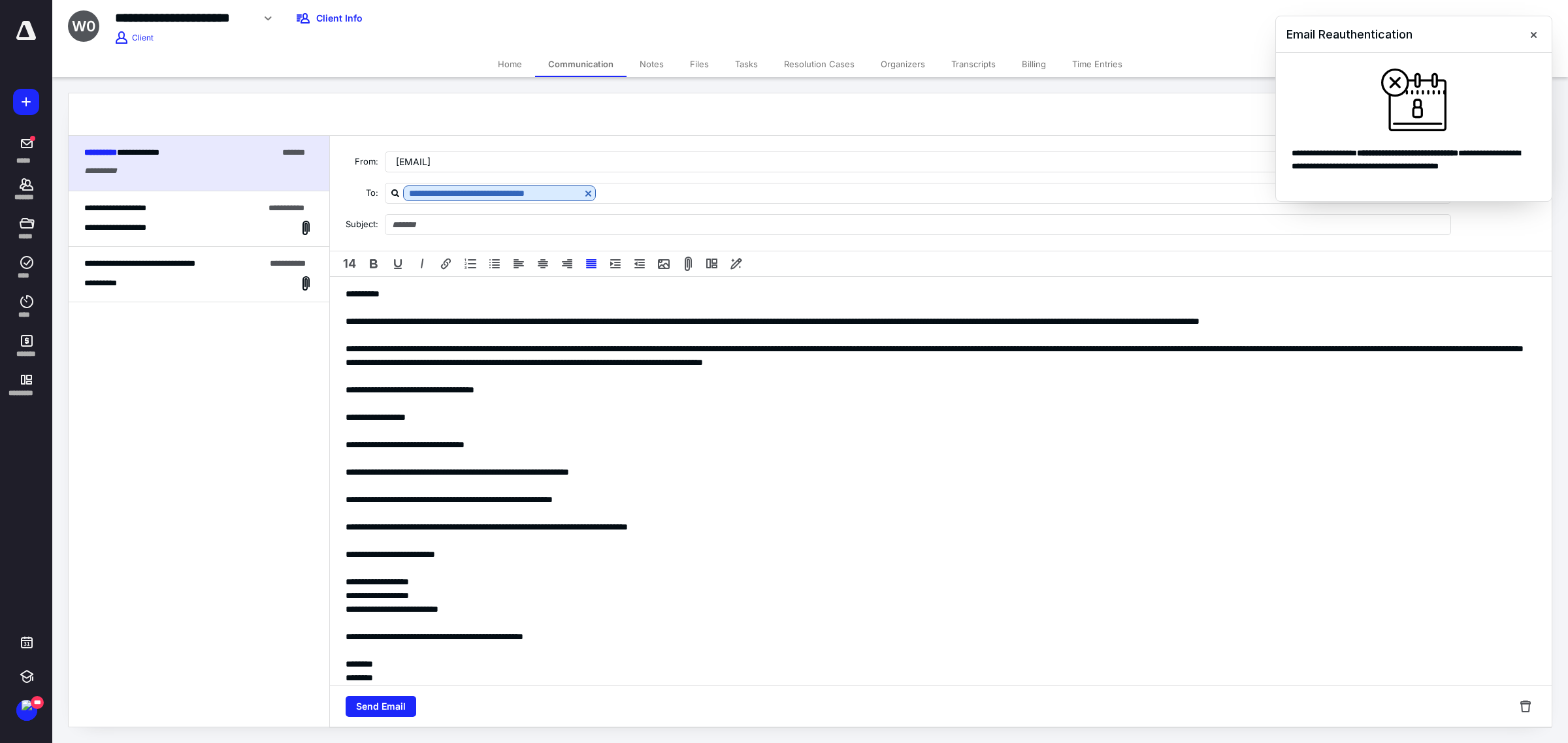 click at bounding box center [934, 568] 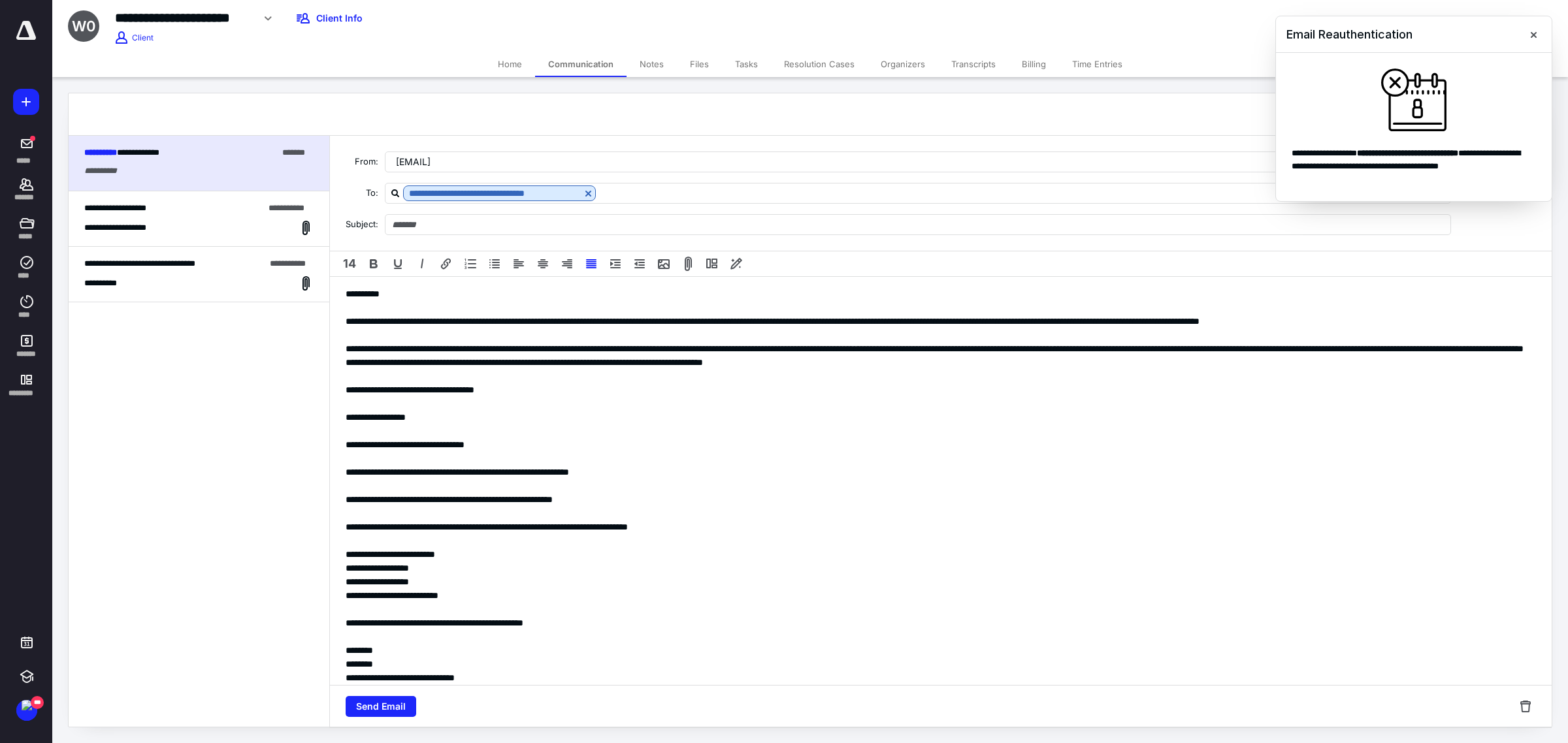 click on "**********" at bounding box center (934, 629) 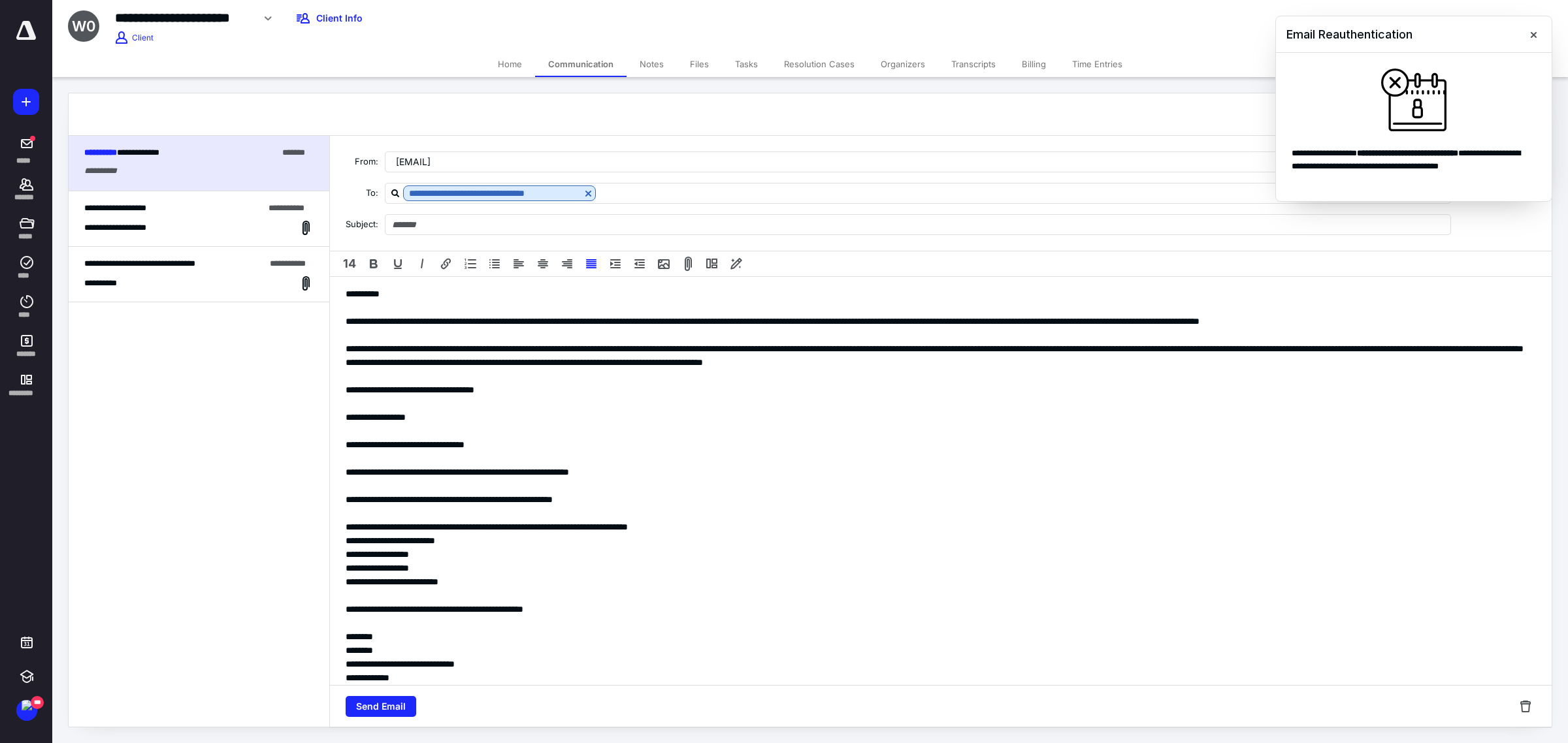 click at bounding box center [934, 513] 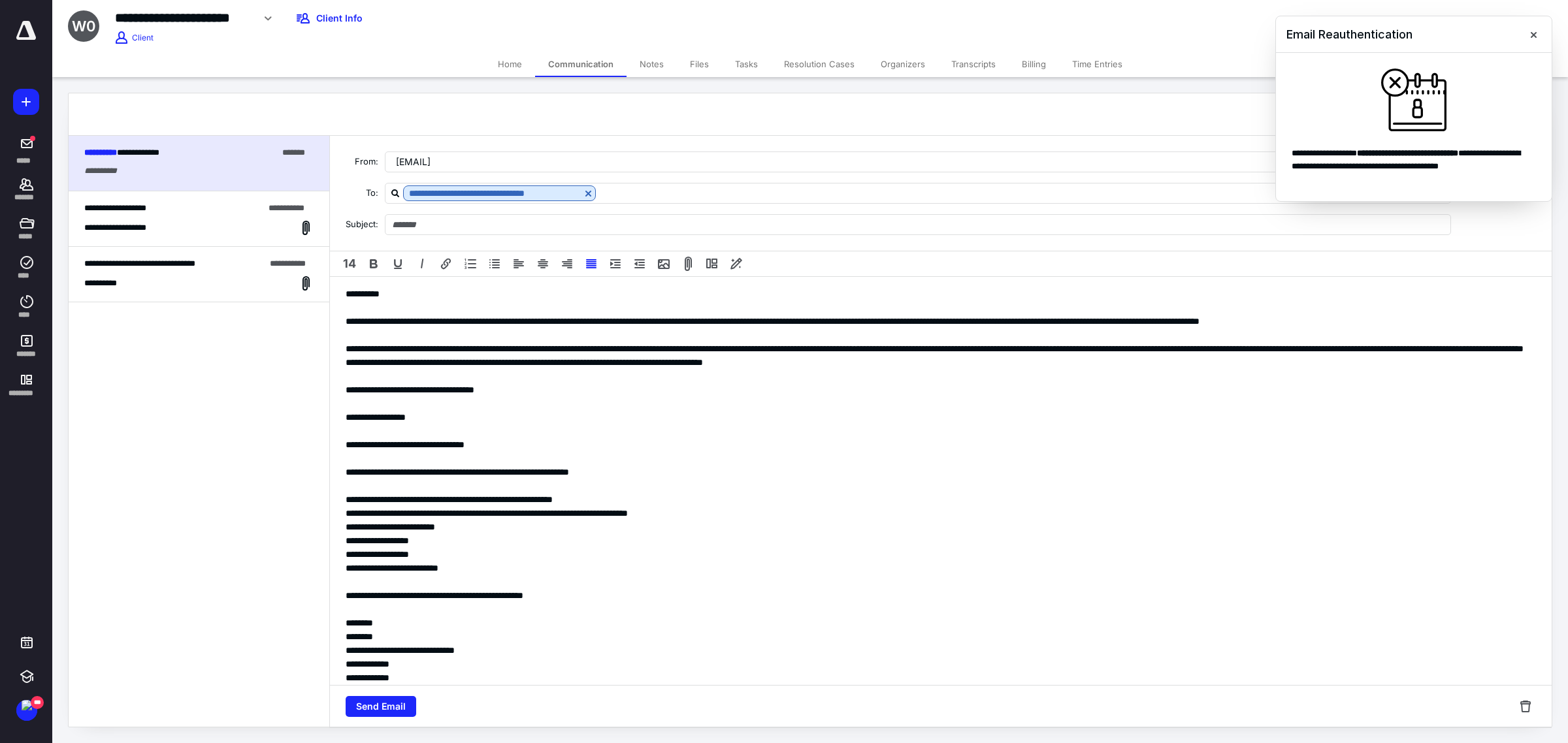click on "**********" at bounding box center (934, 472) 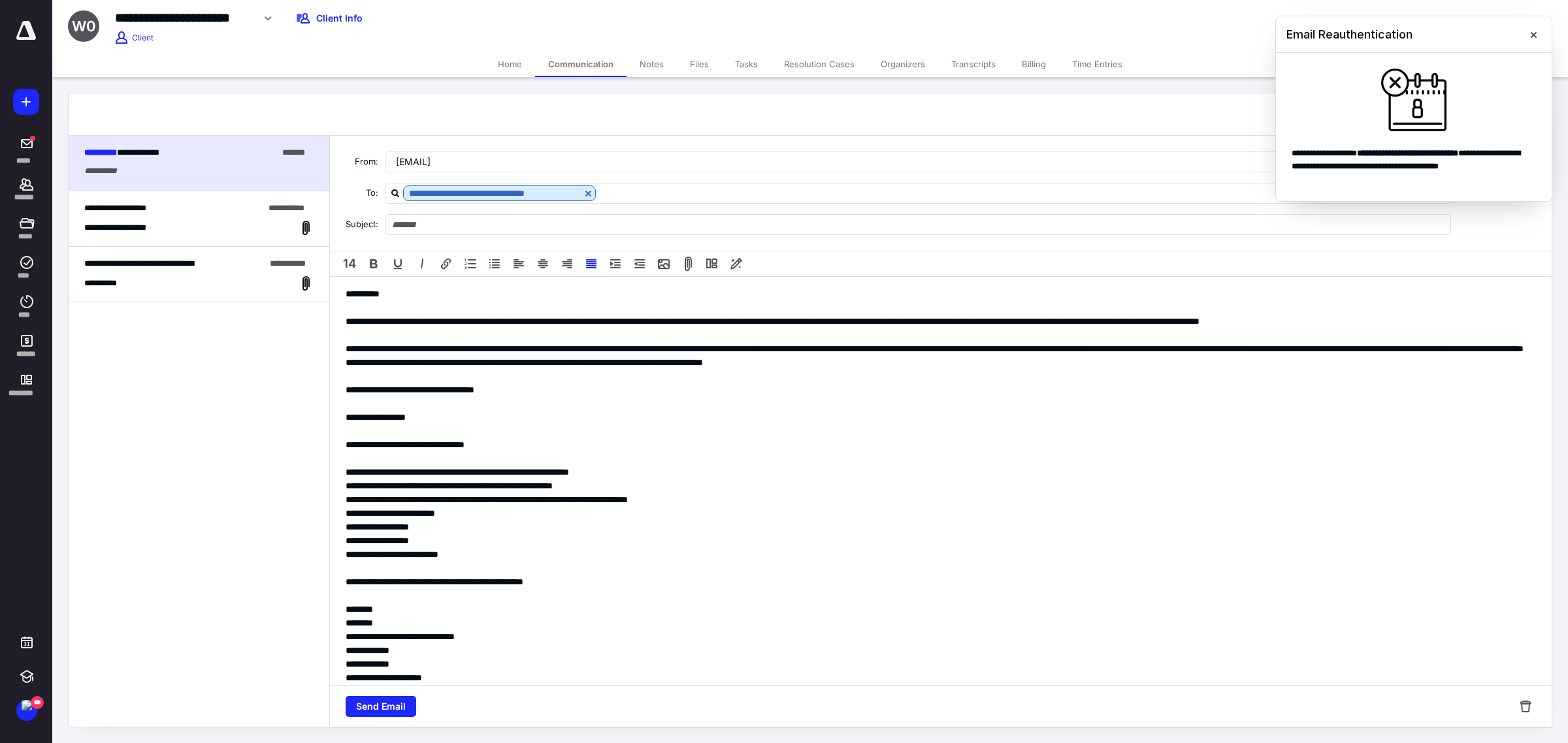 click at bounding box center [934, 458] 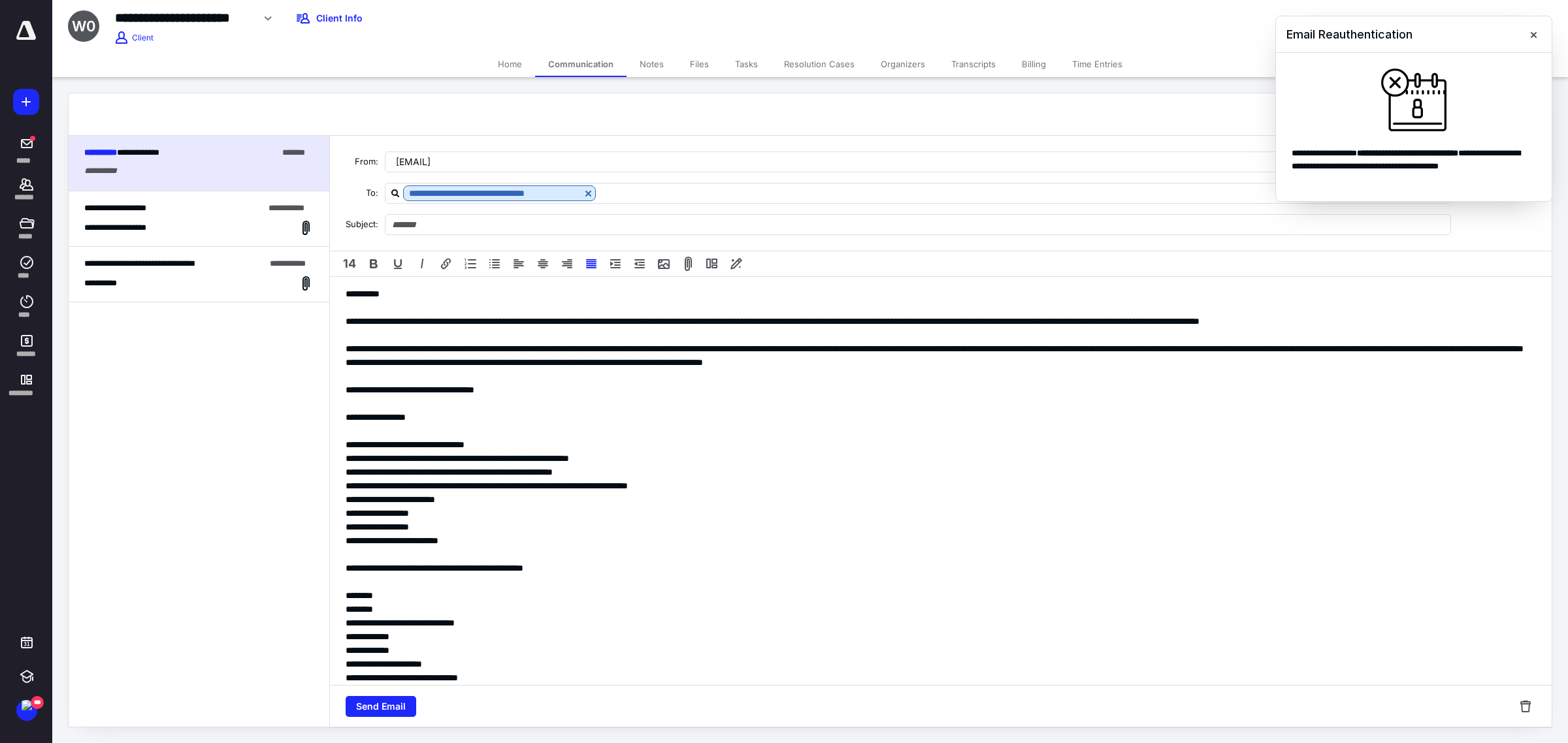 click at bounding box center (934, 431) 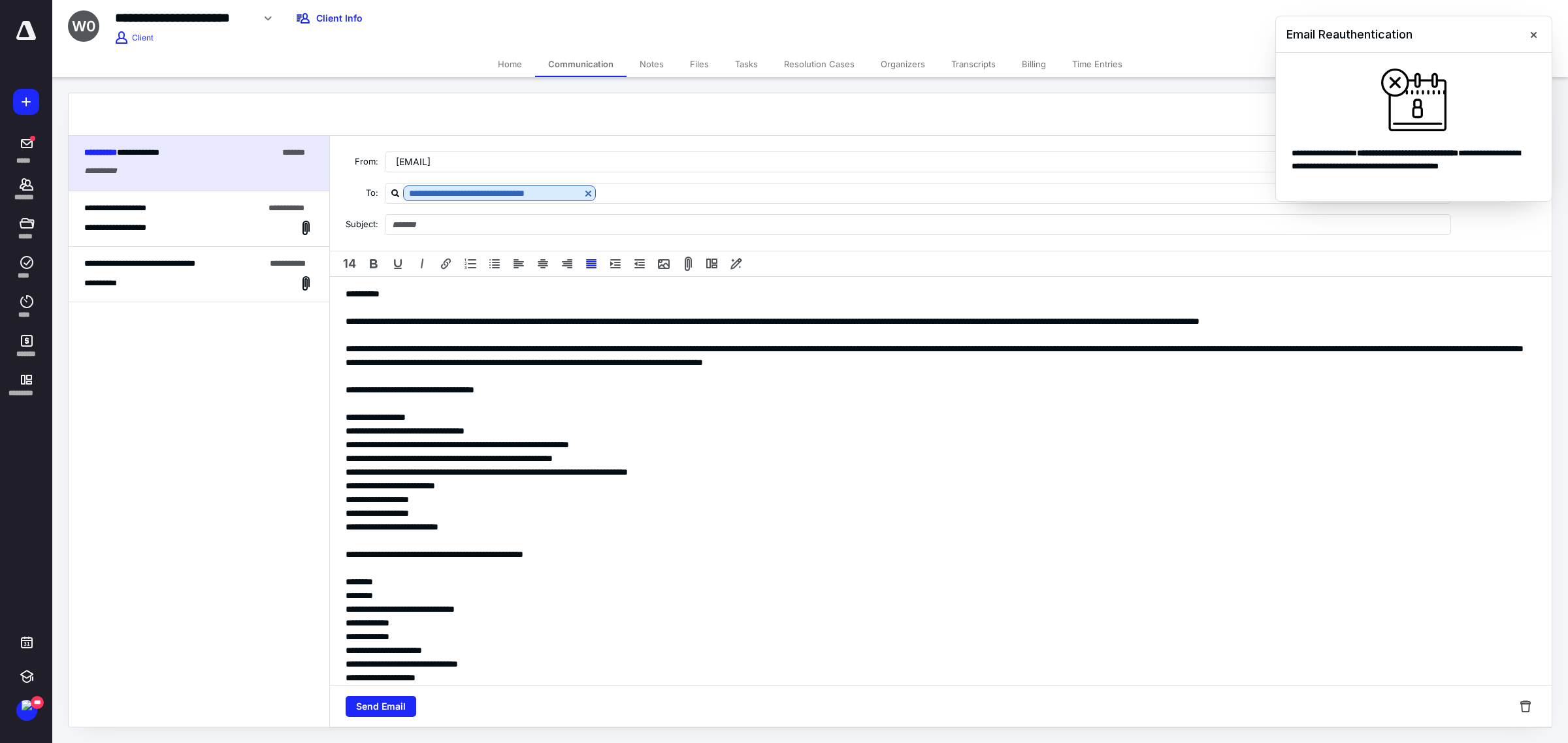 click at bounding box center (934, 403) 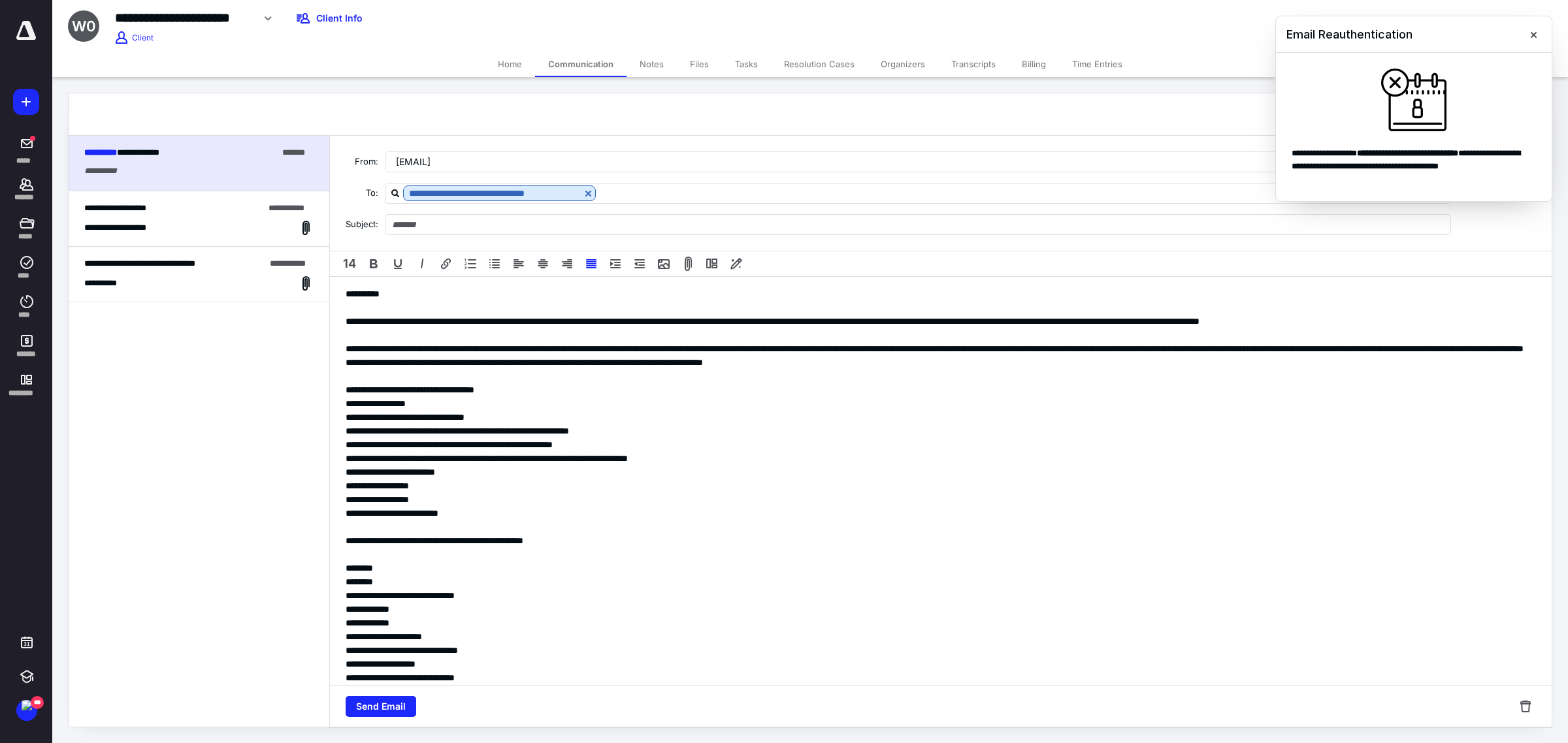 click at bounding box center (934, 376) 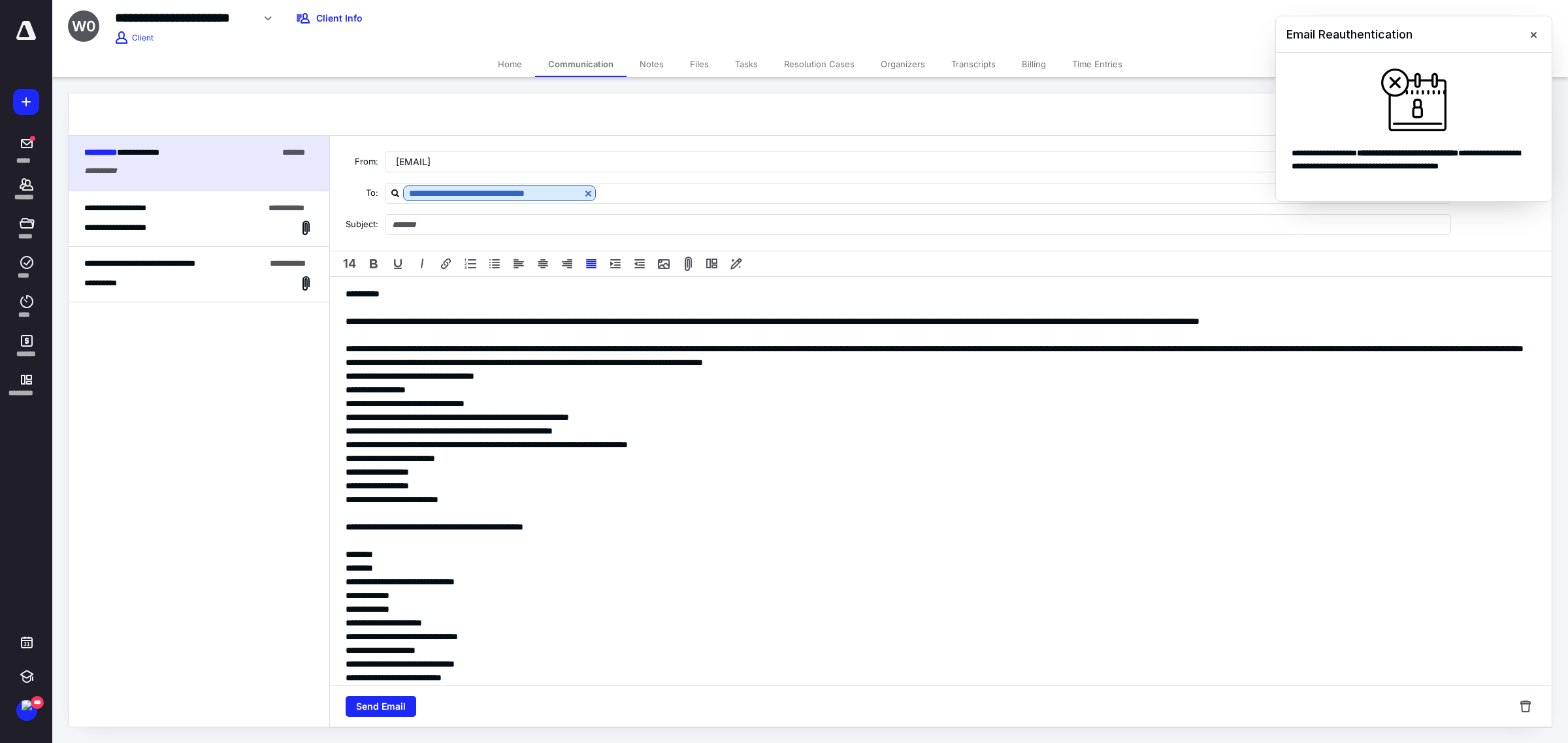 click at bounding box center (934, 335) 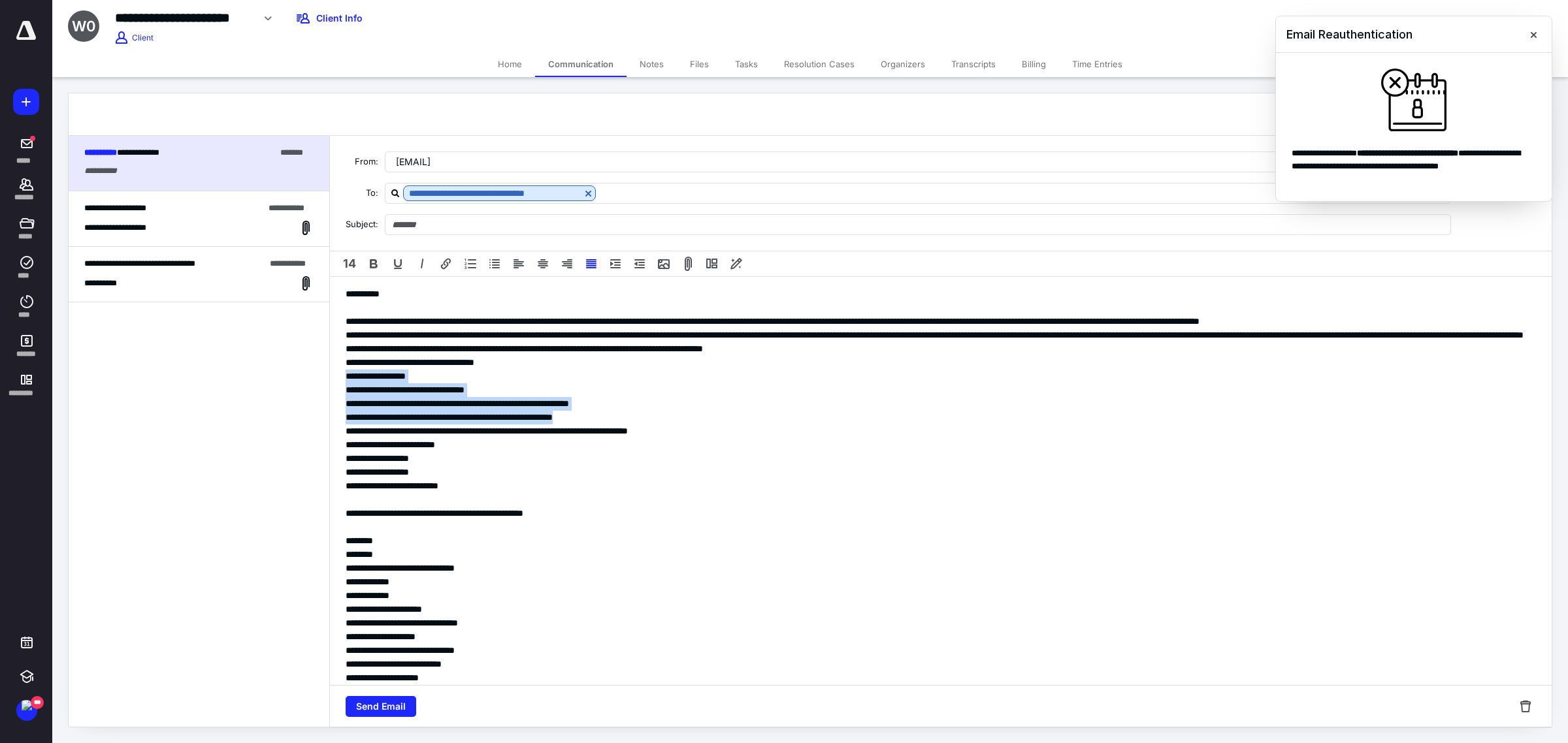 drag, startPoint x: 344, startPoint y: 375, endPoint x: 649, endPoint y: 416, distance: 307.7434 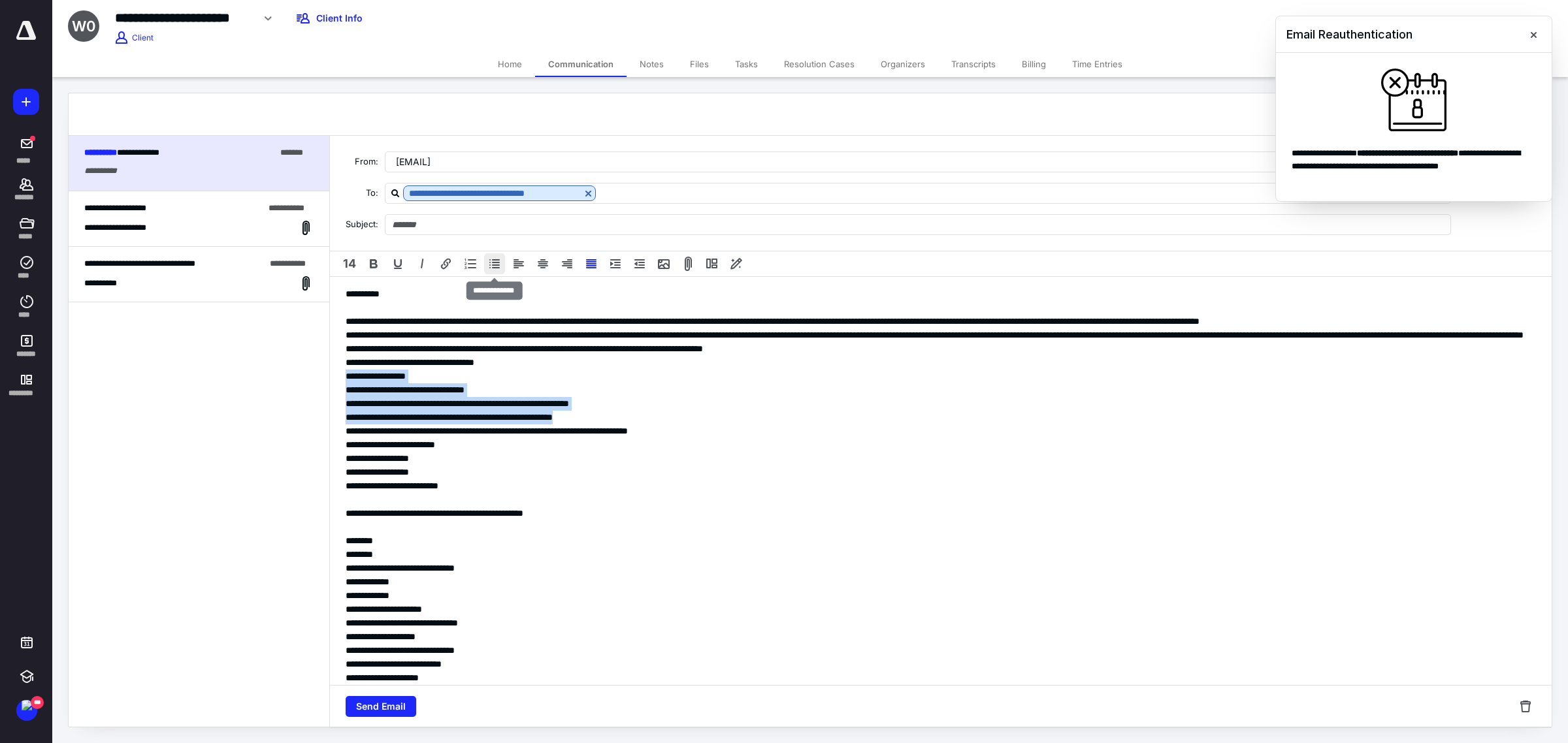 click at bounding box center (495, 264) 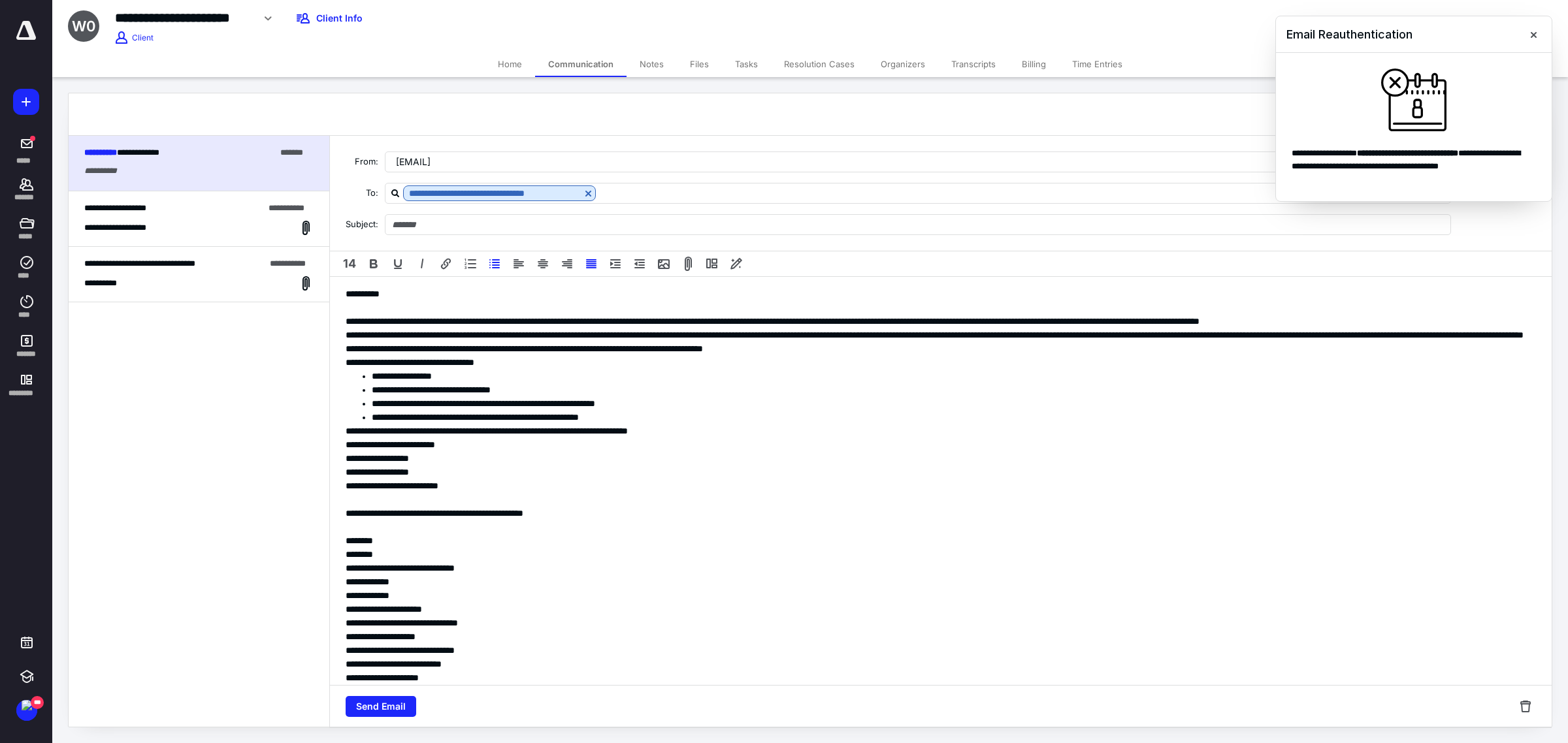 click on "**********" at bounding box center [934, 513] 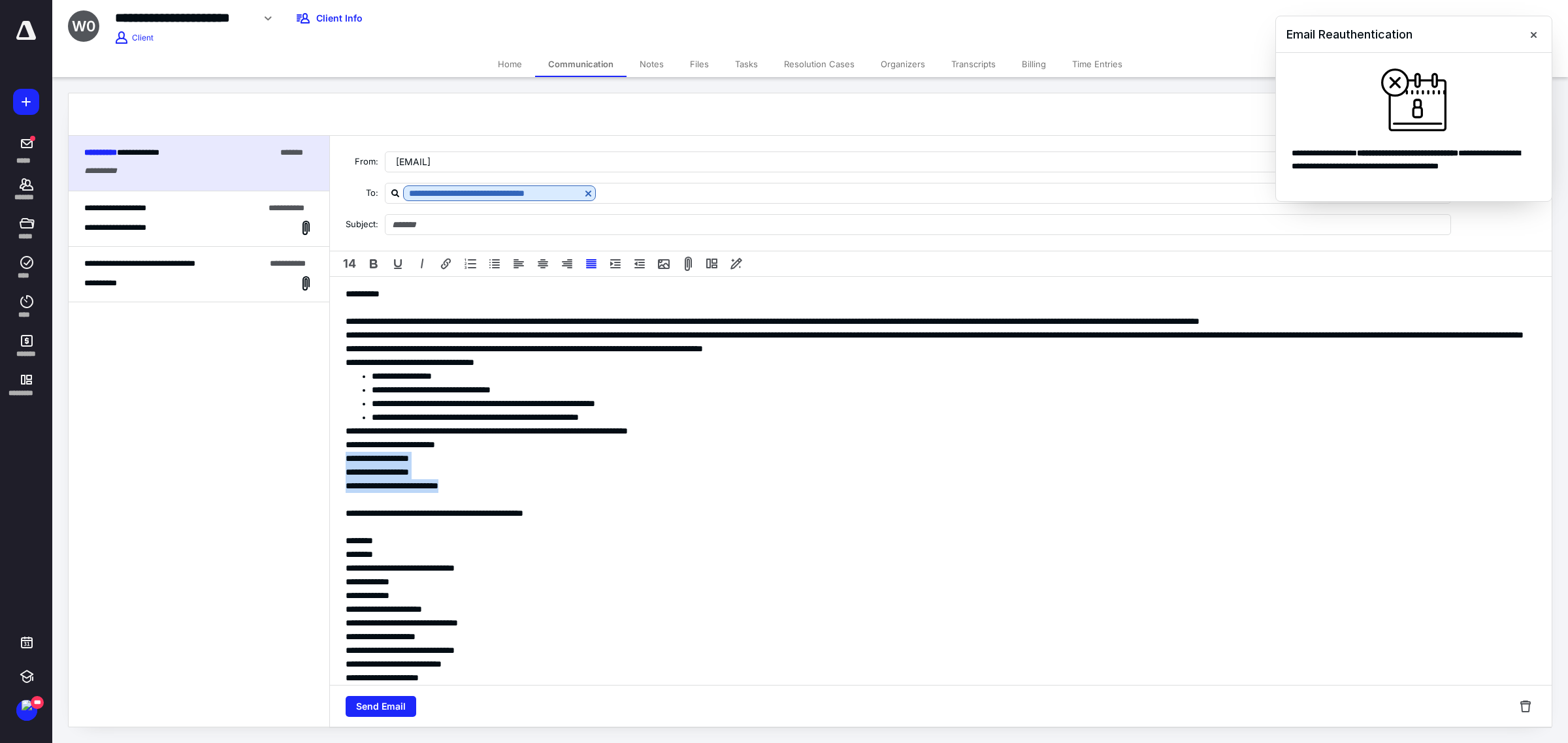 drag, startPoint x: 344, startPoint y: 460, endPoint x: 521, endPoint y: 488, distance: 179.201 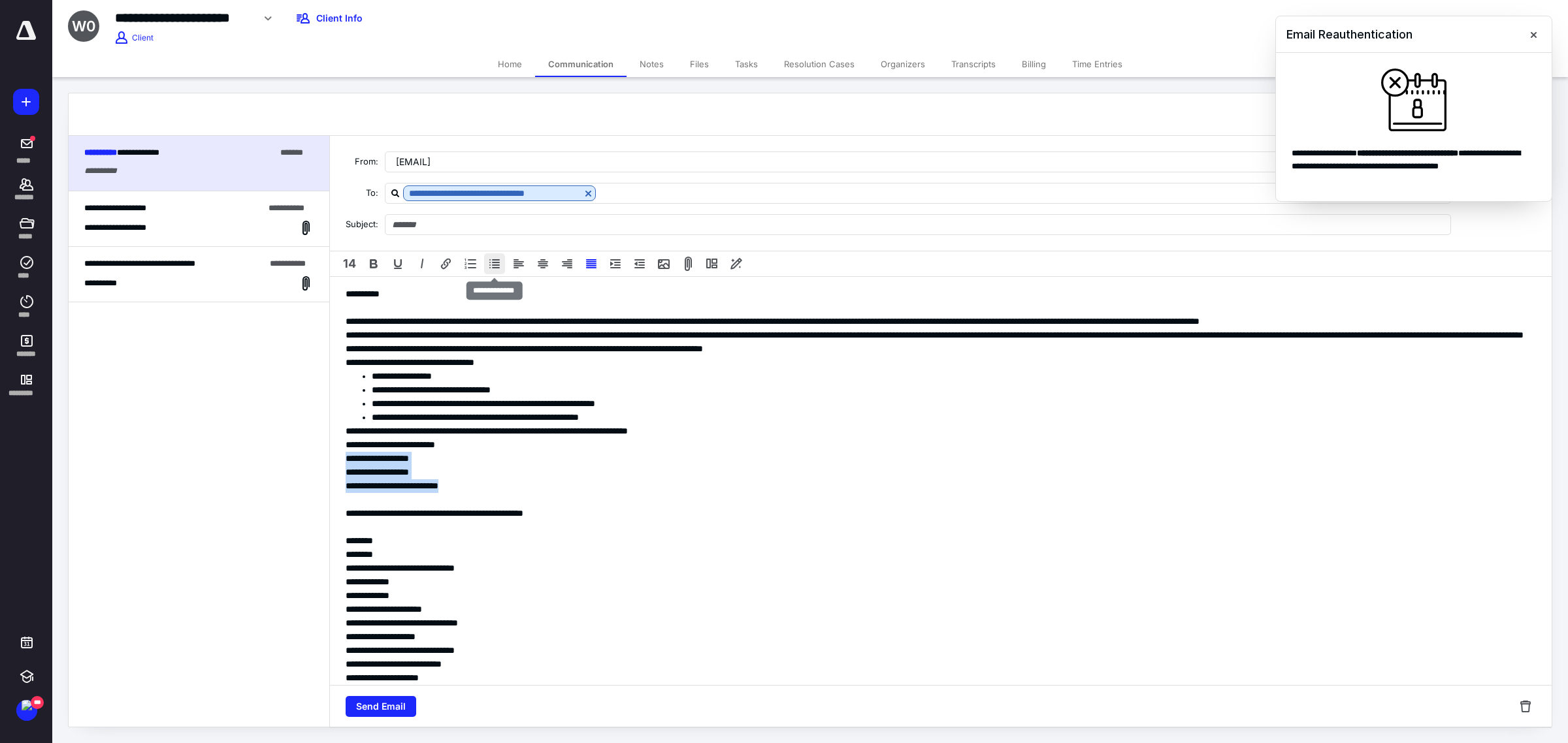 click at bounding box center [495, 264] 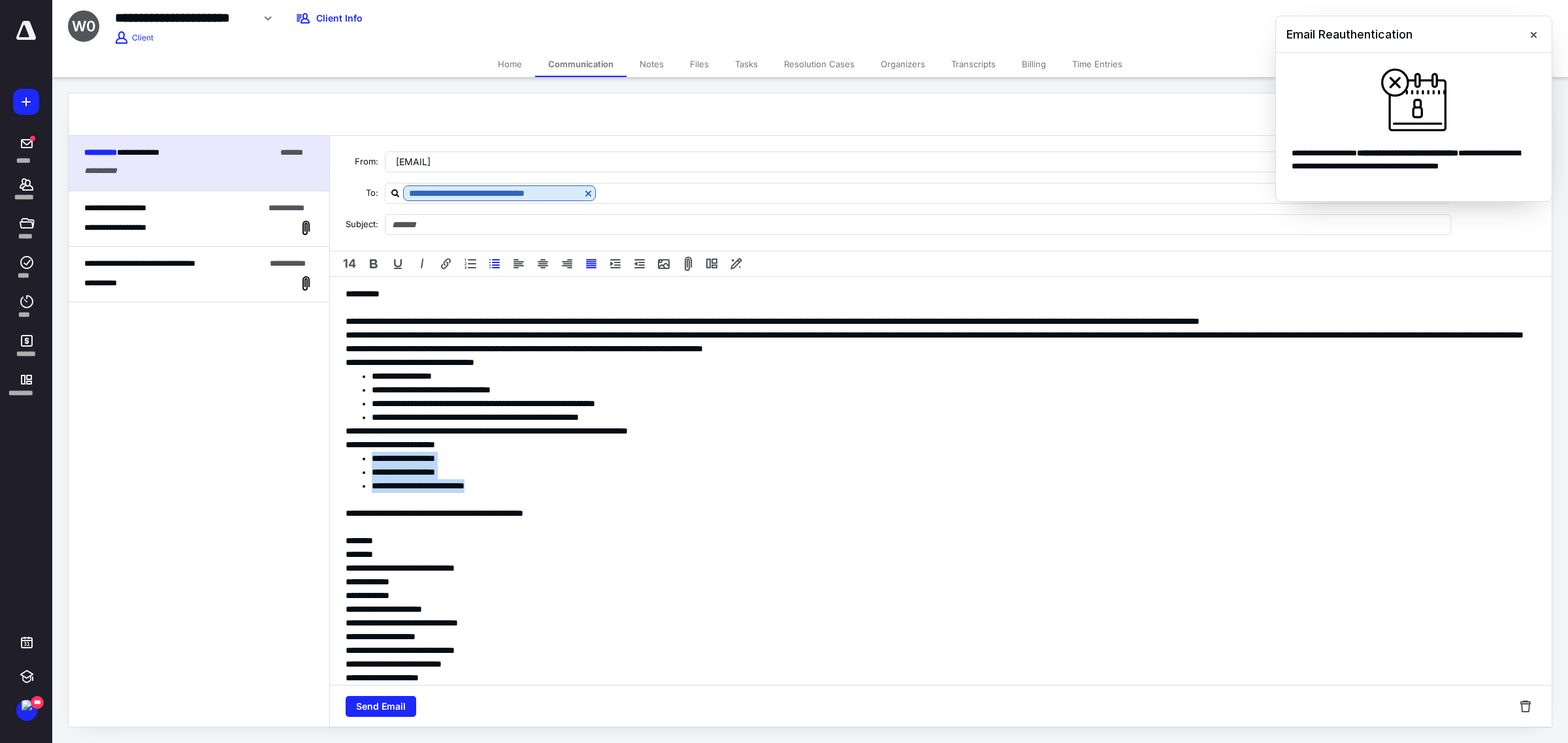 click on "**********" at bounding box center [947, 458] 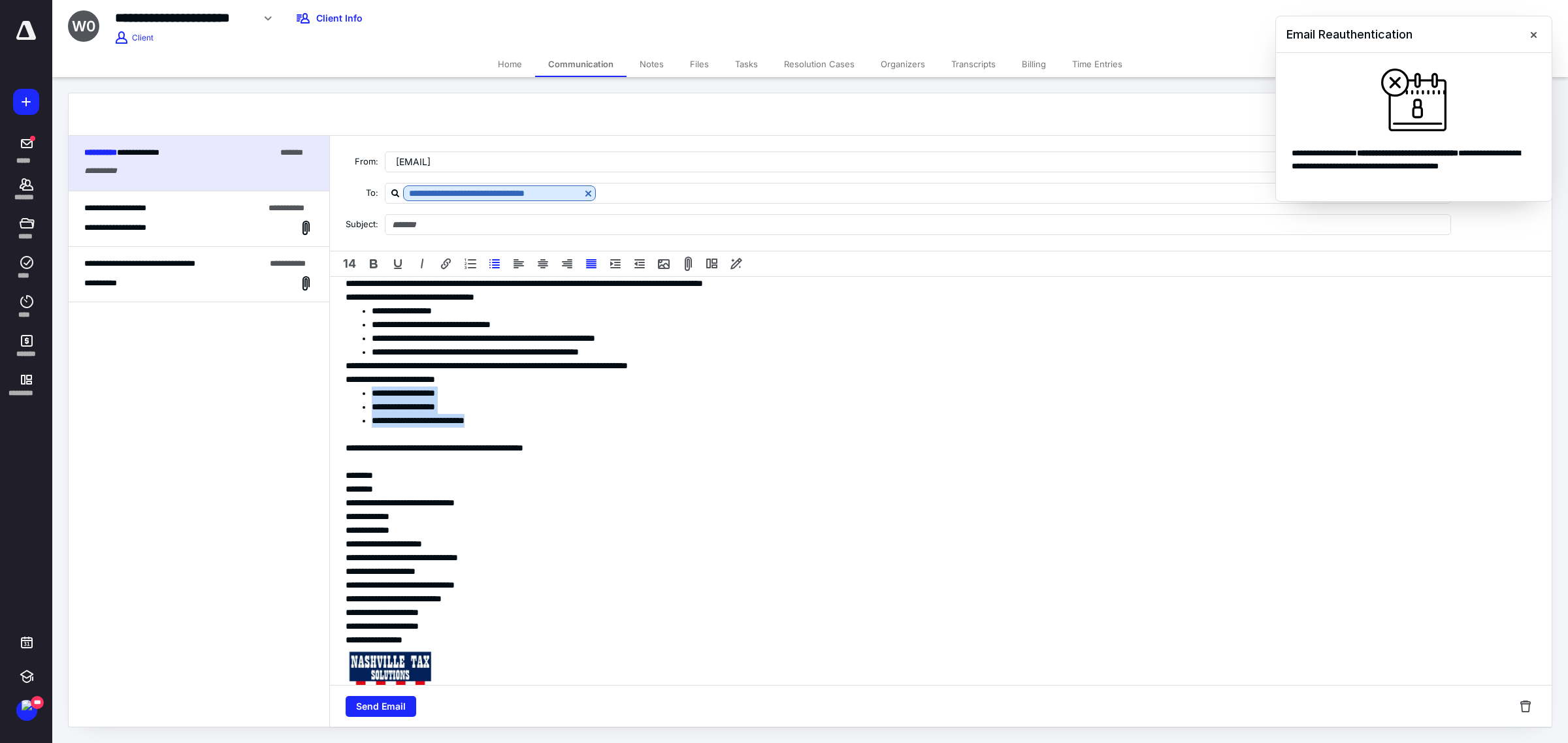 scroll, scrollTop: 163, scrollLeft: 0, axis: vertical 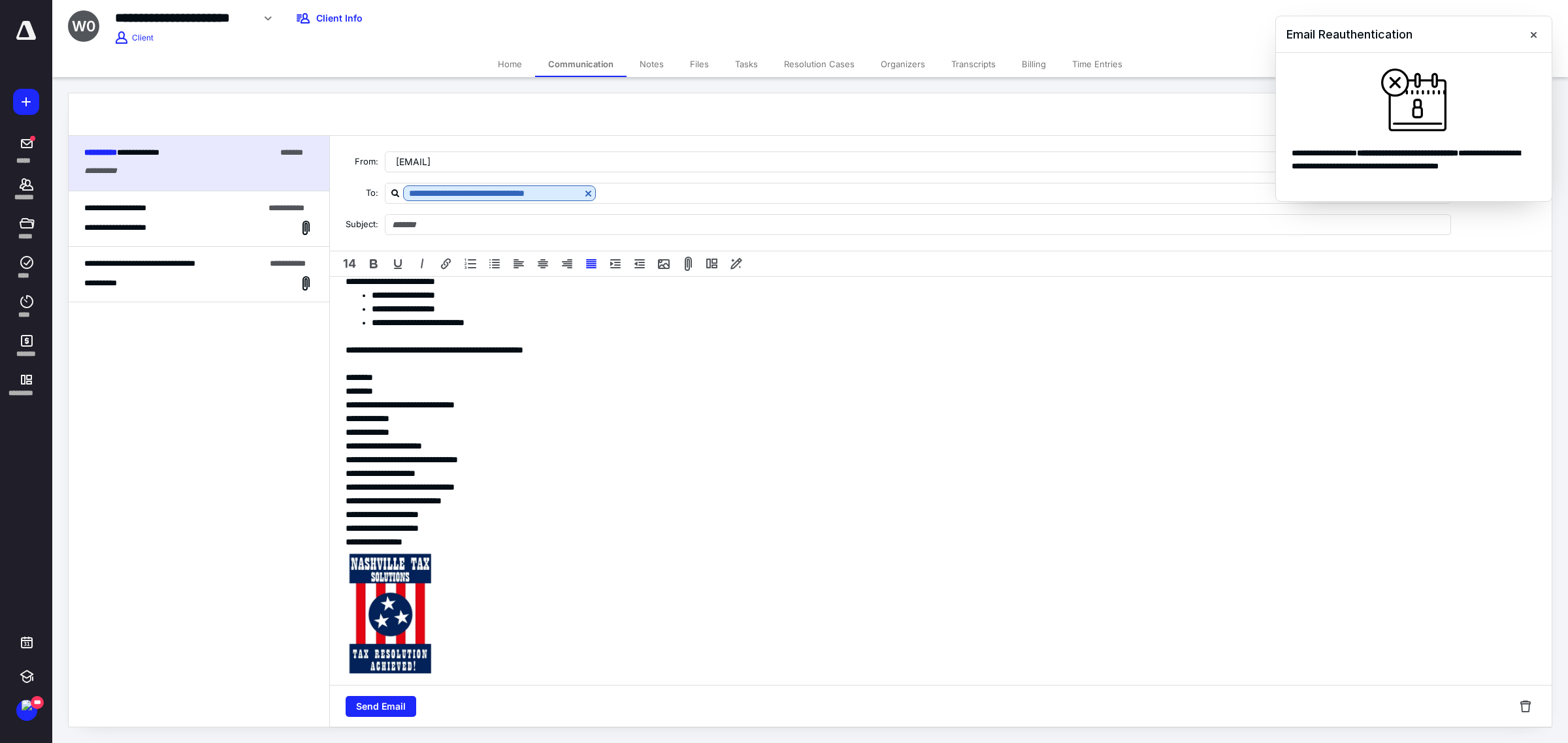 click on "**********" at bounding box center [934, 350] 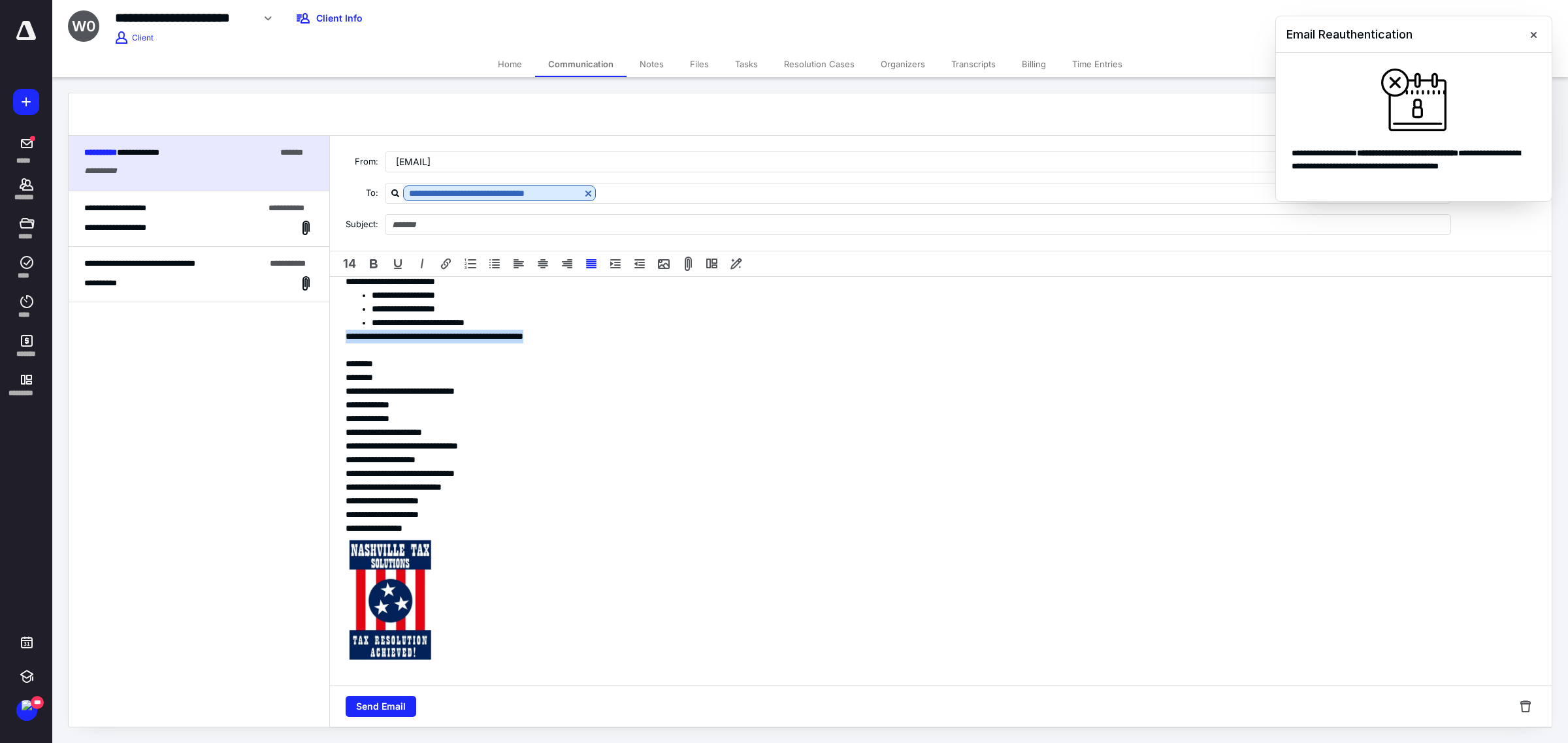drag, startPoint x: 604, startPoint y: 337, endPoint x: 332, endPoint y: 336, distance: 272.0018 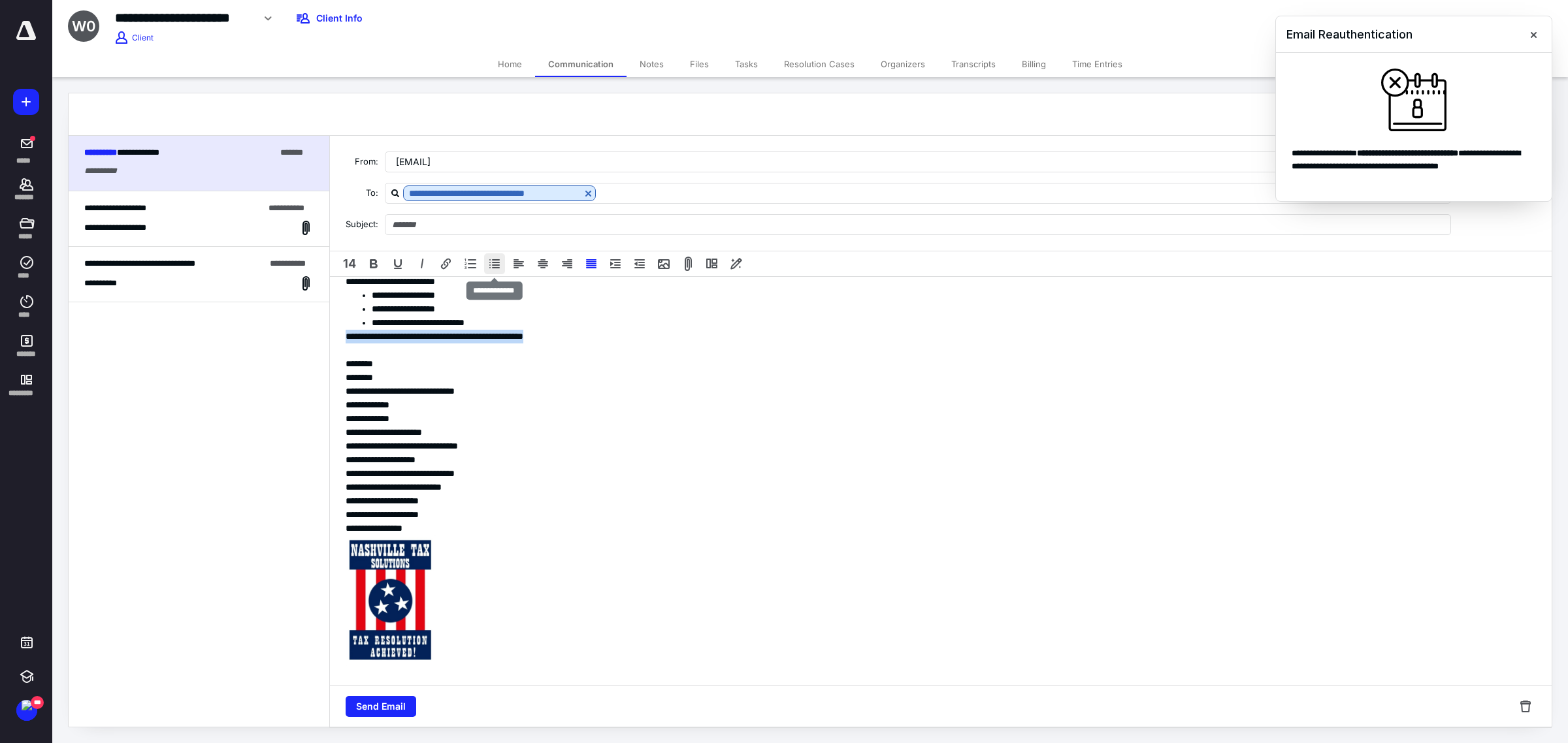 click at bounding box center [495, 264] 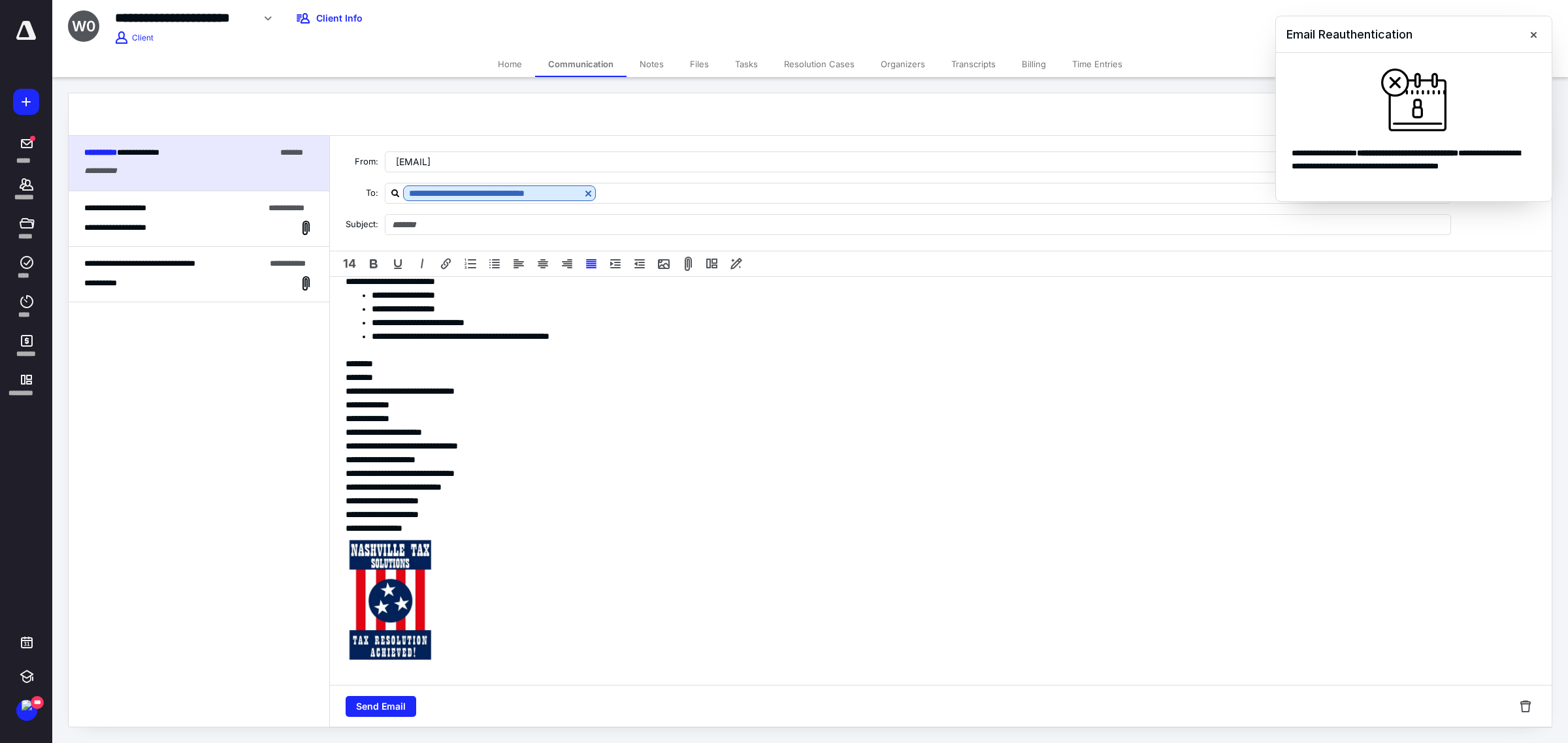 click on "********" at bounding box center [934, 364] 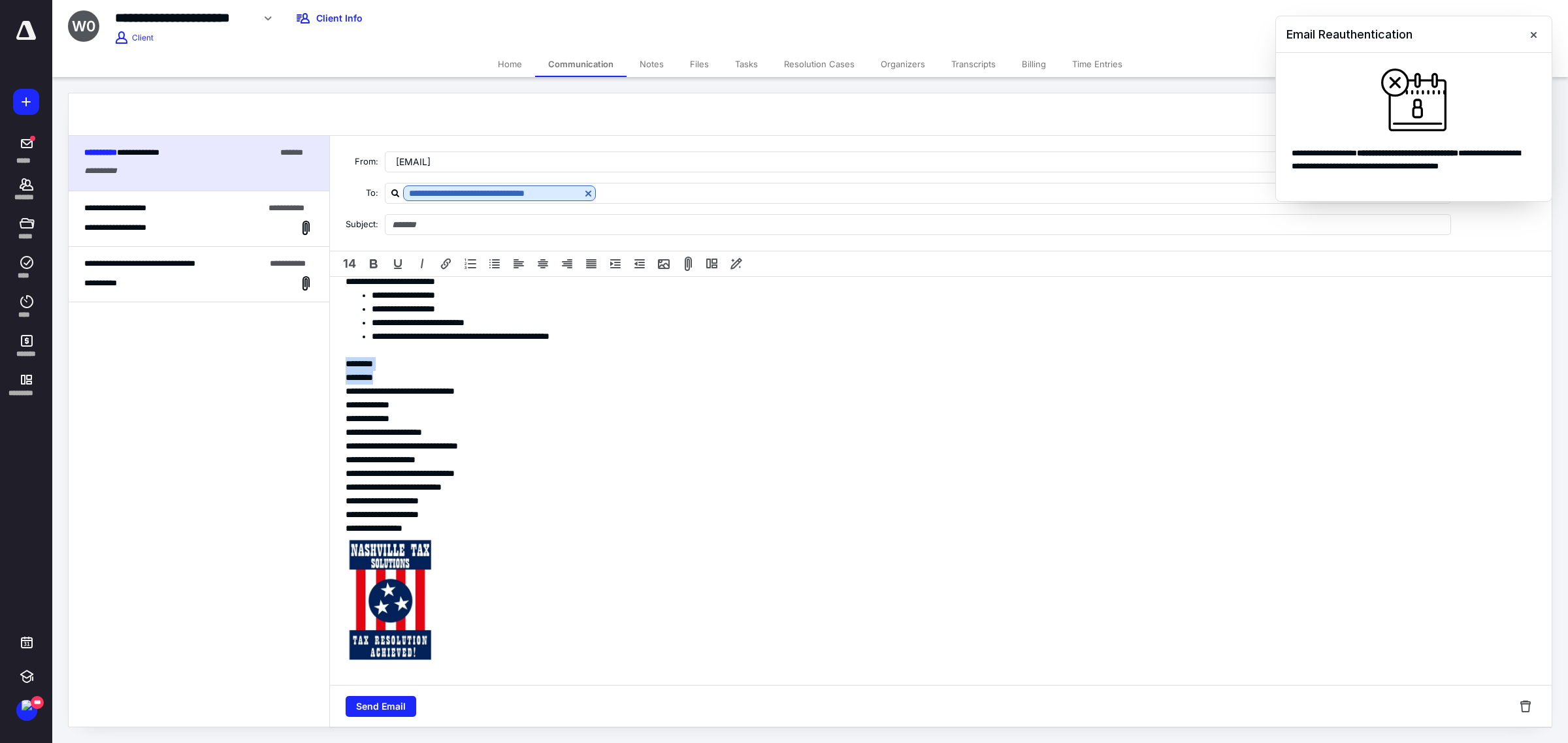 drag, startPoint x: 389, startPoint y: 374, endPoint x: 340, endPoint y: 360, distance: 50.960769 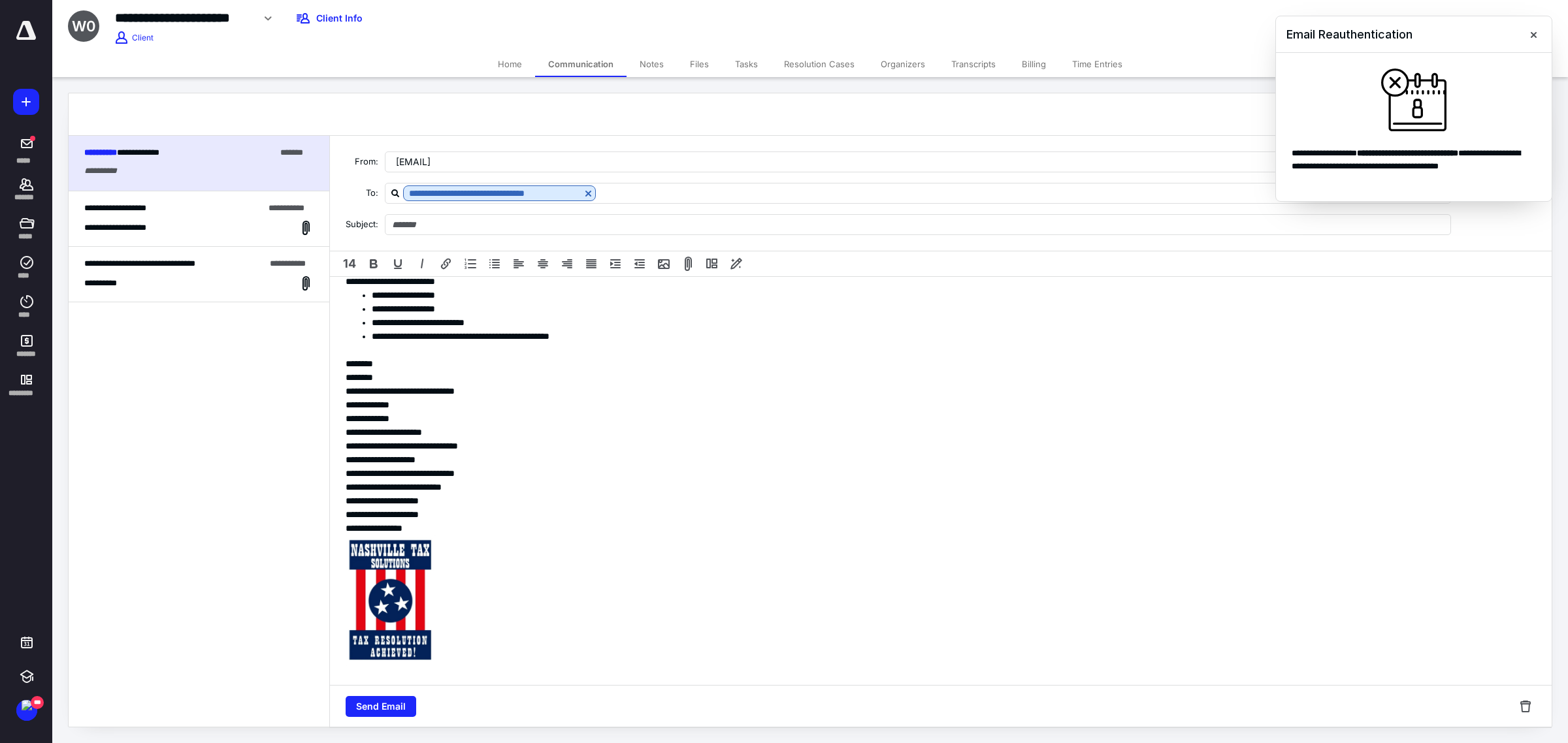 scroll, scrollTop: 158, scrollLeft: 0, axis: vertical 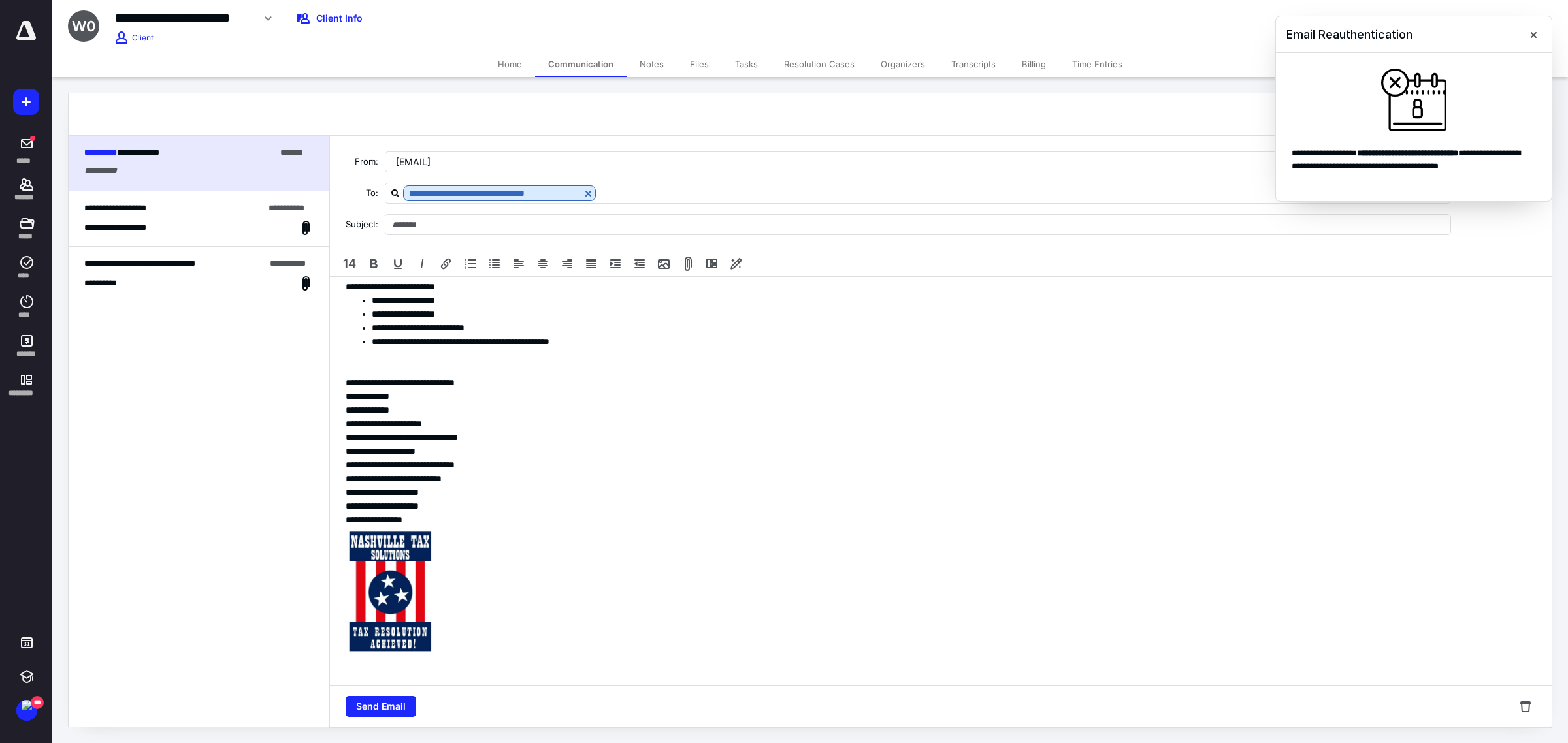 click at bounding box center [934, 355] 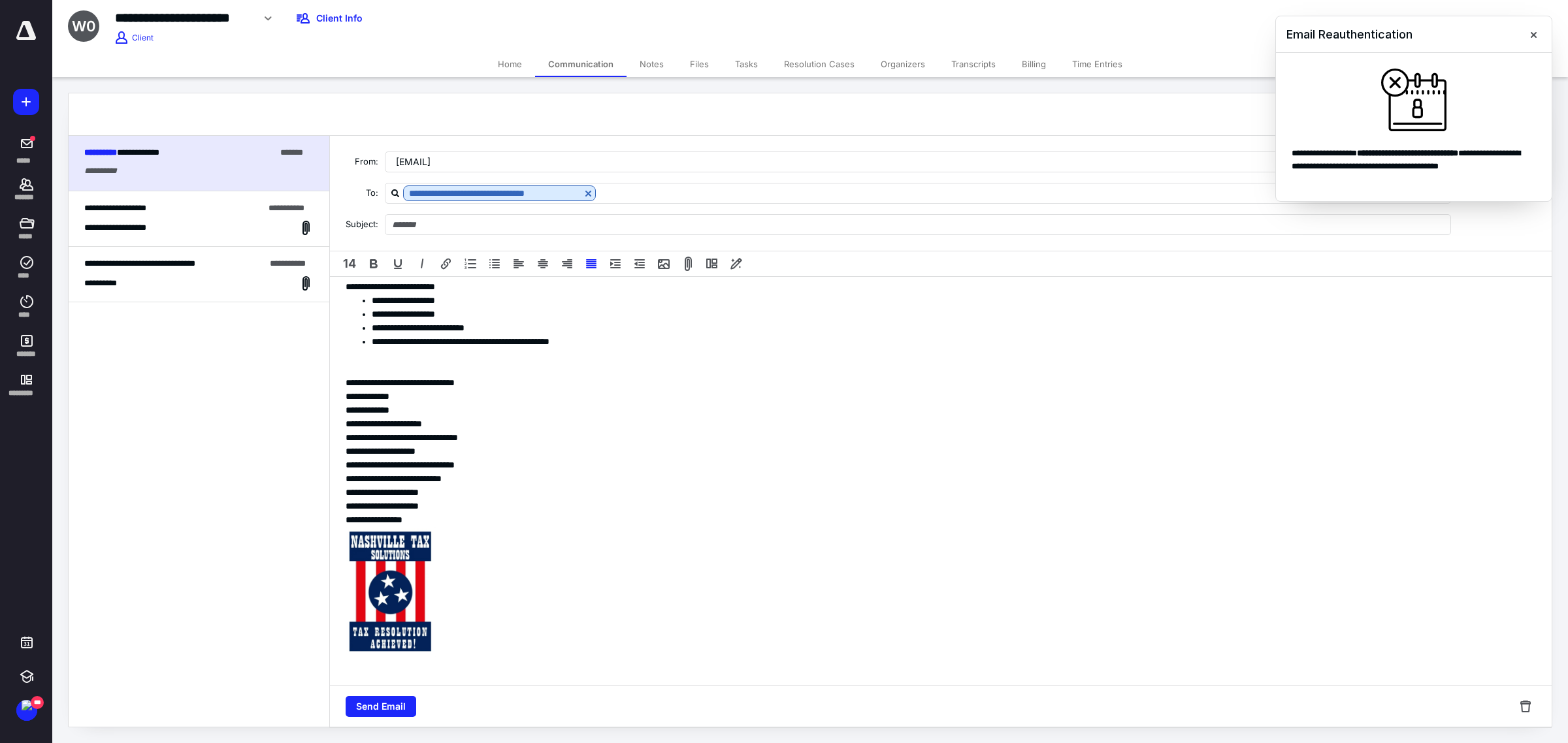 scroll, scrollTop: 163, scrollLeft: 0, axis: vertical 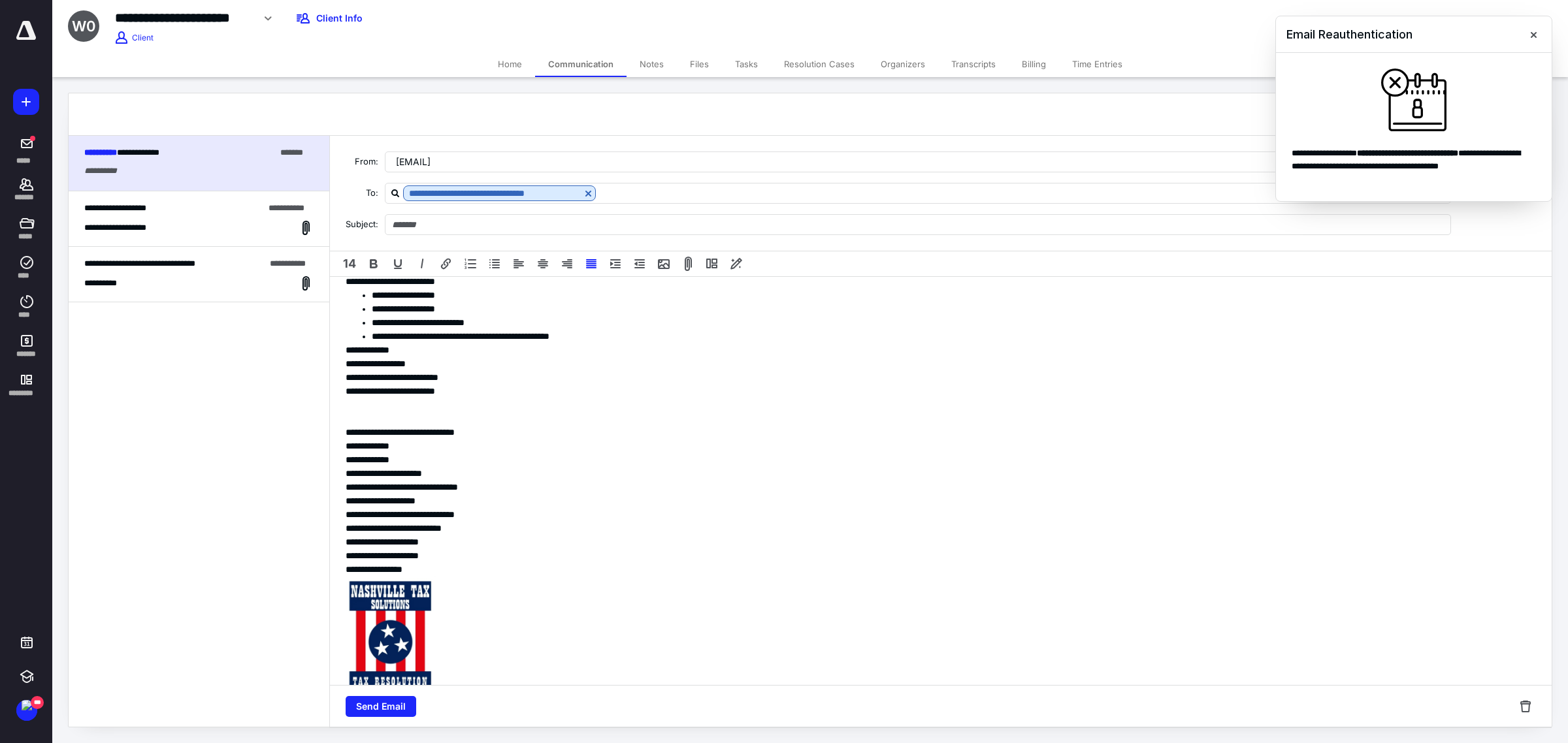 click on "**********" at bounding box center [934, 350] 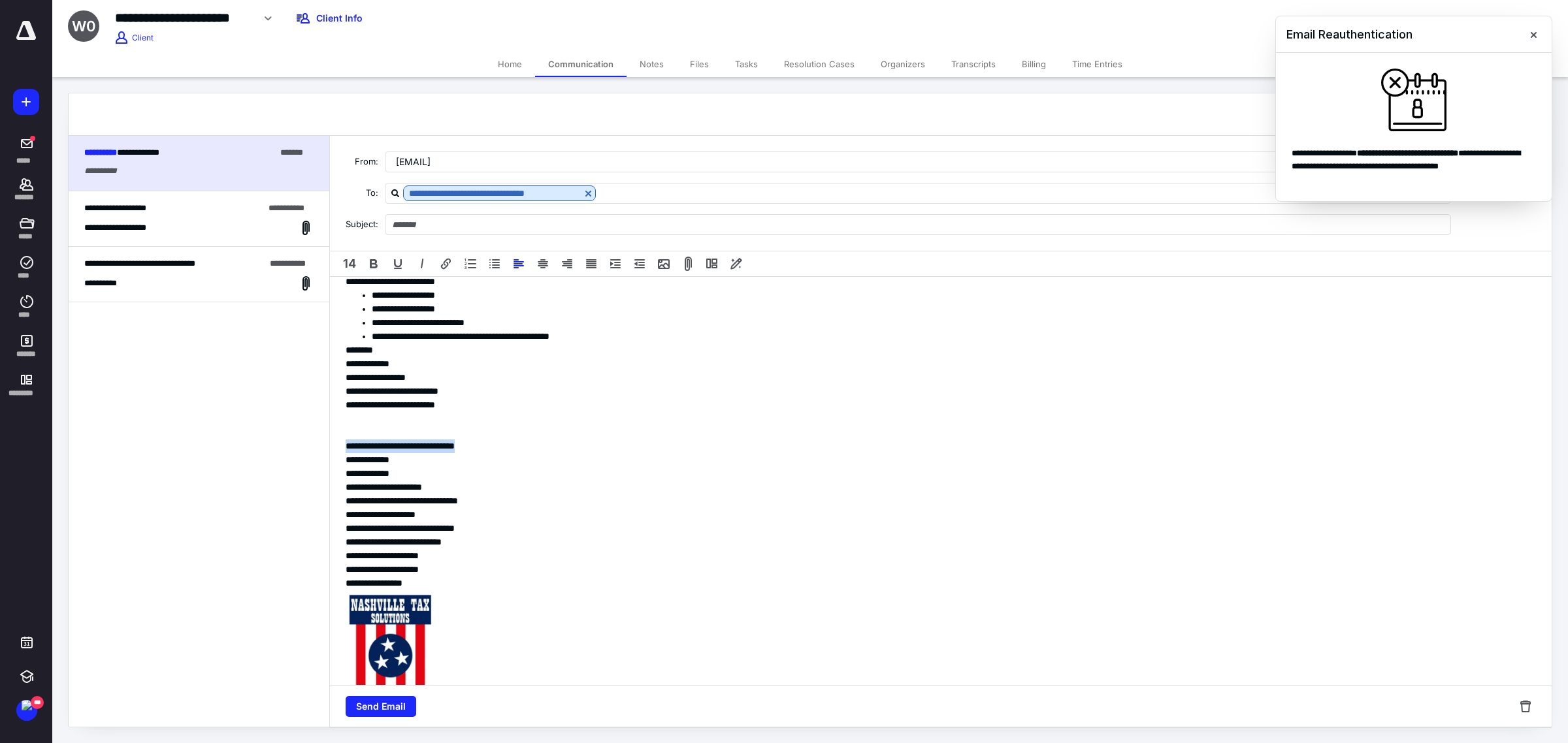 drag, startPoint x: 504, startPoint y: 451, endPoint x: 335, endPoint y: 441, distance: 169.2956 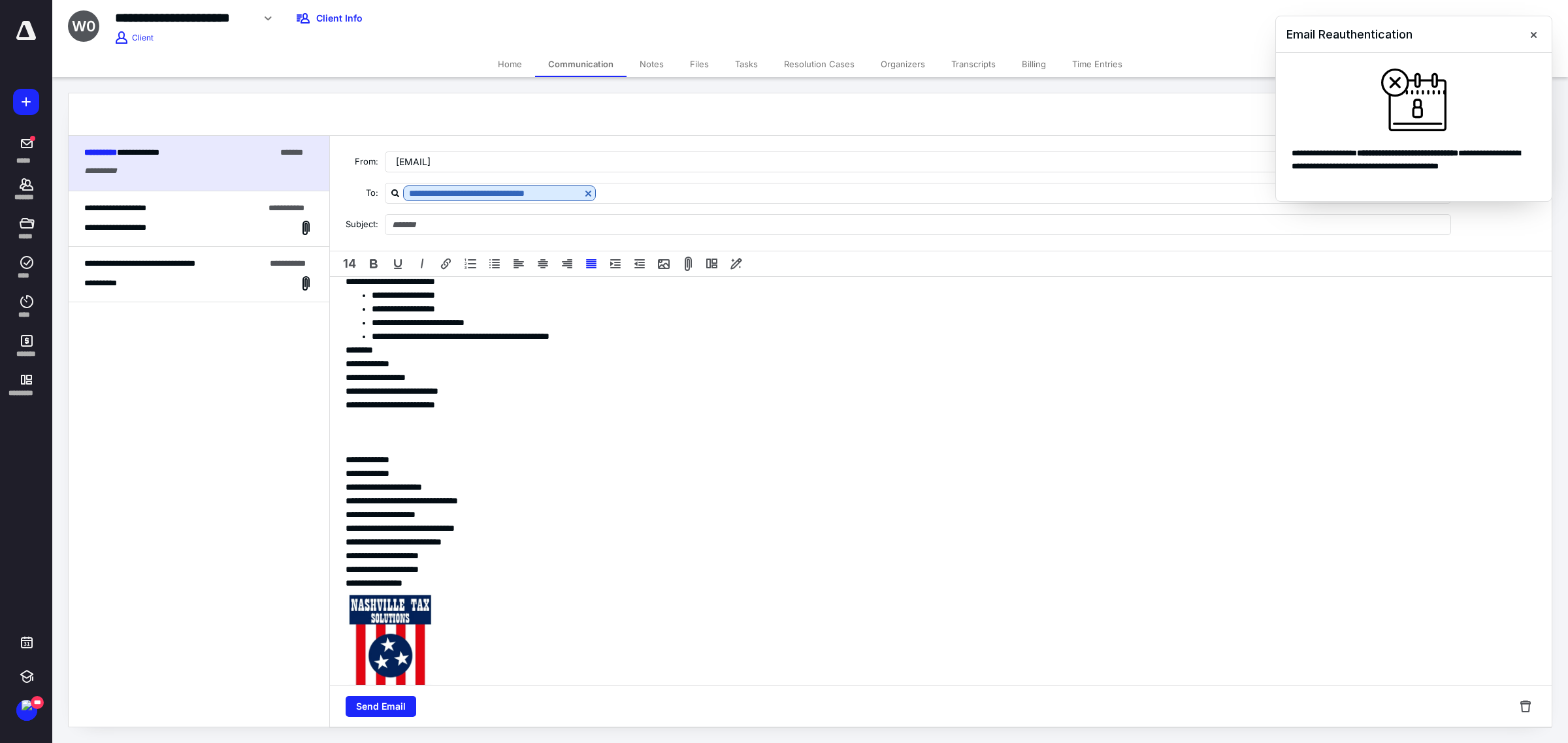 click at bounding box center (934, 419) 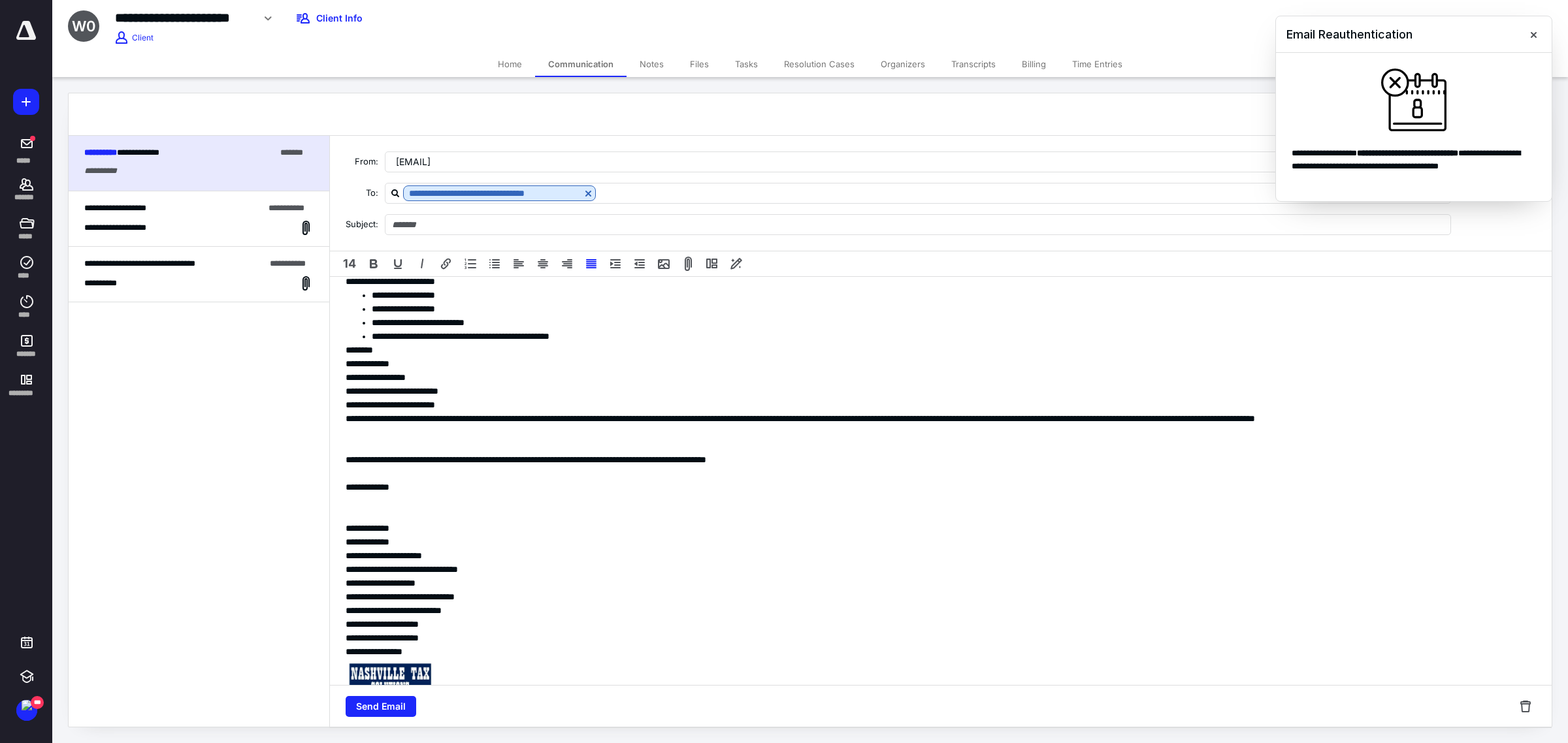 click at bounding box center (934, 473) 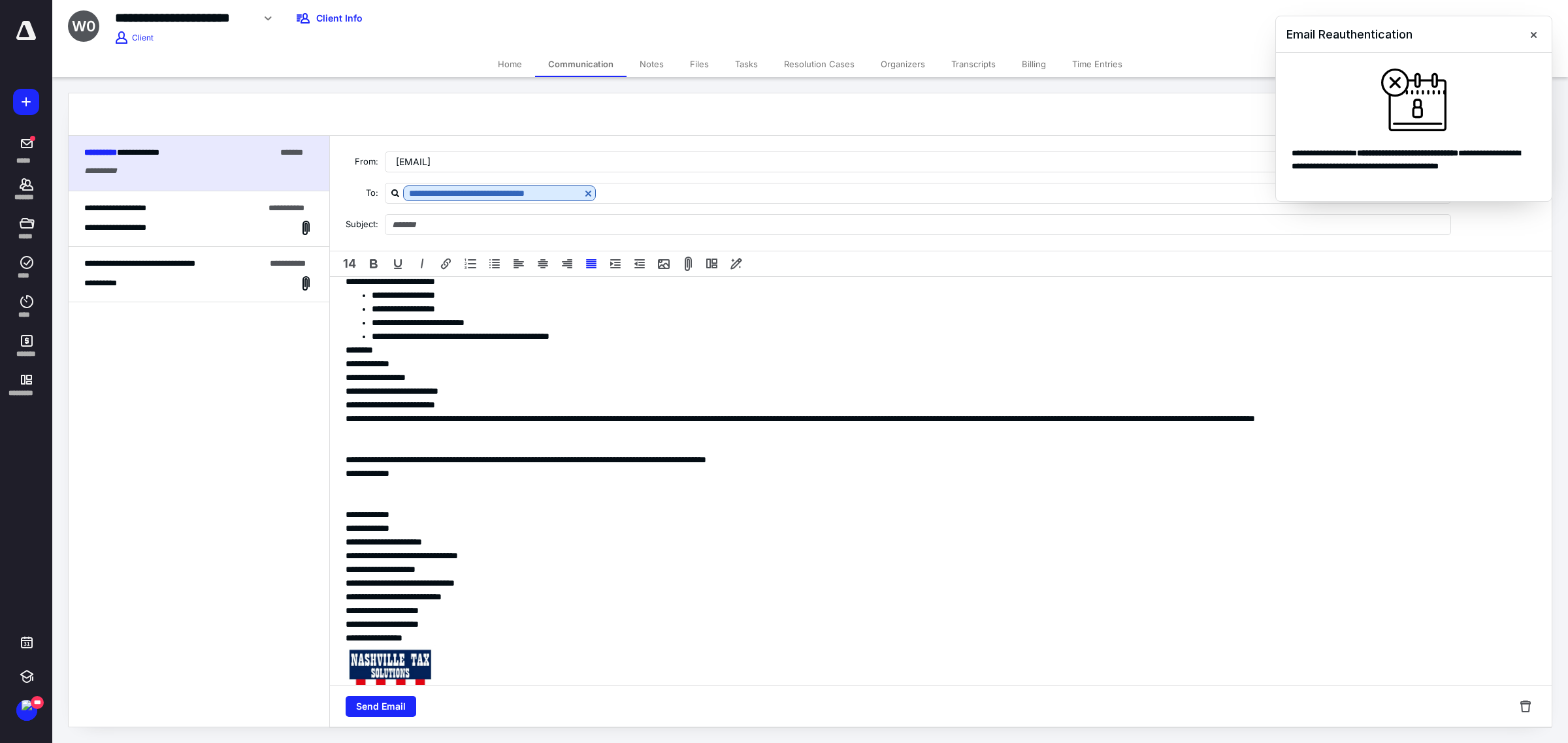 click at bounding box center (934, 446) 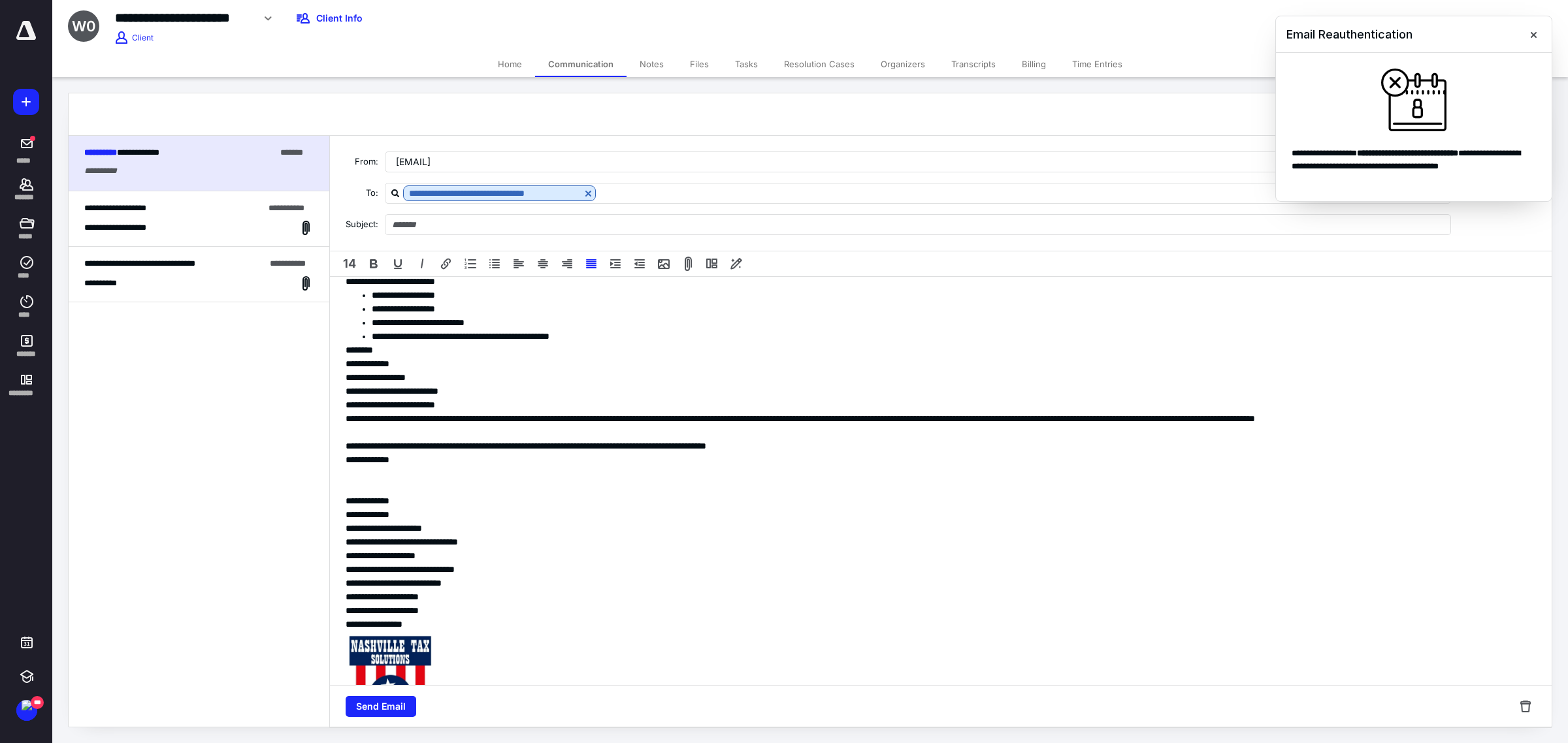 click on "**********" at bounding box center (934, 405) 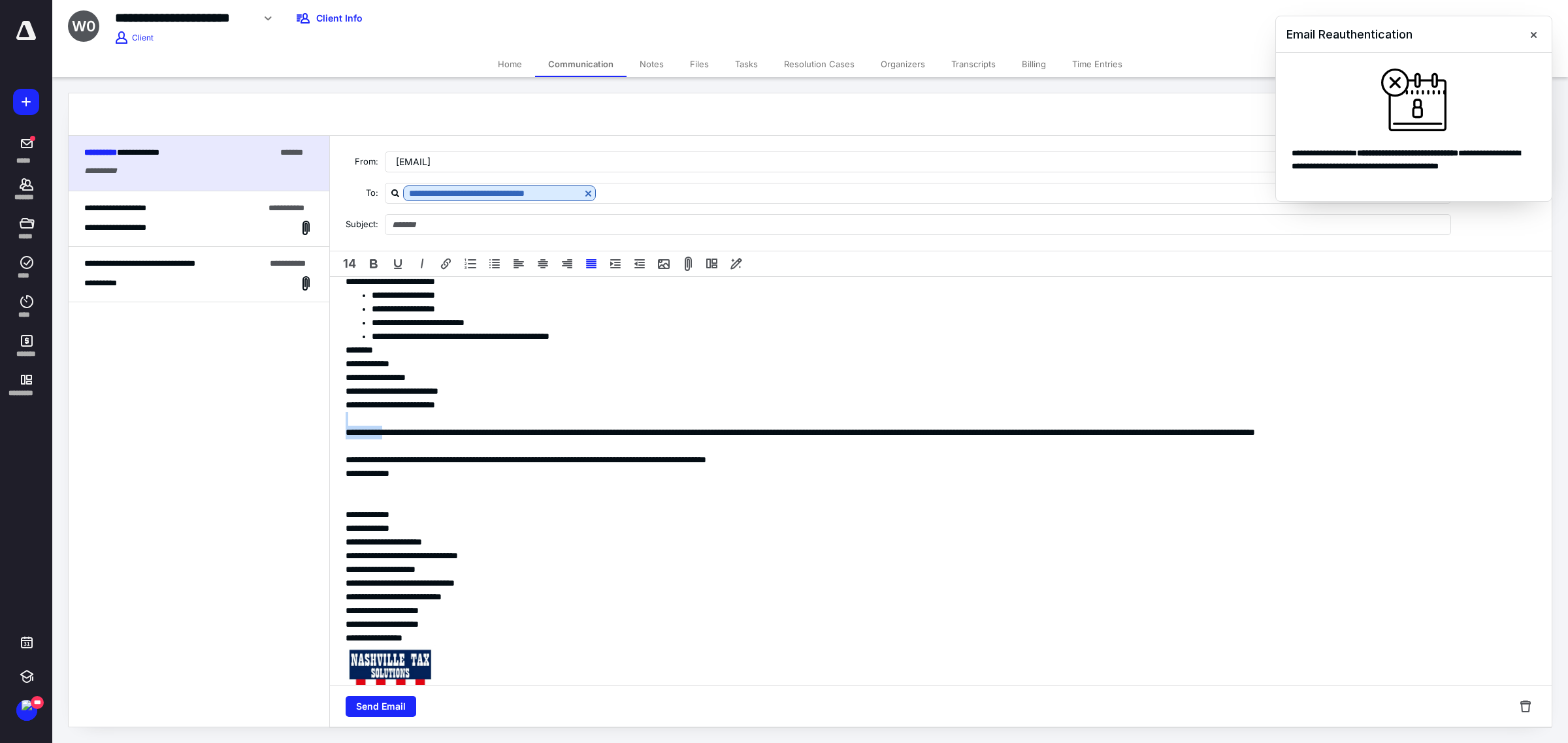 drag, startPoint x: 393, startPoint y: 434, endPoint x: 343, endPoint y: 418, distance: 52.49762 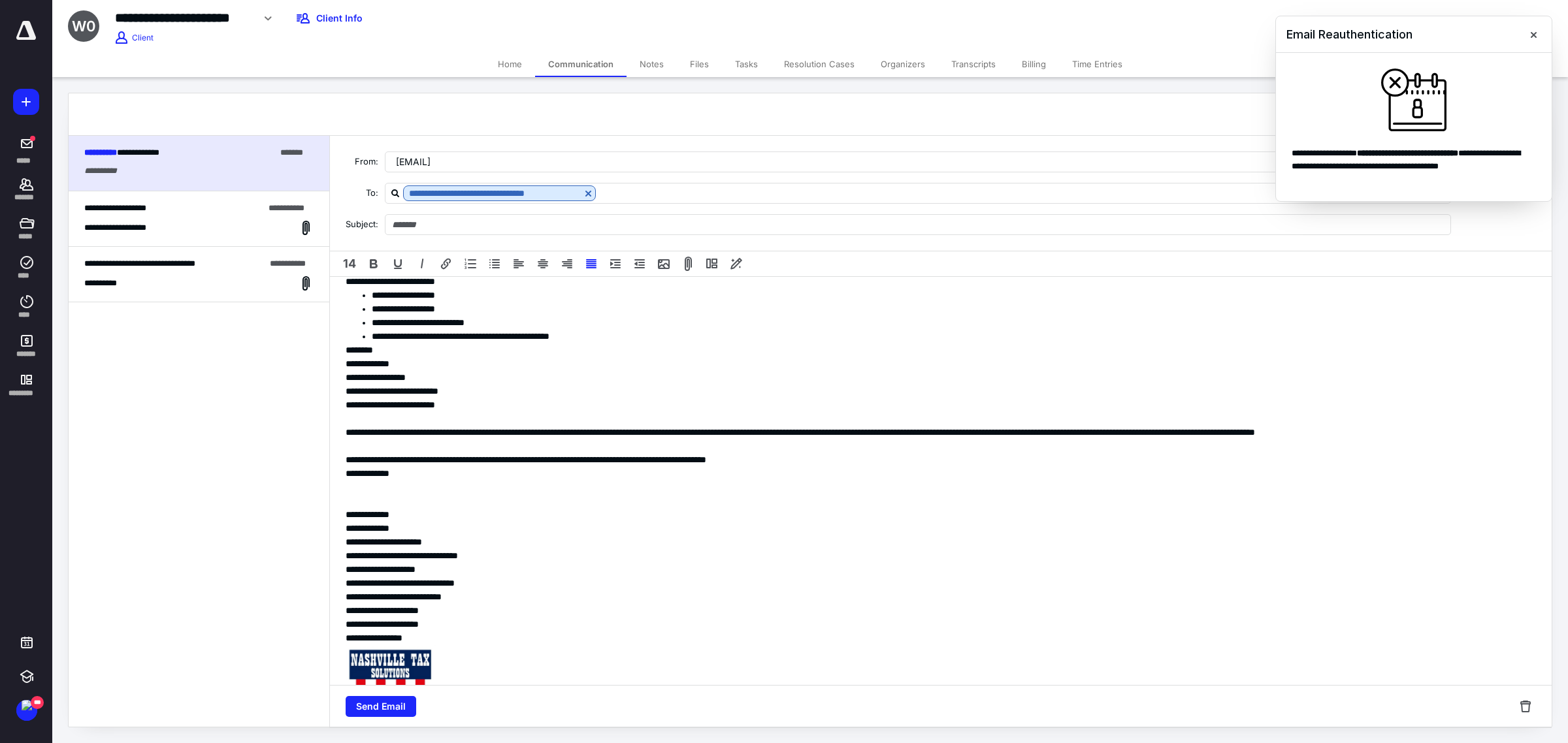 click on "**********" at bounding box center [934, 439] 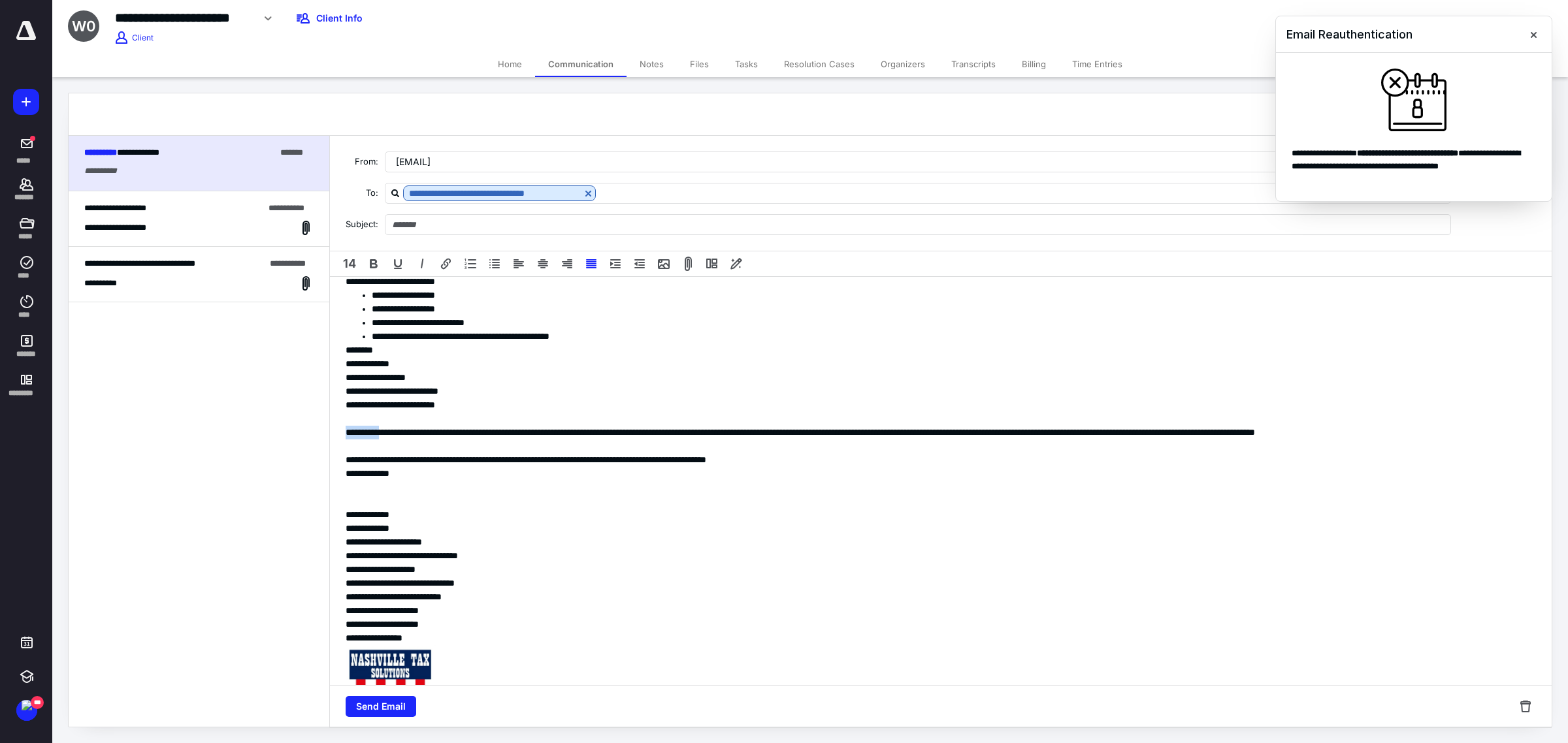 drag, startPoint x: 391, startPoint y: 431, endPoint x: 346, endPoint y: 434, distance: 45.09989 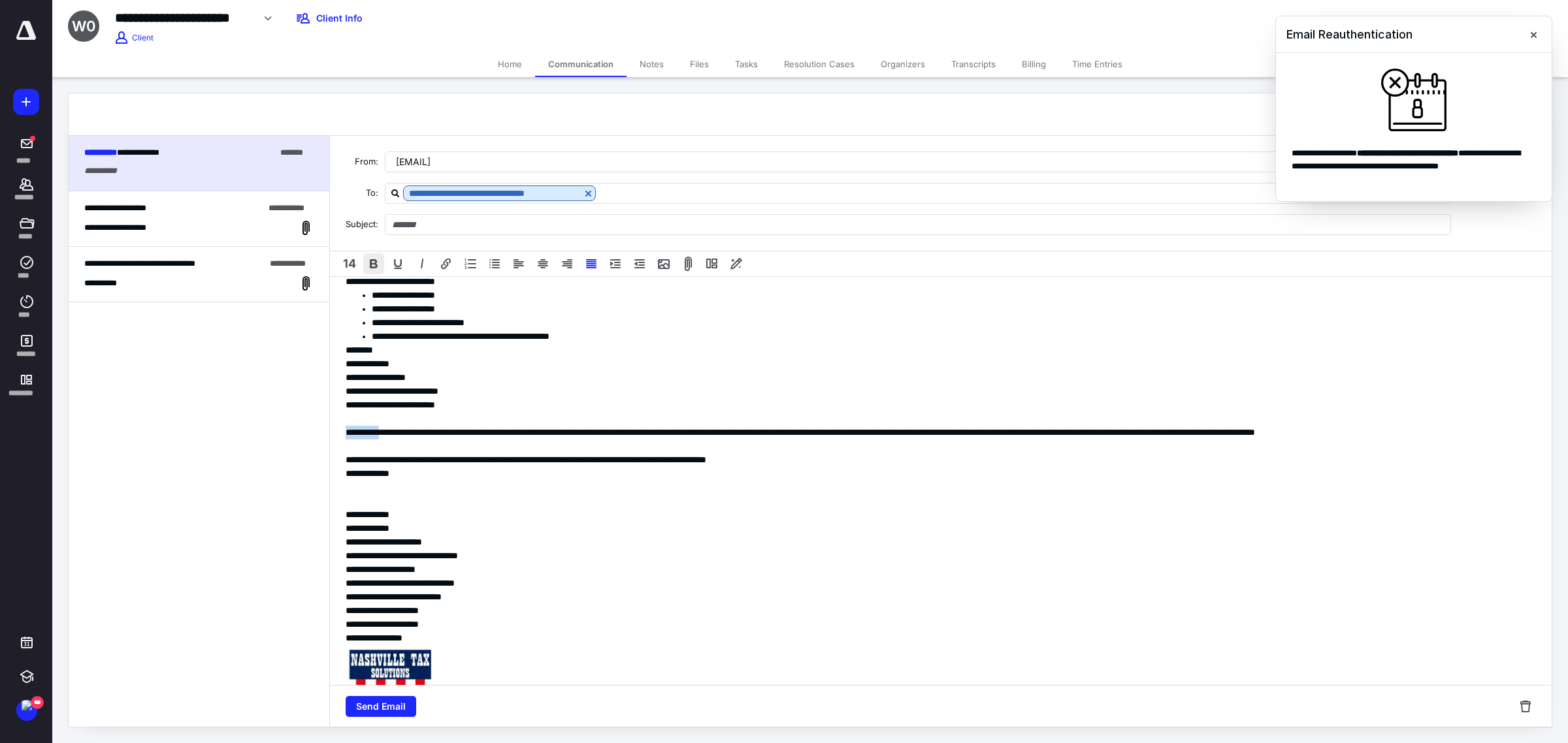 click at bounding box center [374, 264] 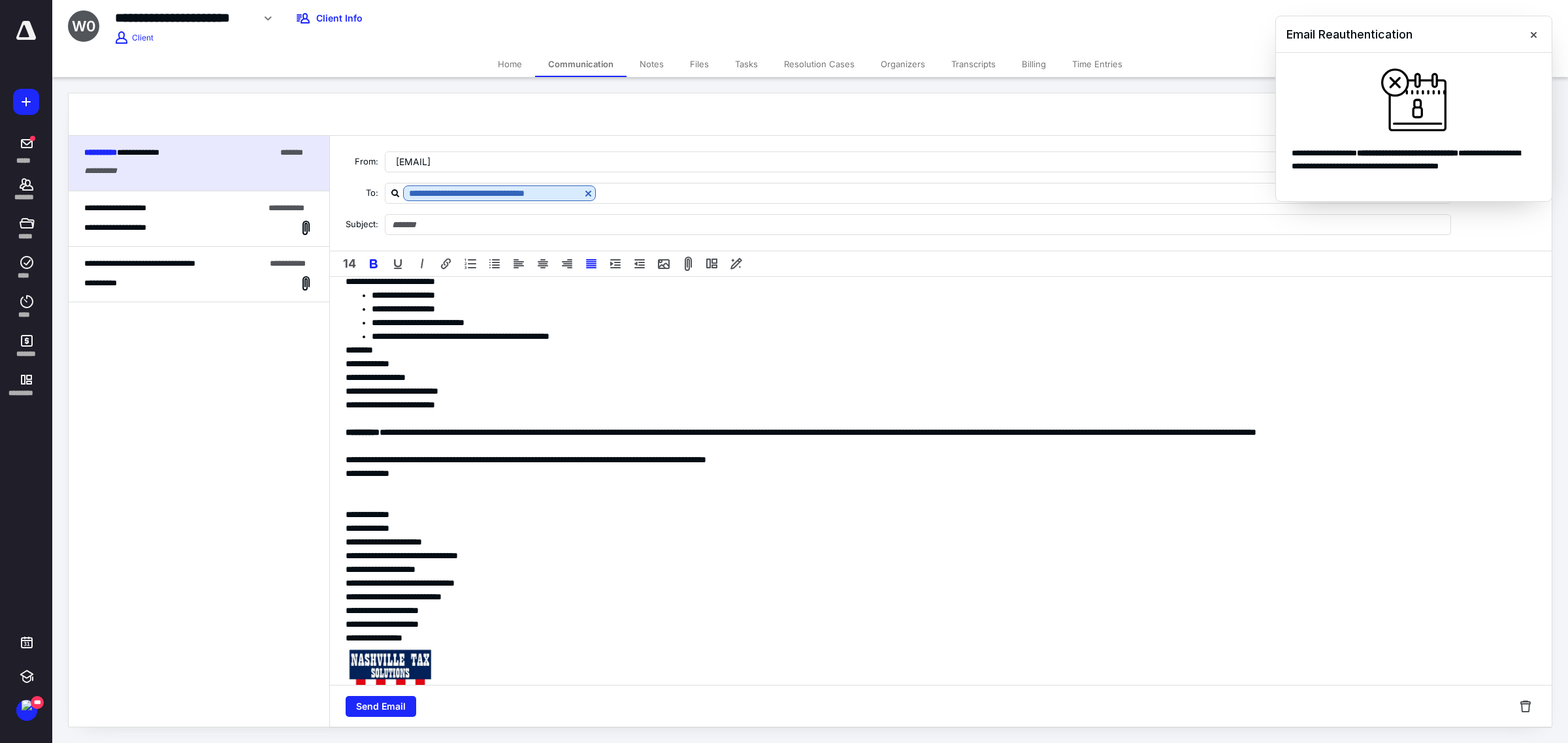click on "**********" at bounding box center [934, 460] 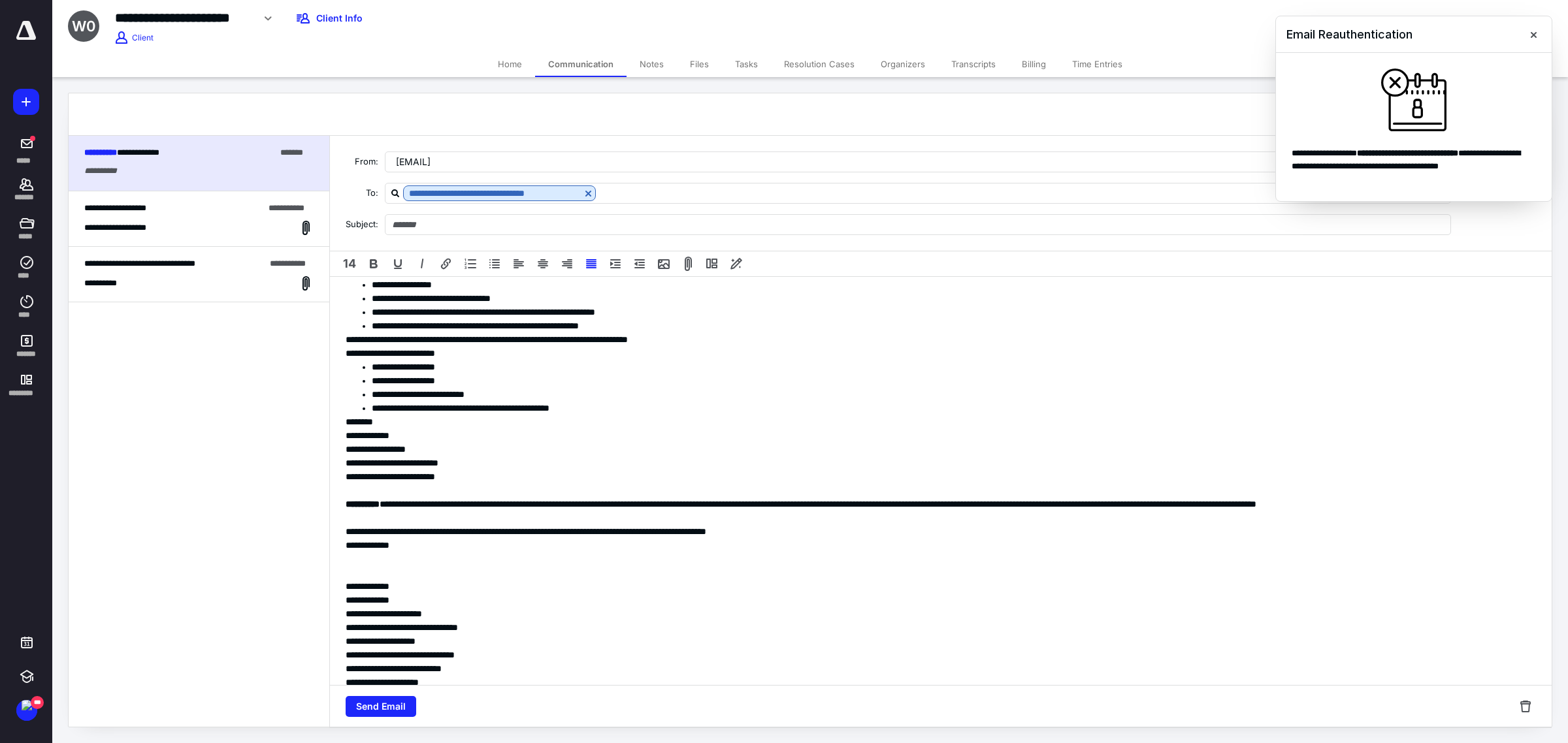 scroll, scrollTop: 0, scrollLeft: 0, axis: both 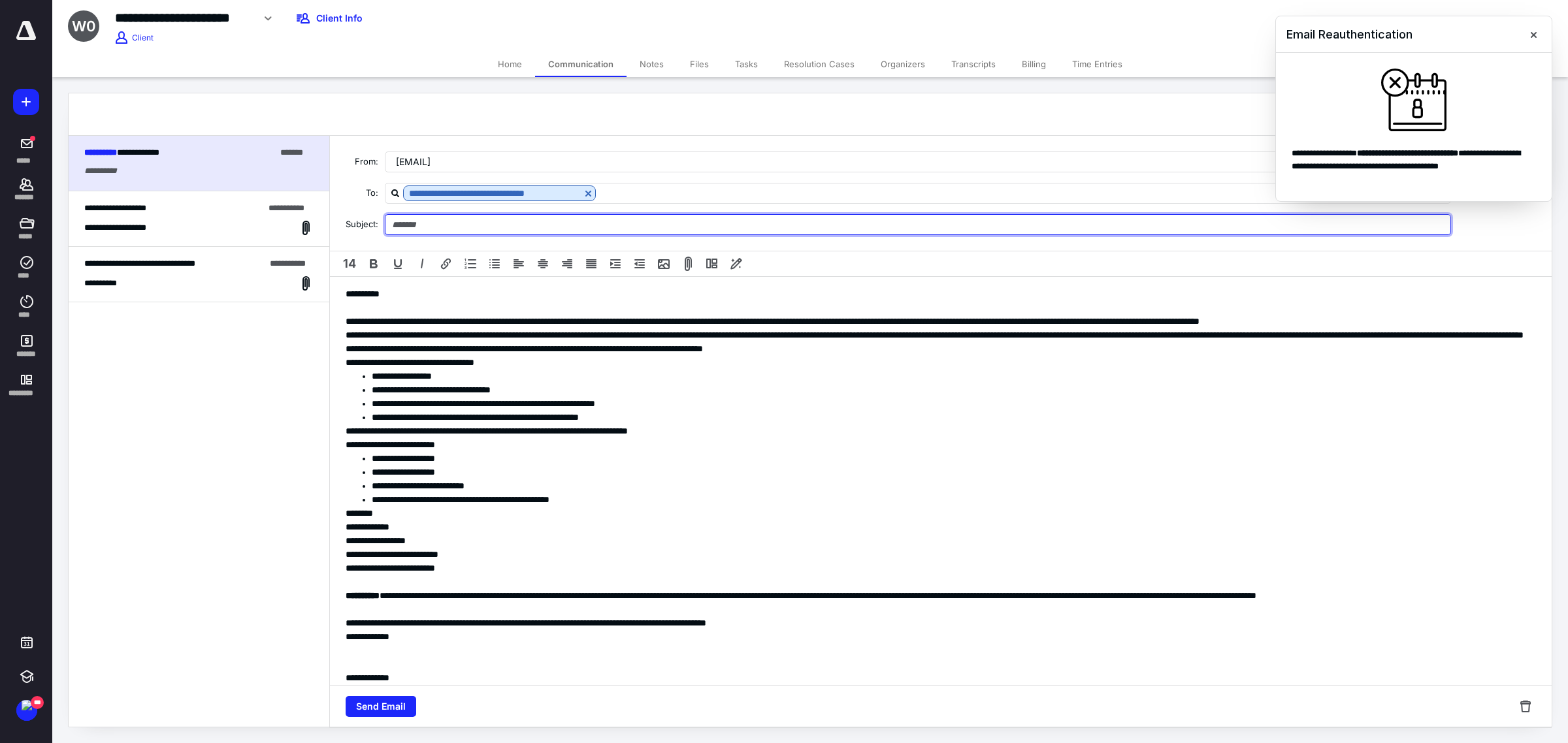 click at bounding box center (918, 225) 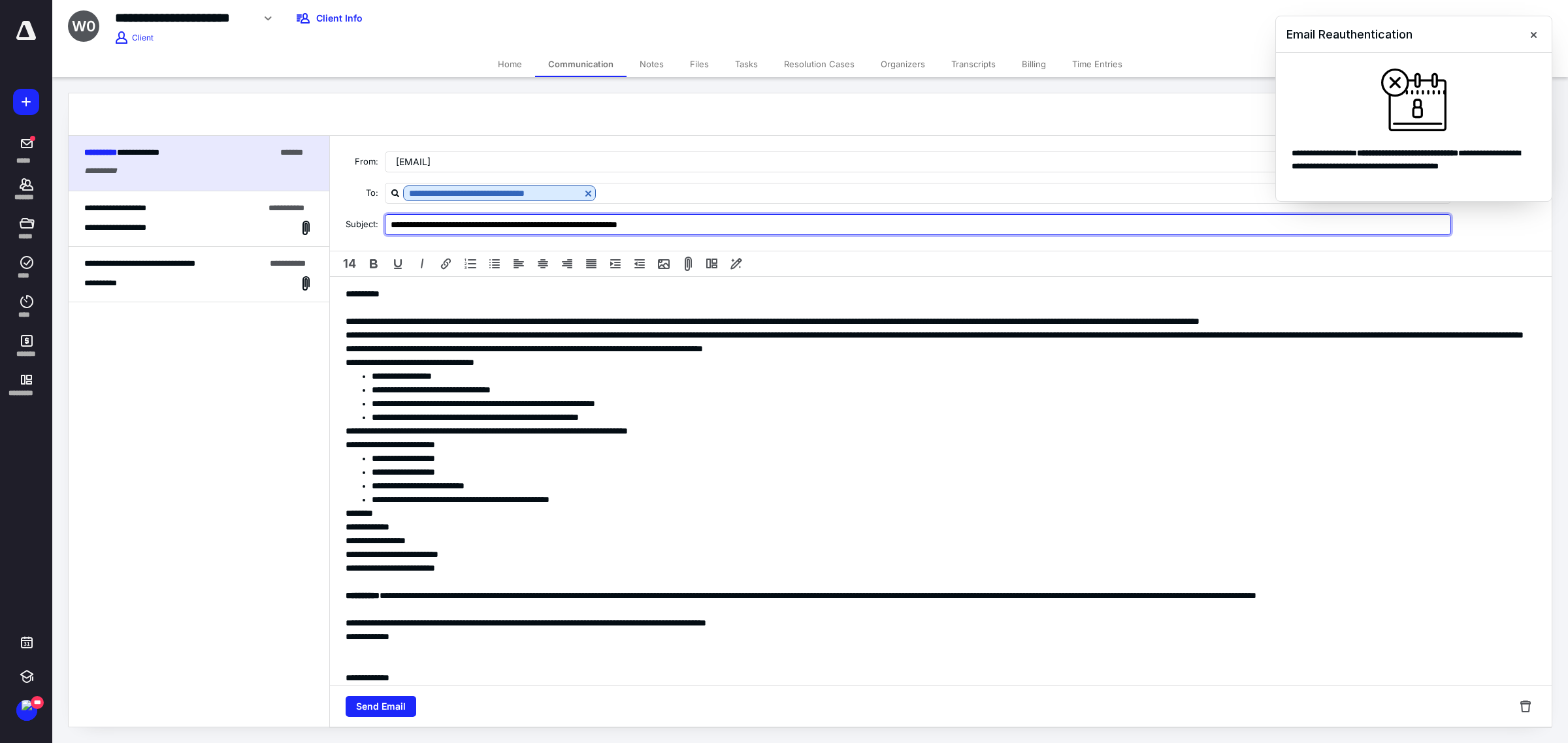 type on "**********" 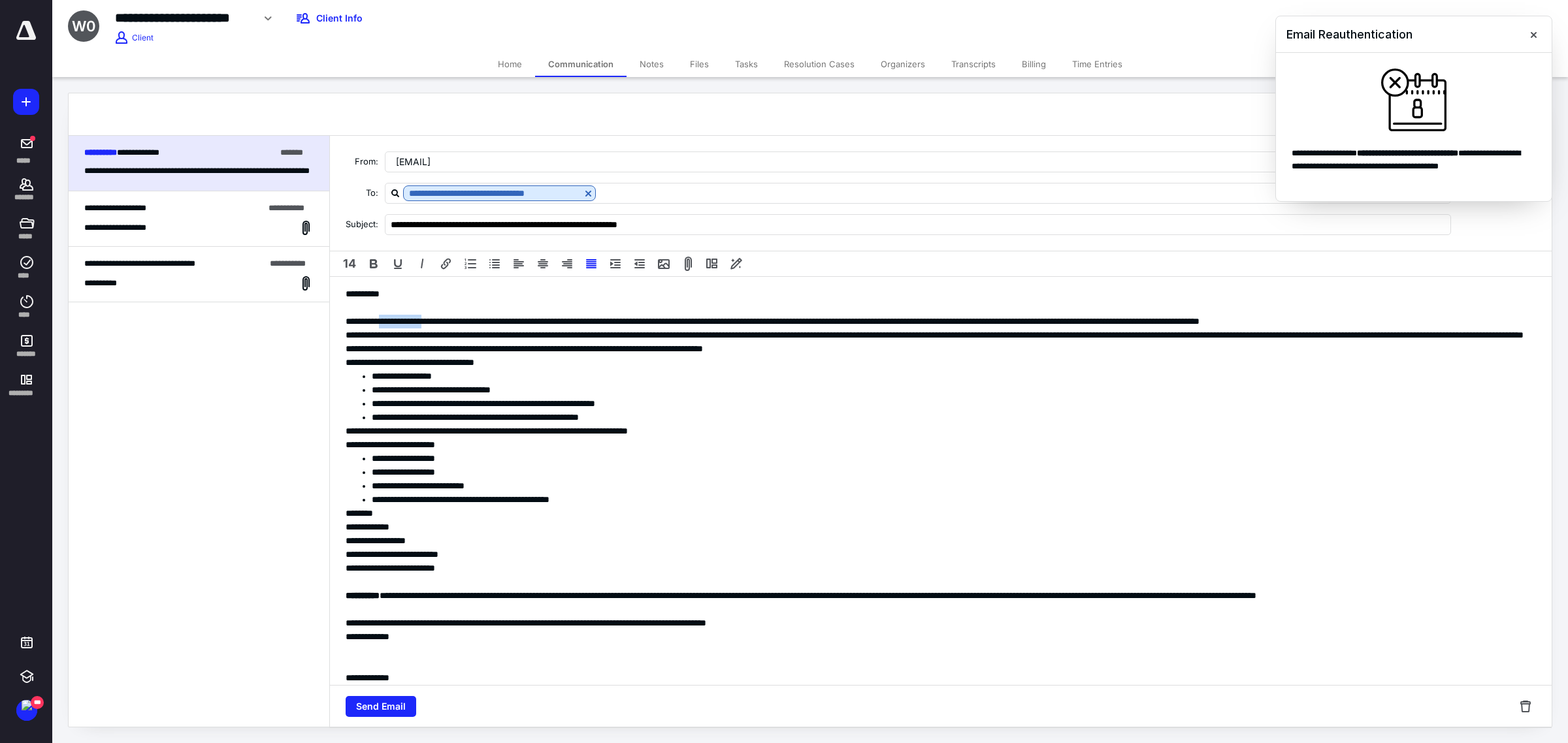 drag, startPoint x: 393, startPoint y: 321, endPoint x: 459, endPoint y: 317, distance: 66.1211 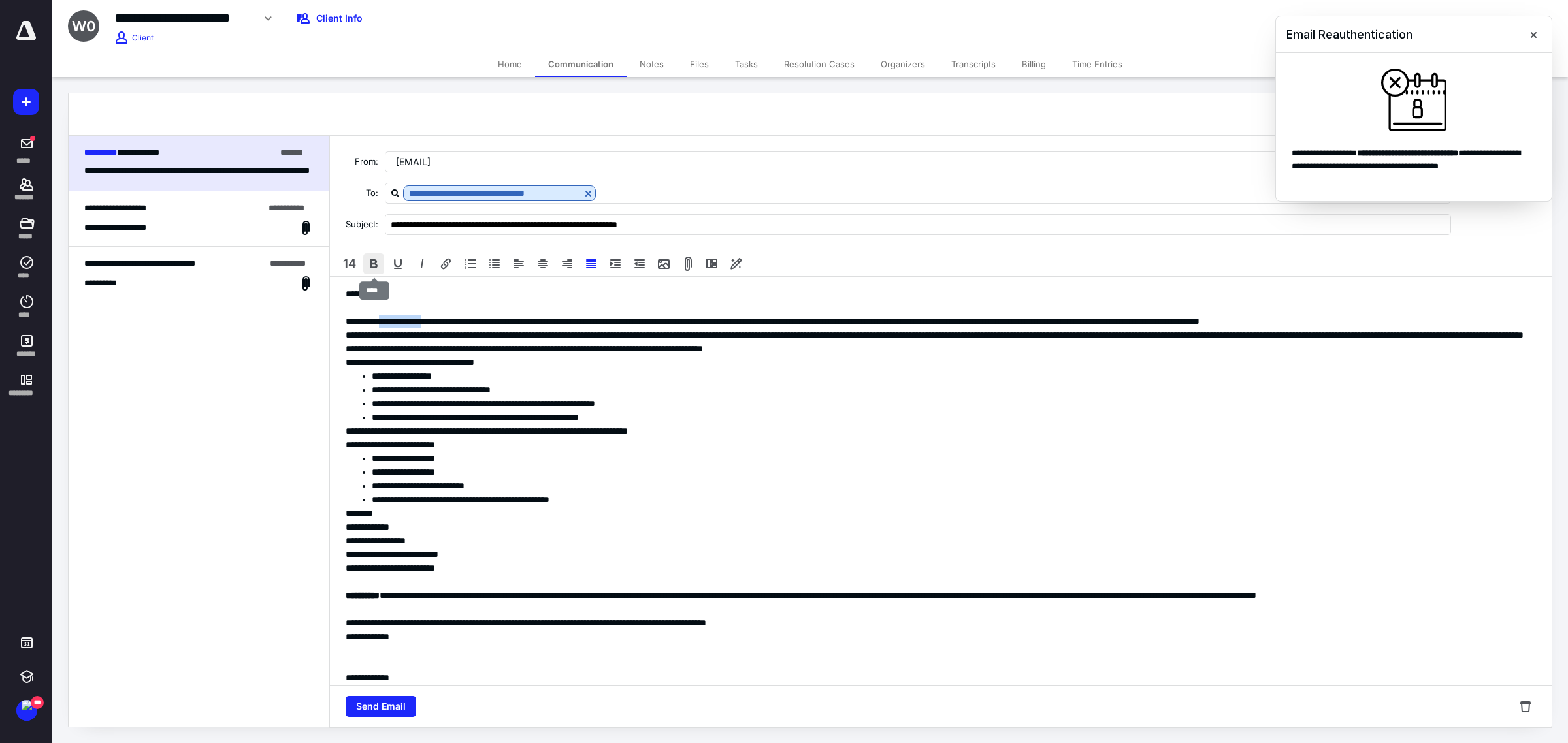 click at bounding box center [374, 264] 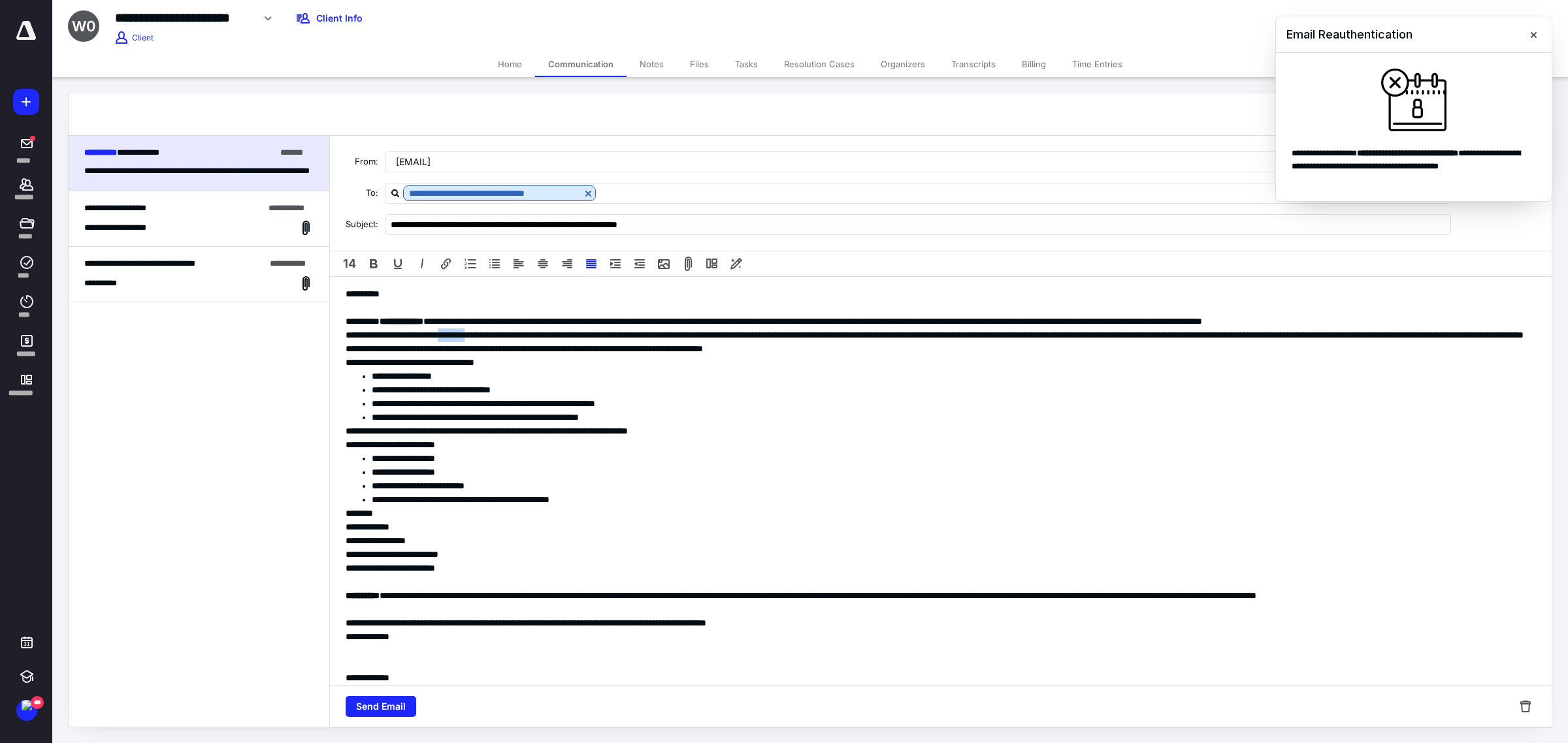 drag, startPoint x: 472, startPoint y: 335, endPoint x: 518, endPoint y: 334, distance: 46.01087 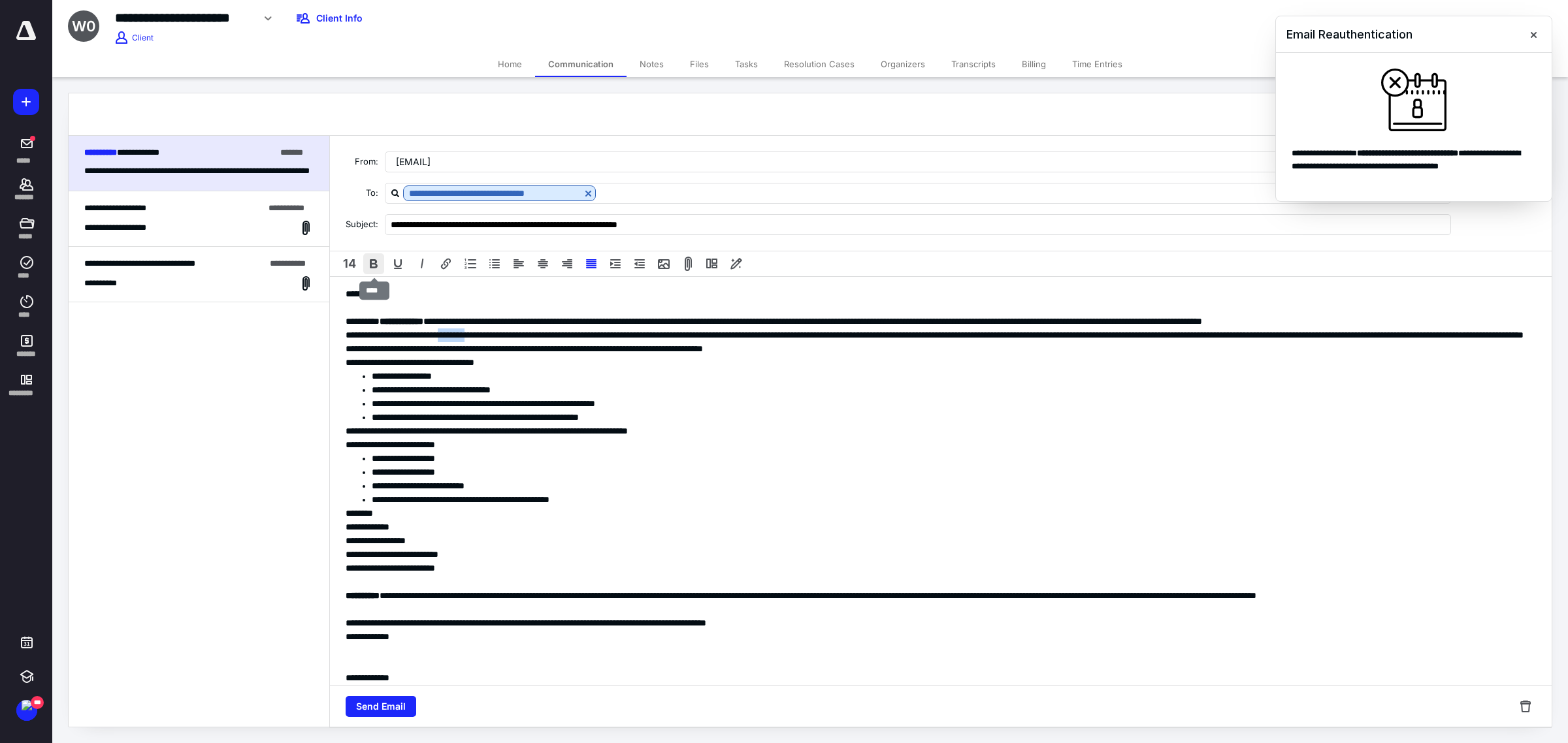 click at bounding box center (374, 264) 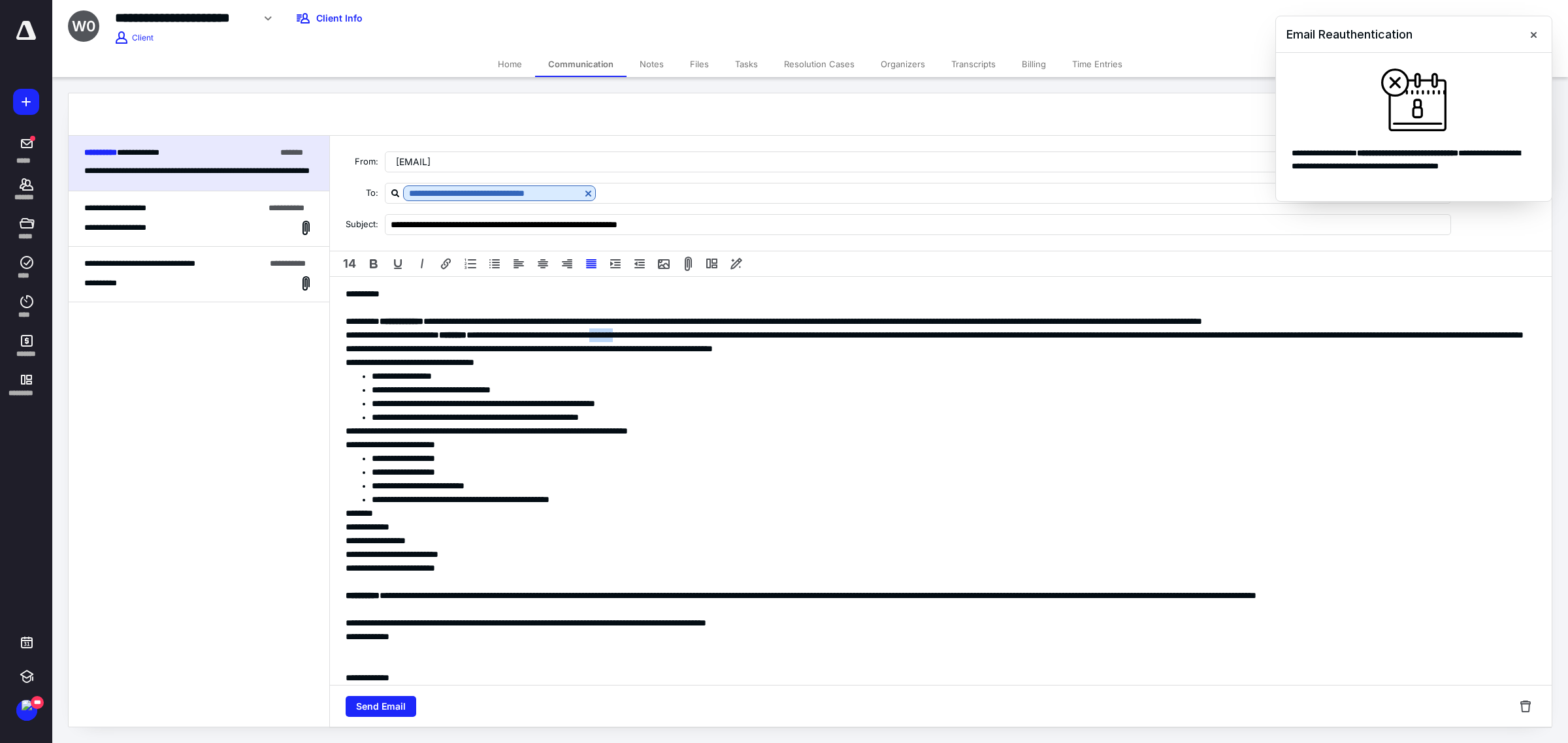 drag, startPoint x: 687, startPoint y: 340, endPoint x: 723, endPoint y: 336, distance: 36.221541 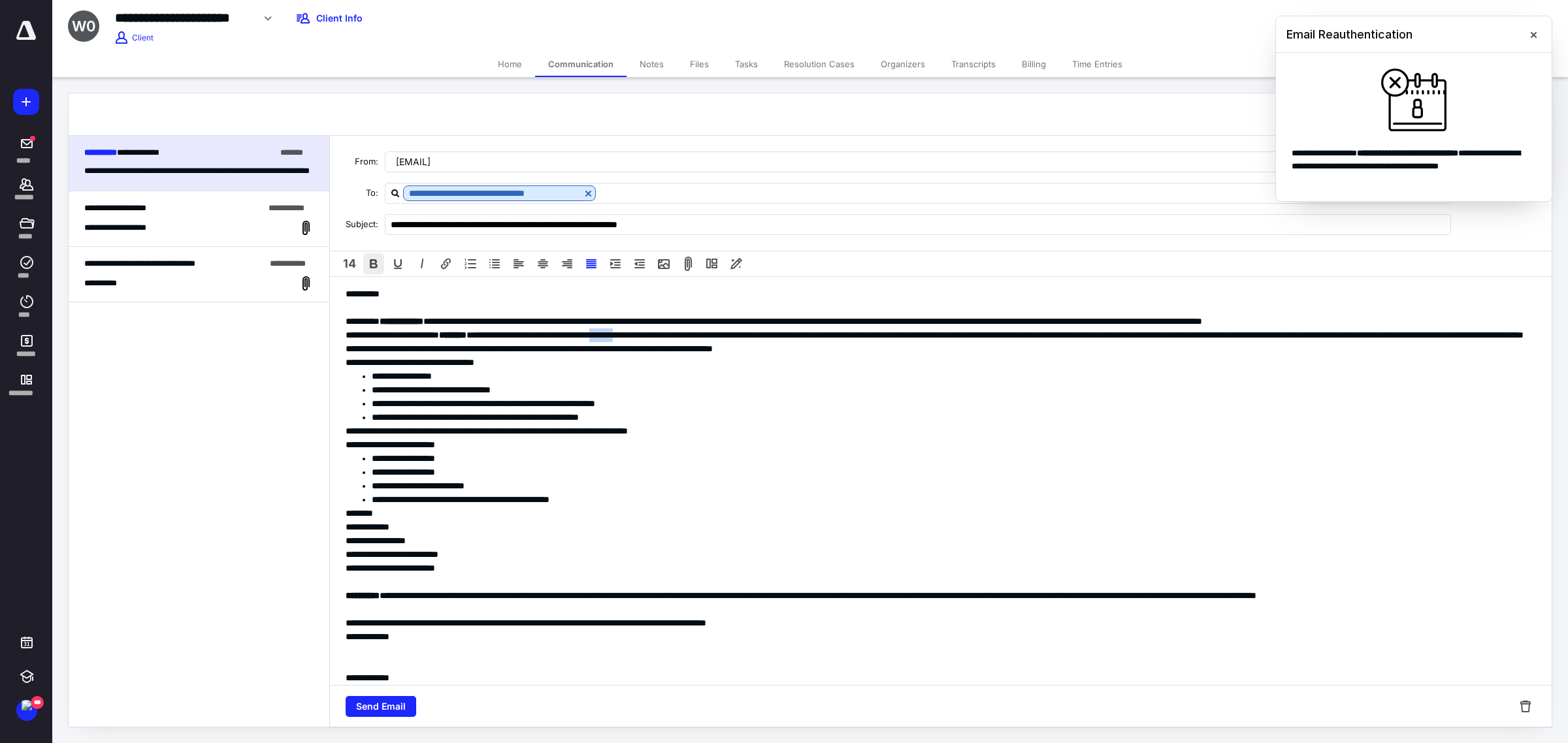 click at bounding box center (374, 264) 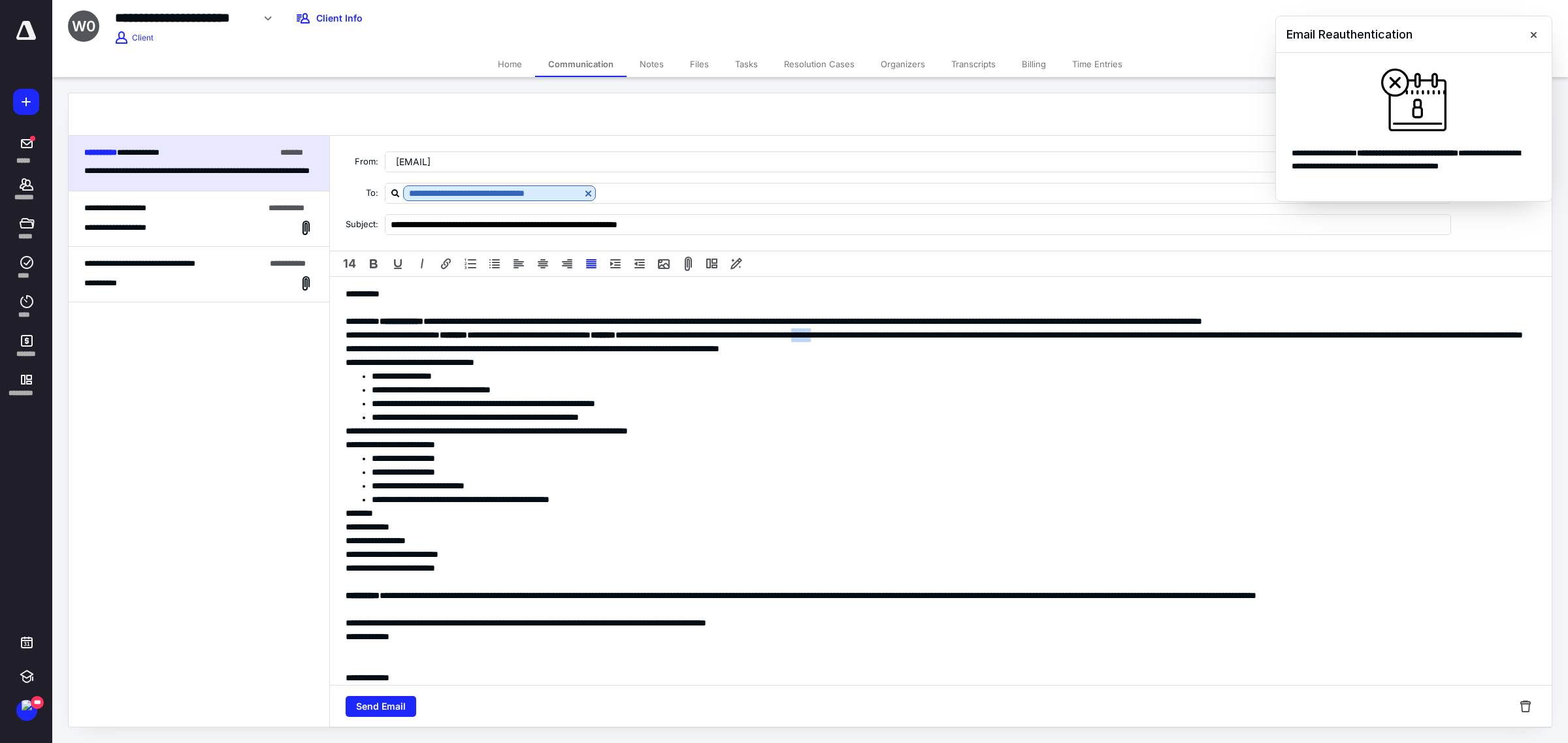drag, startPoint x: 949, startPoint y: 334, endPoint x: 981, endPoint y: 334, distance: 32 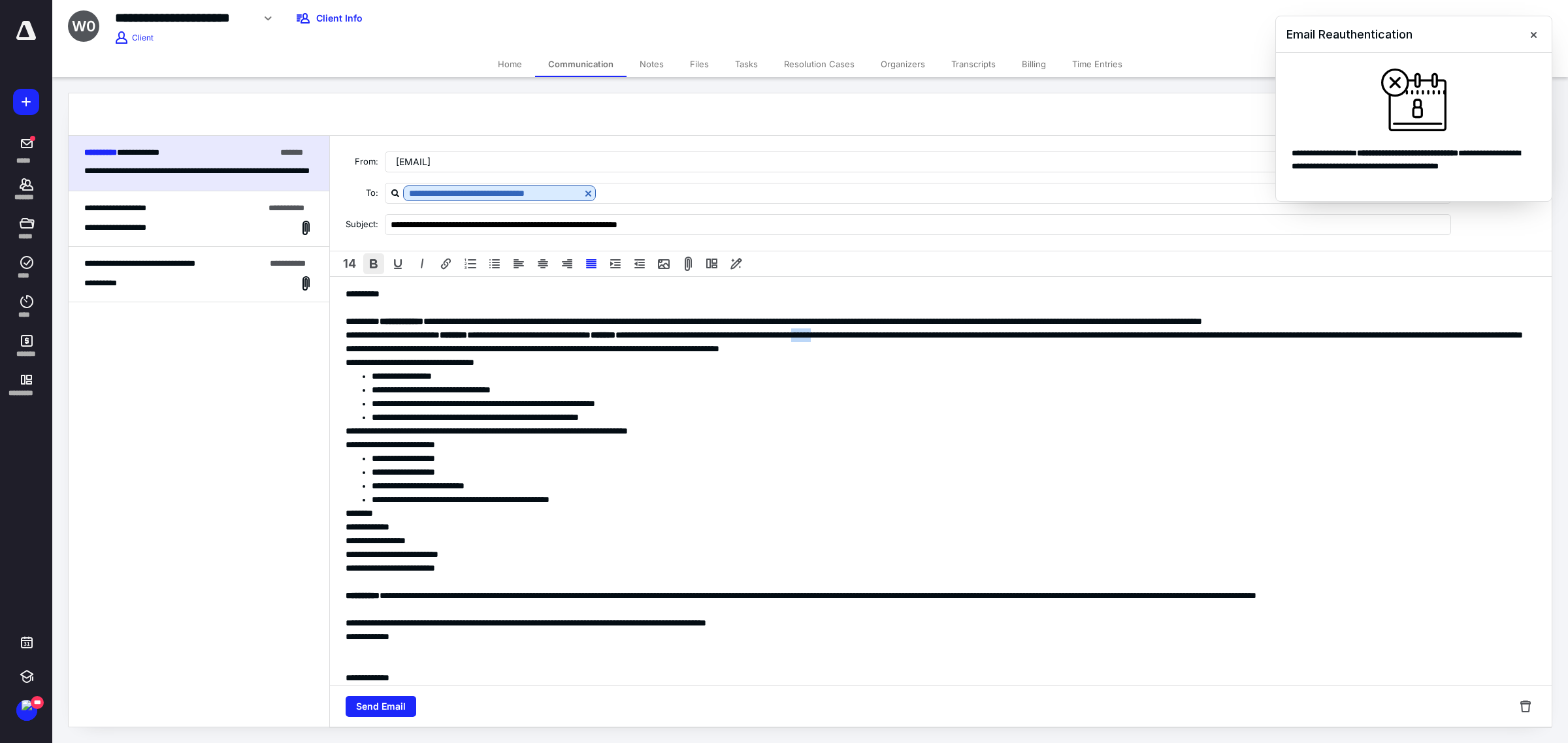 click at bounding box center [374, 264] 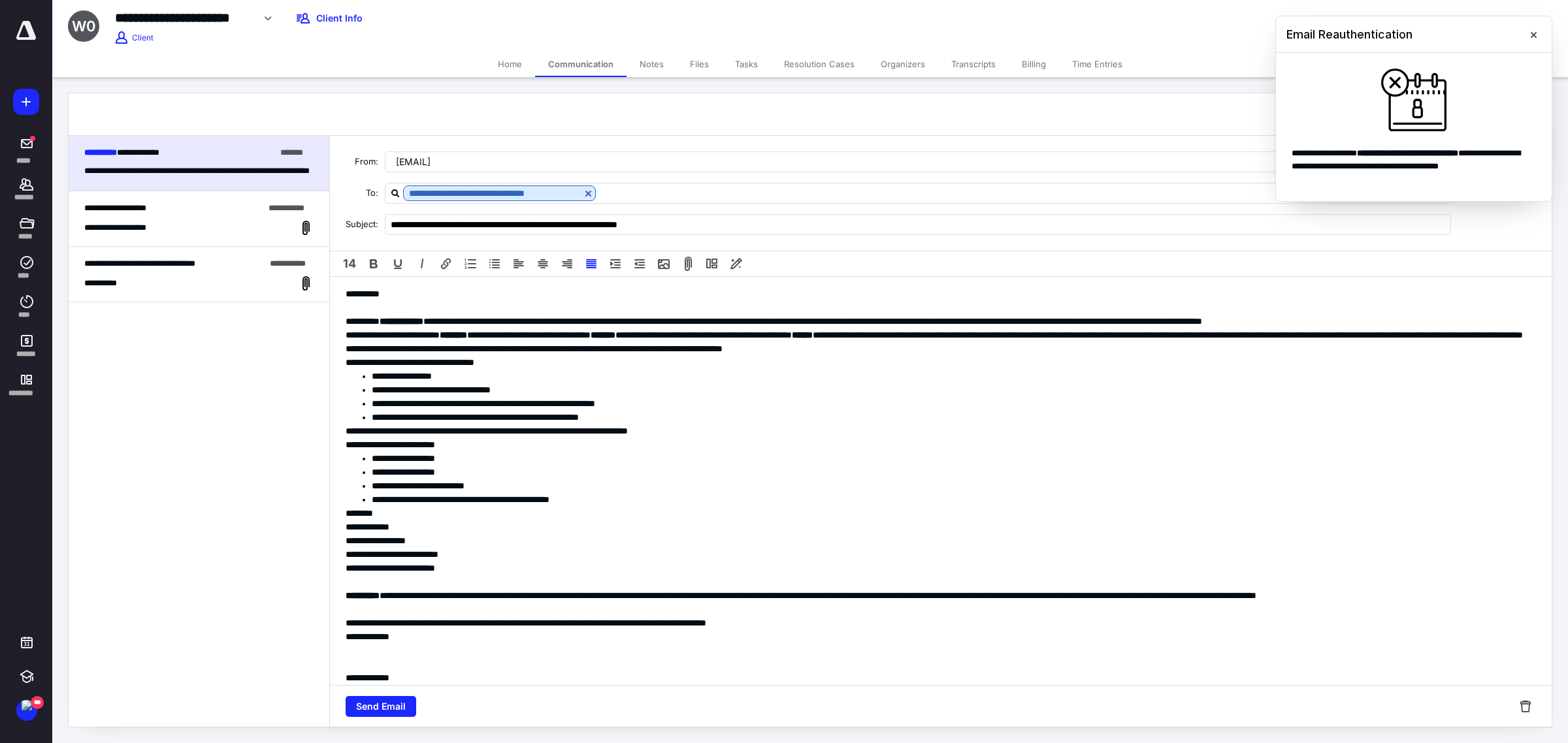 click on "**********" at bounding box center (934, 445) 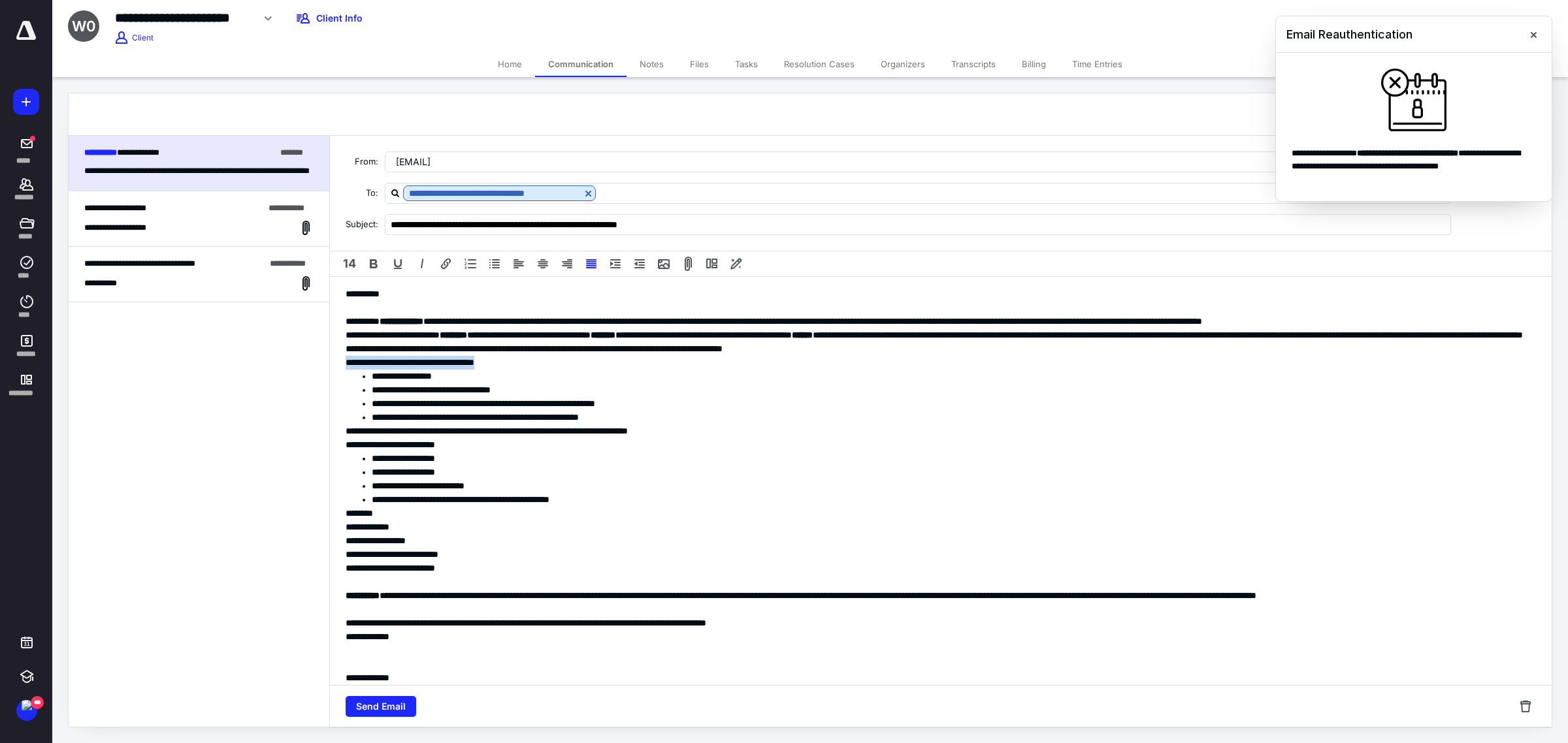 drag, startPoint x: 346, startPoint y: 364, endPoint x: 534, endPoint y: 364, distance: 188 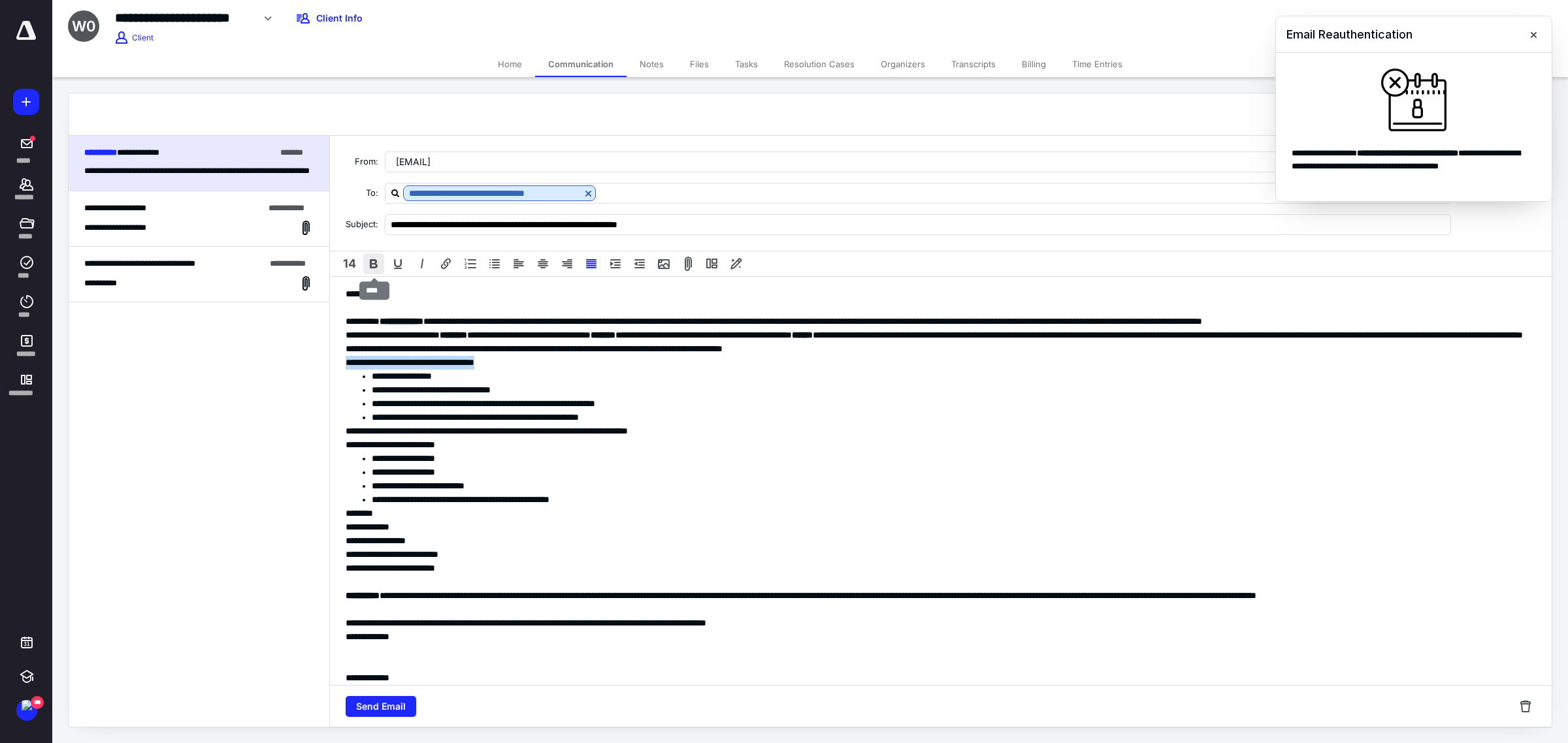click at bounding box center (374, 264) 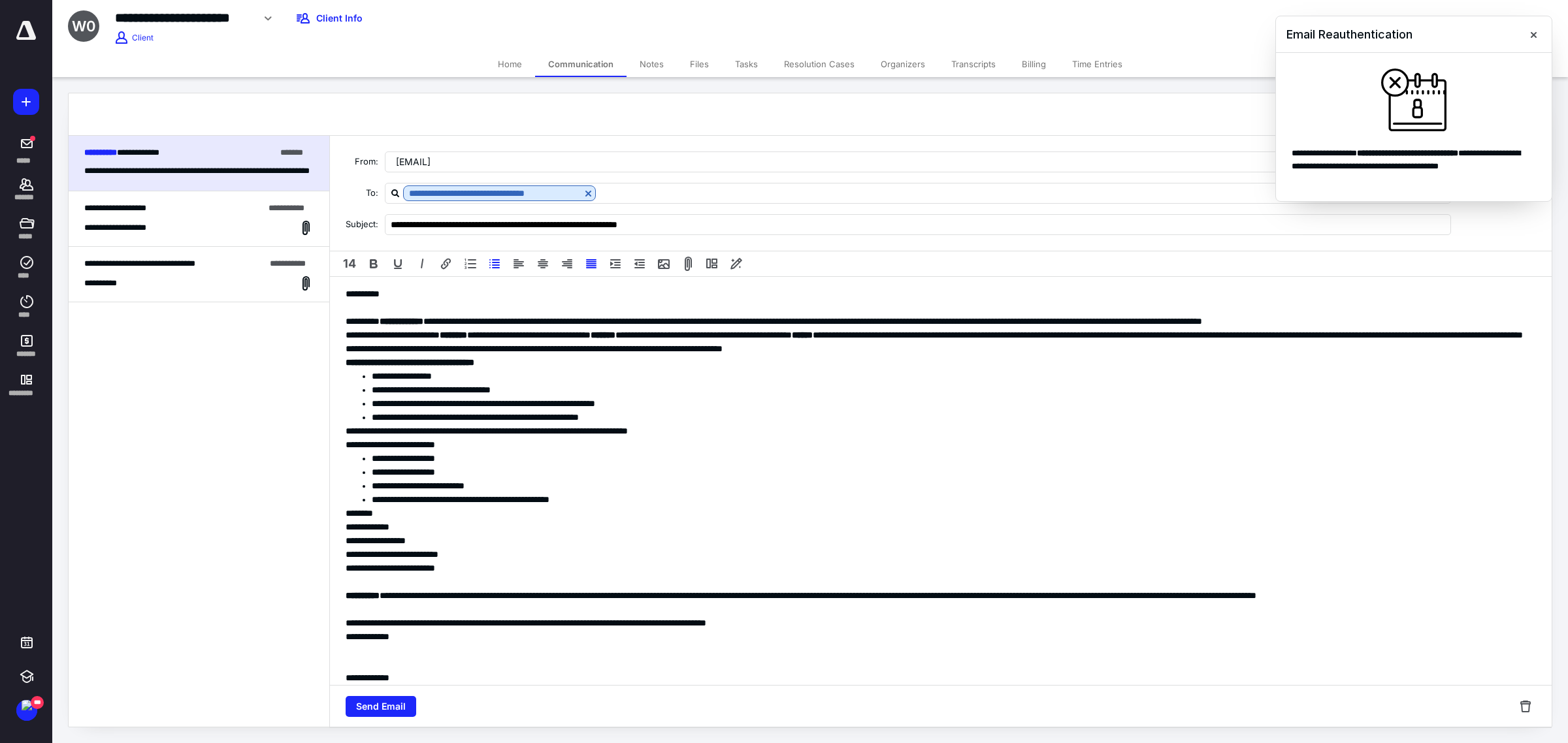click on "**********" at bounding box center [947, 458] 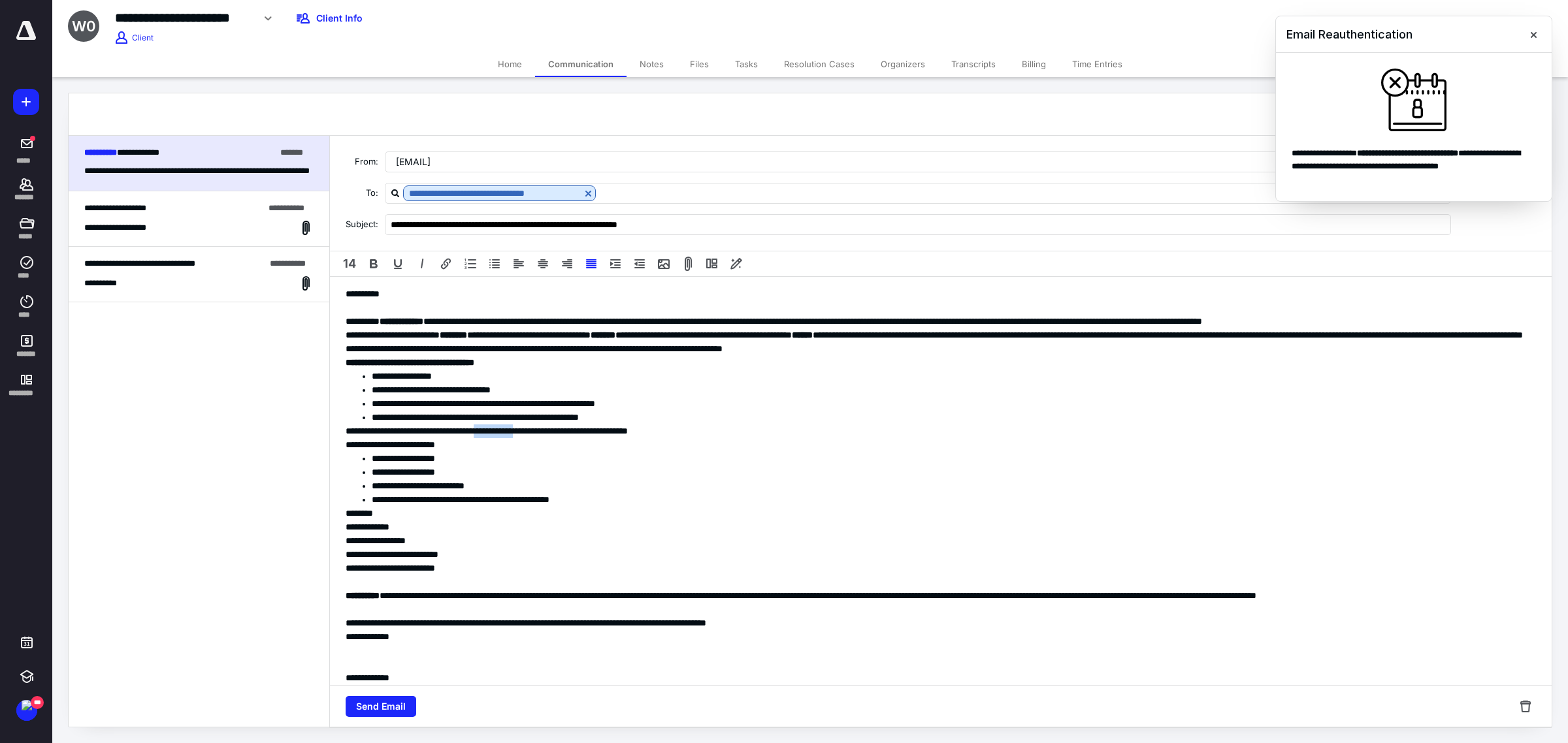 drag, startPoint x: 523, startPoint y: 432, endPoint x: 569, endPoint y: 433, distance: 46.01087 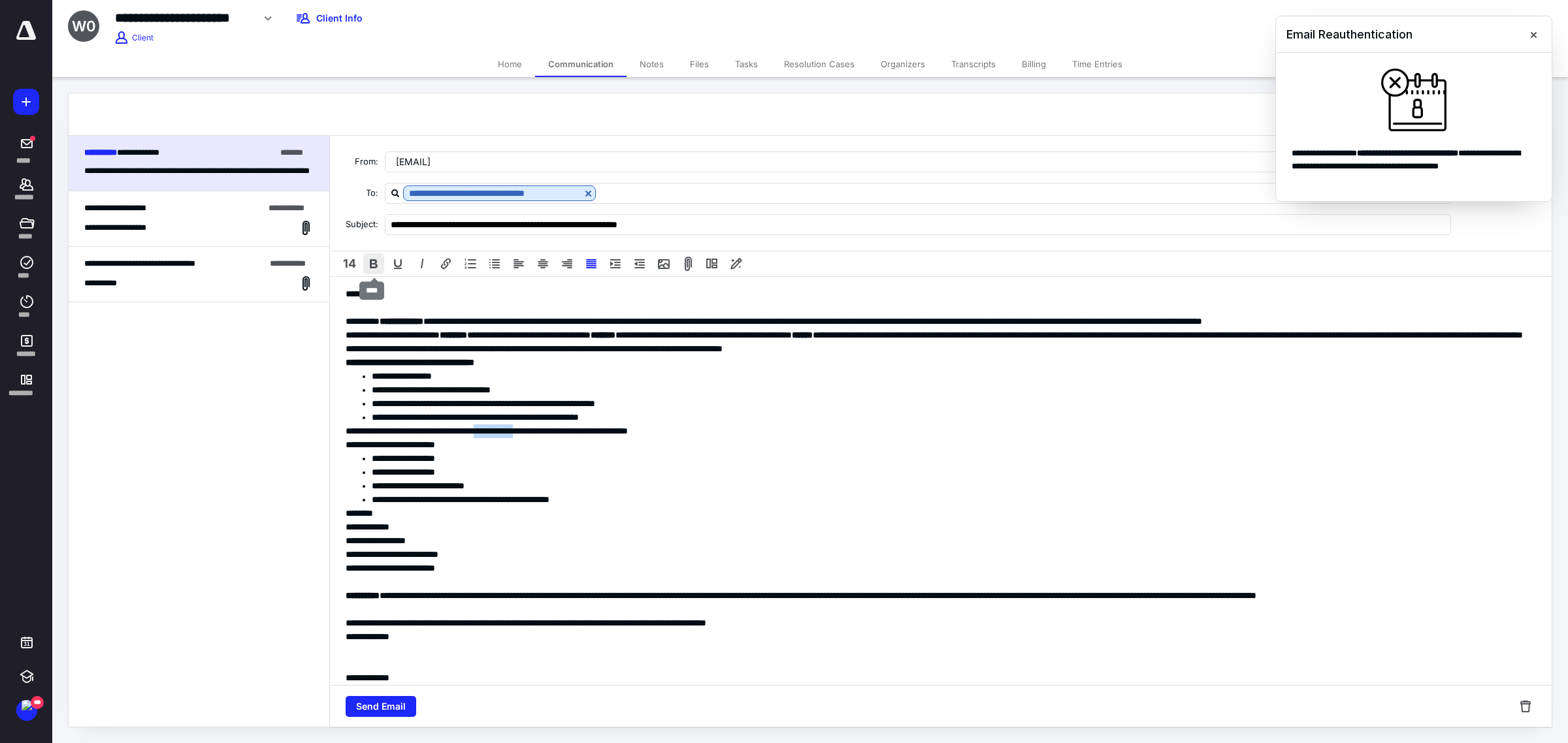 click at bounding box center [374, 264] 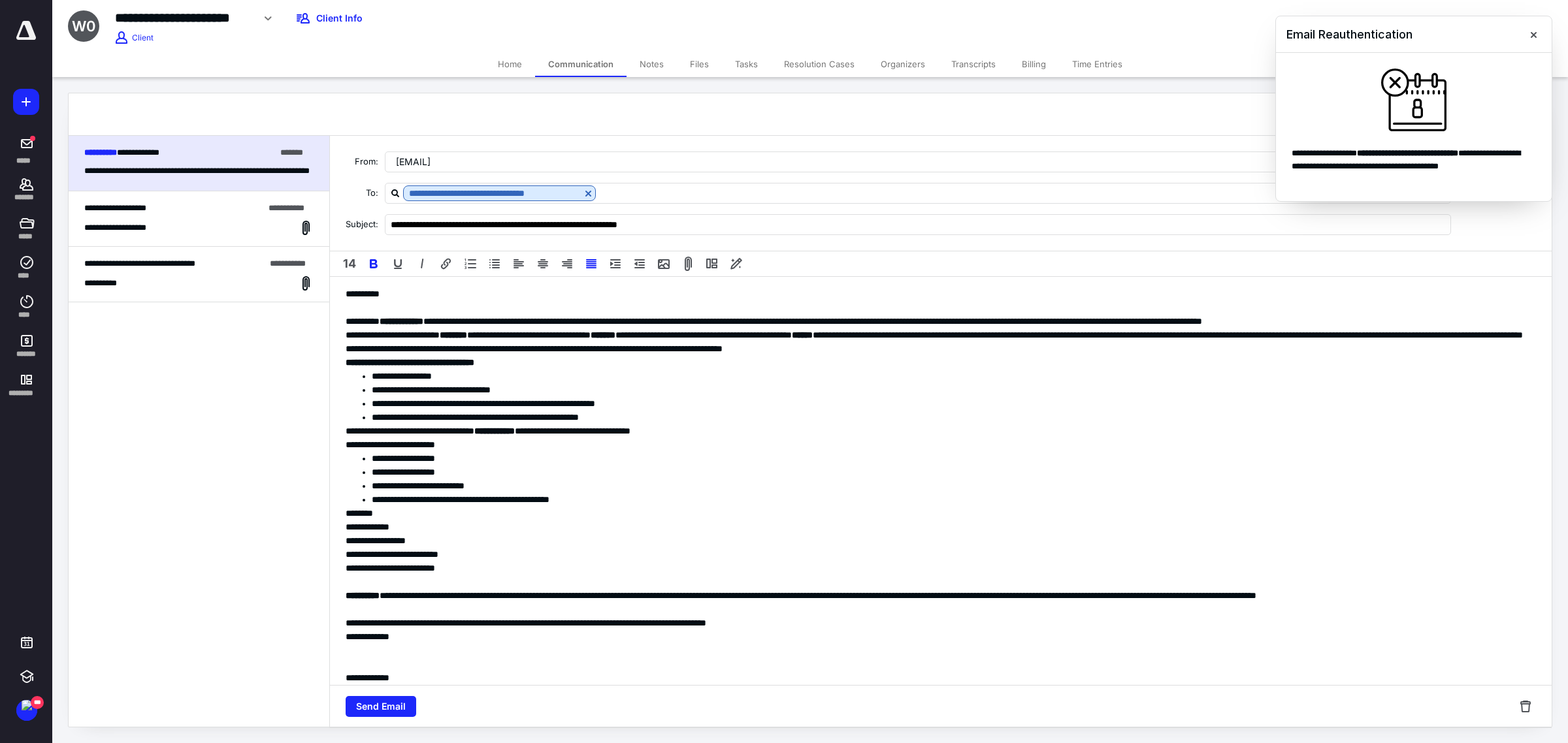 click on "**********" at bounding box center [947, 472] 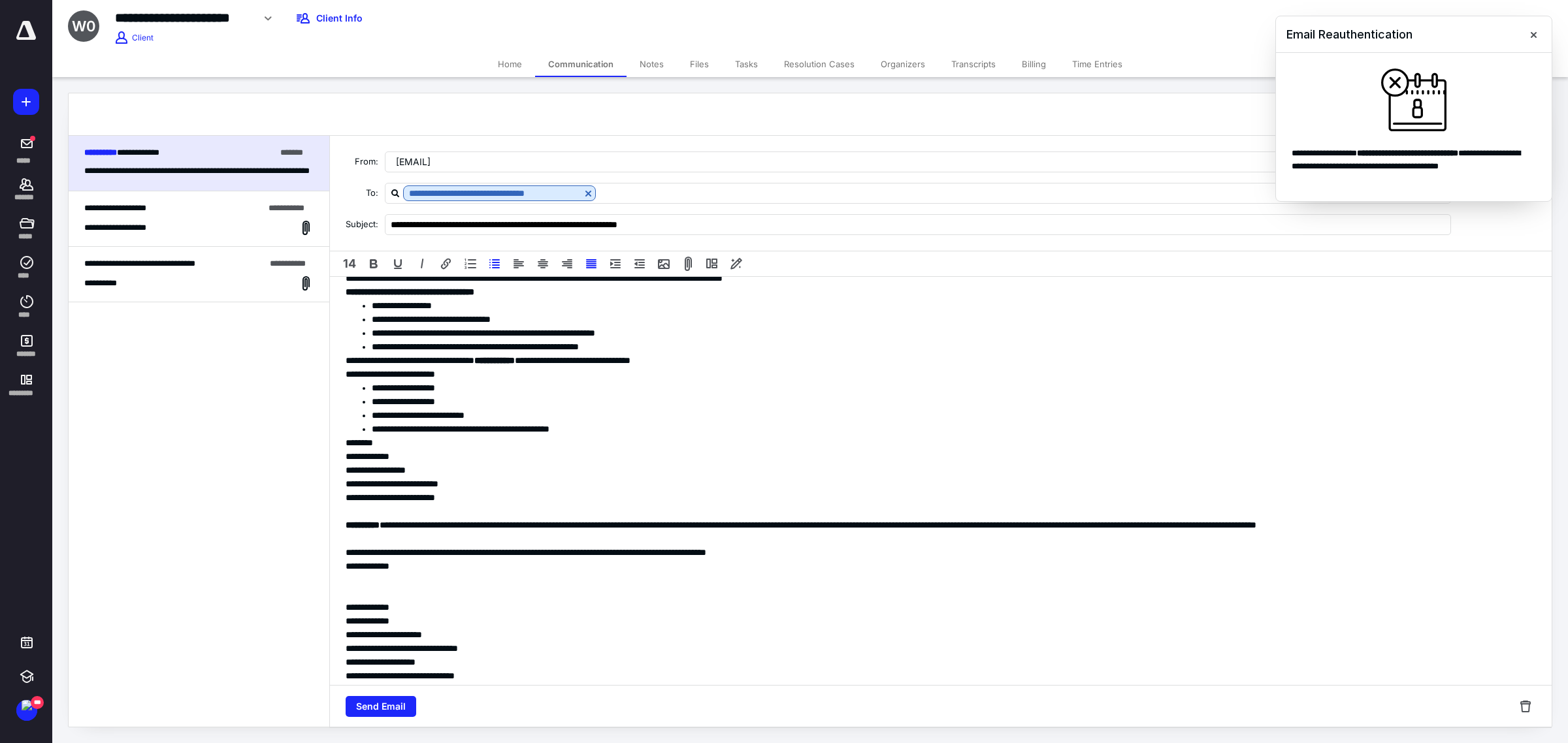 scroll, scrollTop: 0, scrollLeft: 0, axis: both 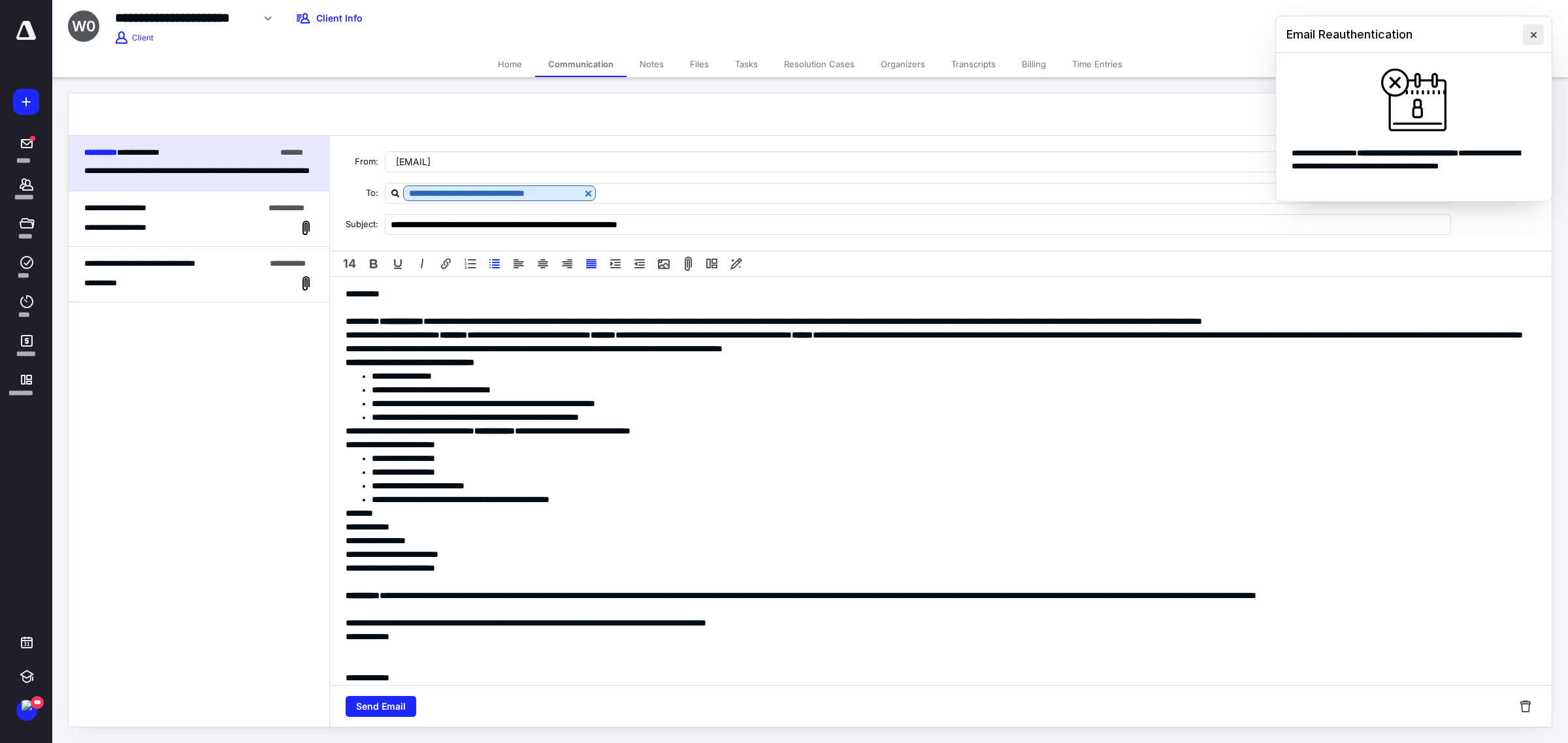 click at bounding box center [1533, 35] 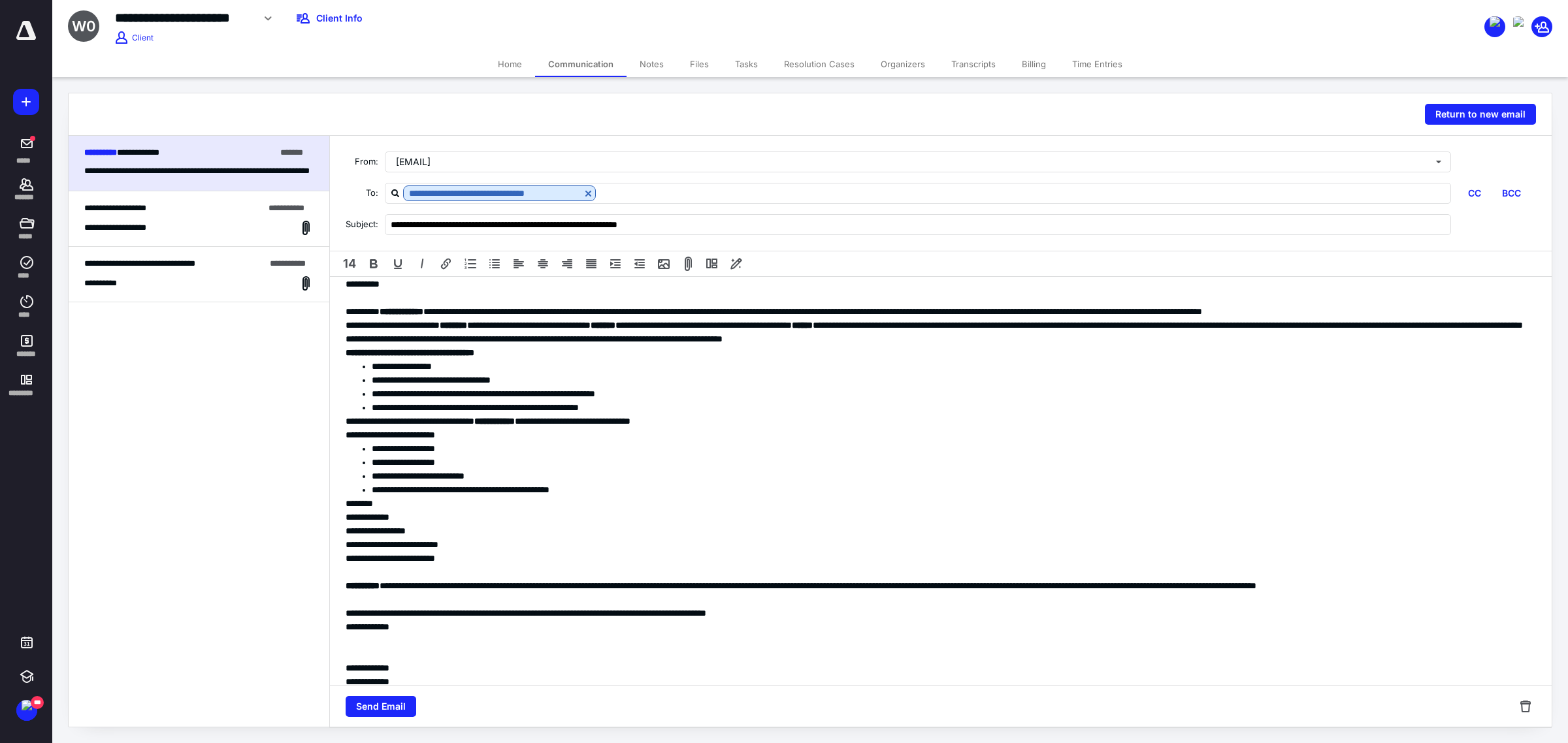 scroll, scrollTop: 0, scrollLeft: 0, axis: both 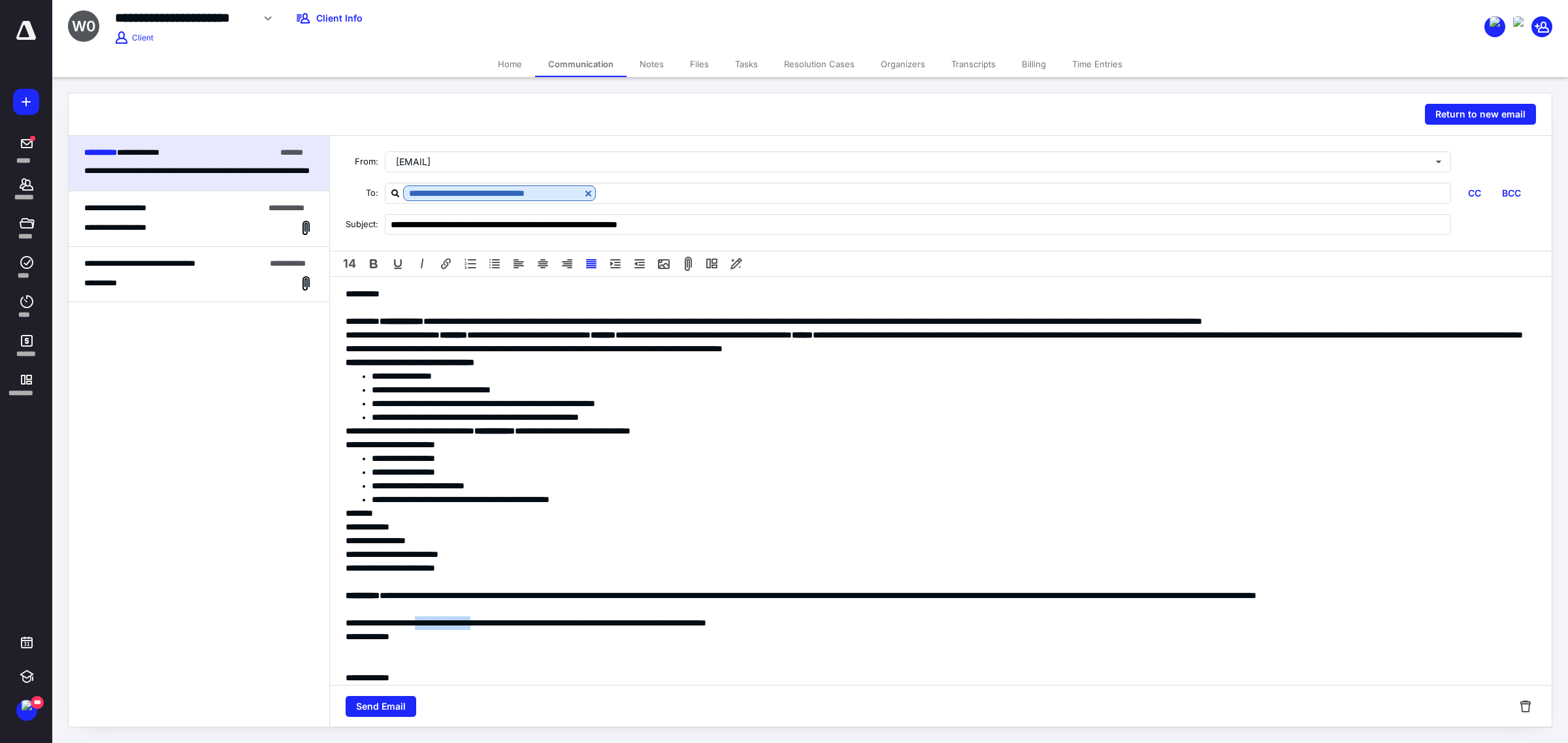 drag, startPoint x: 436, startPoint y: 624, endPoint x: 515, endPoint y: 618, distance: 79.22752 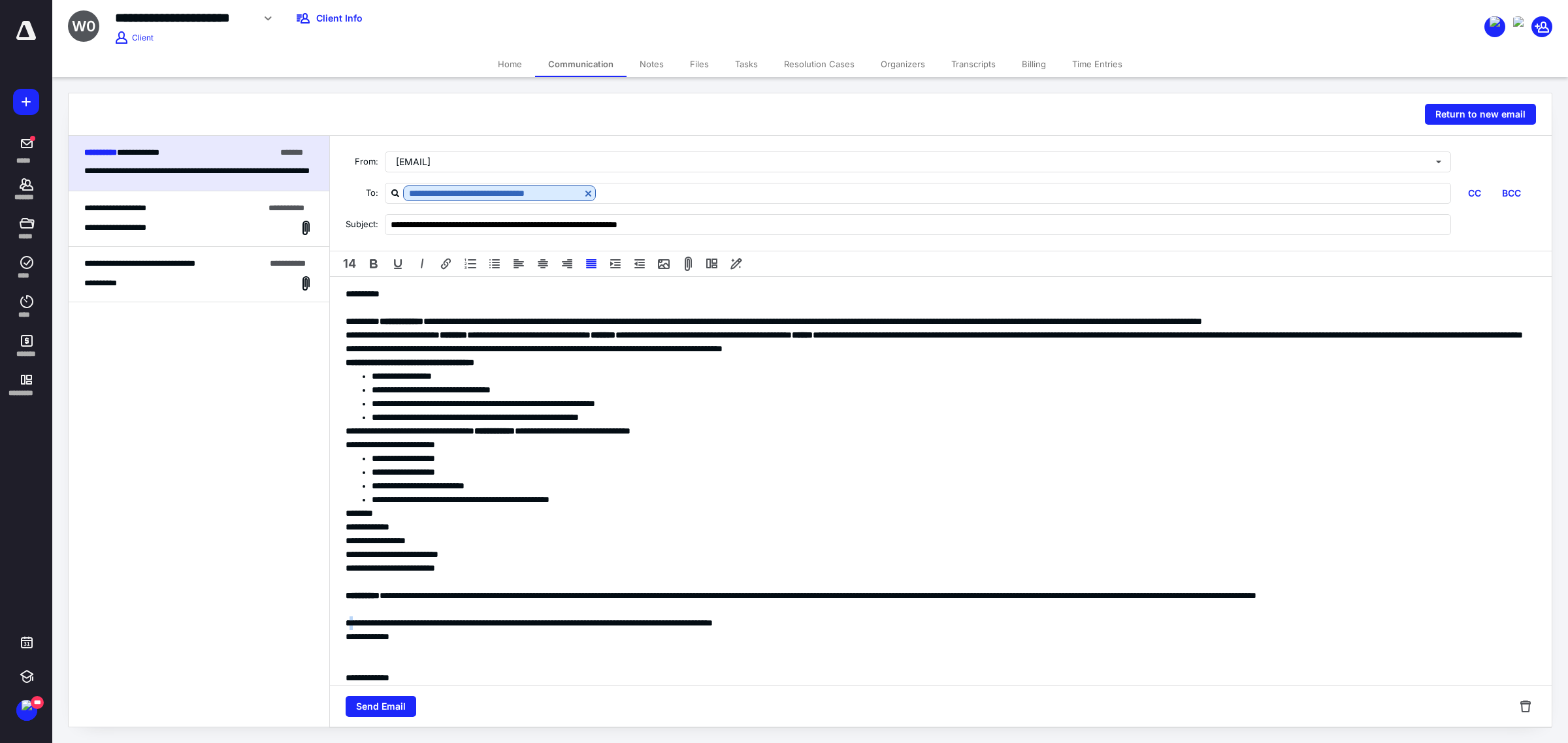 click on "**********" at bounding box center [934, 623] 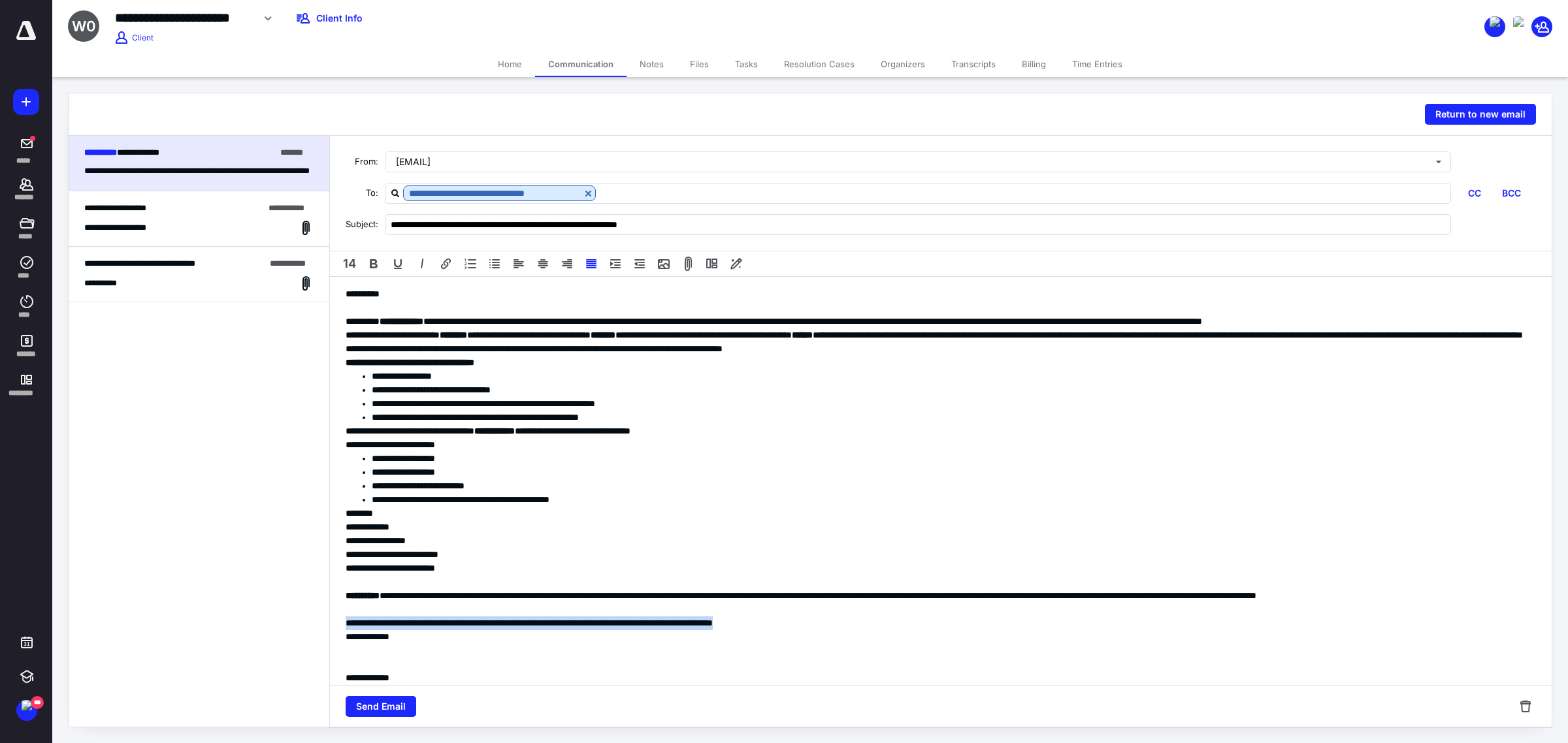 drag, startPoint x: 345, startPoint y: 624, endPoint x: 843, endPoint y: 624, distance: 498 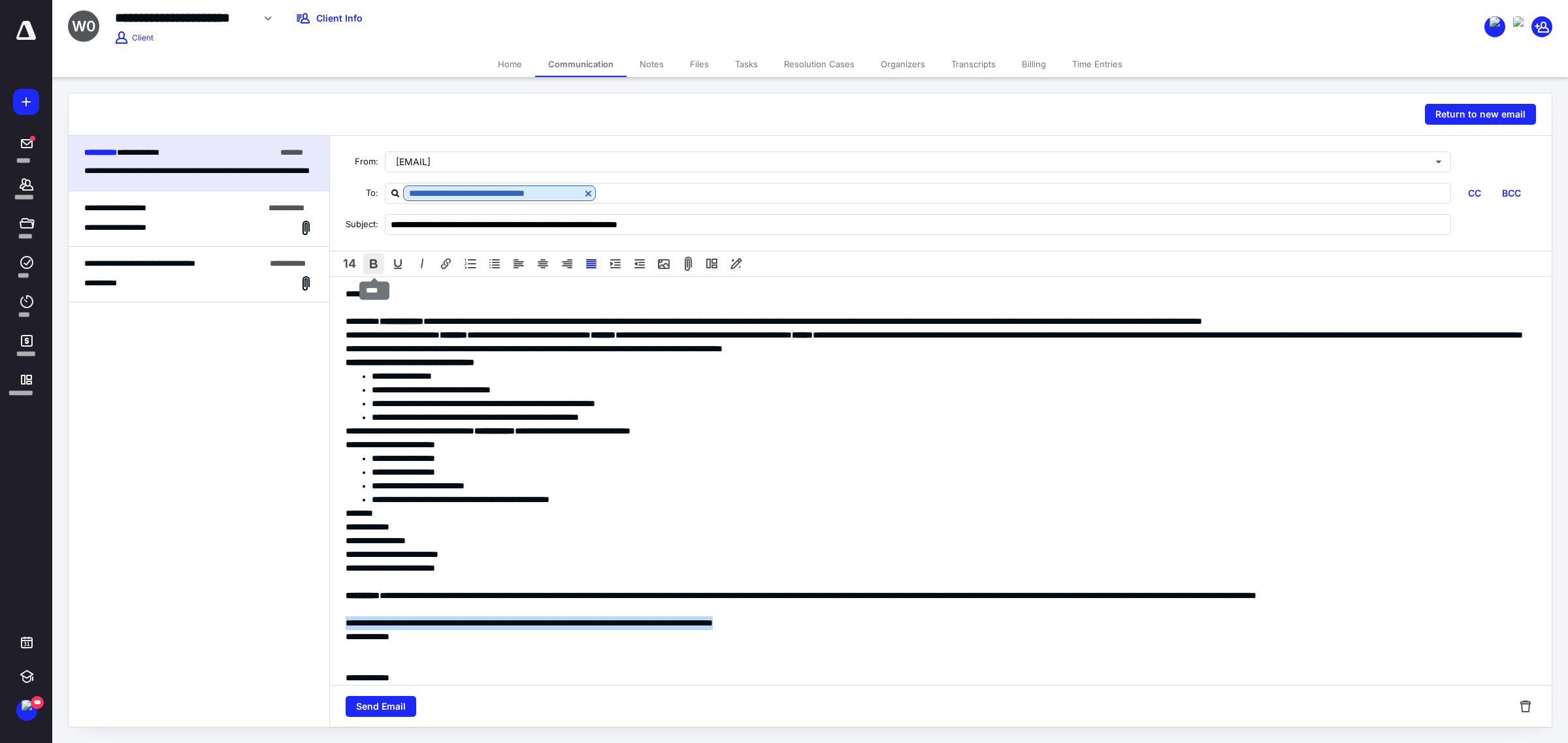 click at bounding box center (374, 264) 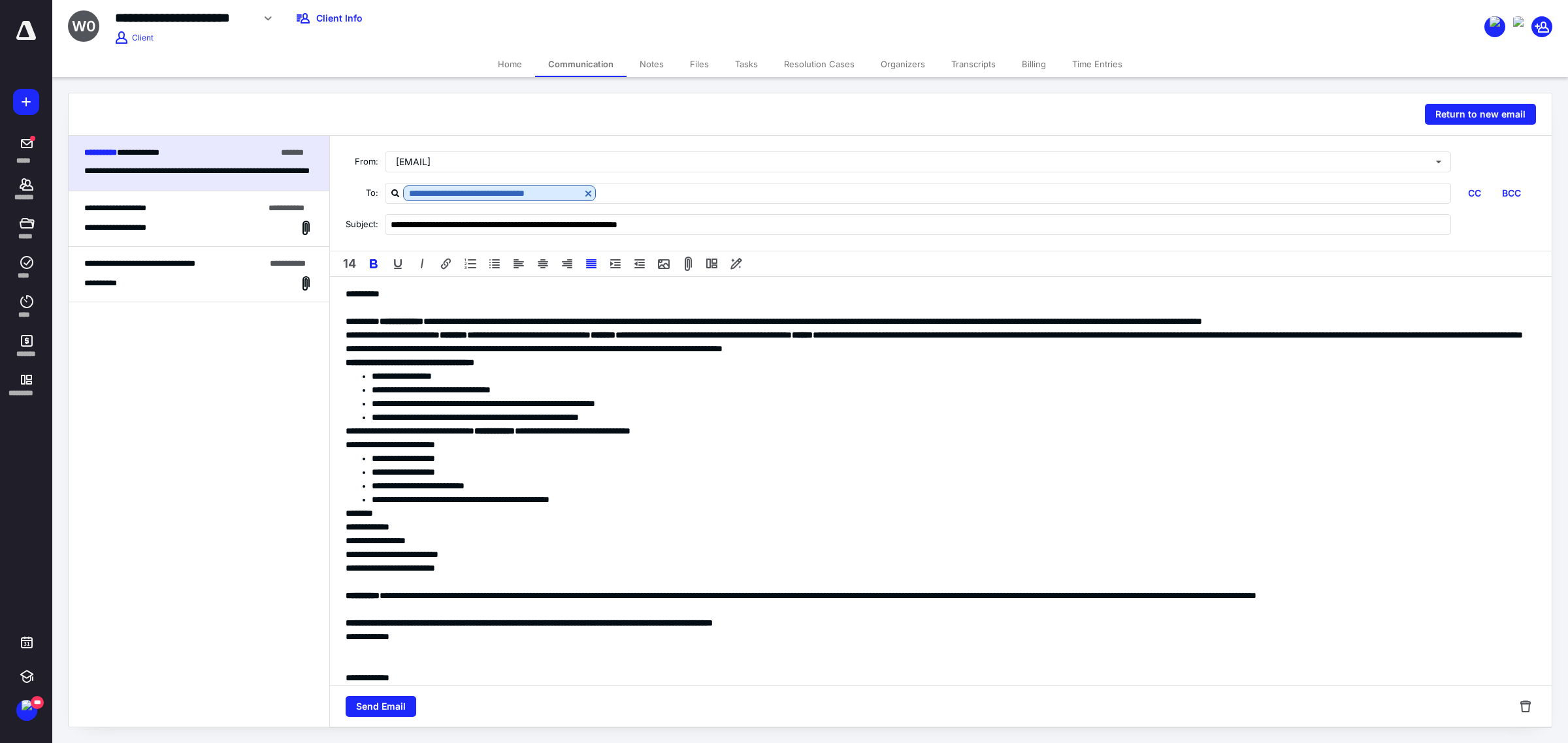 click on "**********" at bounding box center [934, 814] 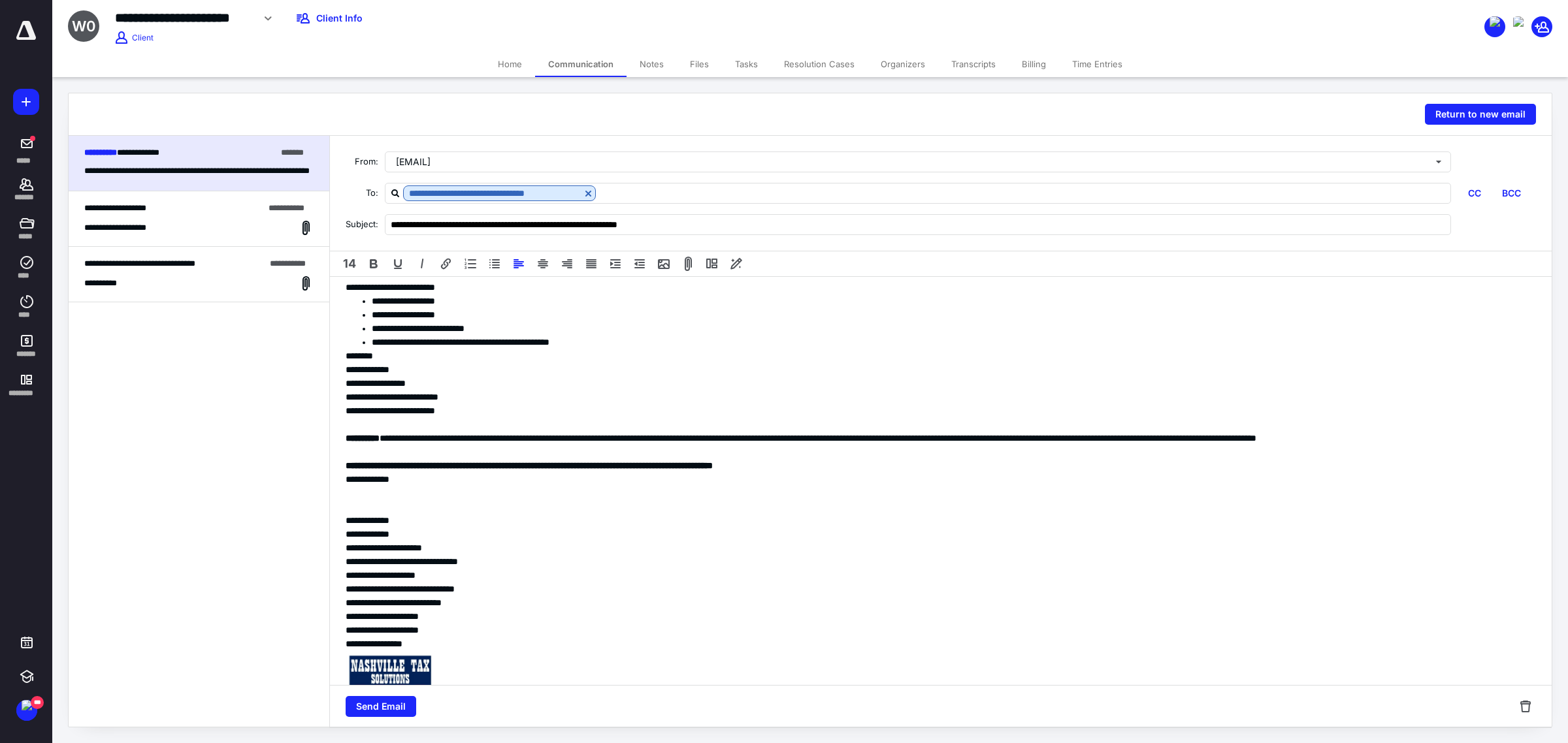 scroll, scrollTop: 281, scrollLeft: 0, axis: vertical 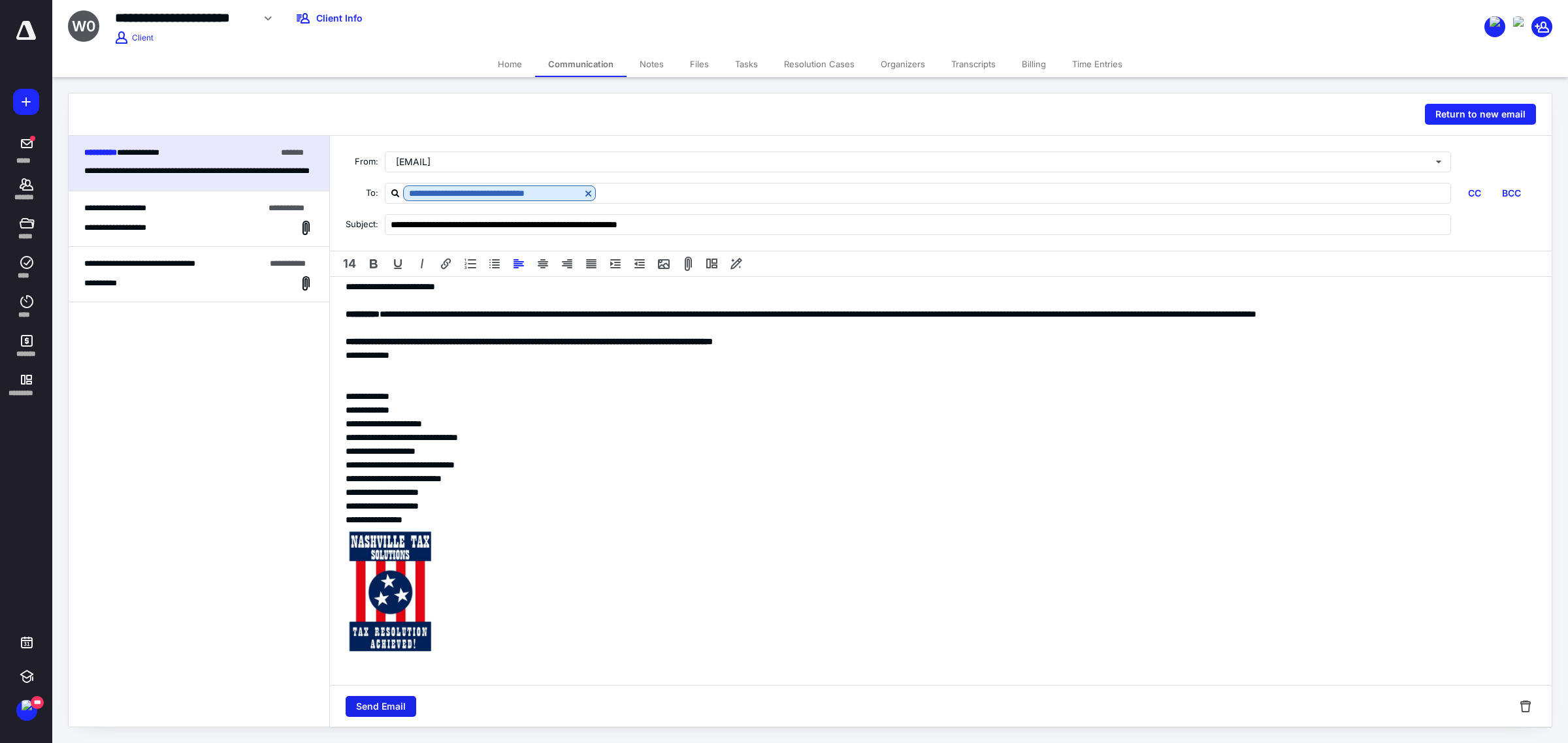 click on "Send Email" at bounding box center (381, 706) 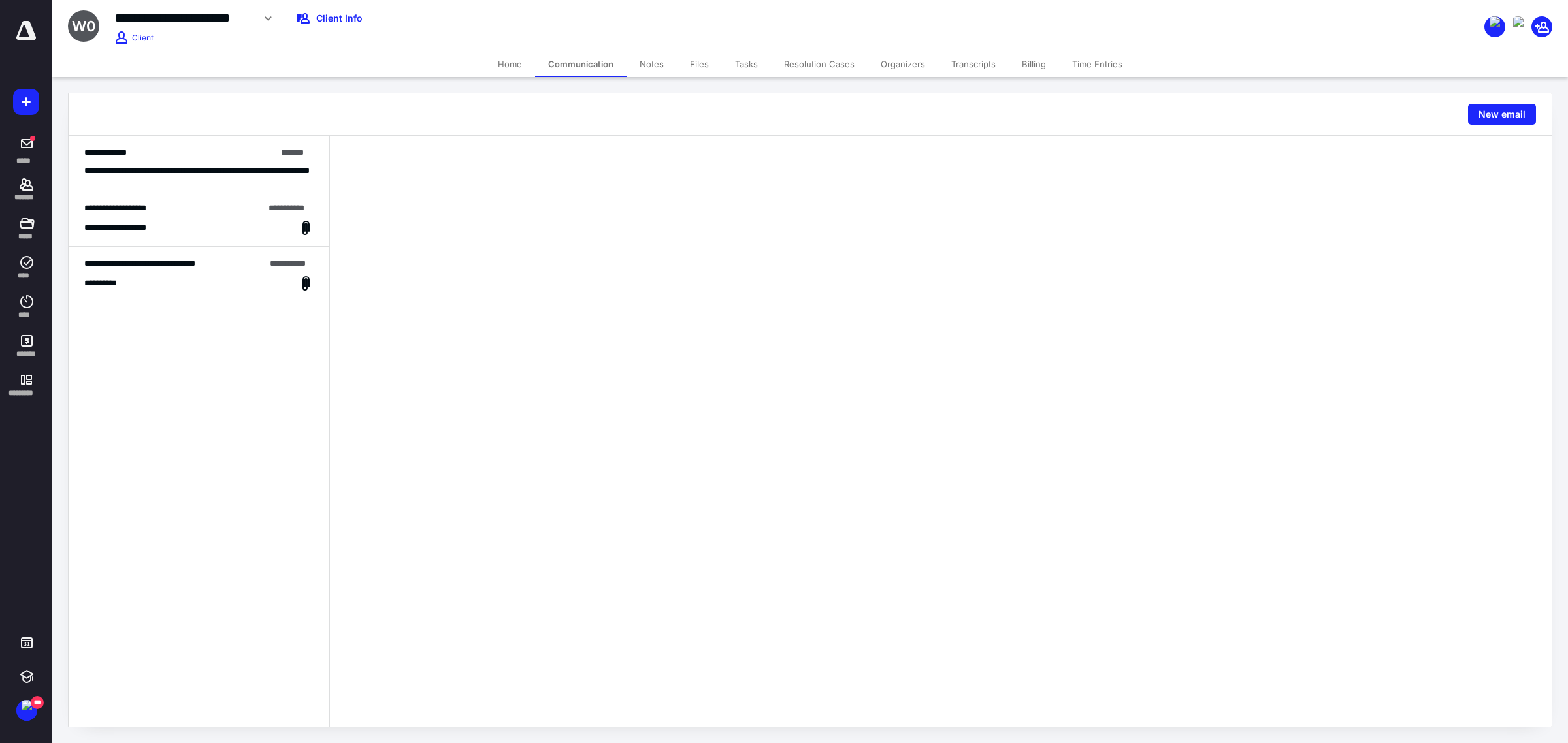 drag, startPoint x: 418, startPoint y: 22, endPoint x: 433, endPoint y: 10, distance: 19.209373 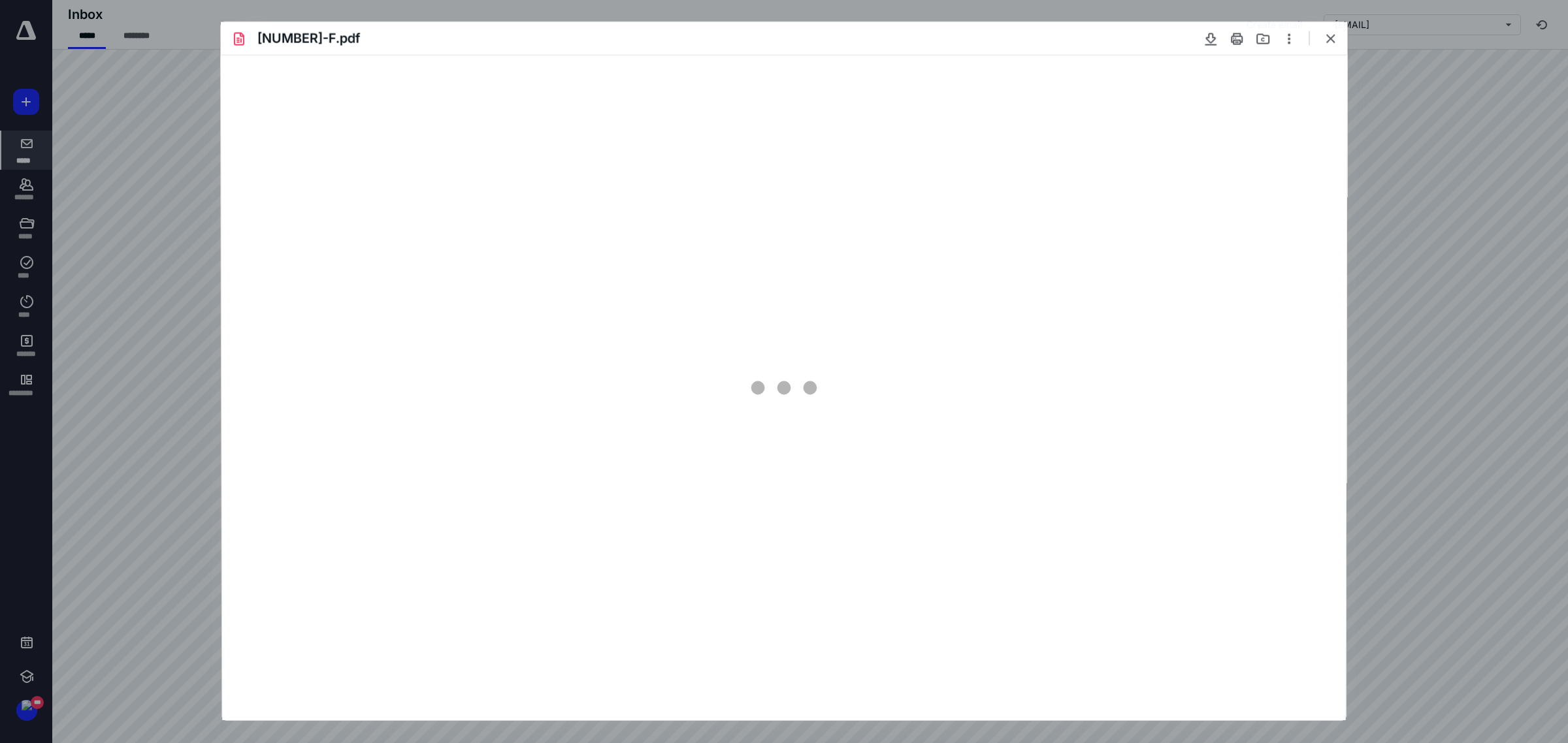scroll, scrollTop: 0, scrollLeft: 0, axis: both 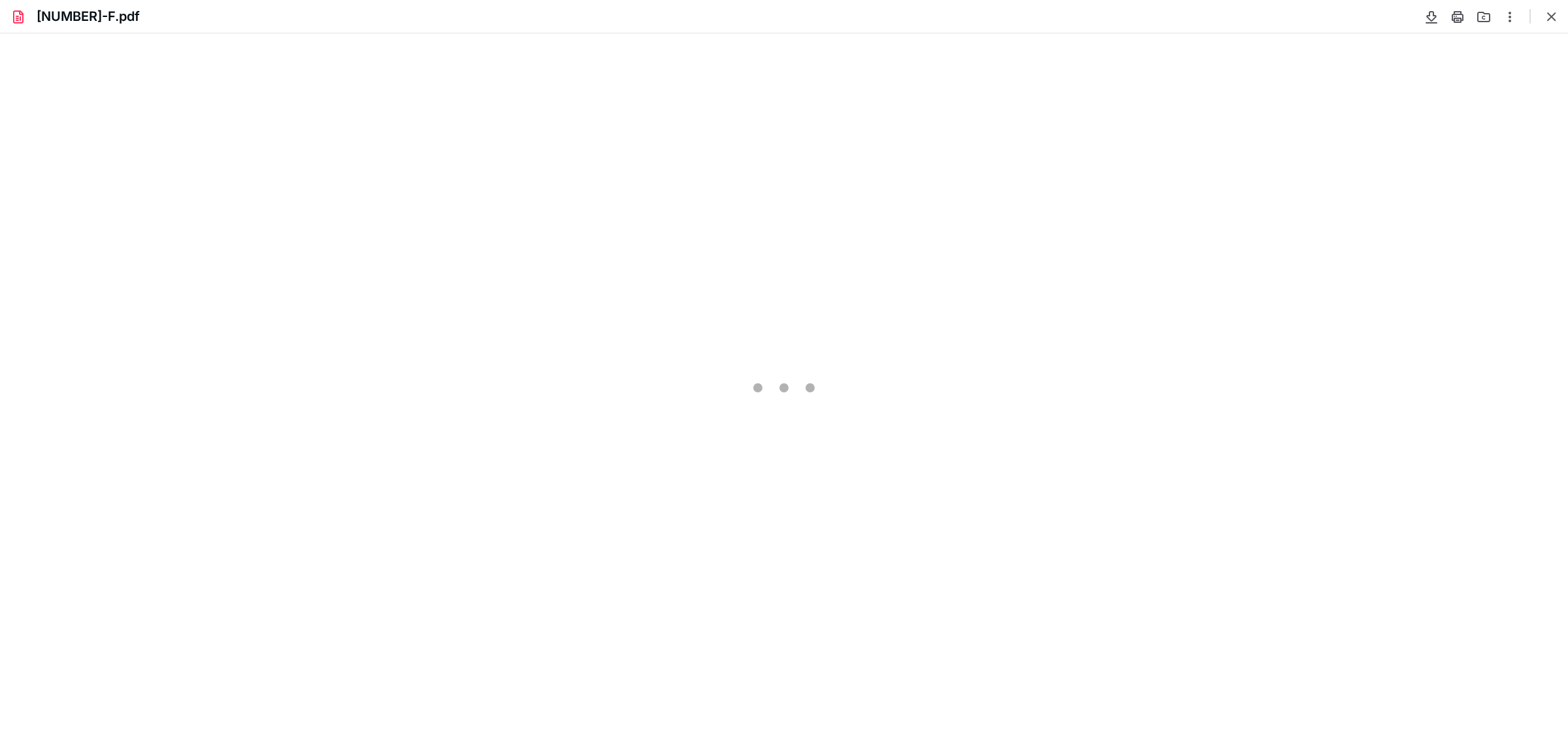 type on "33" 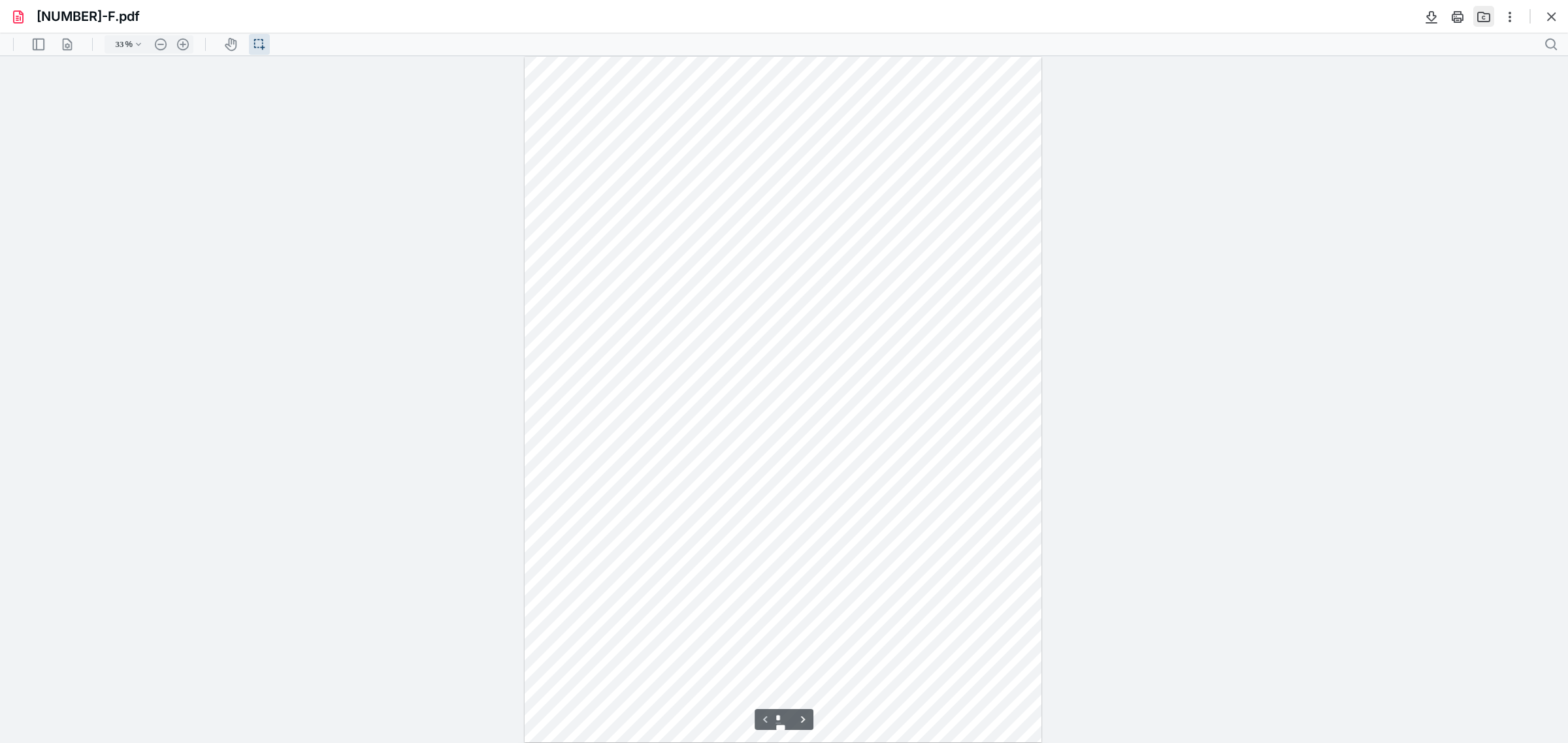 click at bounding box center [1484, 16] 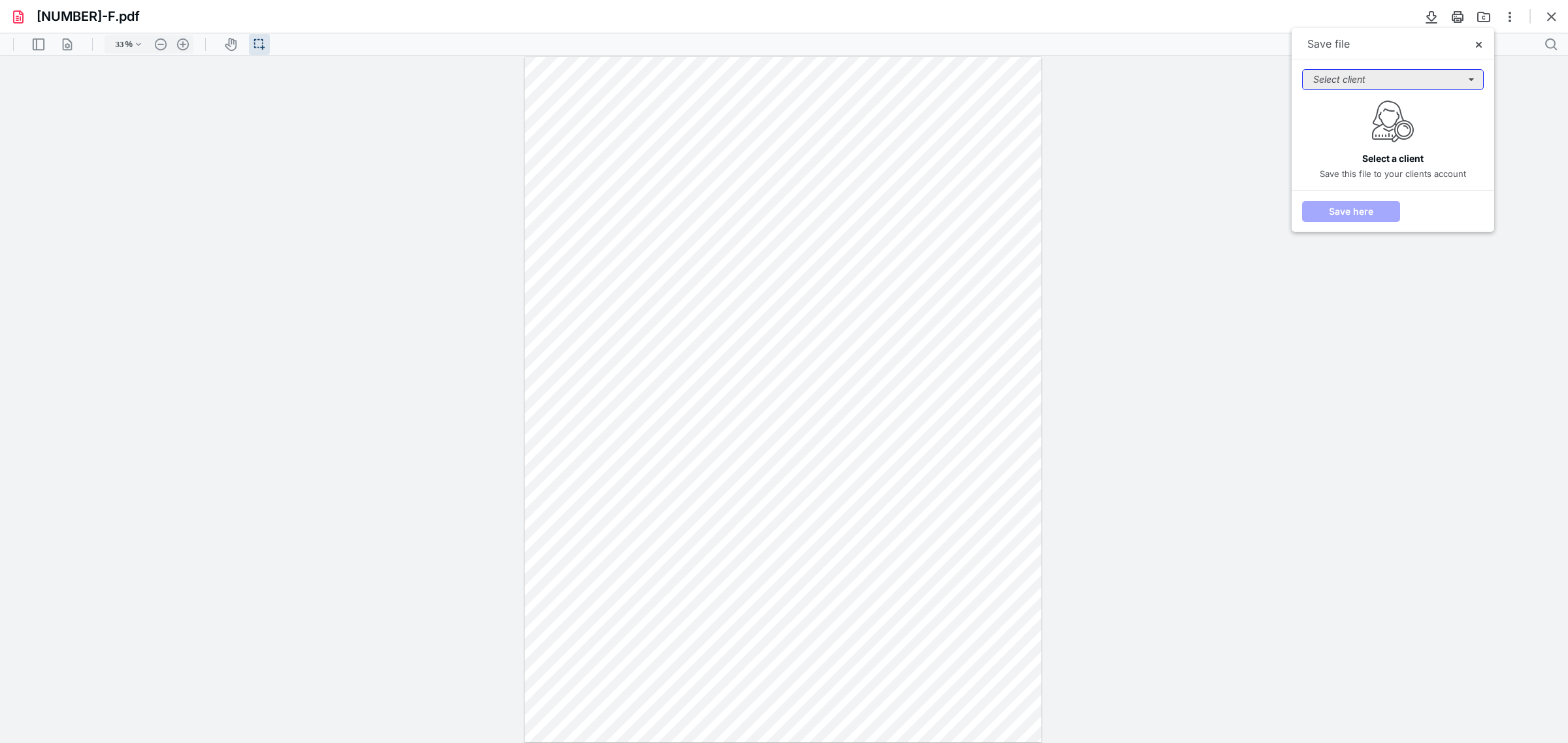 drag, startPoint x: 1347, startPoint y: 74, endPoint x: 1362, endPoint y: 73, distance: 15.033296 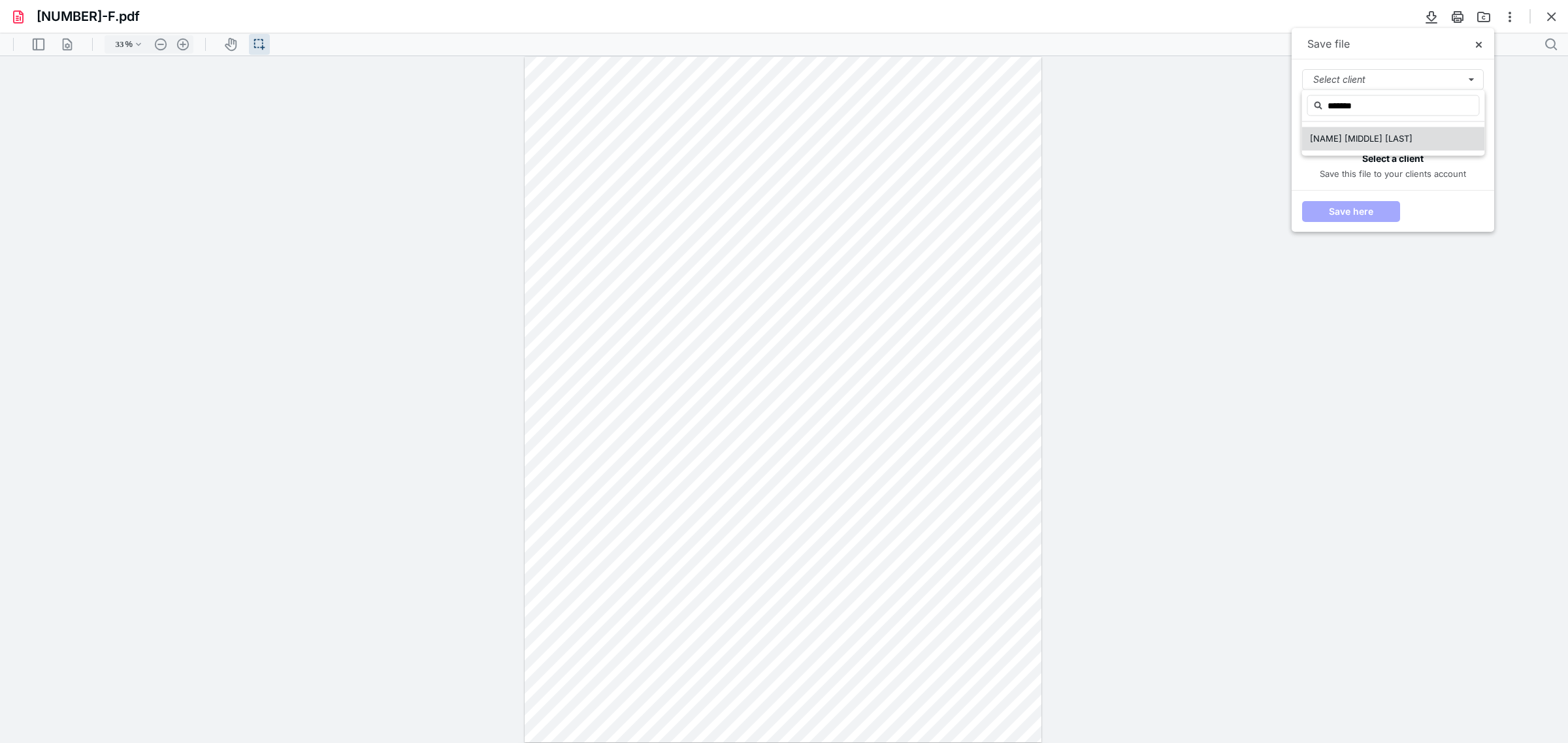 click on "Cody D. McGuire" at bounding box center (1361, 138) 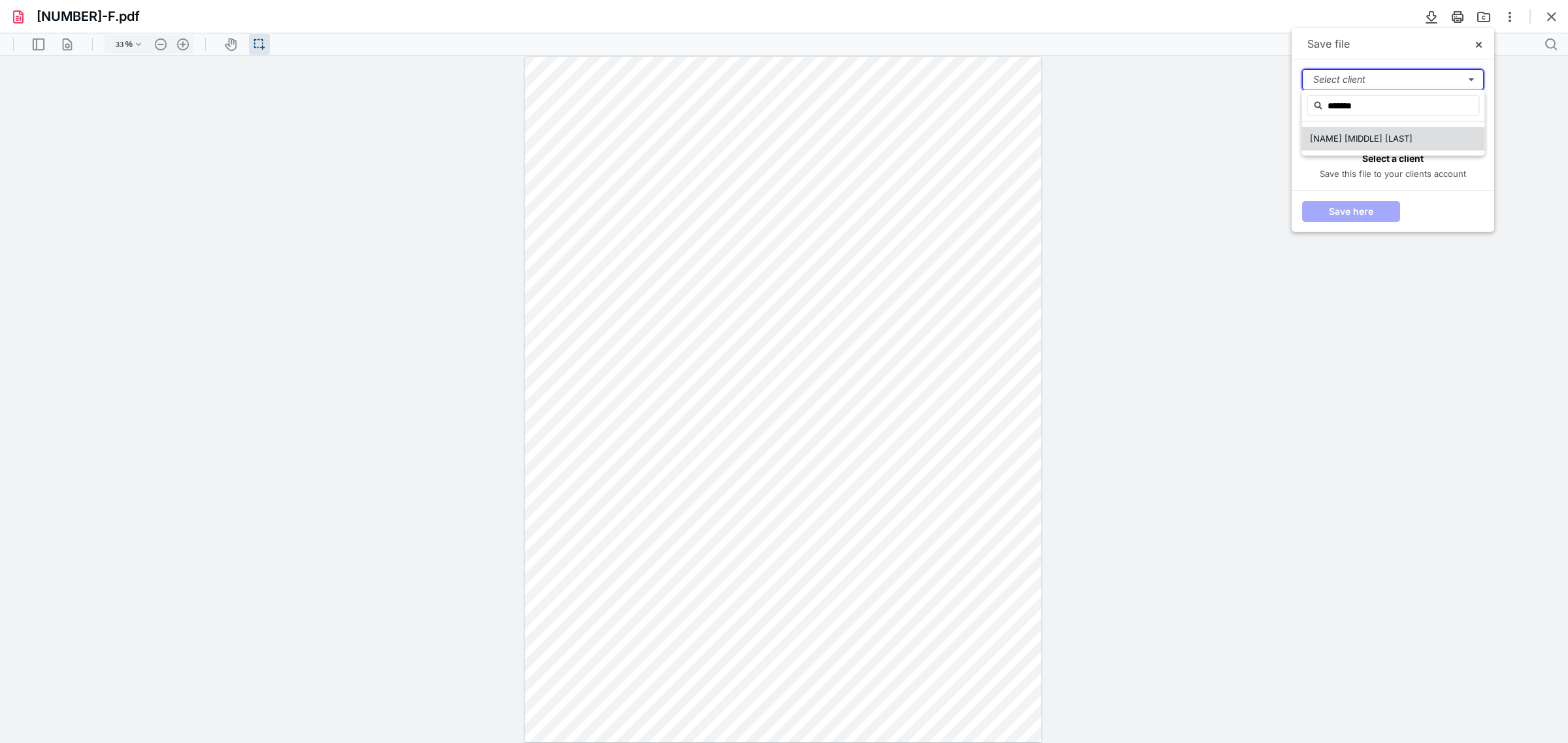 type 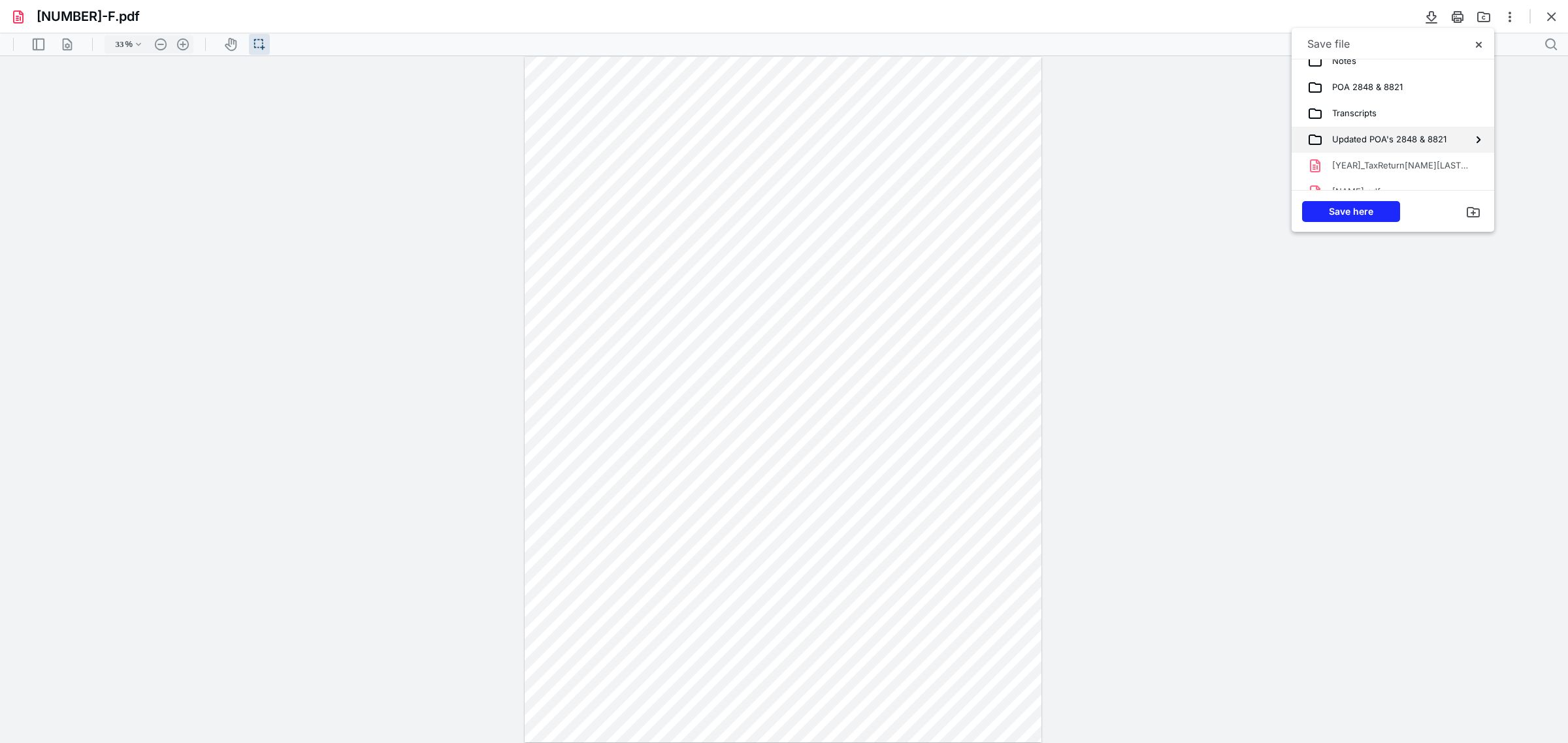 scroll, scrollTop: 88, scrollLeft: 0, axis: vertical 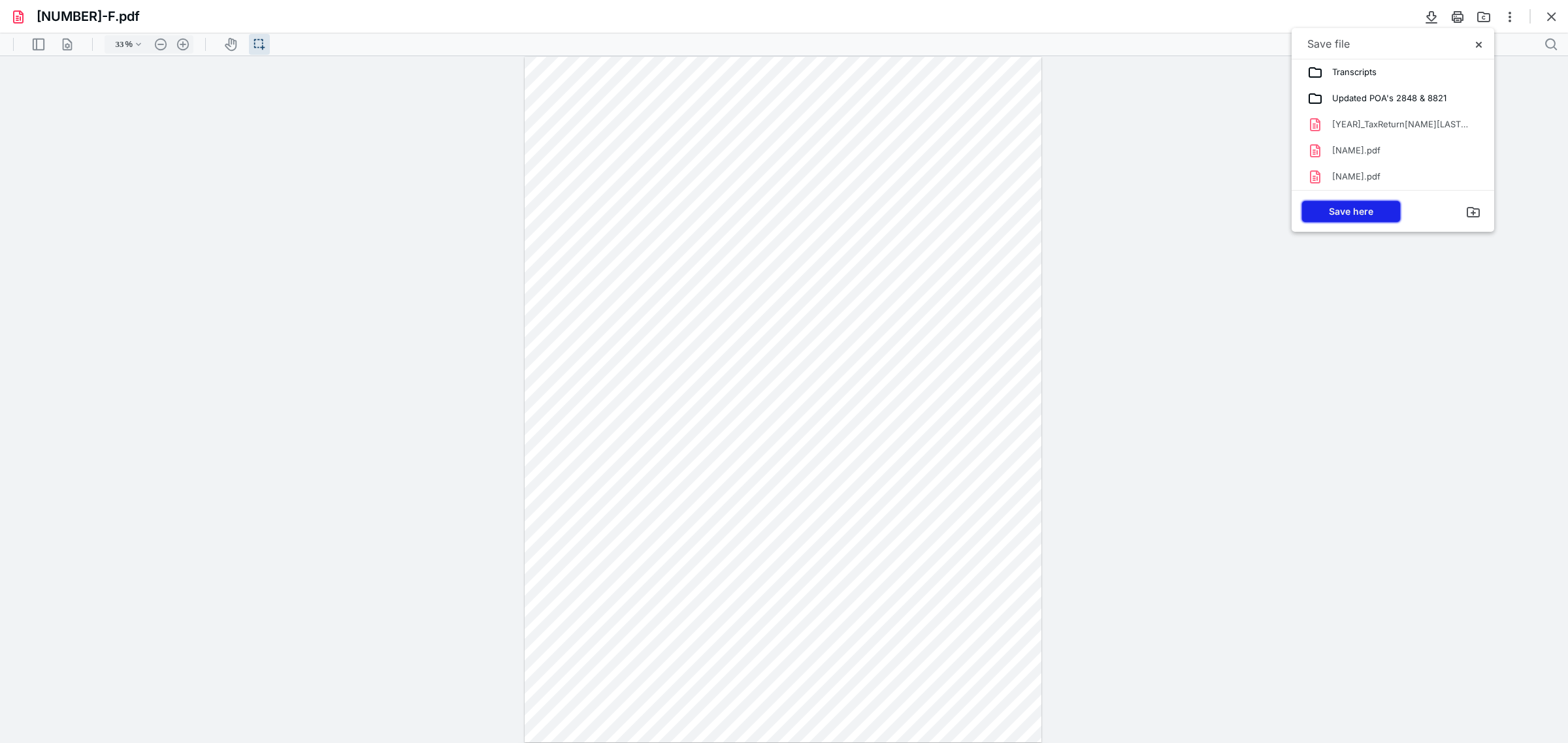 click on "Save here" at bounding box center (1351, 212) 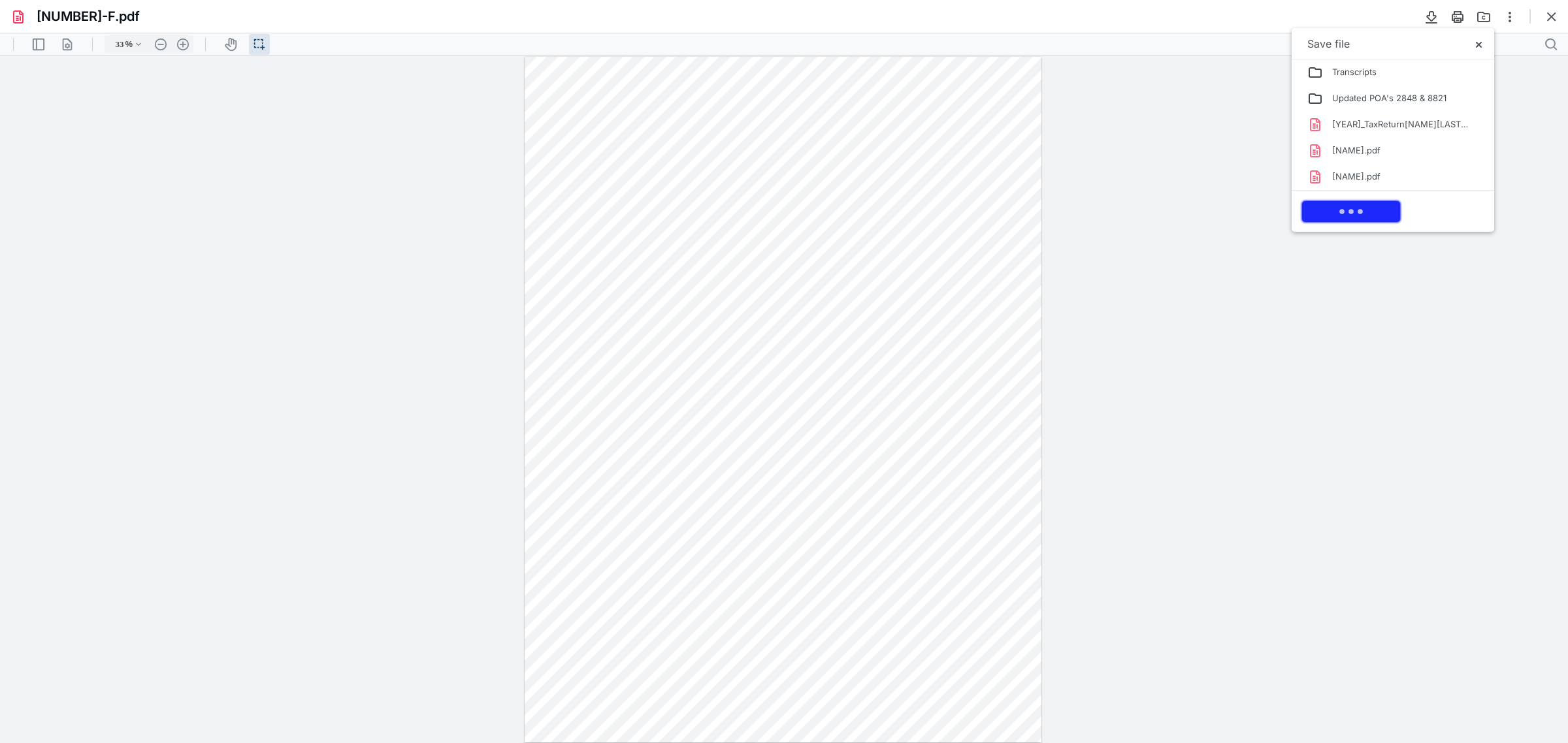 scroll, scrollTop: 0, scrollLeft: 0, axis: both 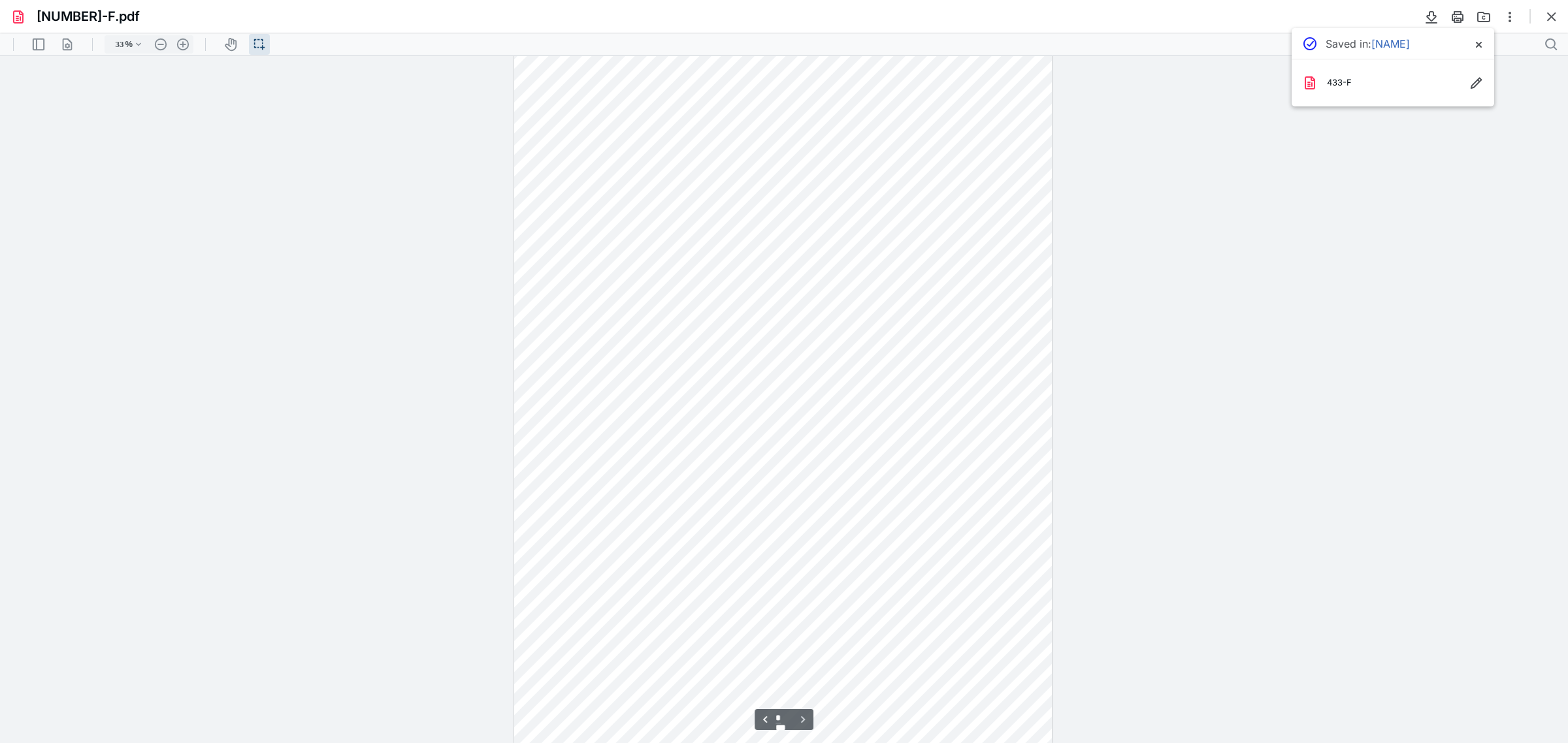 click on "**********" at bounding box center (784, 400) 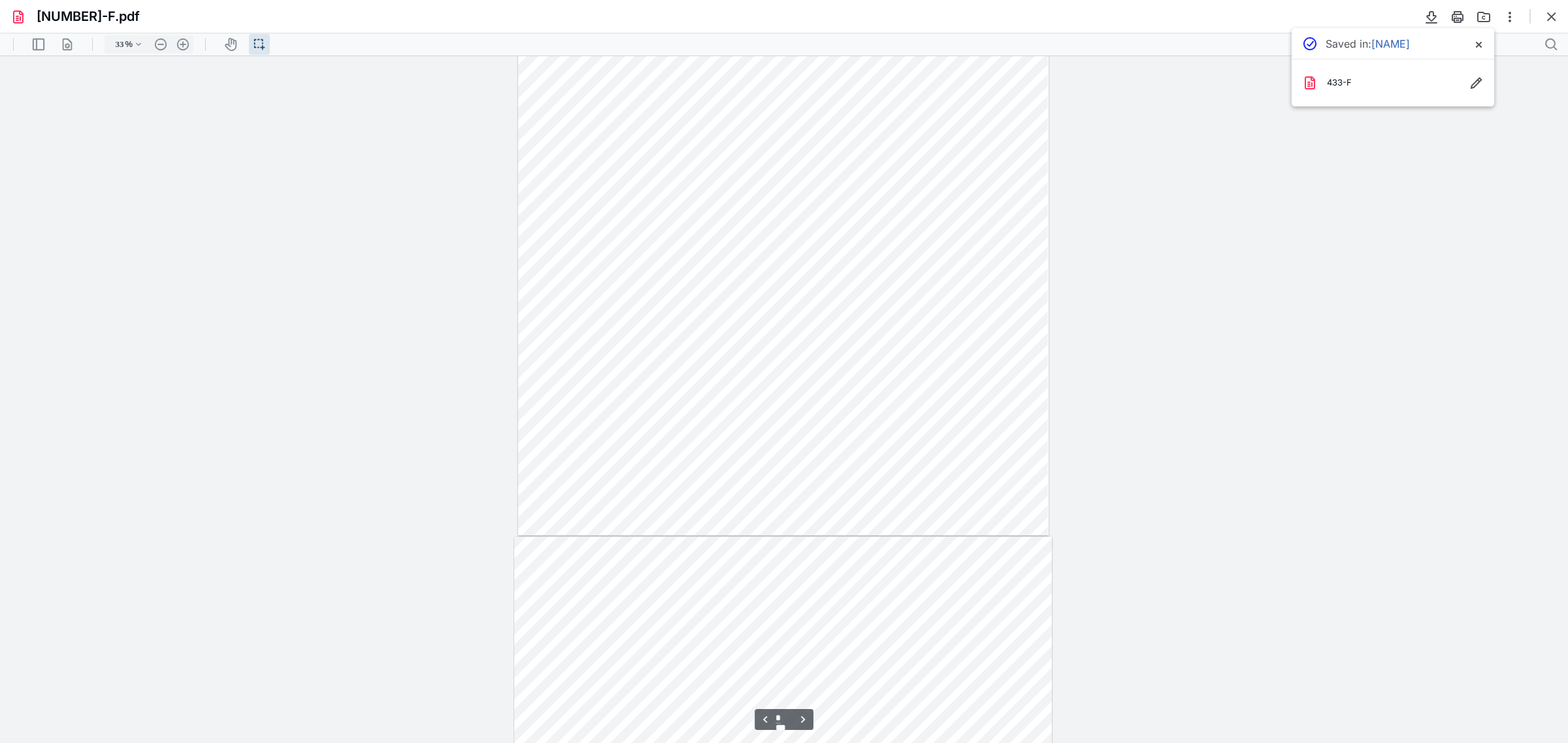 scroll, scrollTop: 302, scrollLeft: 0, axis: vertical 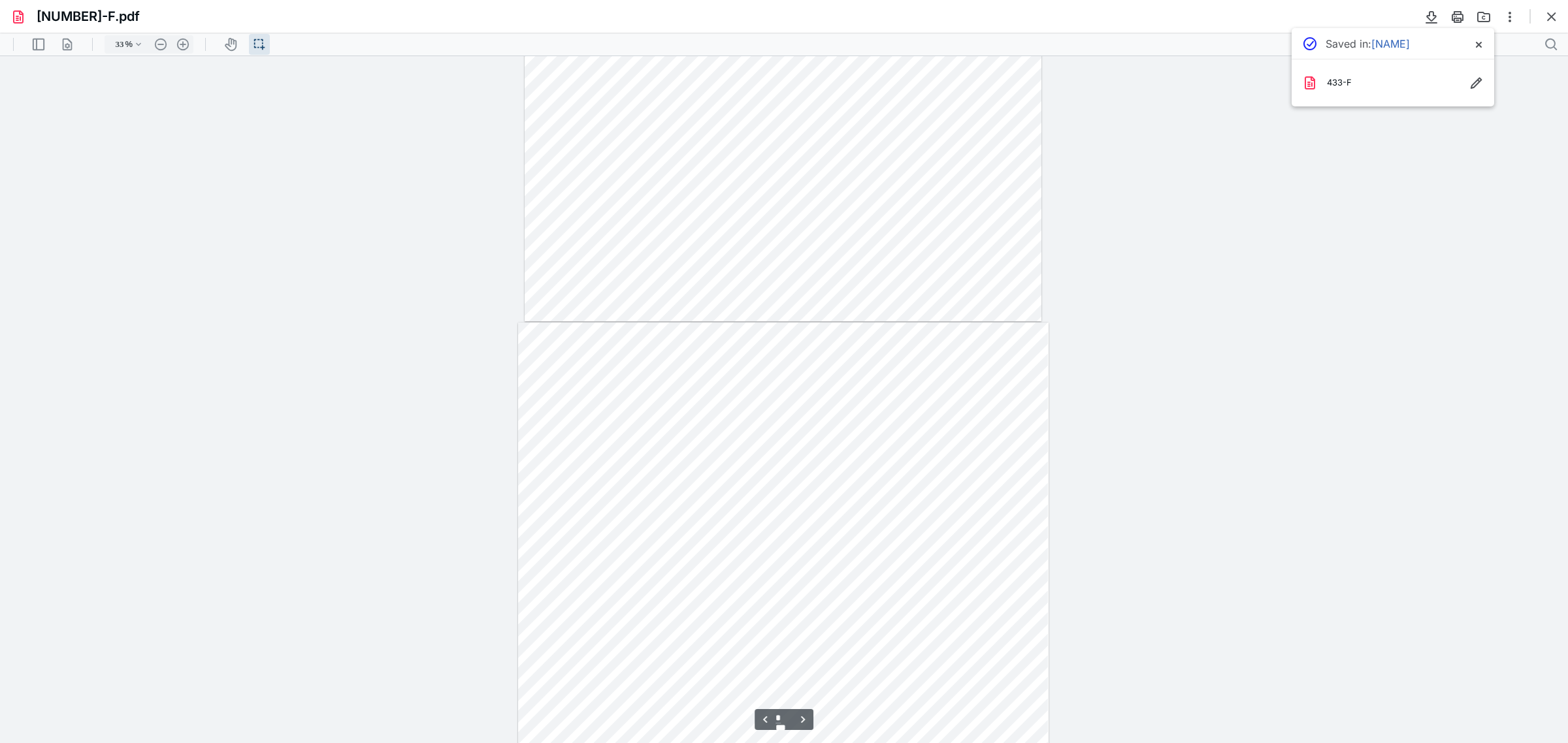type on "*" 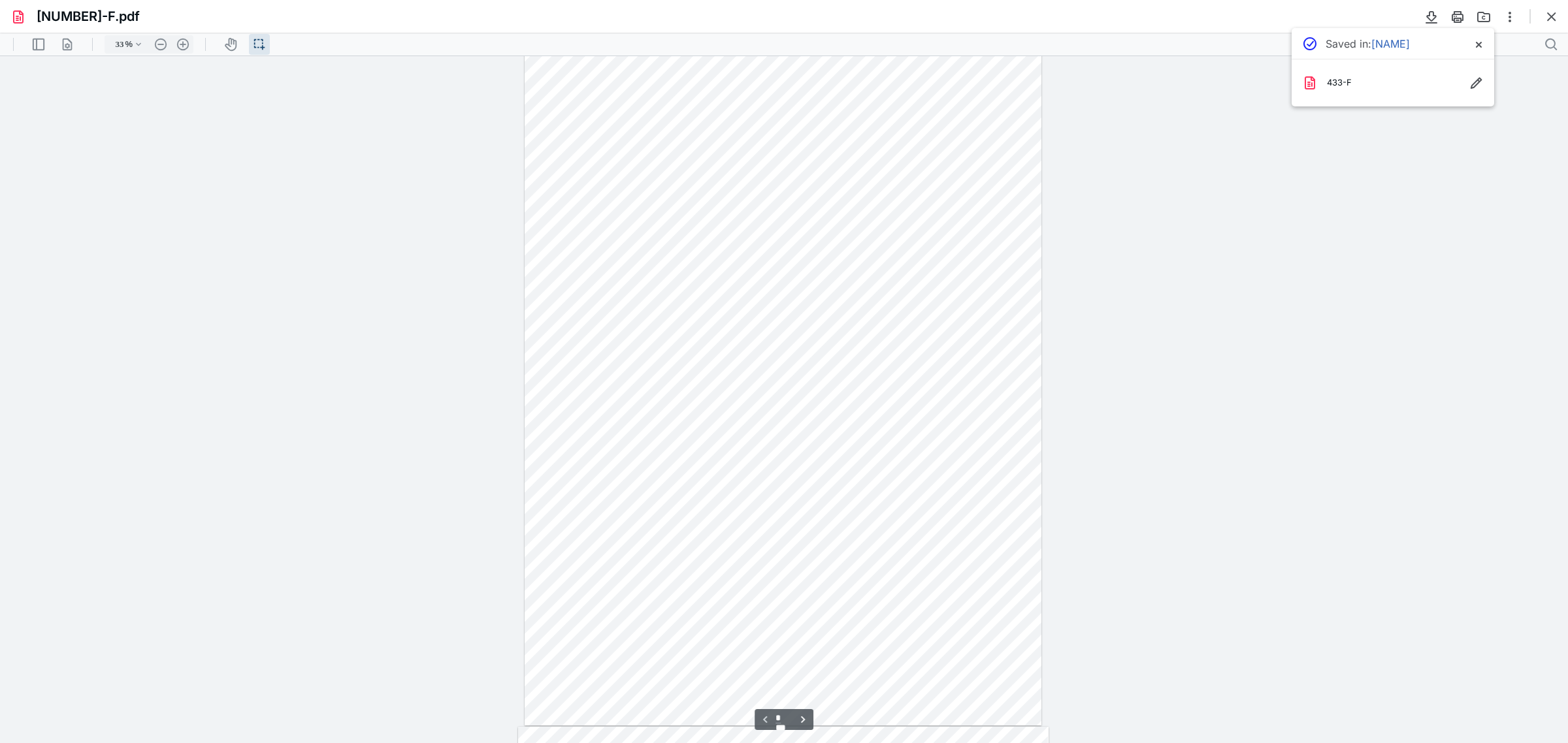 scroll, scrollTop: 0, scrollLeft: 0, axis: both 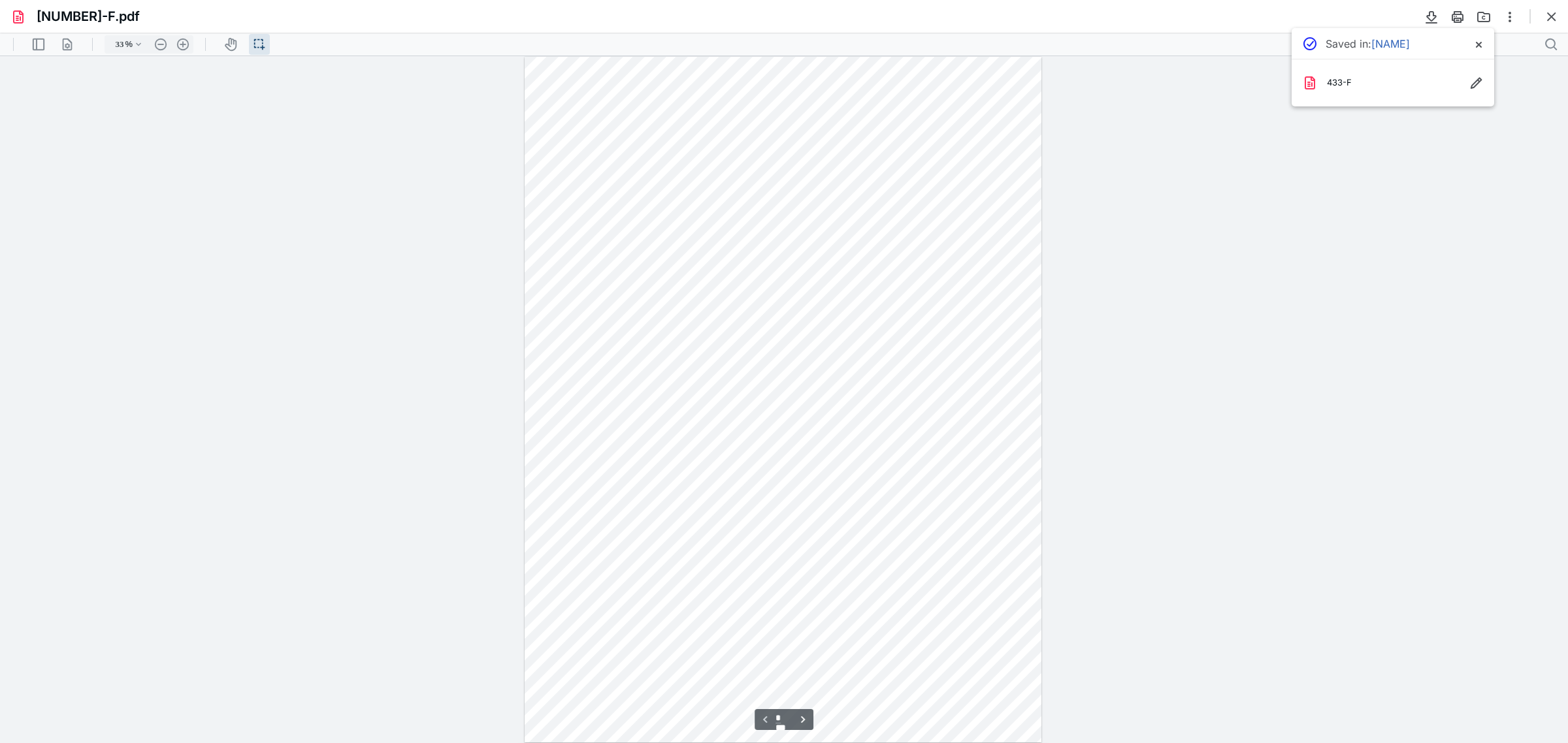 click on "**********" at bounding box center [784, 400] 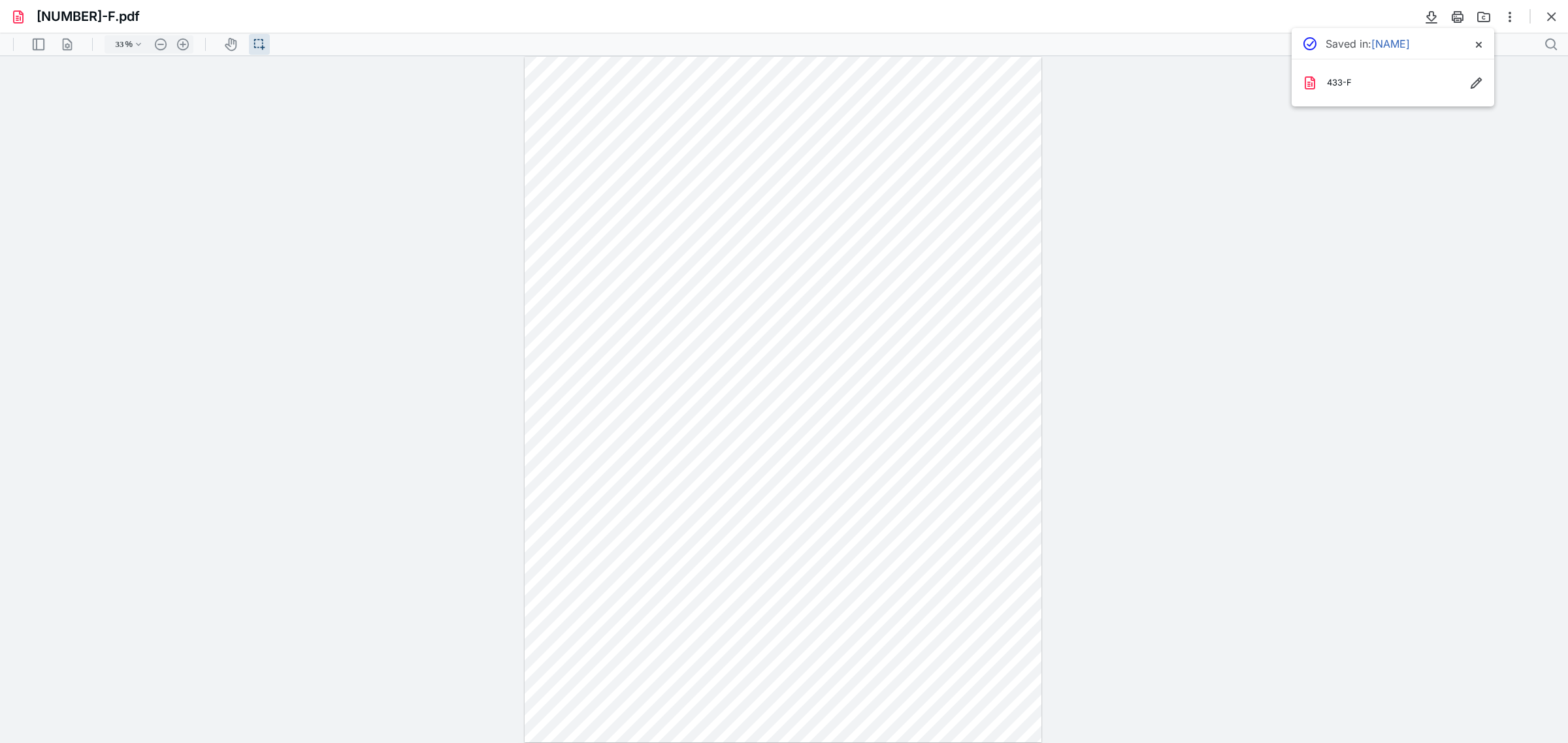 click on "**********" at bounding box center [784, 400] 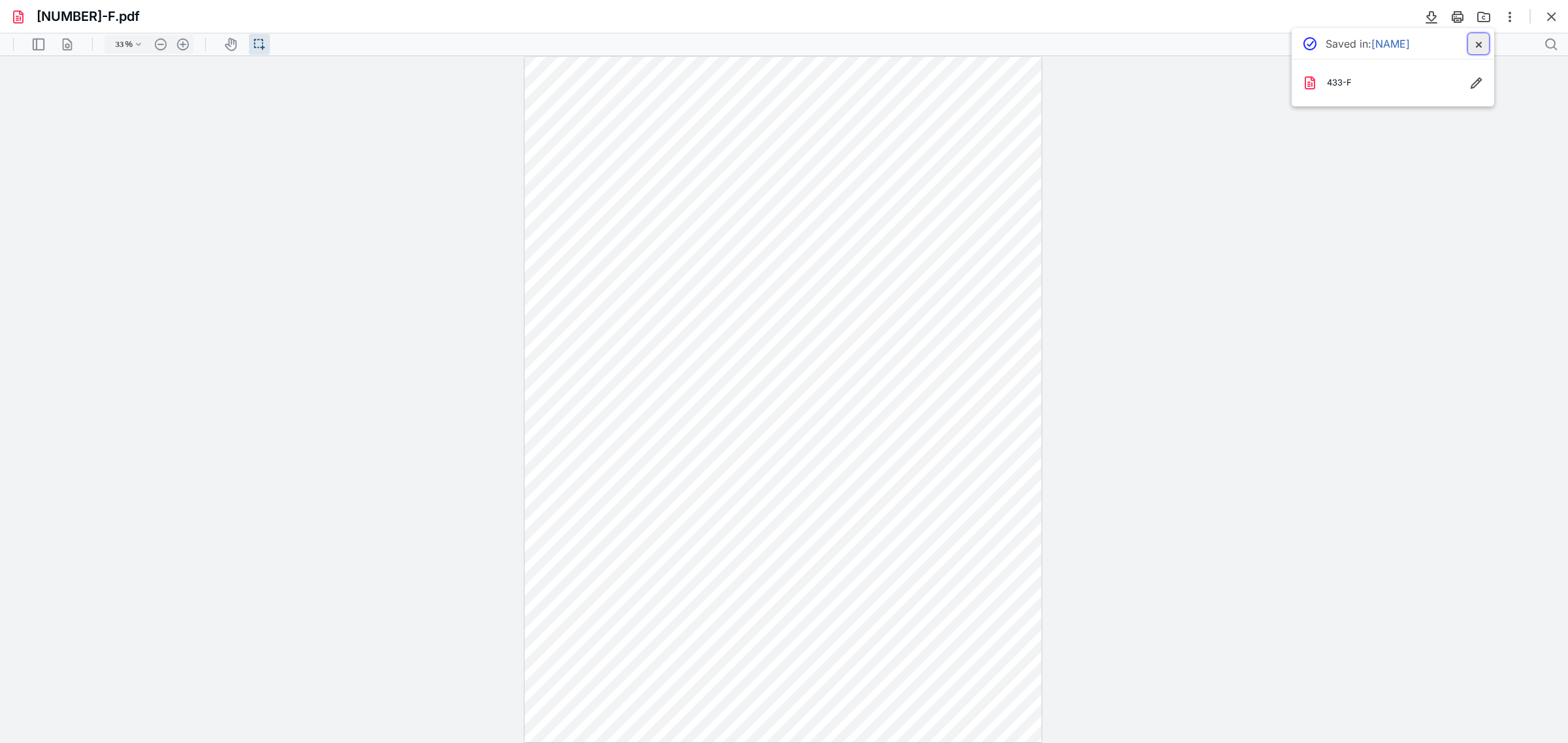 click at bounding box center (1478, 44) 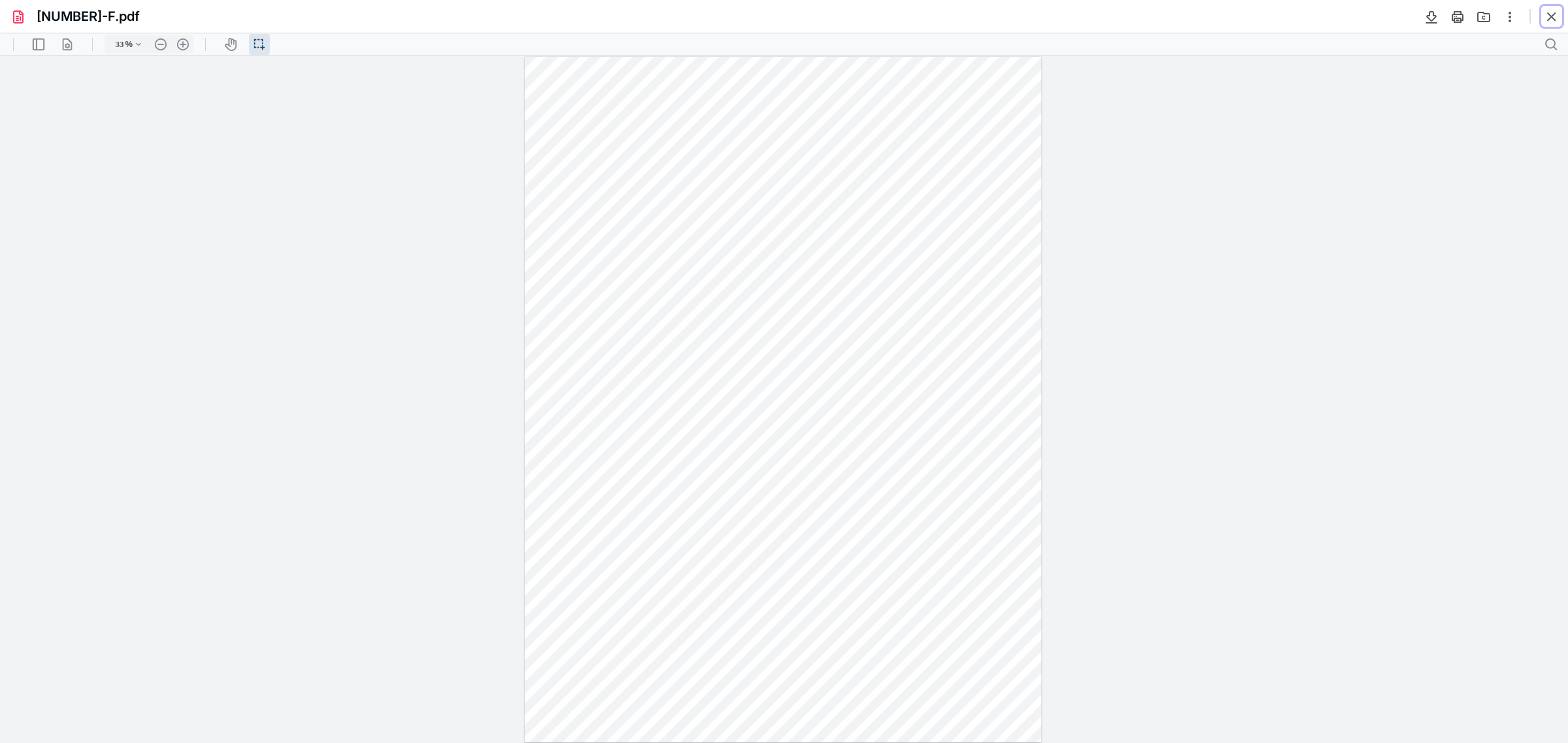 drag, startPoint x: 1552, startPoint y: 14, endPoint x: 1539, endPoint y: 4, distance: 16.401219 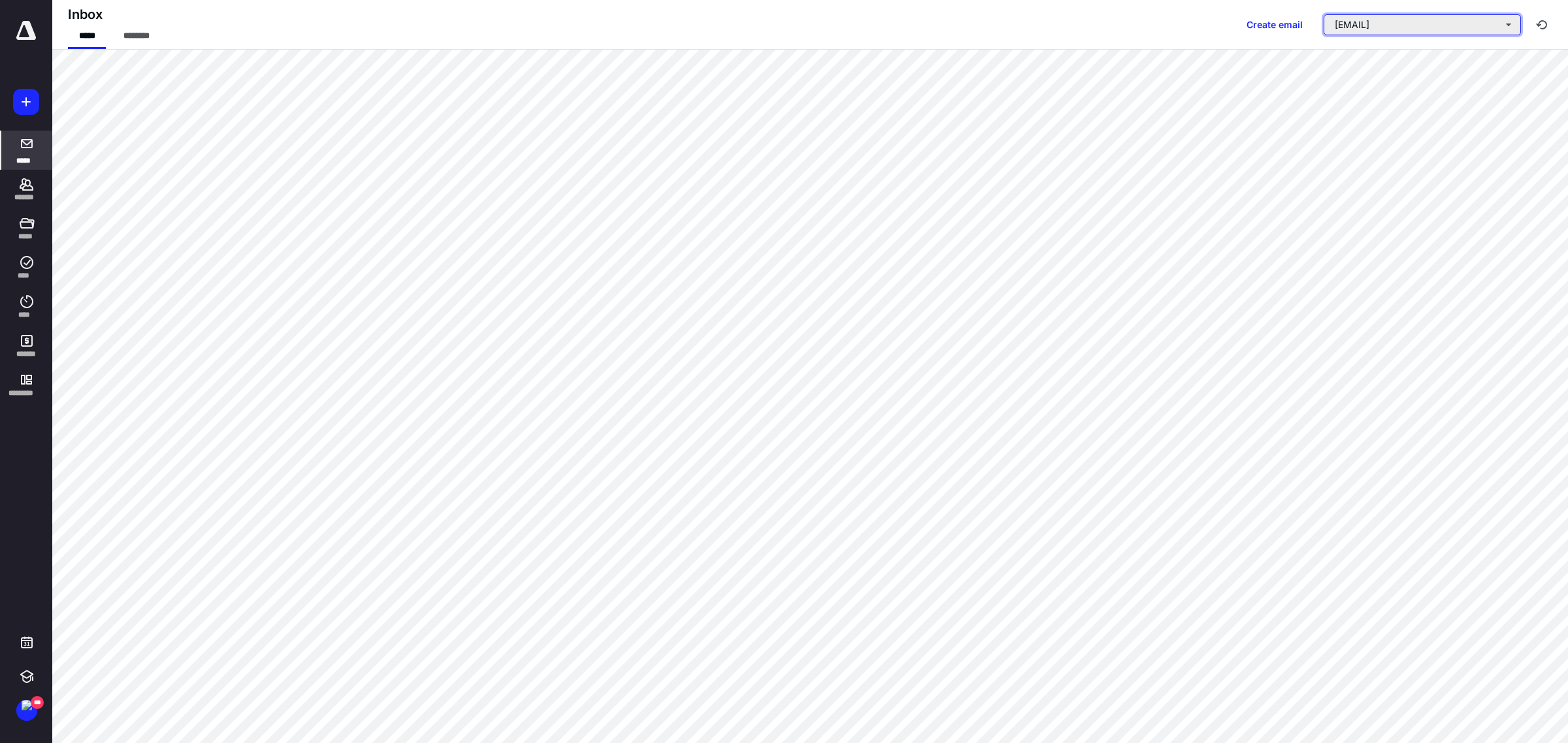 click on "[USERNAME]@nashvilletaxsolutions.com" at bounding box center [1422, 25] 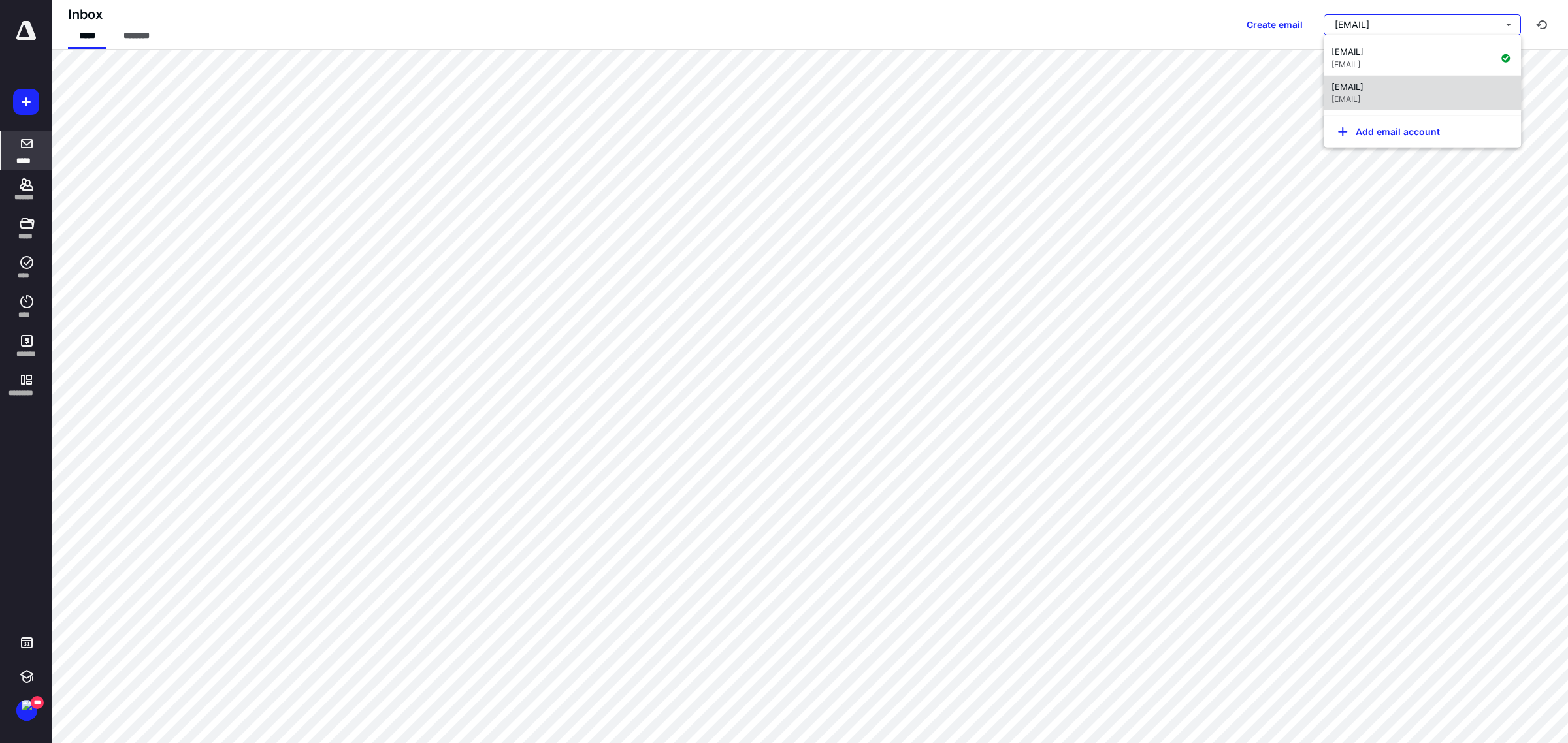 click on "[USERNAME]@nationwideprofessionals.com" at bounding box center [1347, 86] 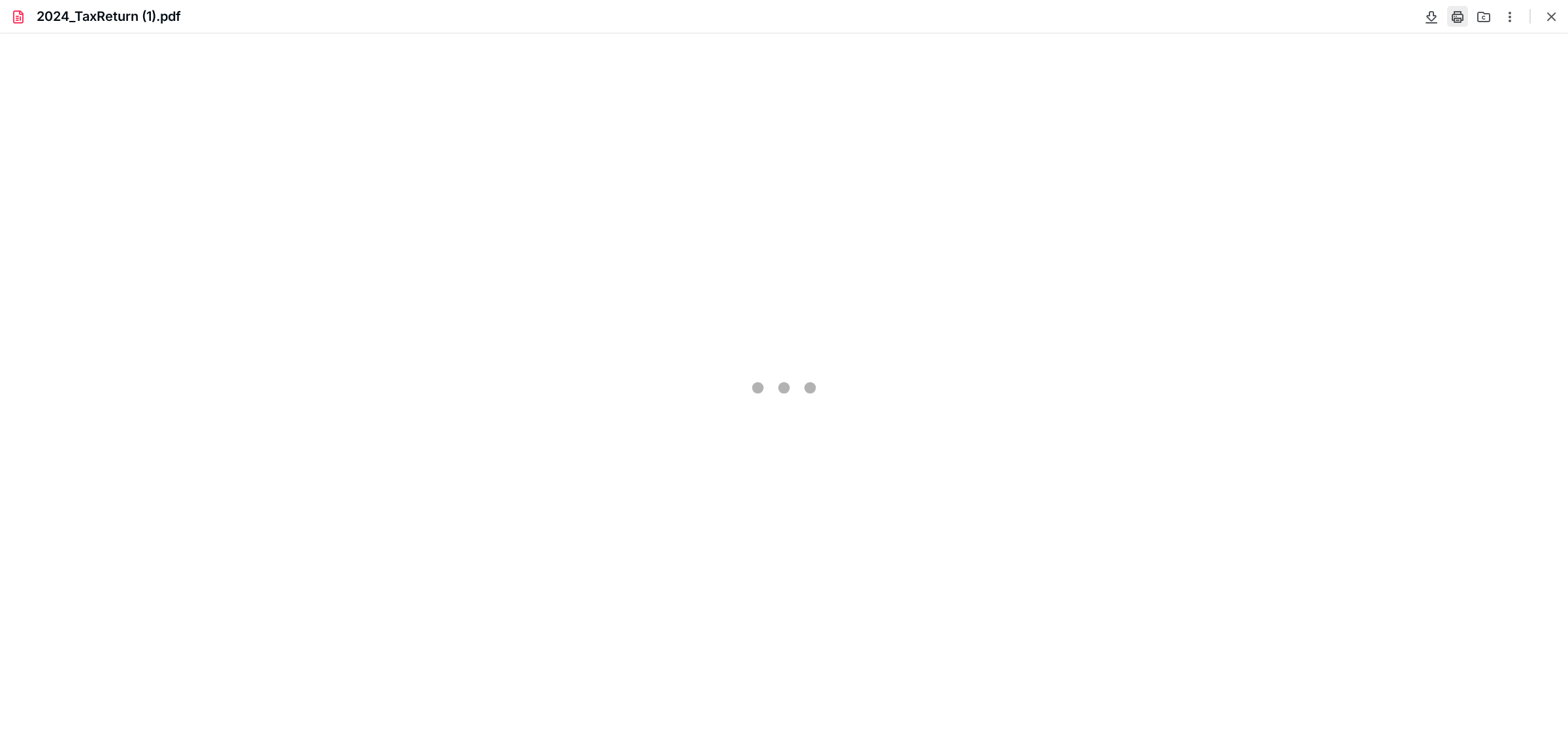 scroll, scrollTop: 0, scrollLeft: 0, axis: both 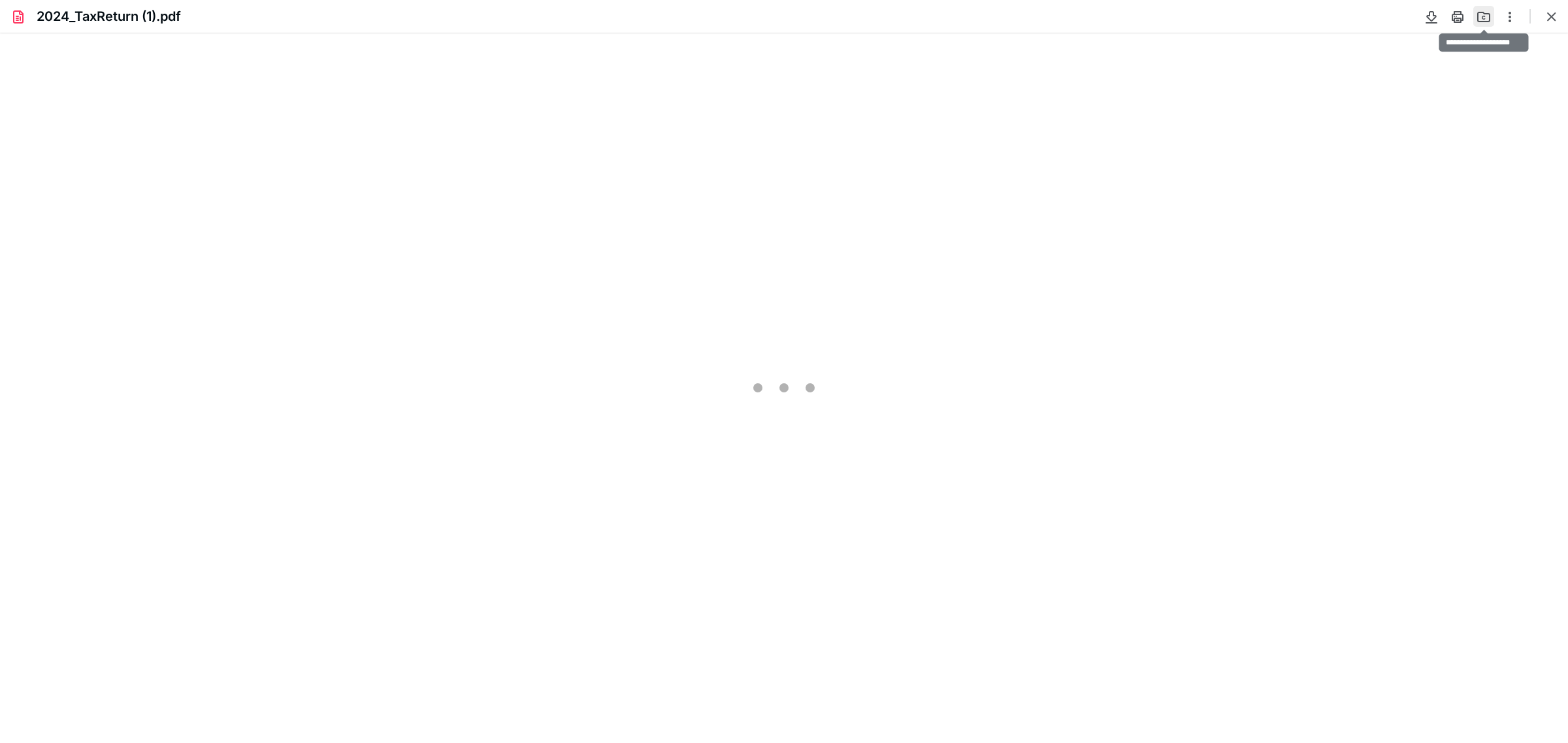 type on "132" 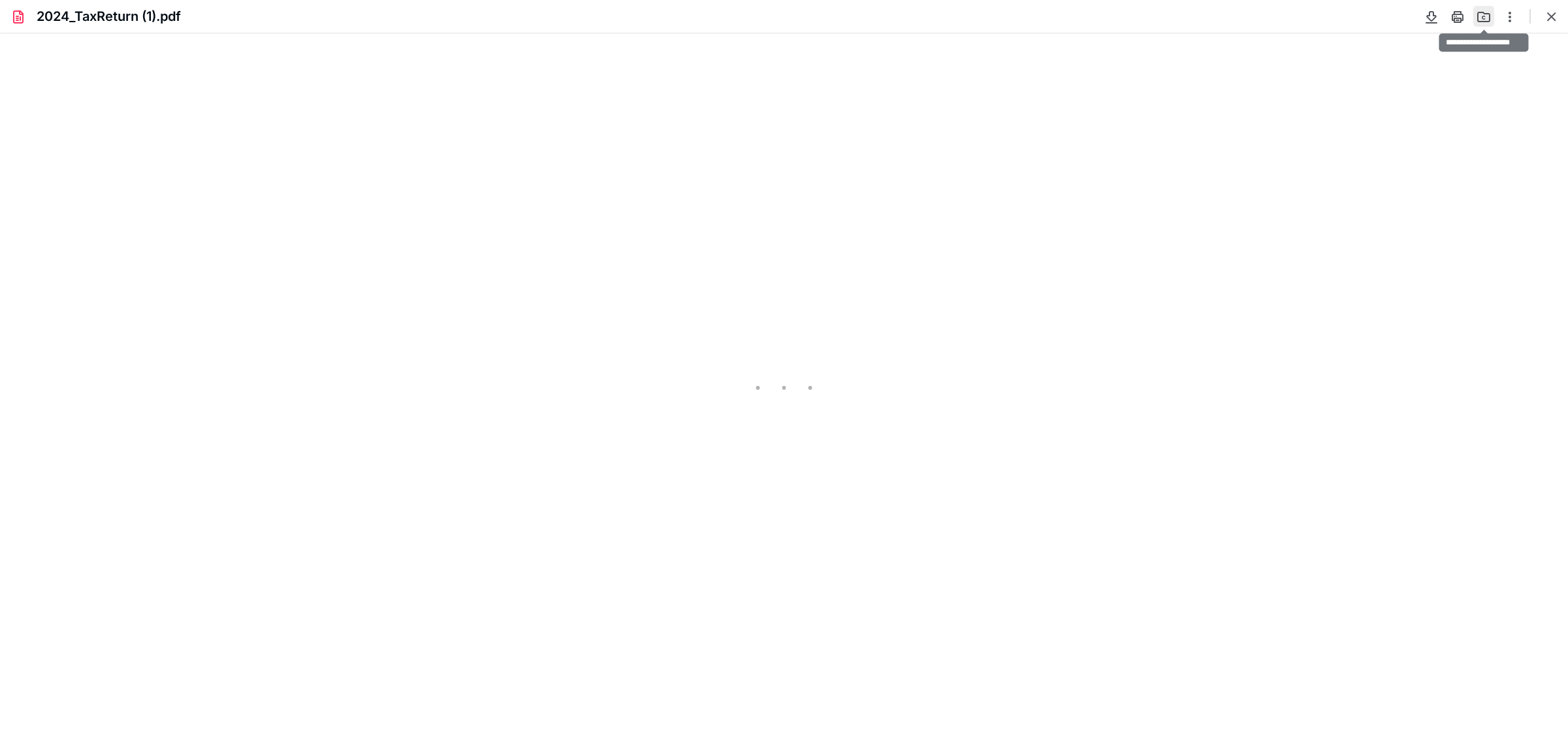scroll, scrollTop: 27, scrollLeft: 0, axis: vertical 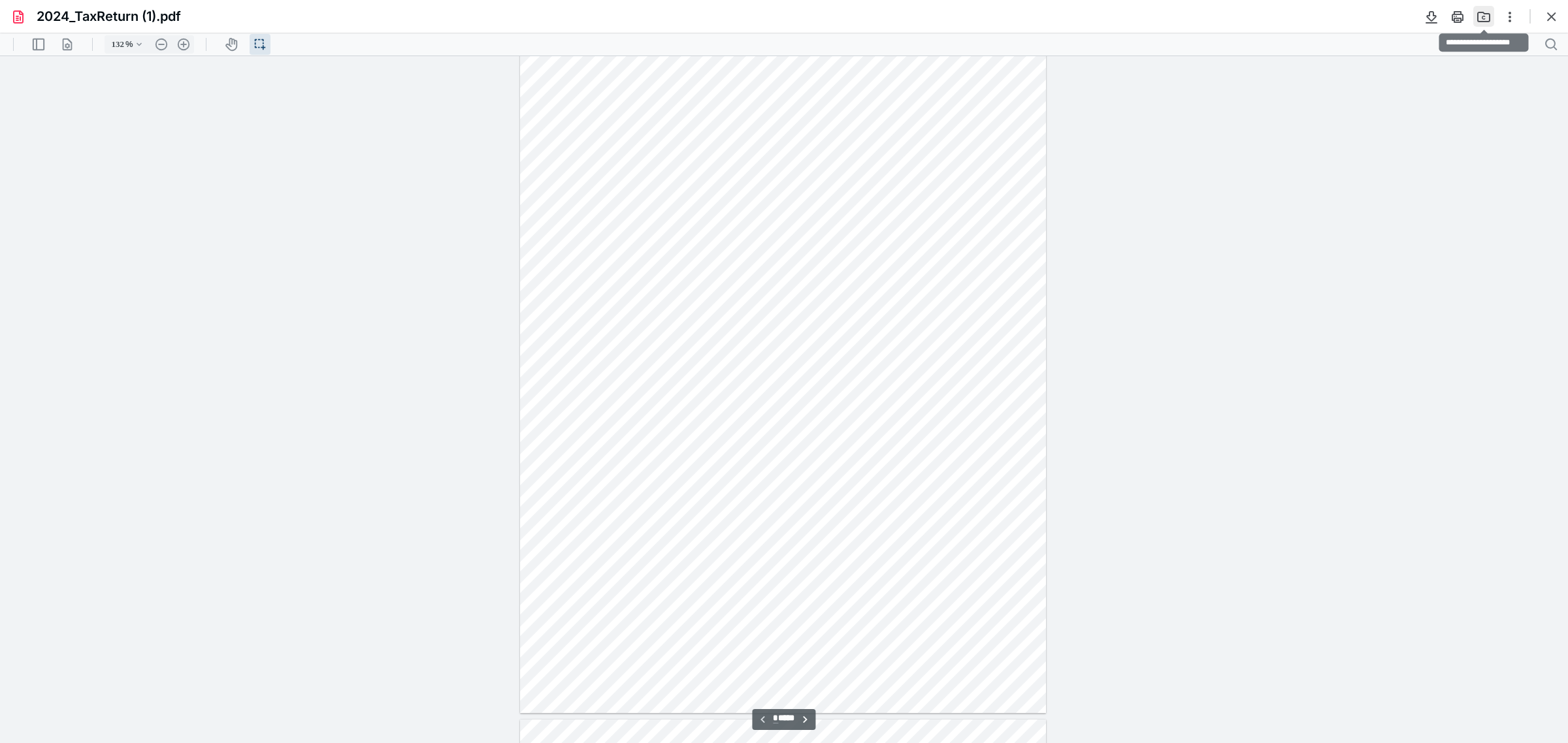 click at bounding box center (1484, 16) 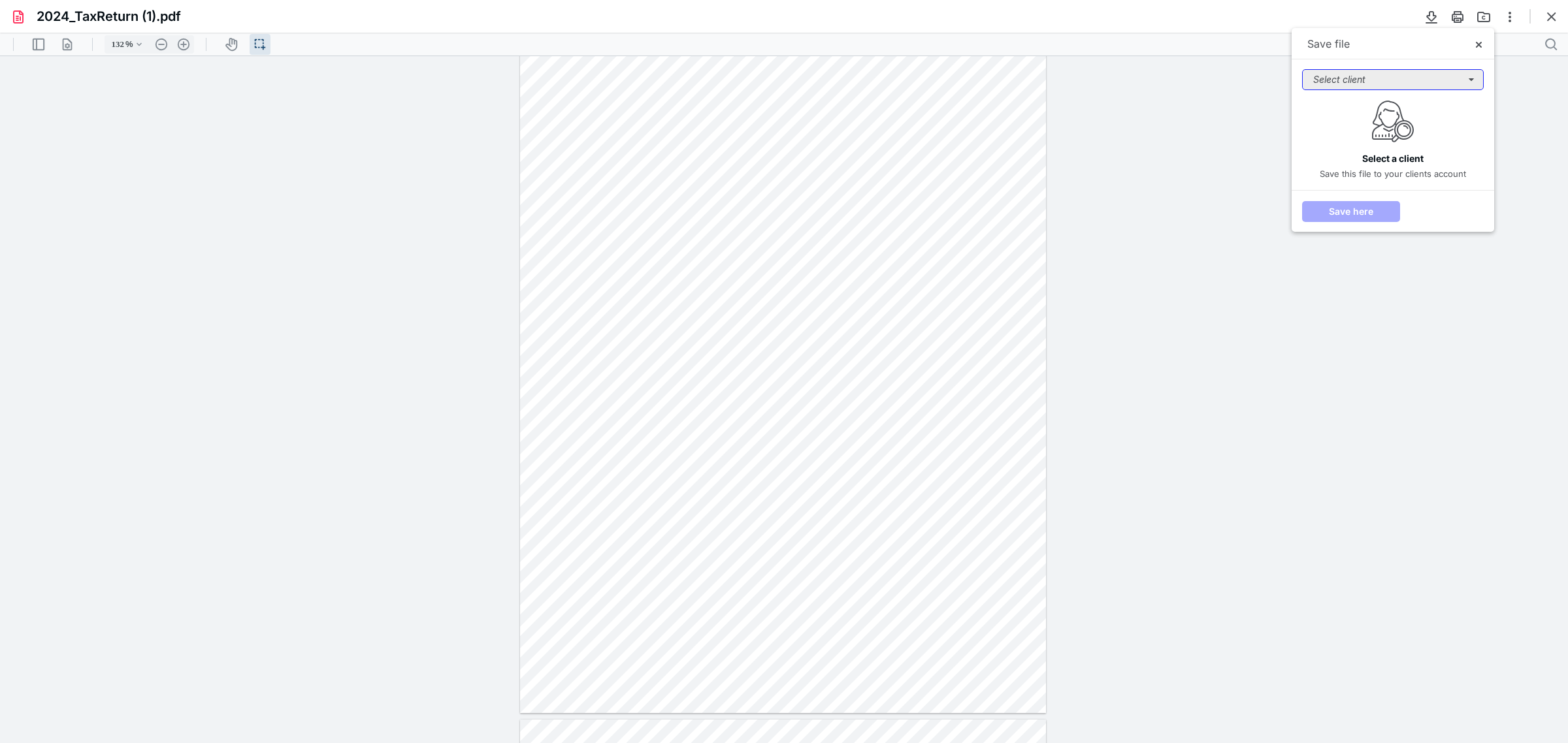click on "Select client" at bounding box center [1393, 80] 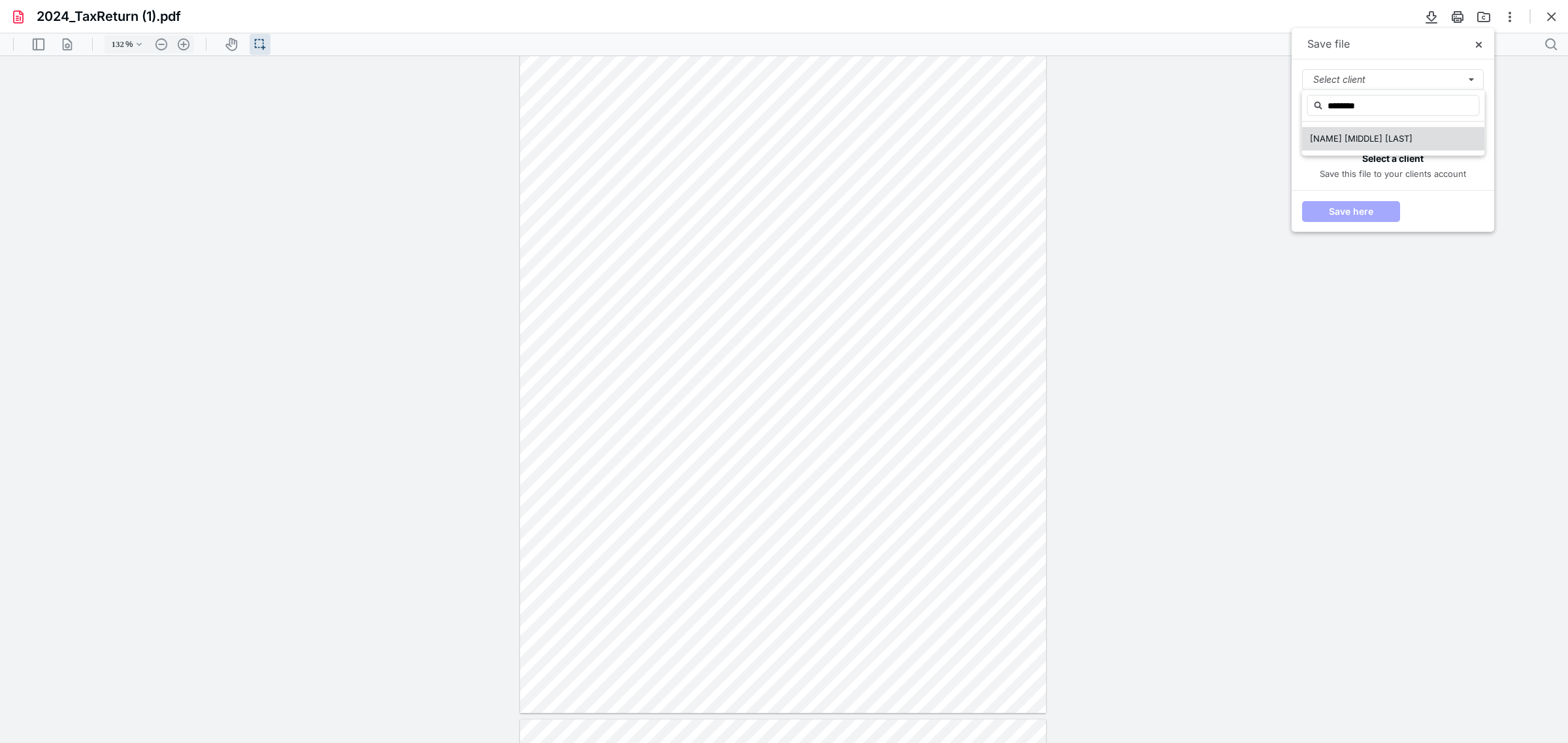 click on "Cody D. McGuire" at bounding box center [1361, 138] 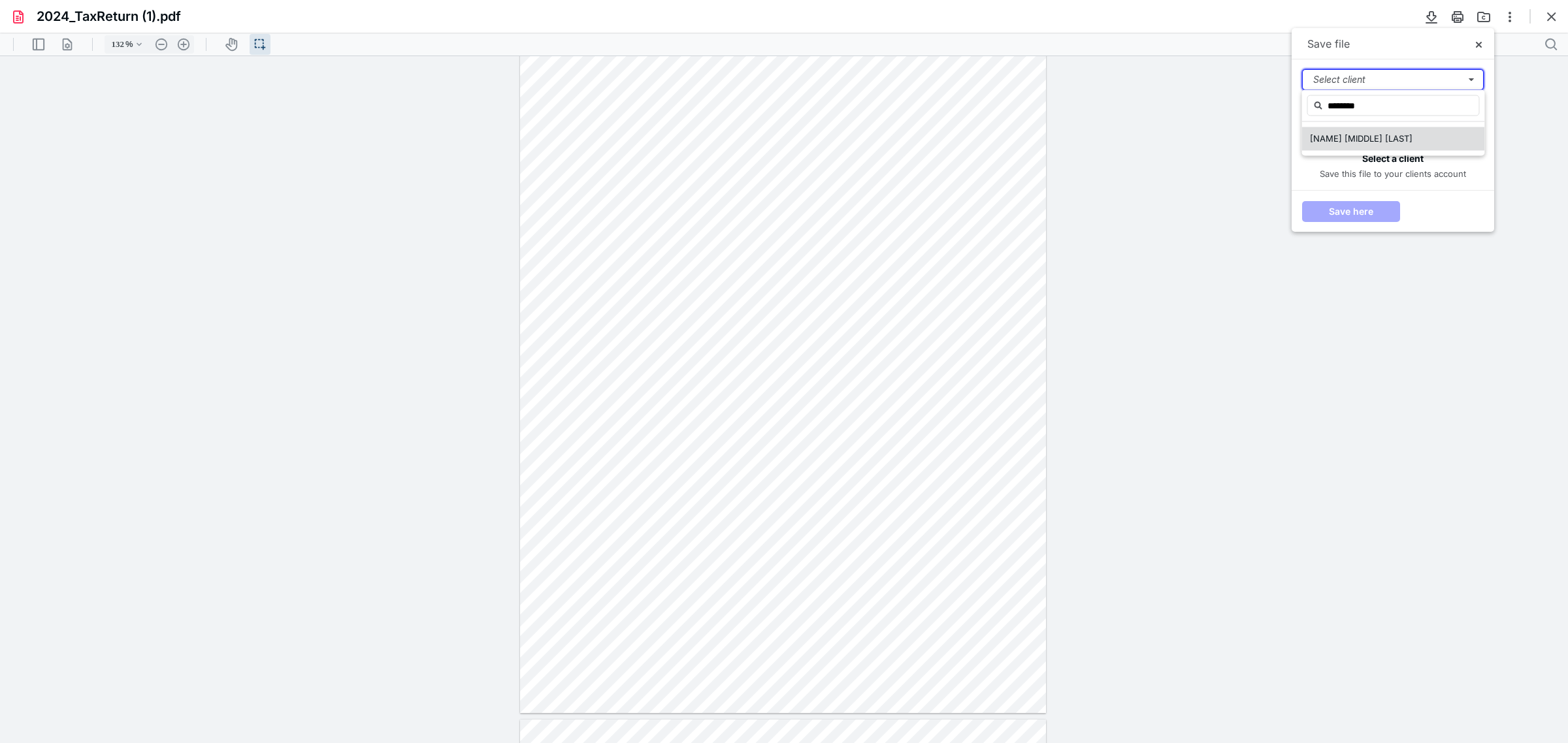 type 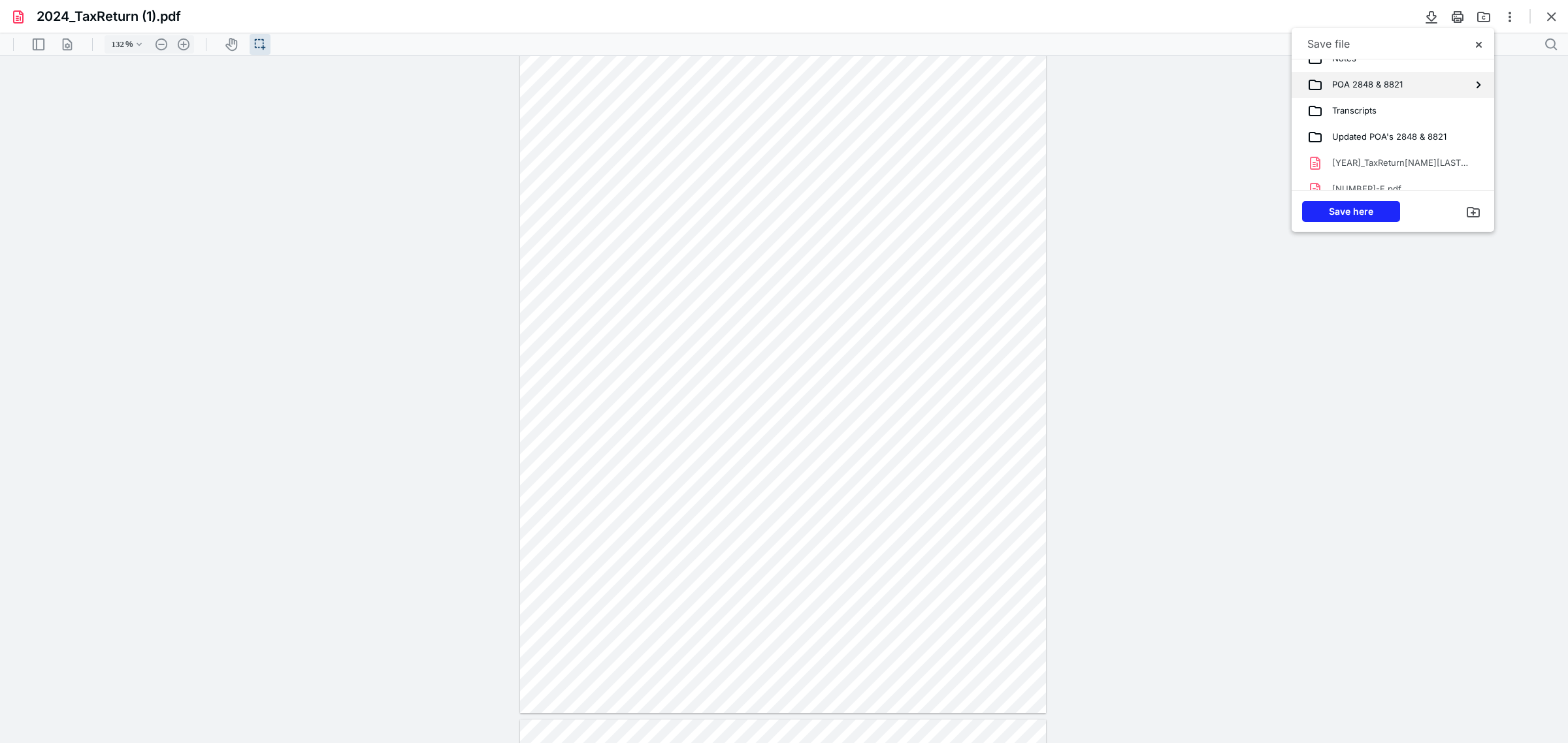 scroll, scrollTop: 0, scrollLeft: 0, axis: both 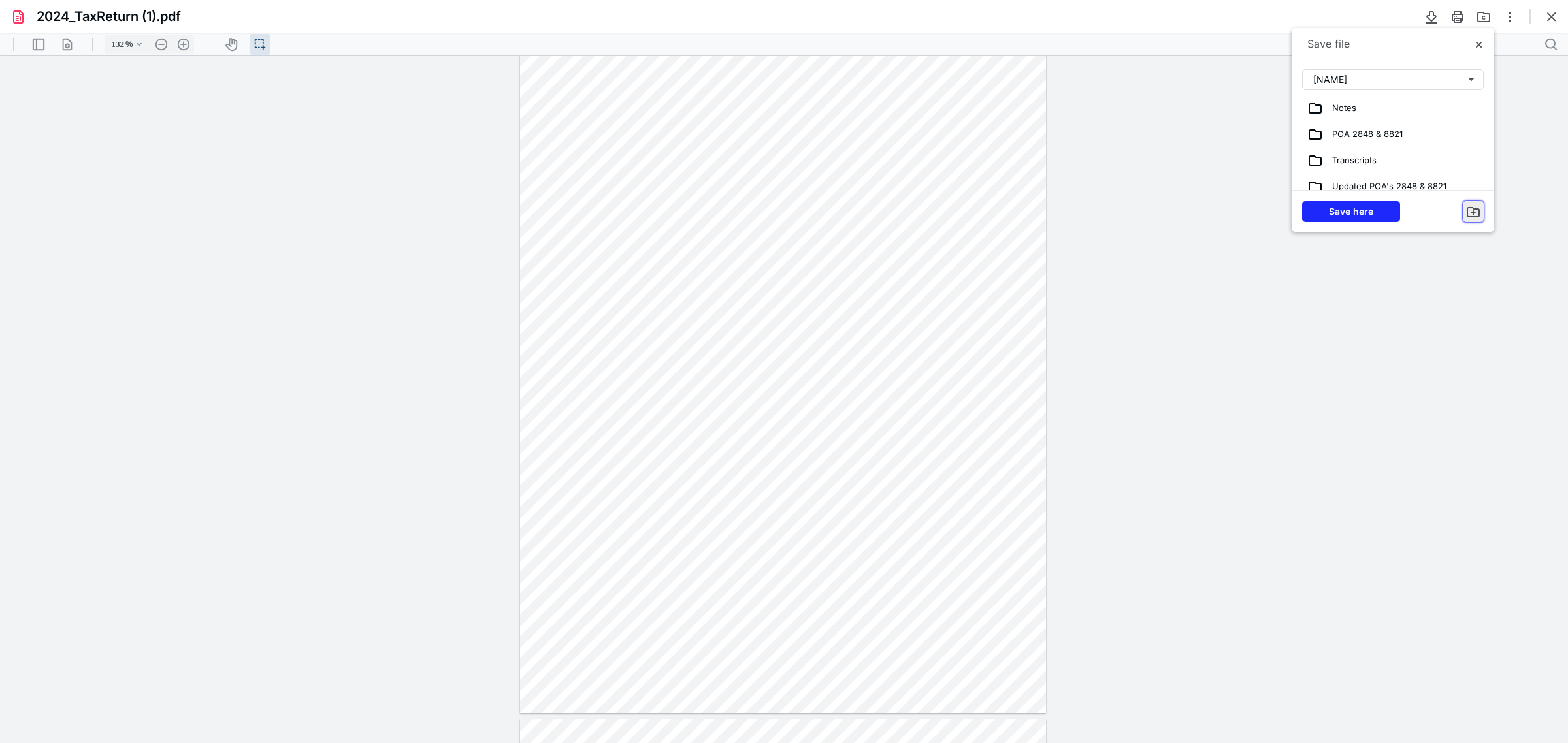 click at bounding box center [1473, 212] 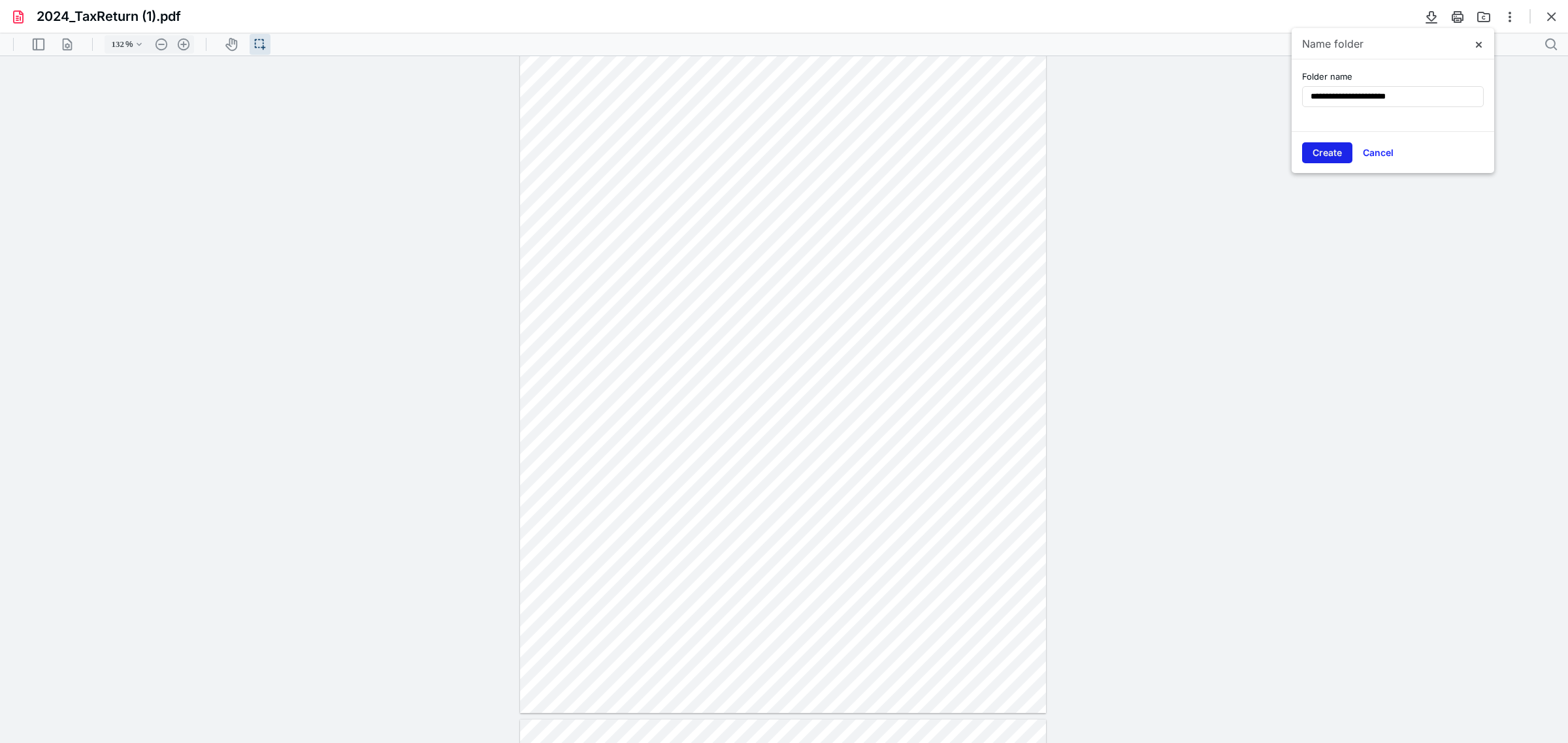 type on "**********" 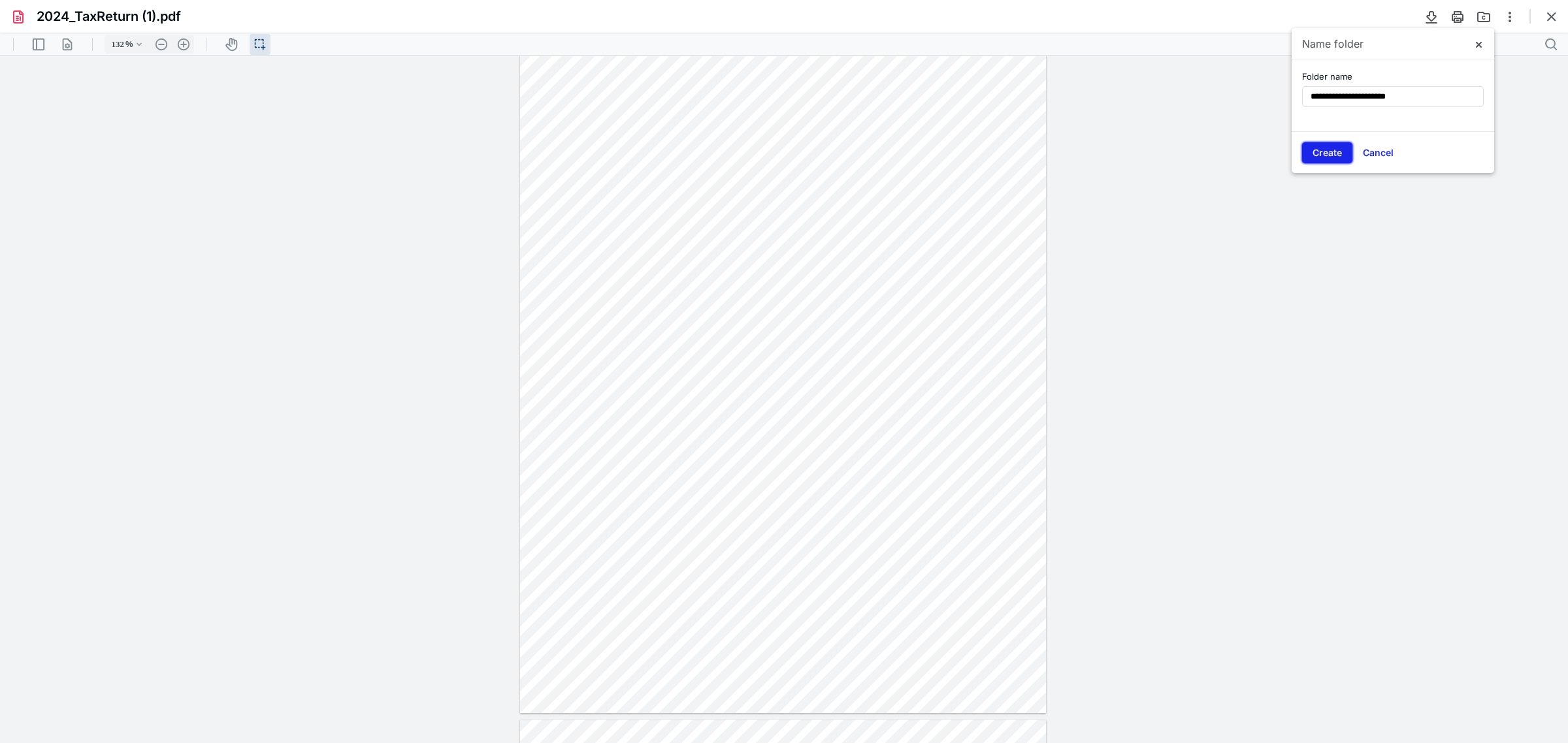 click on "Create" at bounding box center (1327, 153) 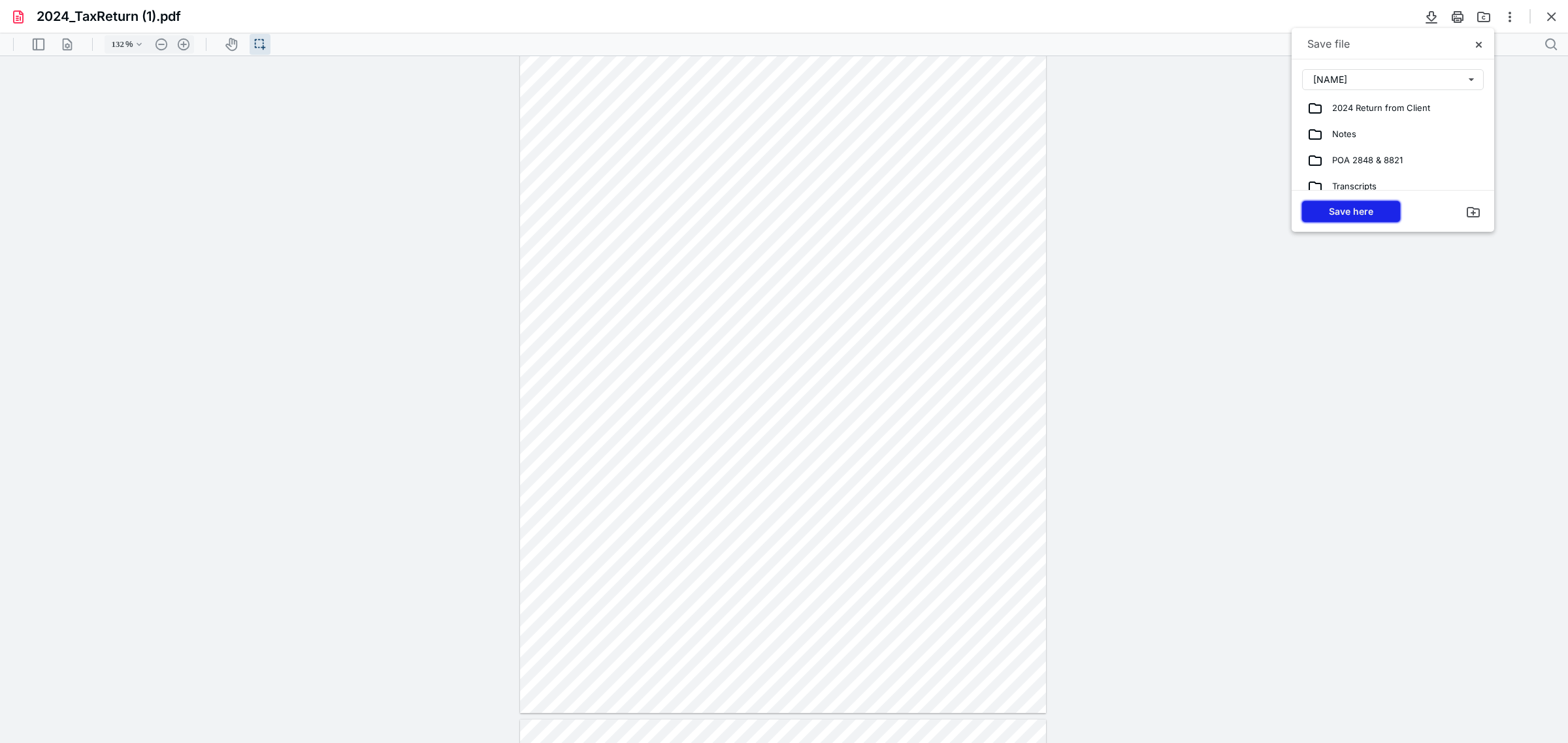 click on "Save here" at bounding box center [1351, 212] 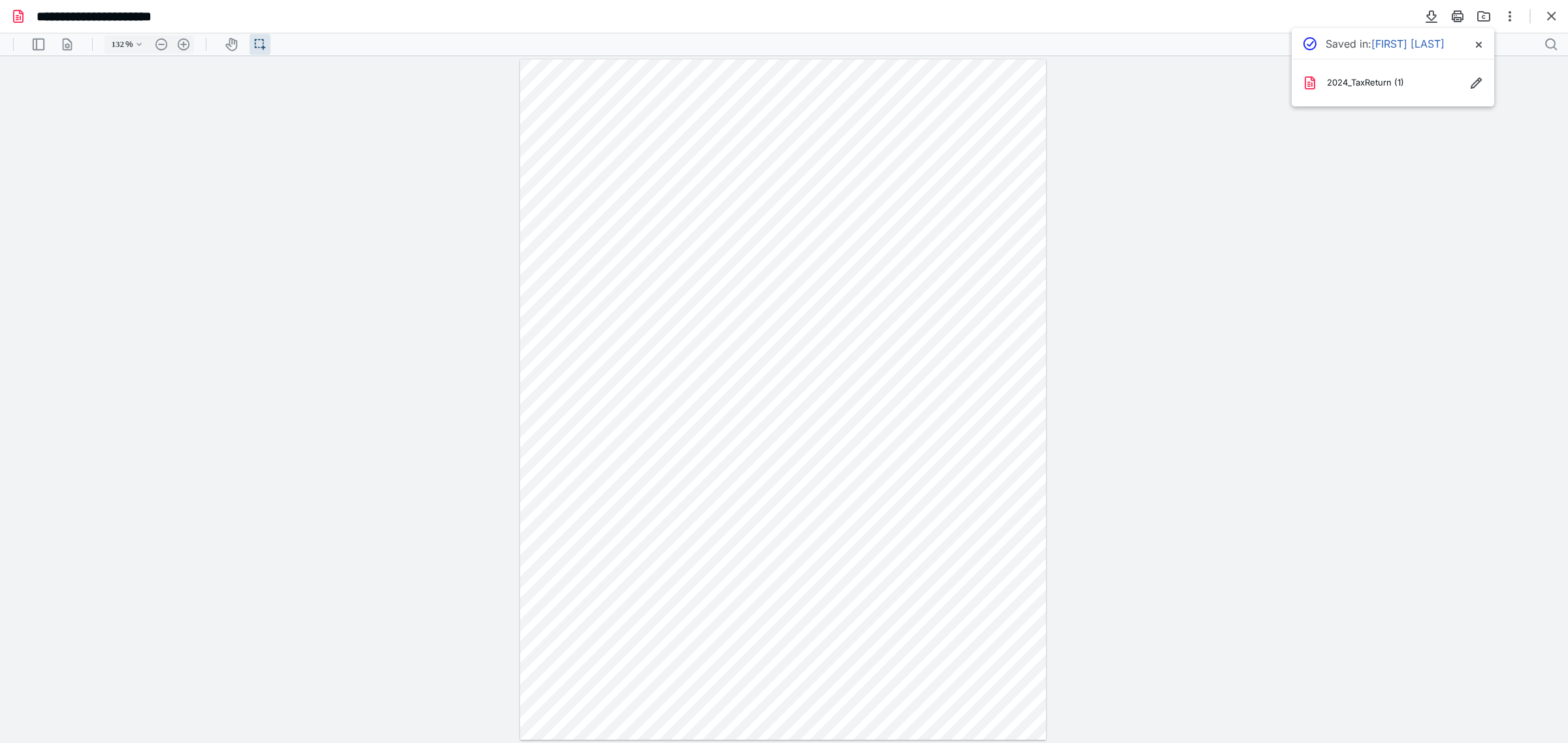scroll, scrollTop: 0, scrollLeft: 0, axis: both 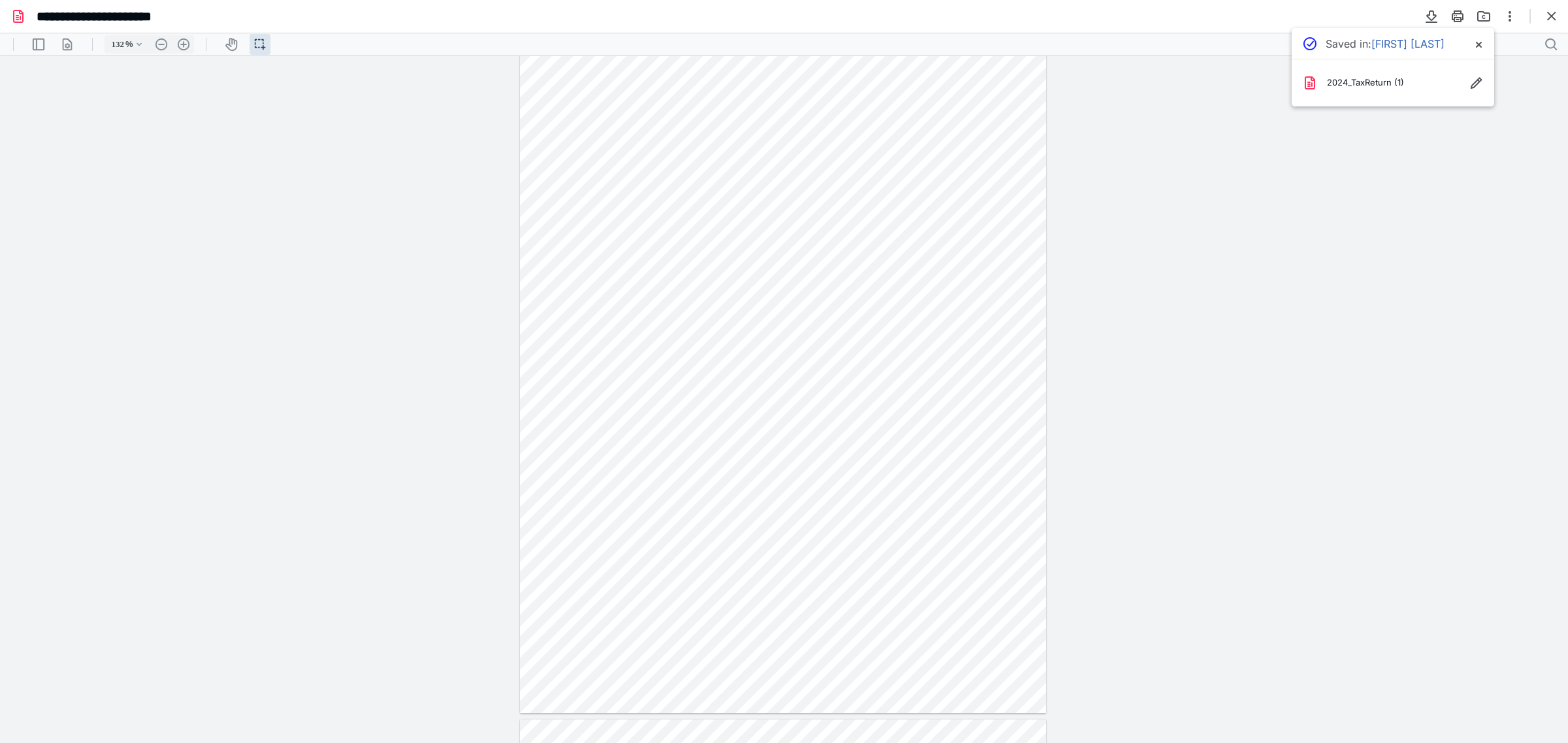 click on "**********" at bounding box center (784, 16) 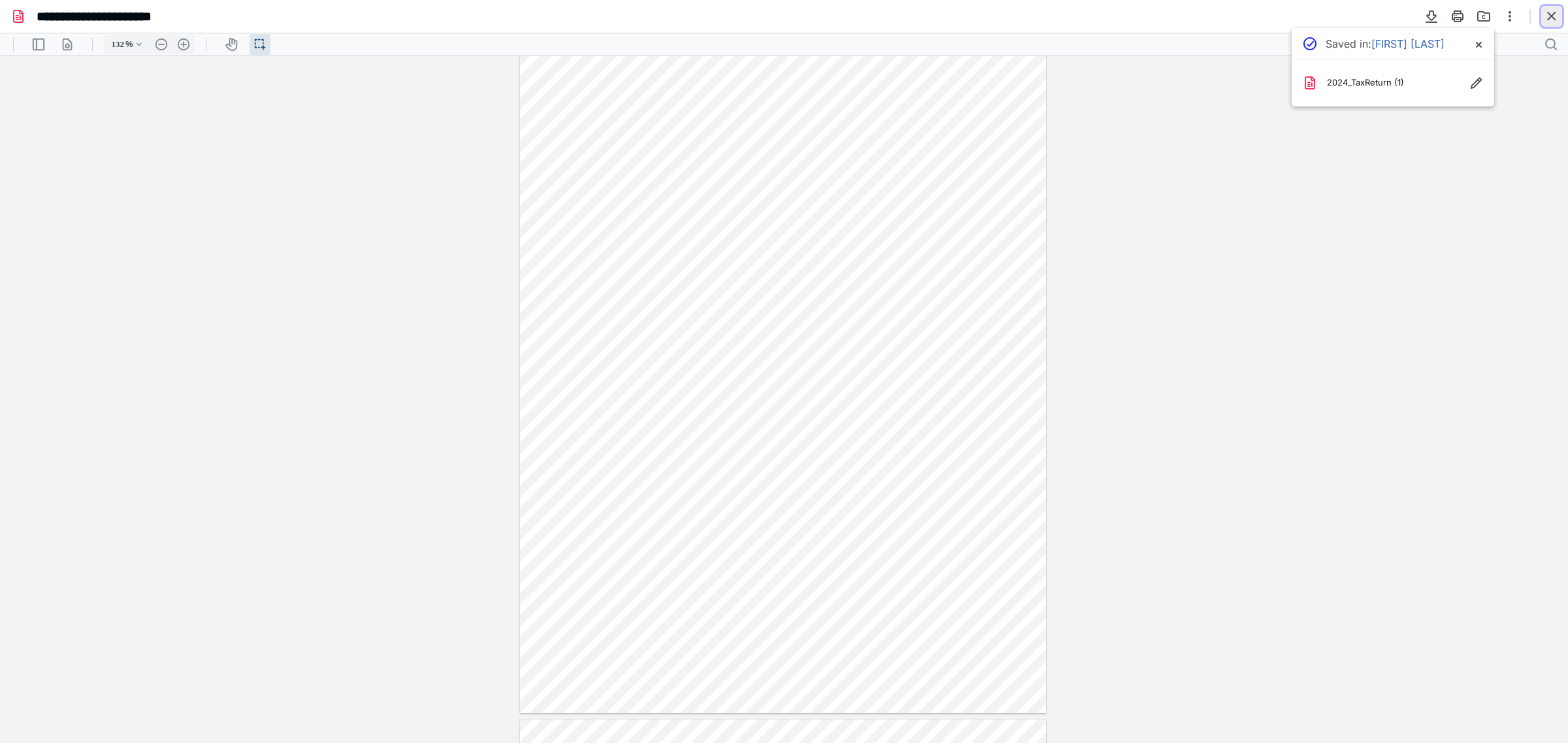 click at bounding box center [1552, 16] 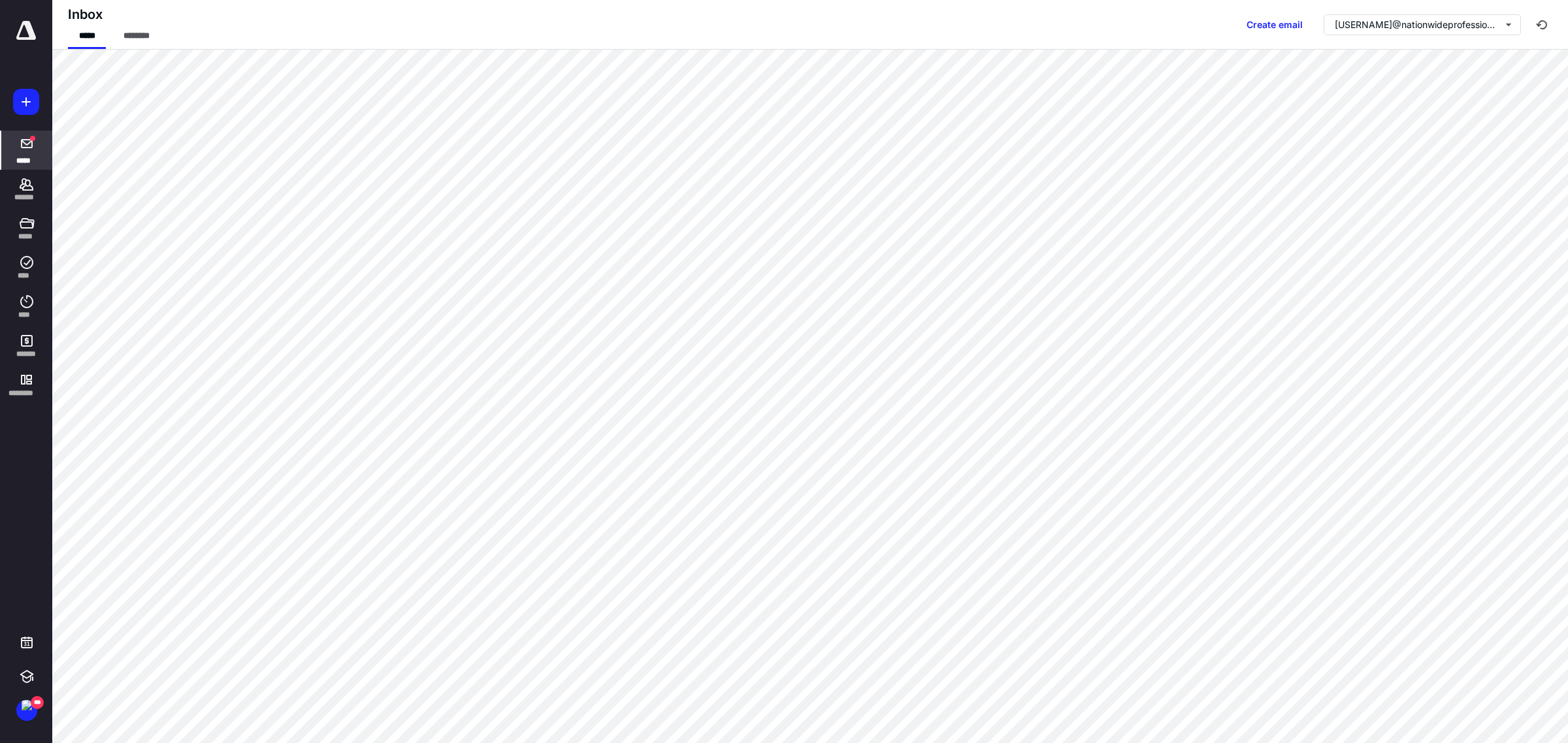 click 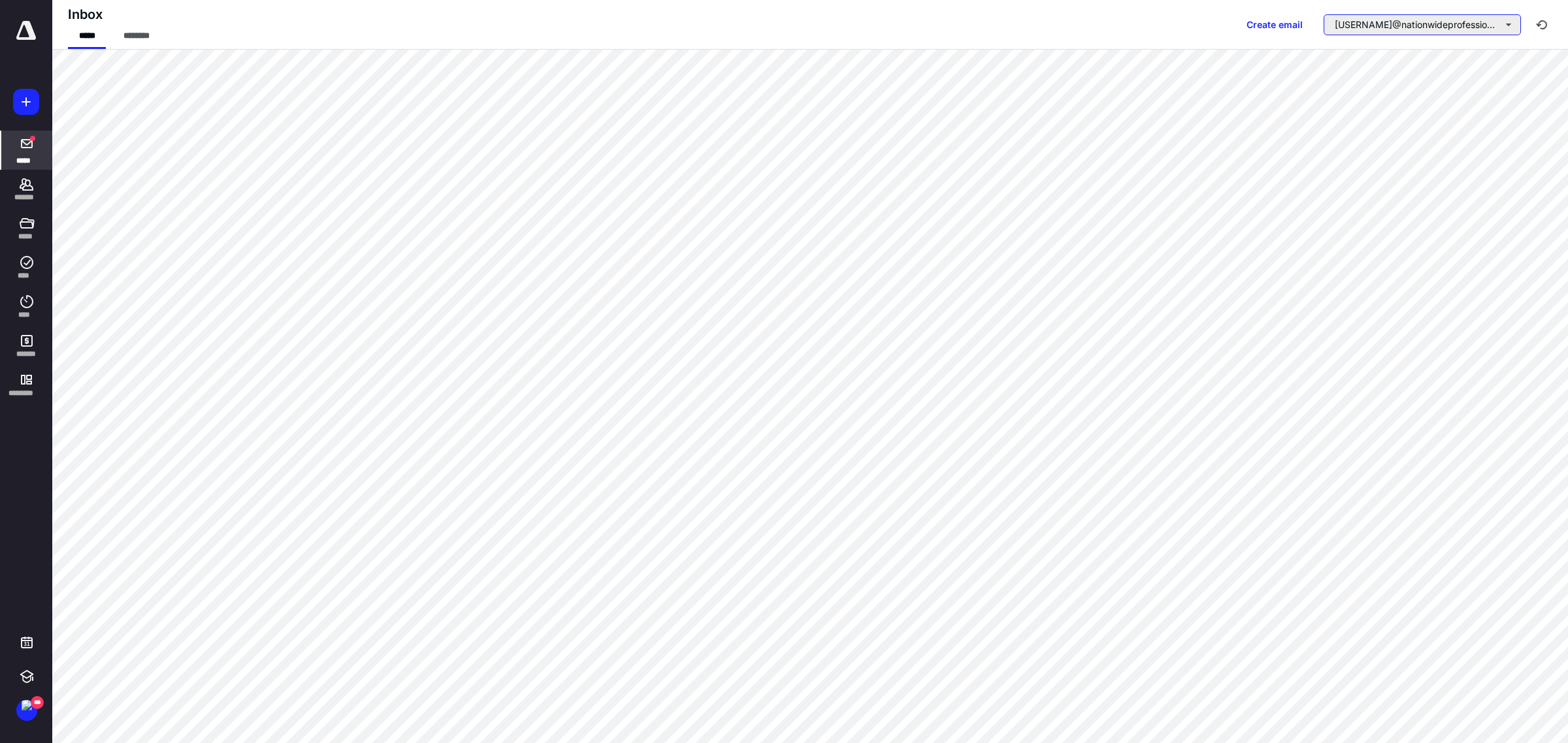 click on "[USERNAME]@nationwideprofessionals.com" at bounding box center [1422, 25] 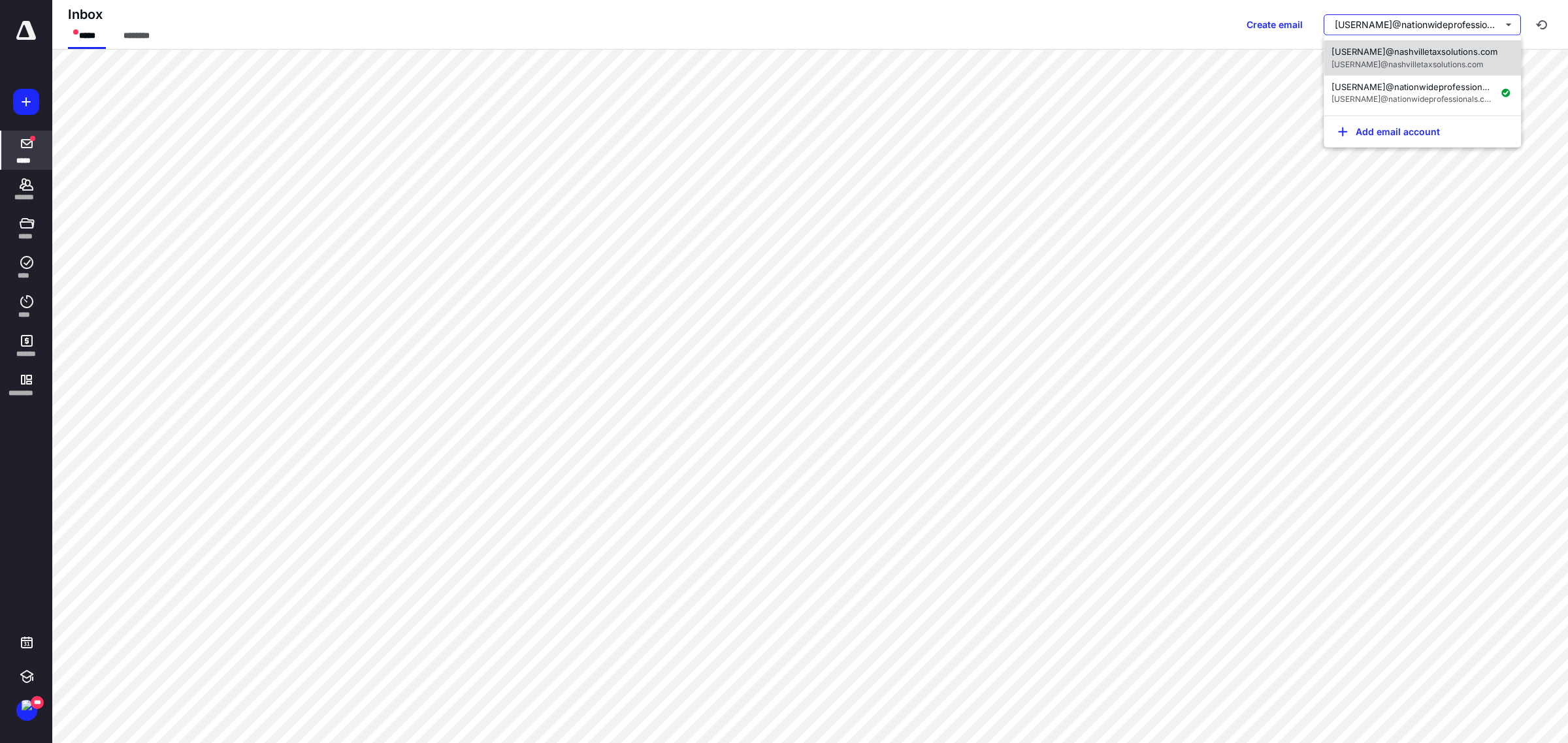 click on "[USERNAME]@nashvilletaxsolutions.com" at bounding box center (1407, 63) 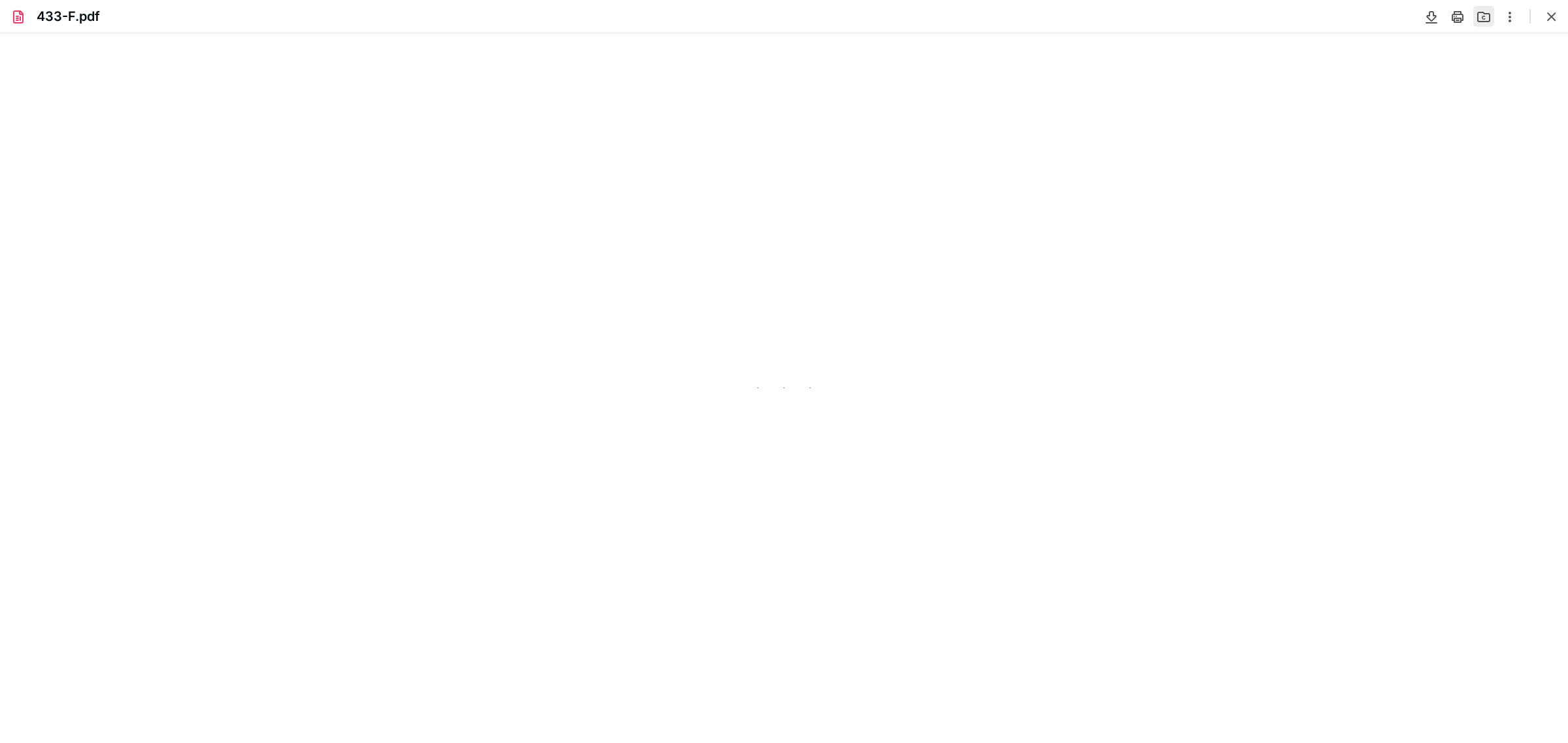 scroll, scrollTop: 0, scrollLeft: 0, axis: both 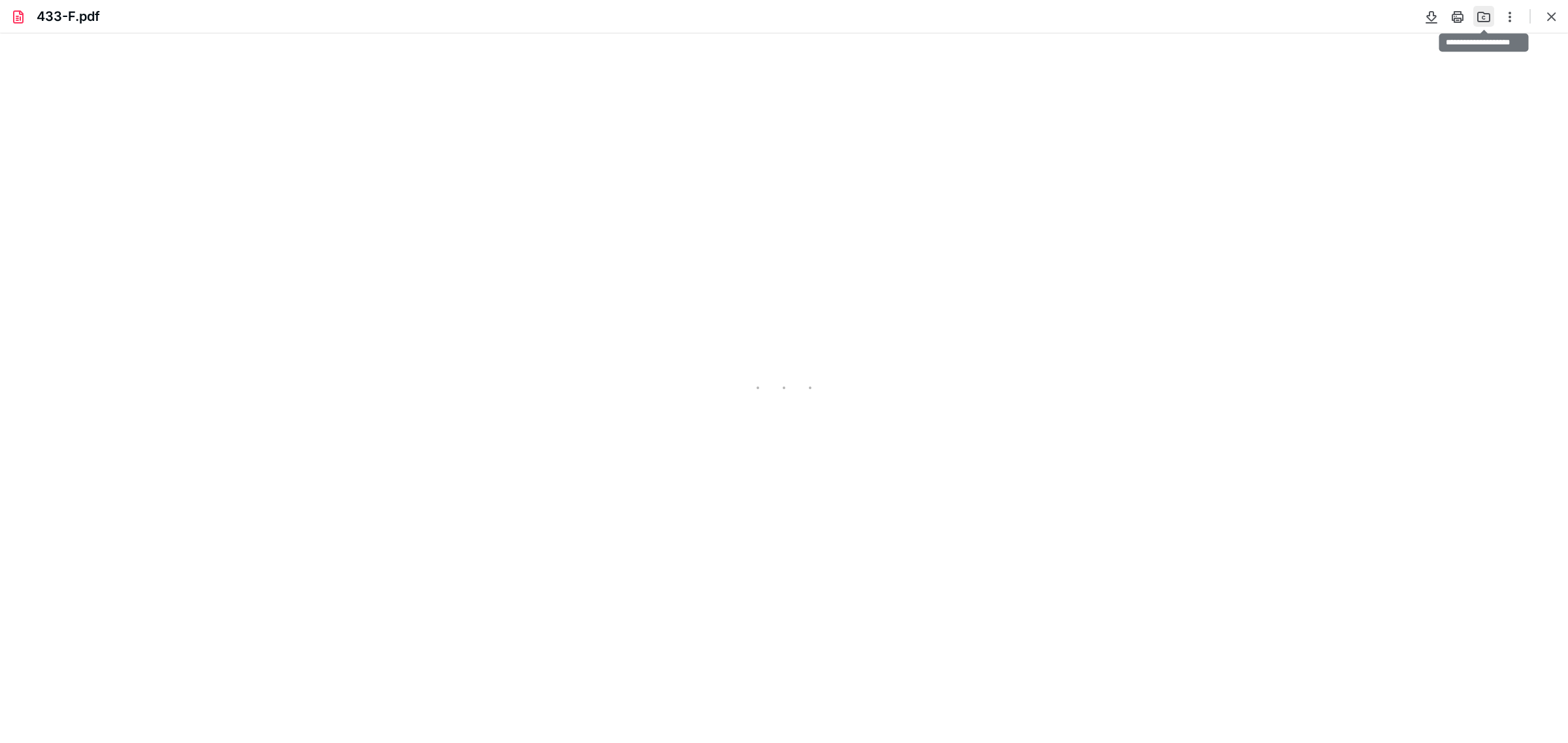 click at bounding box center [1484, 16] 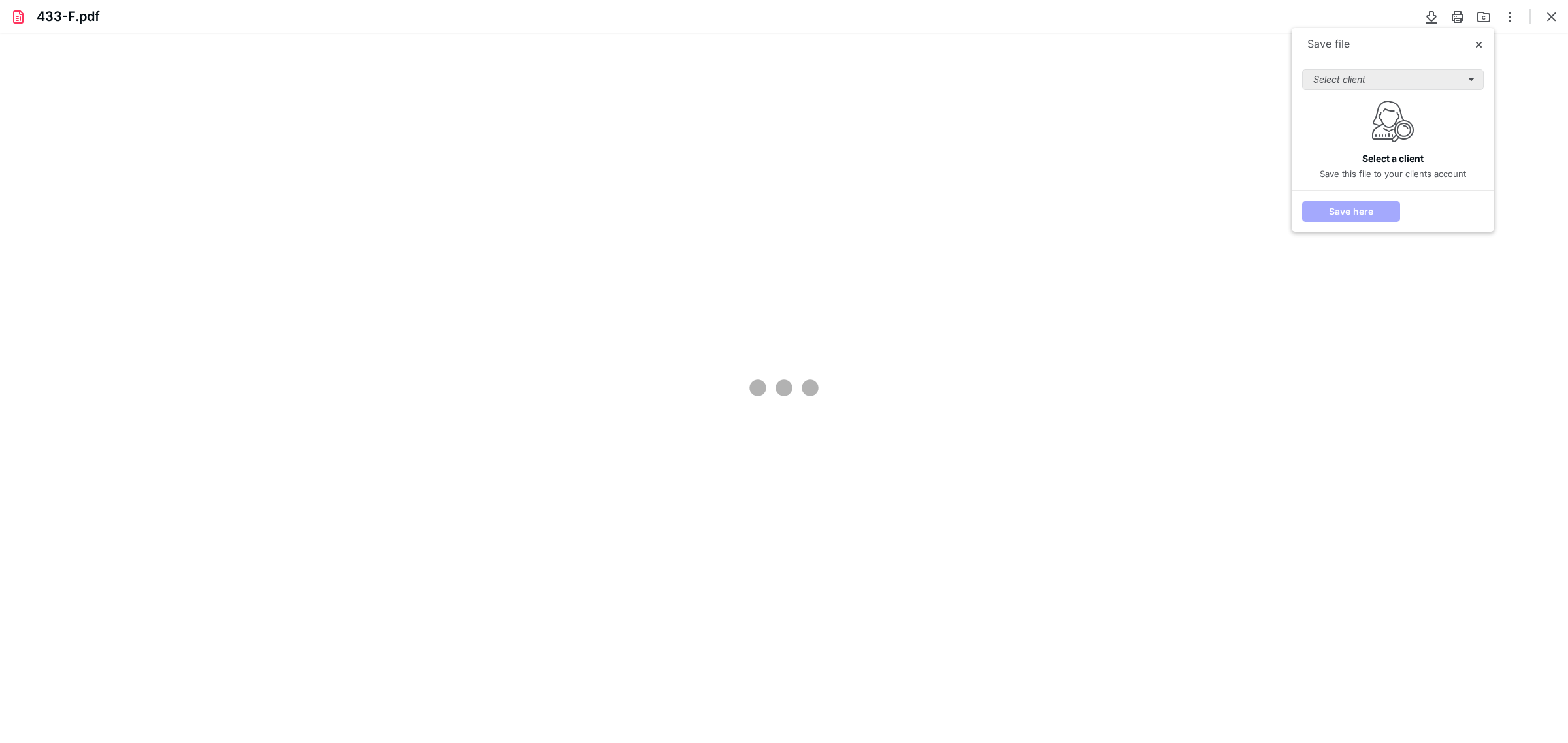type on "33" 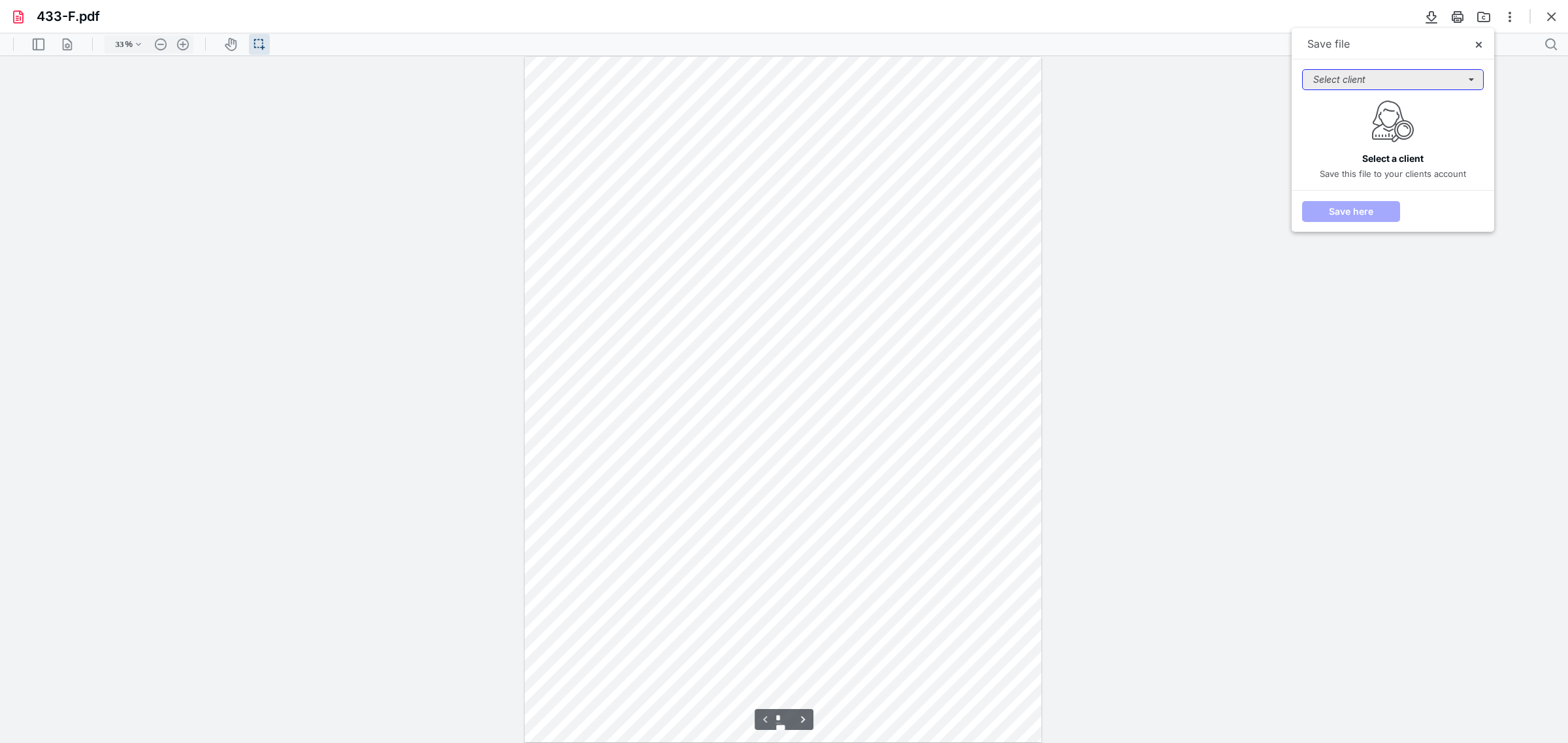 click on "Select client" at bounding box center [1393, 80] 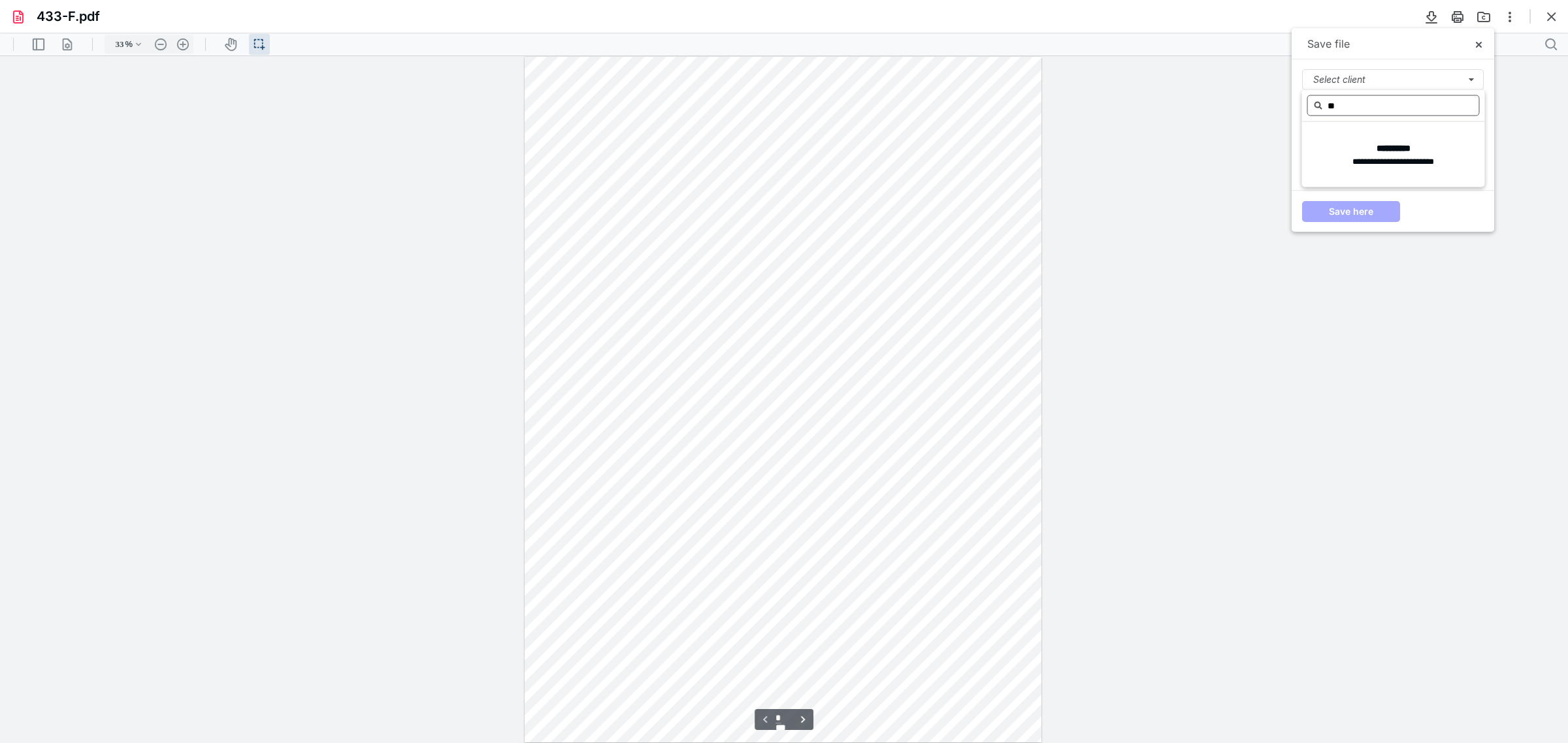 type on "*" 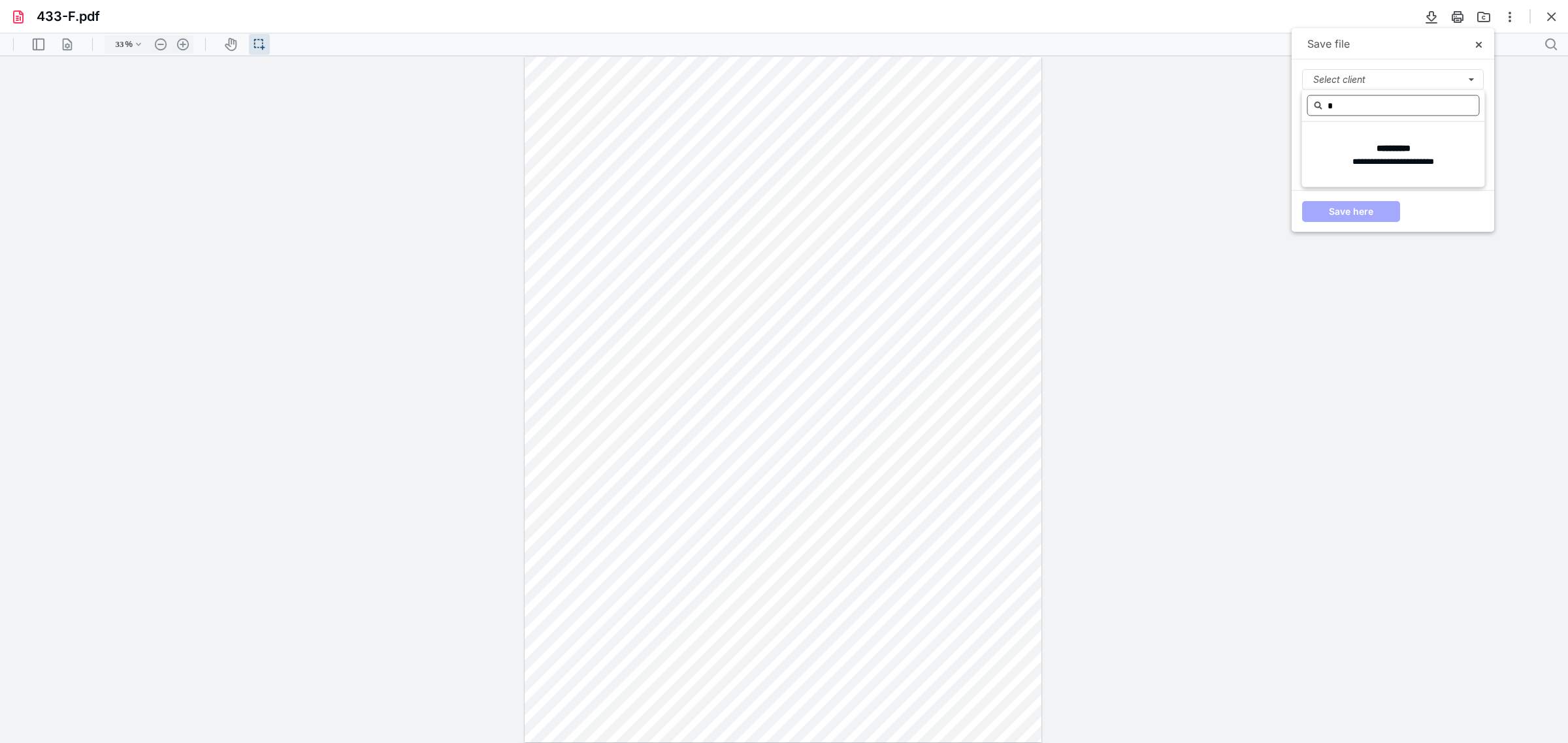 type 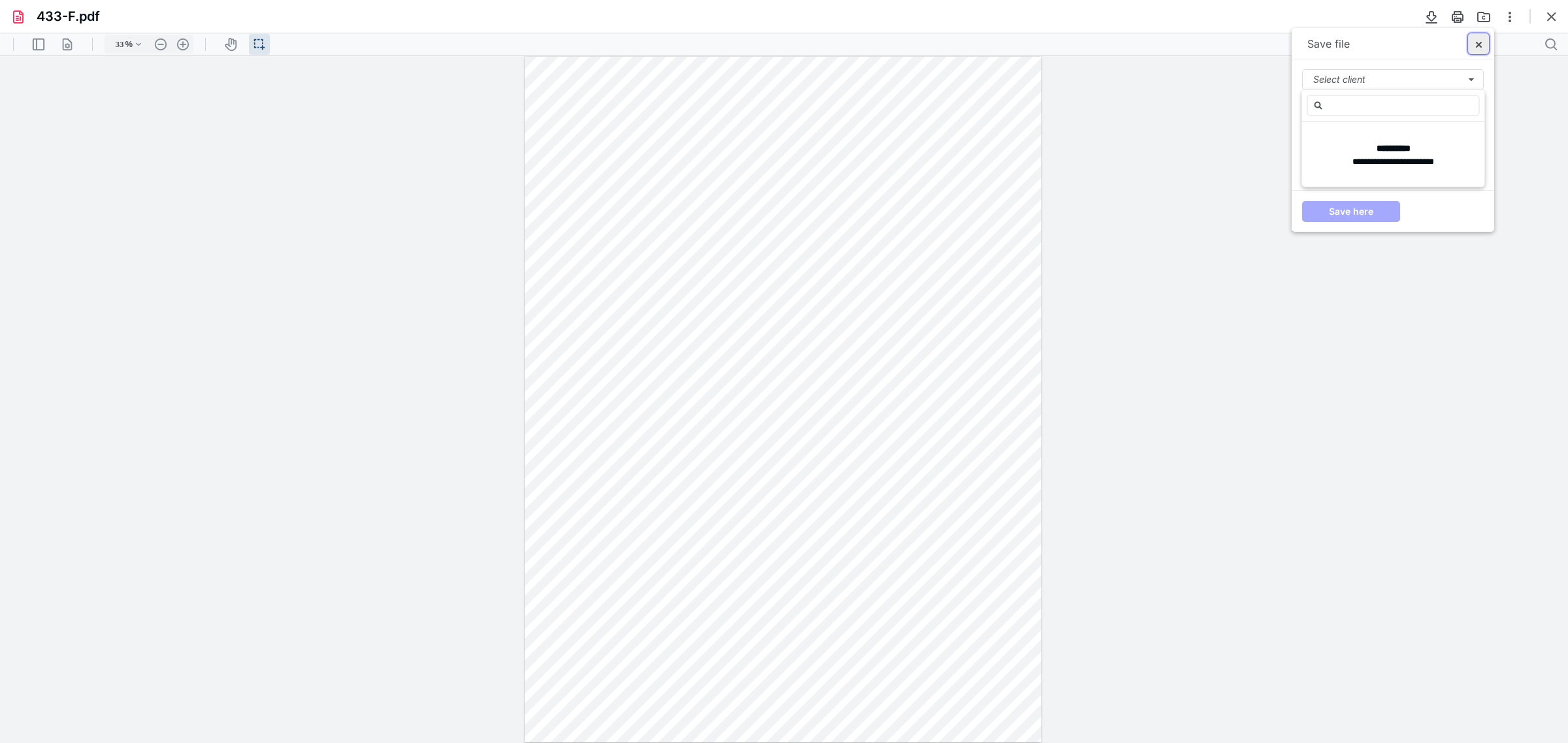 click at bounding box center (1478, 44) 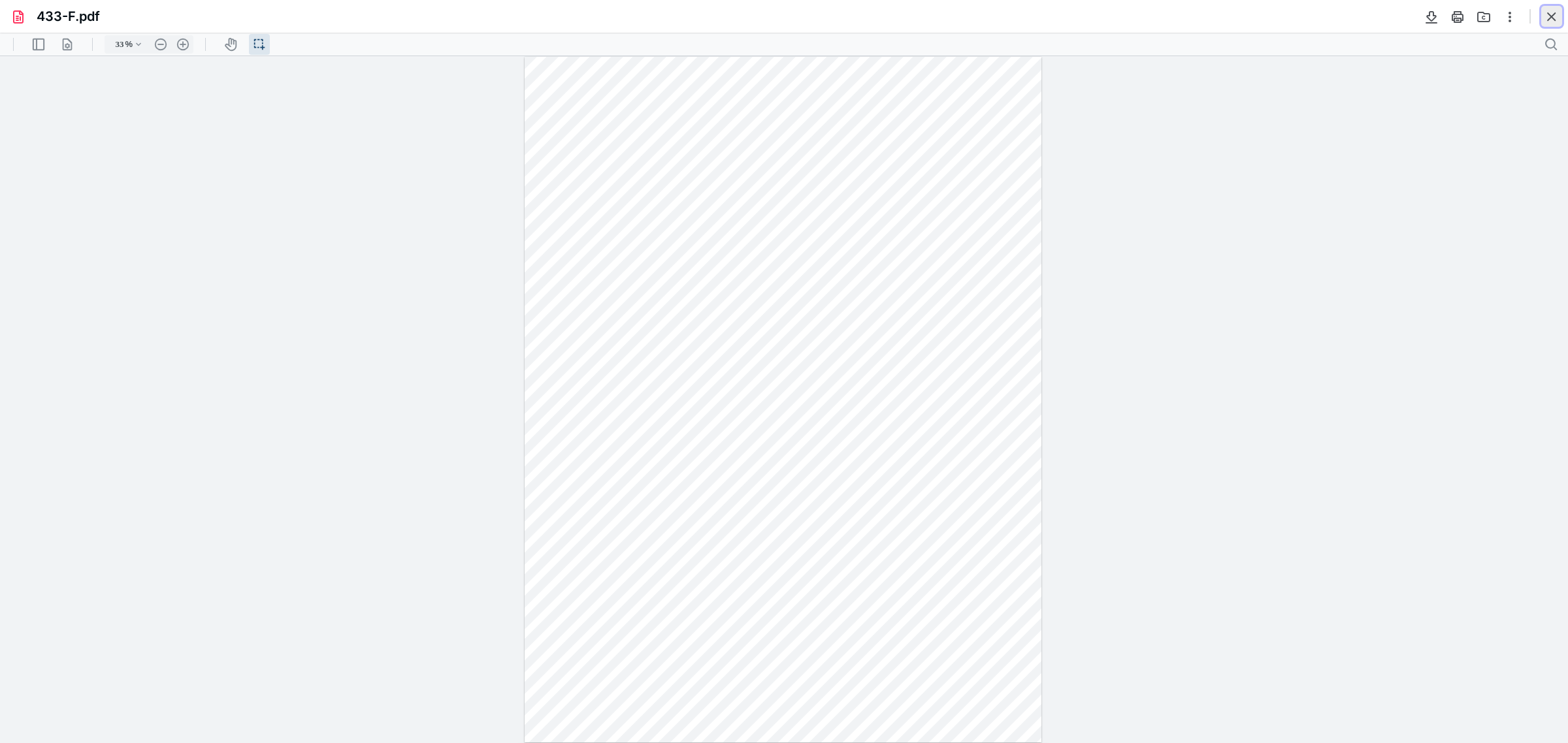 click at bounding box center (1552, 16) 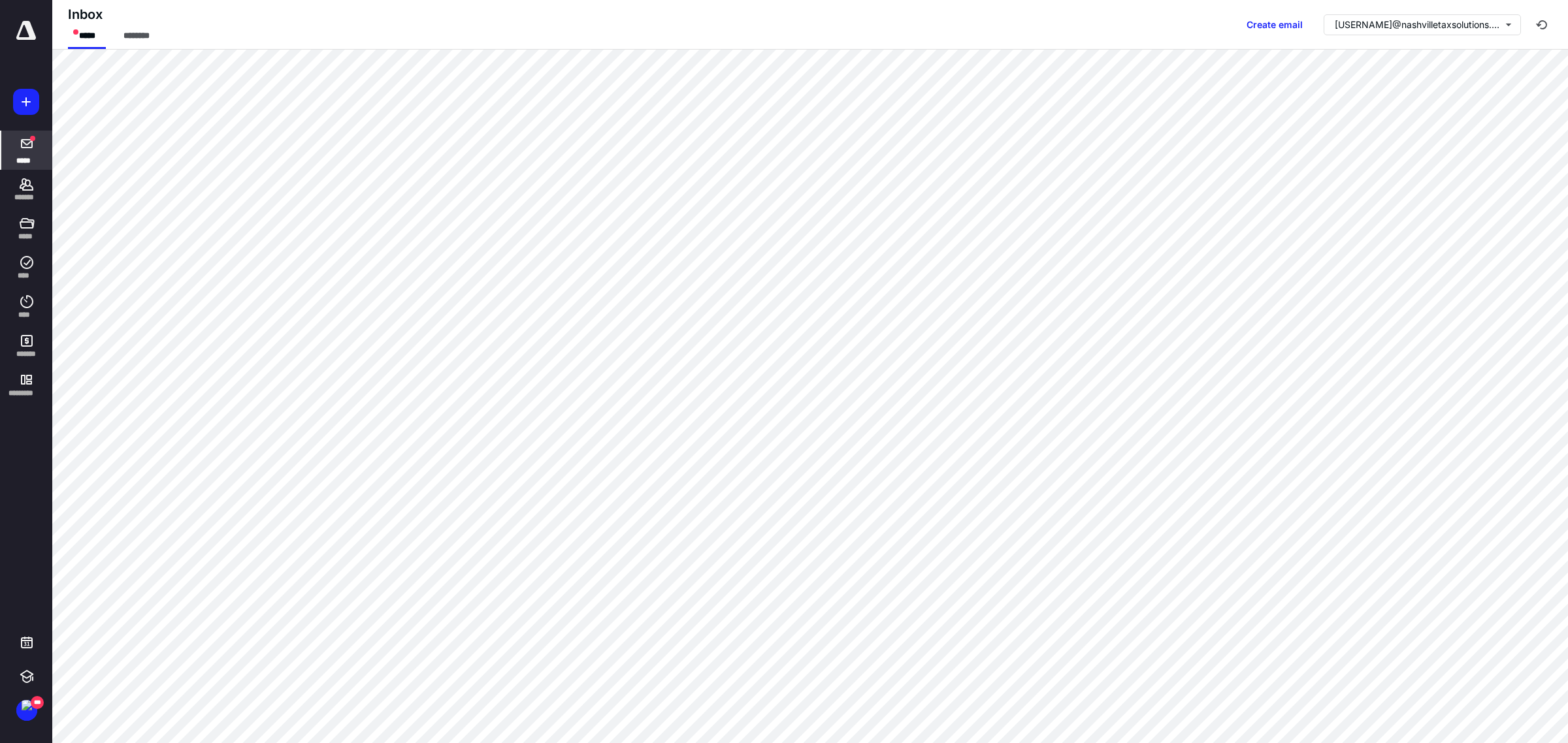 click on "*****" at bounding box center [24, 160] 